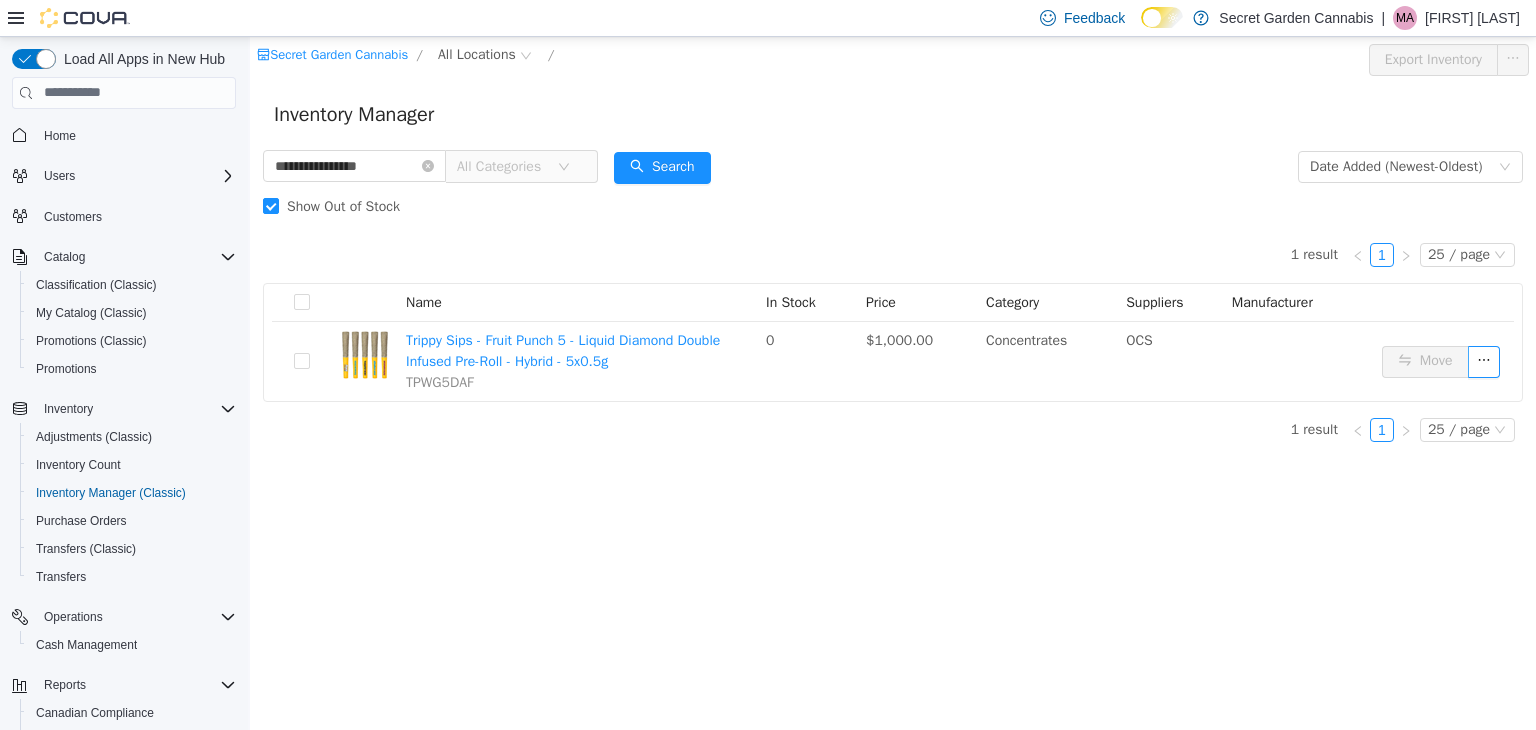 scroll, scrollTop: 0, scrollLeft: 0, axis: both 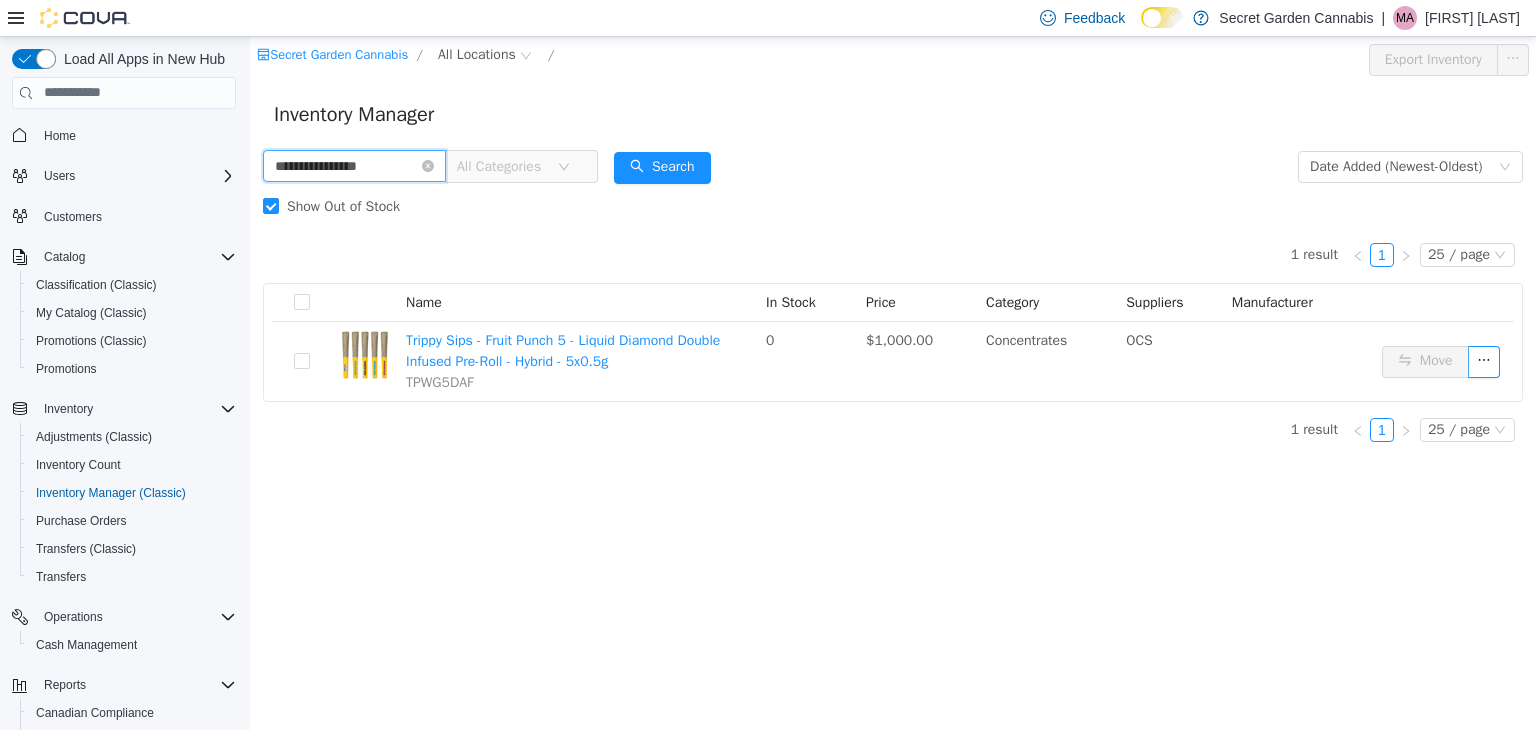 click on "**********" at bounding box center [354, 165] 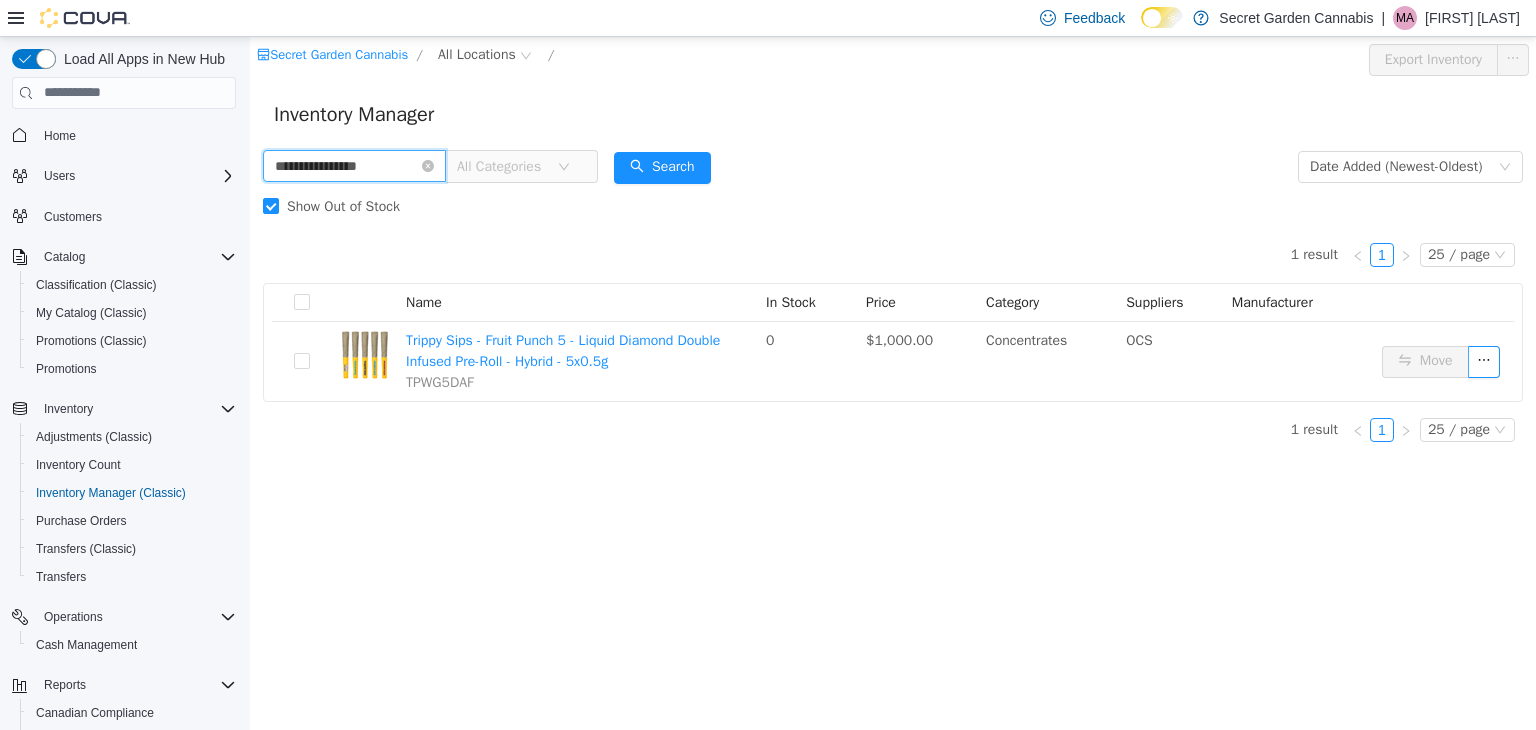 paste 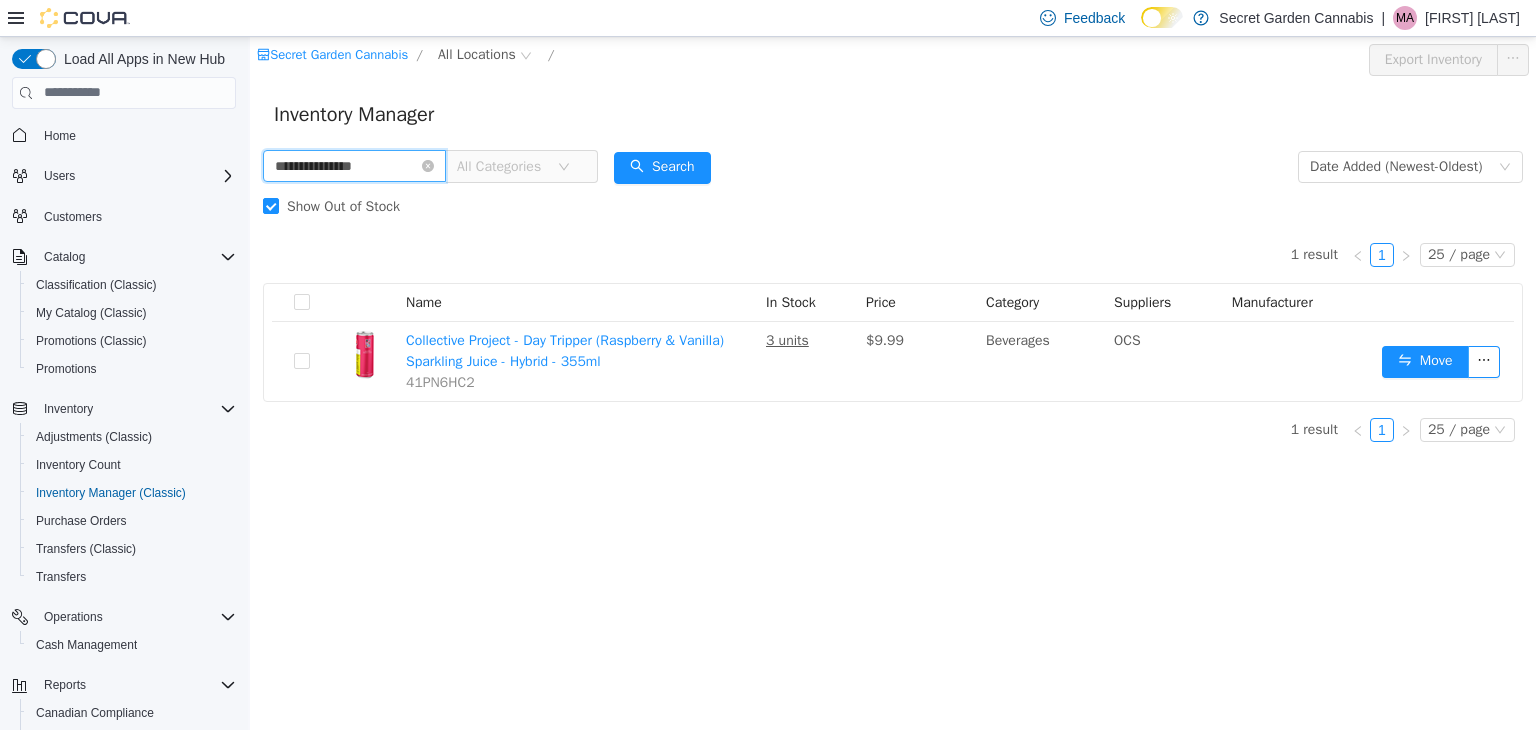 click on "**********" at bounding box center (354, 165) 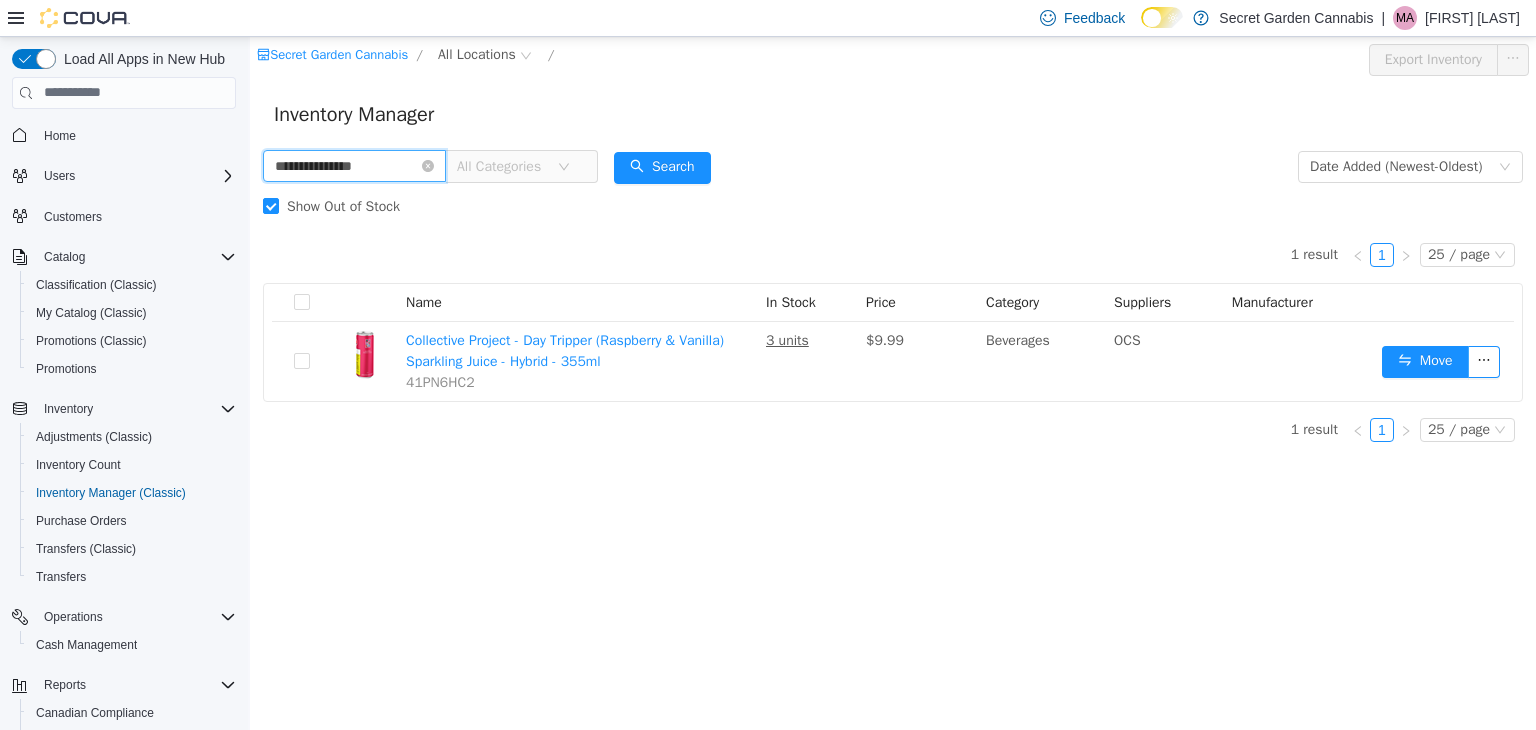 click on "**********" at bounding box center [354, 165] 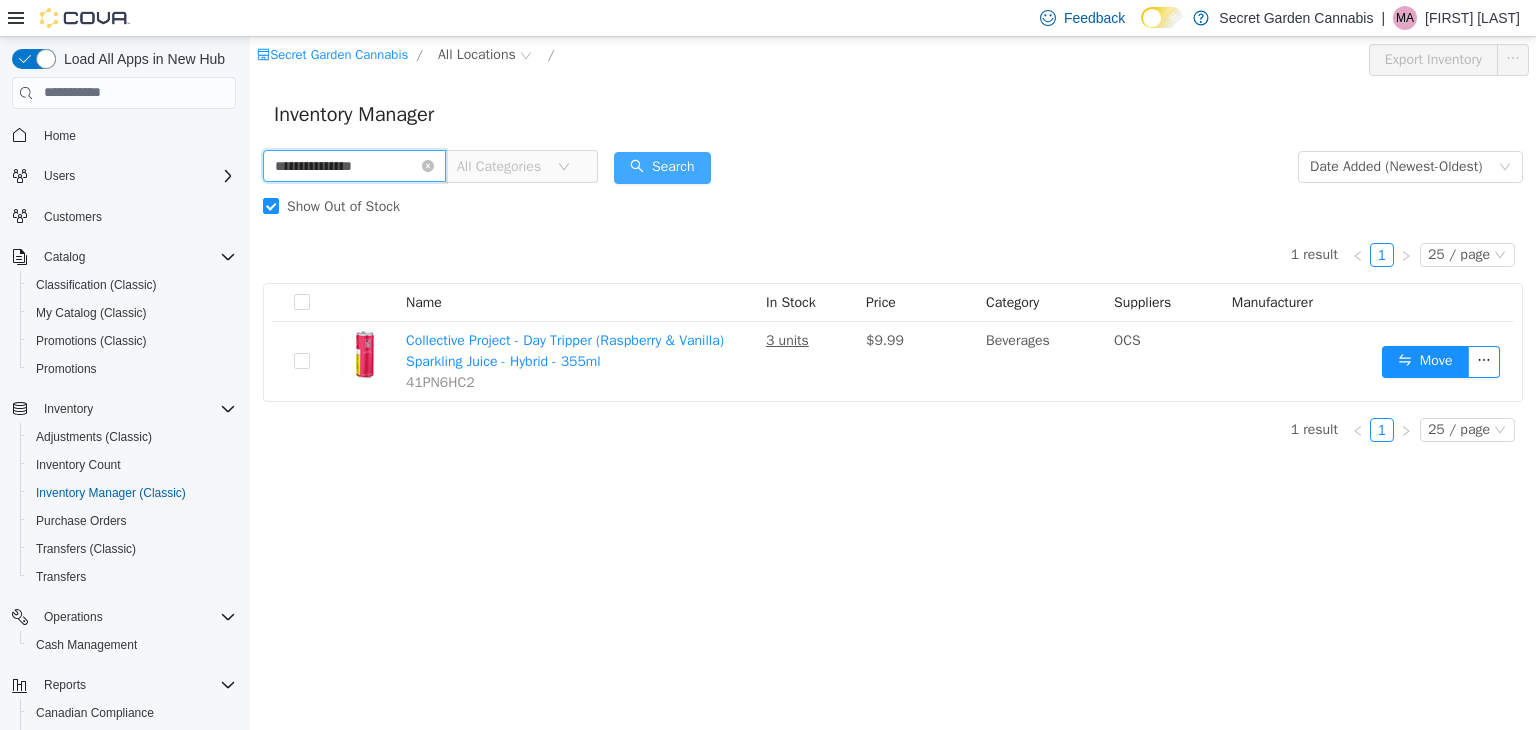 type on "**********" 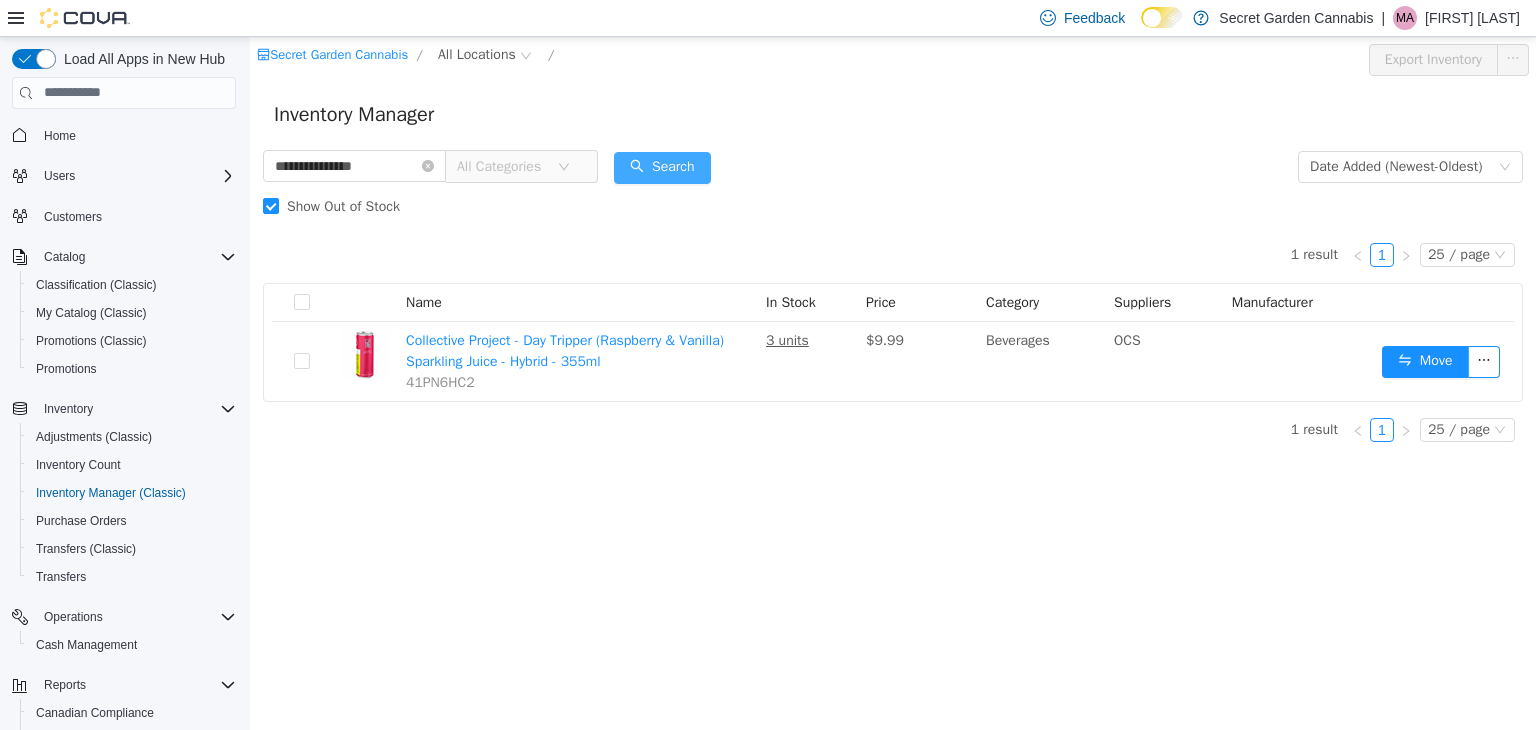 click on "Search" at bounding box center (662, 167) 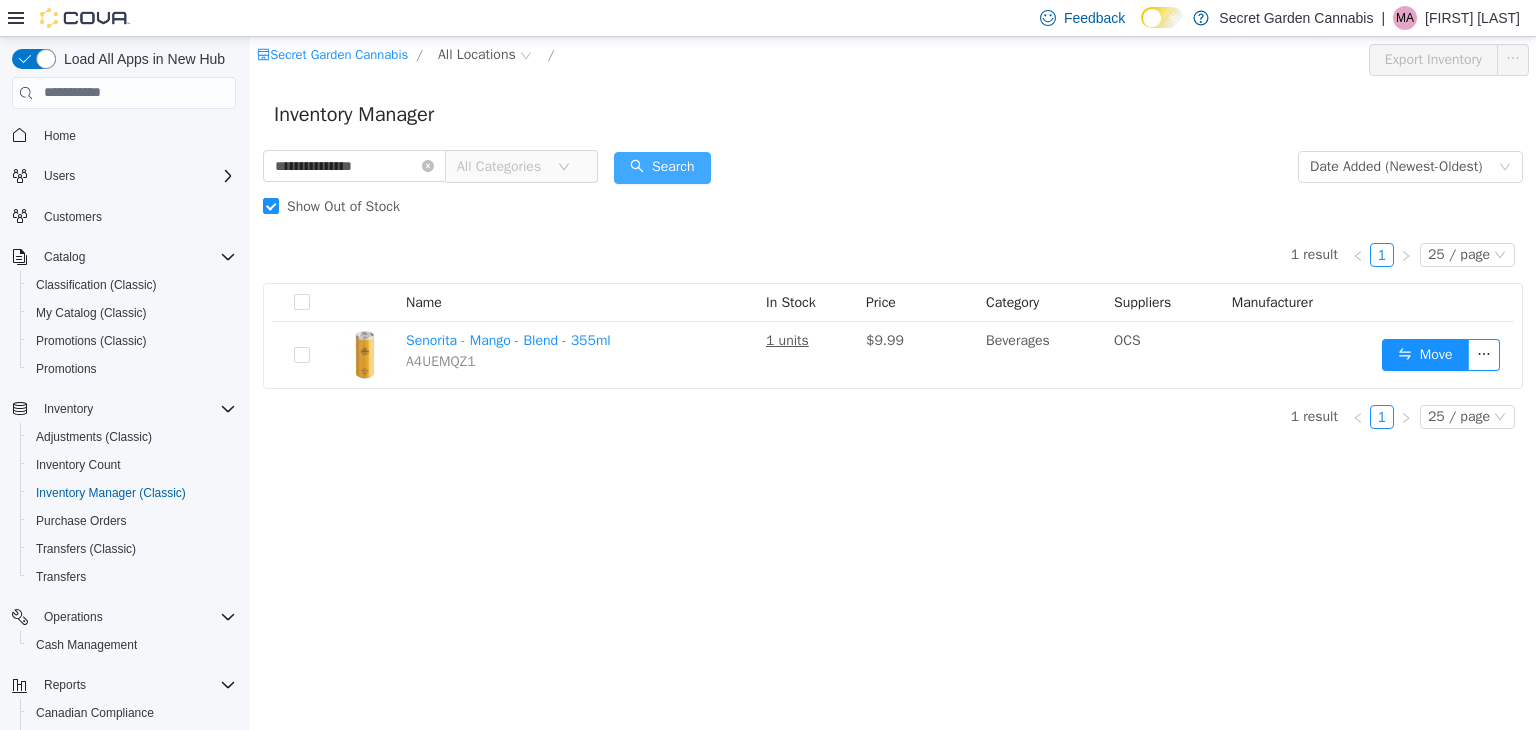 type 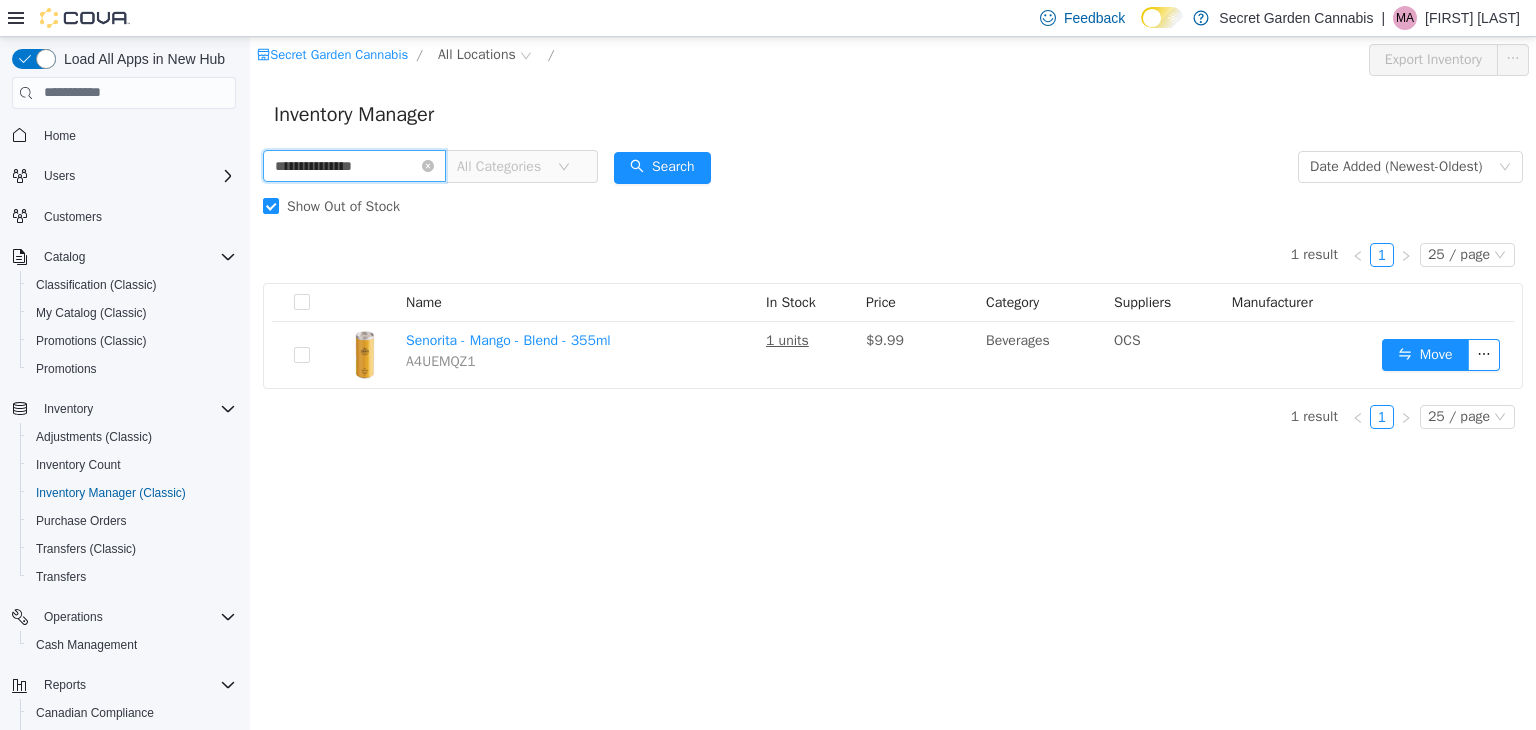 click on "**********" at bounding box center [354, 165] 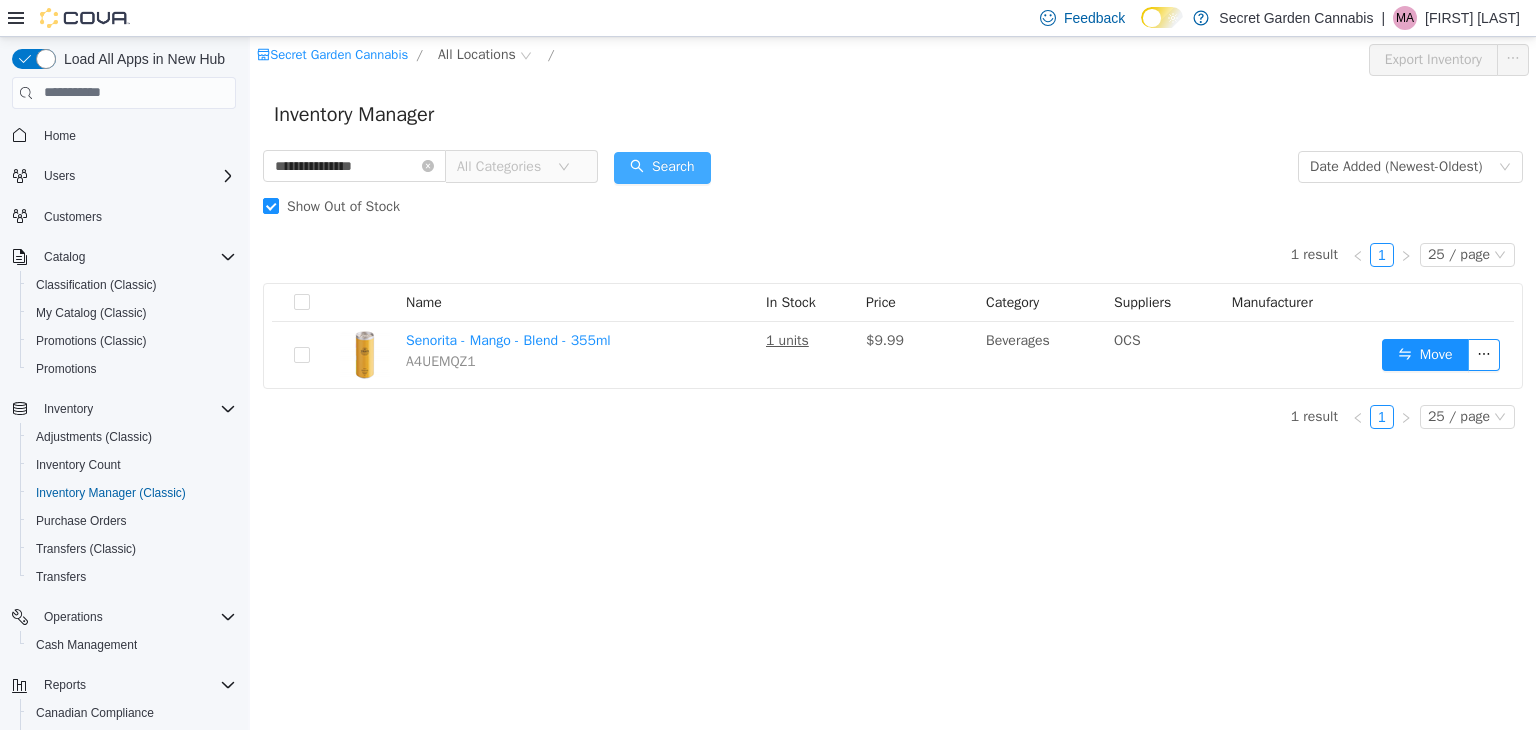 click on "Search" at bounding box center (662, 167) 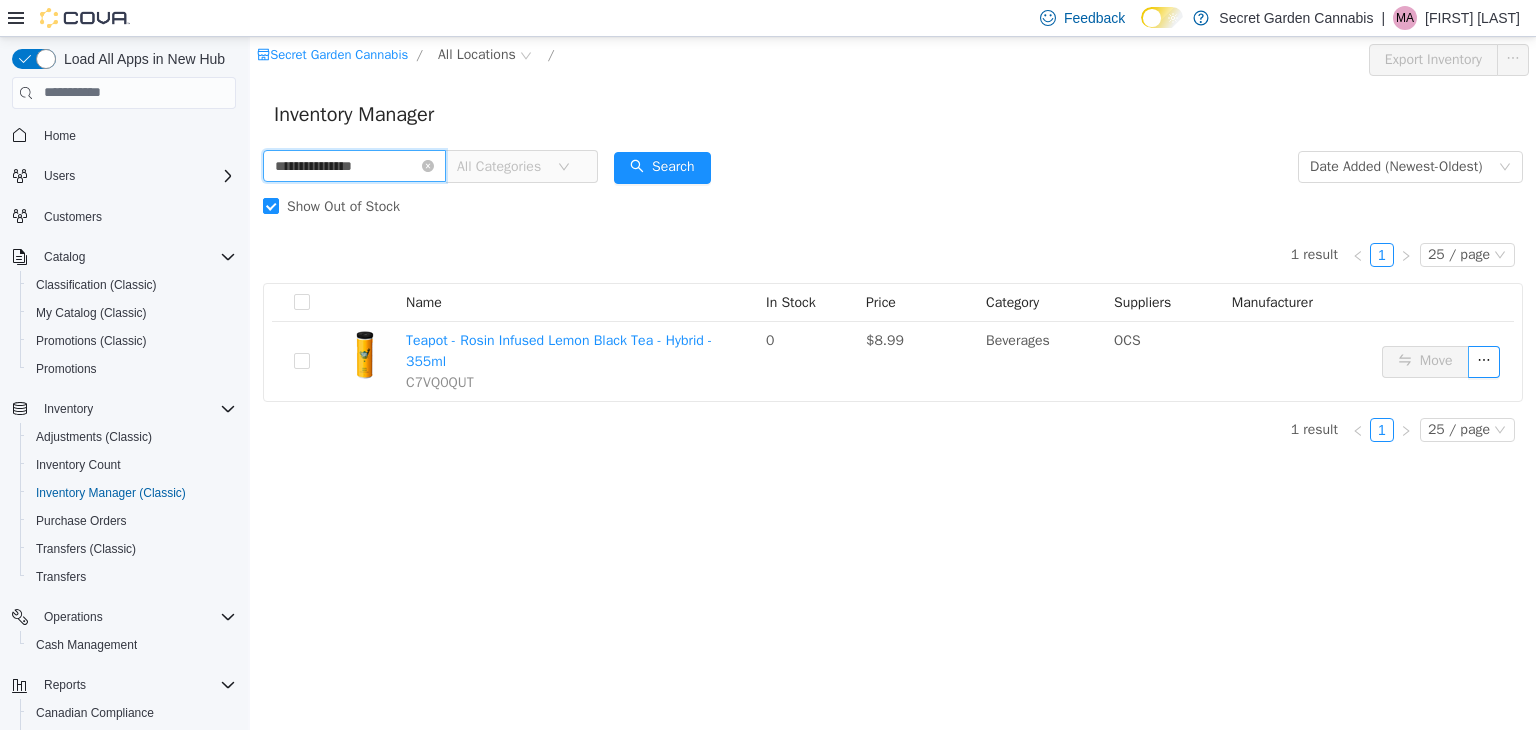 click on "**********" at bounding box center (354, 165) 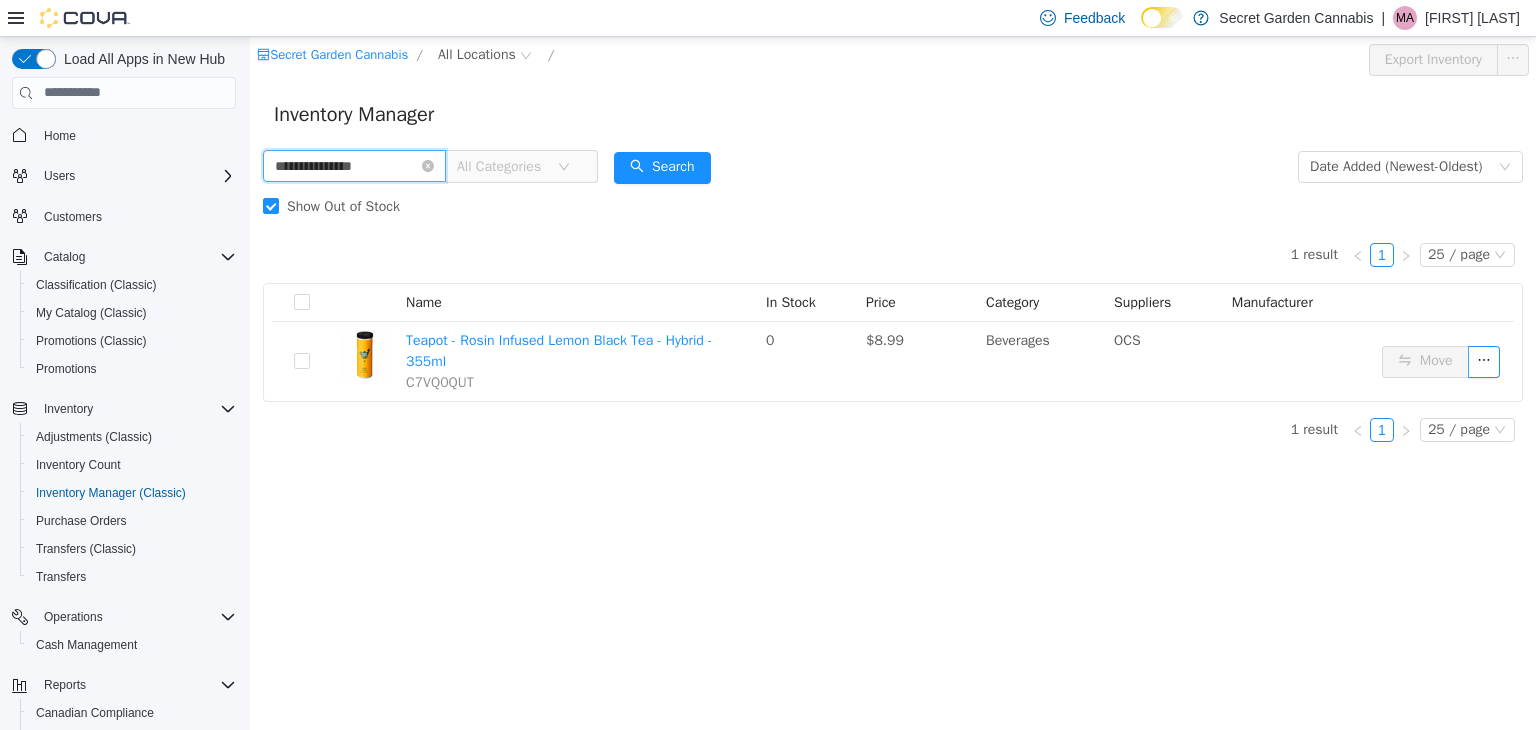 paste on "**" 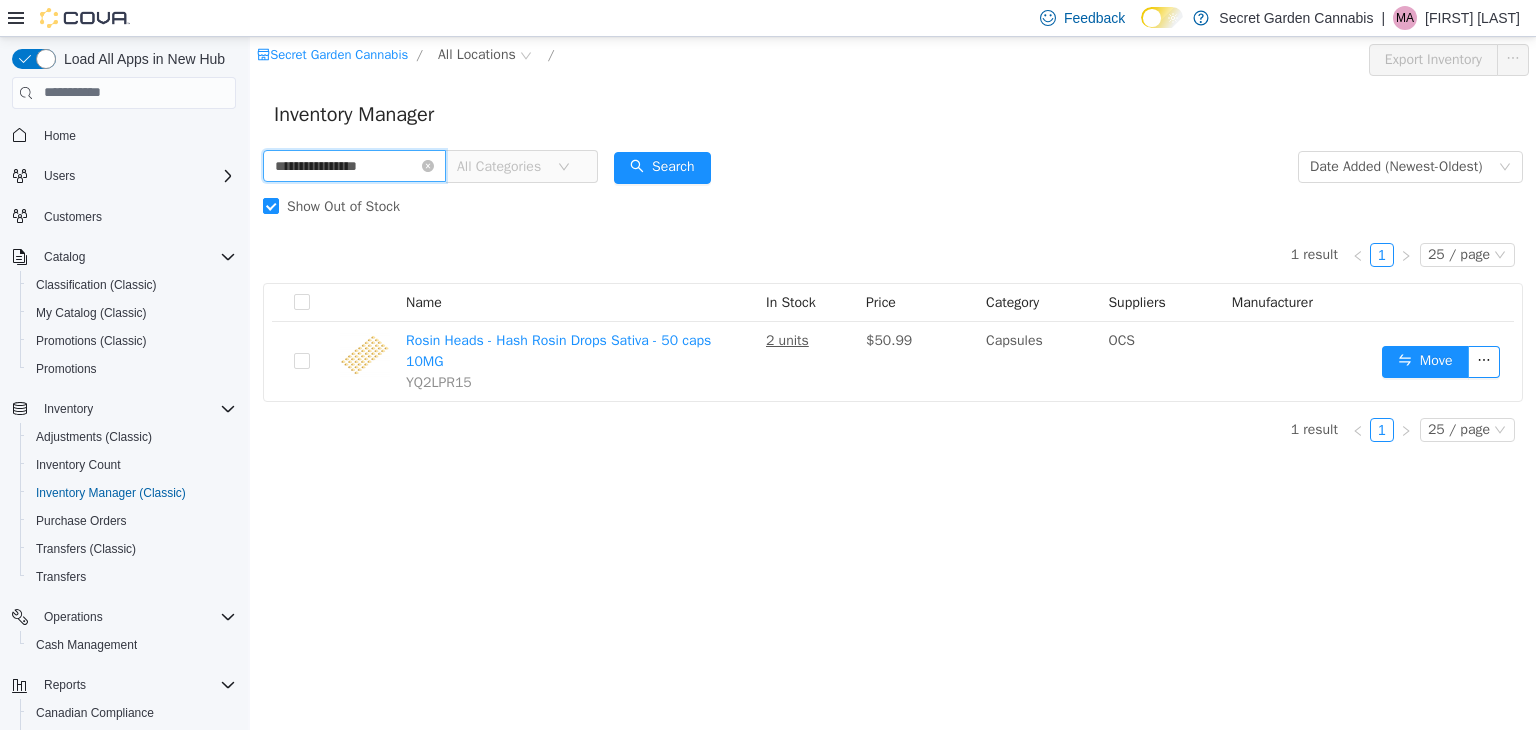 click on "**********" at bounding box center (354, 165) 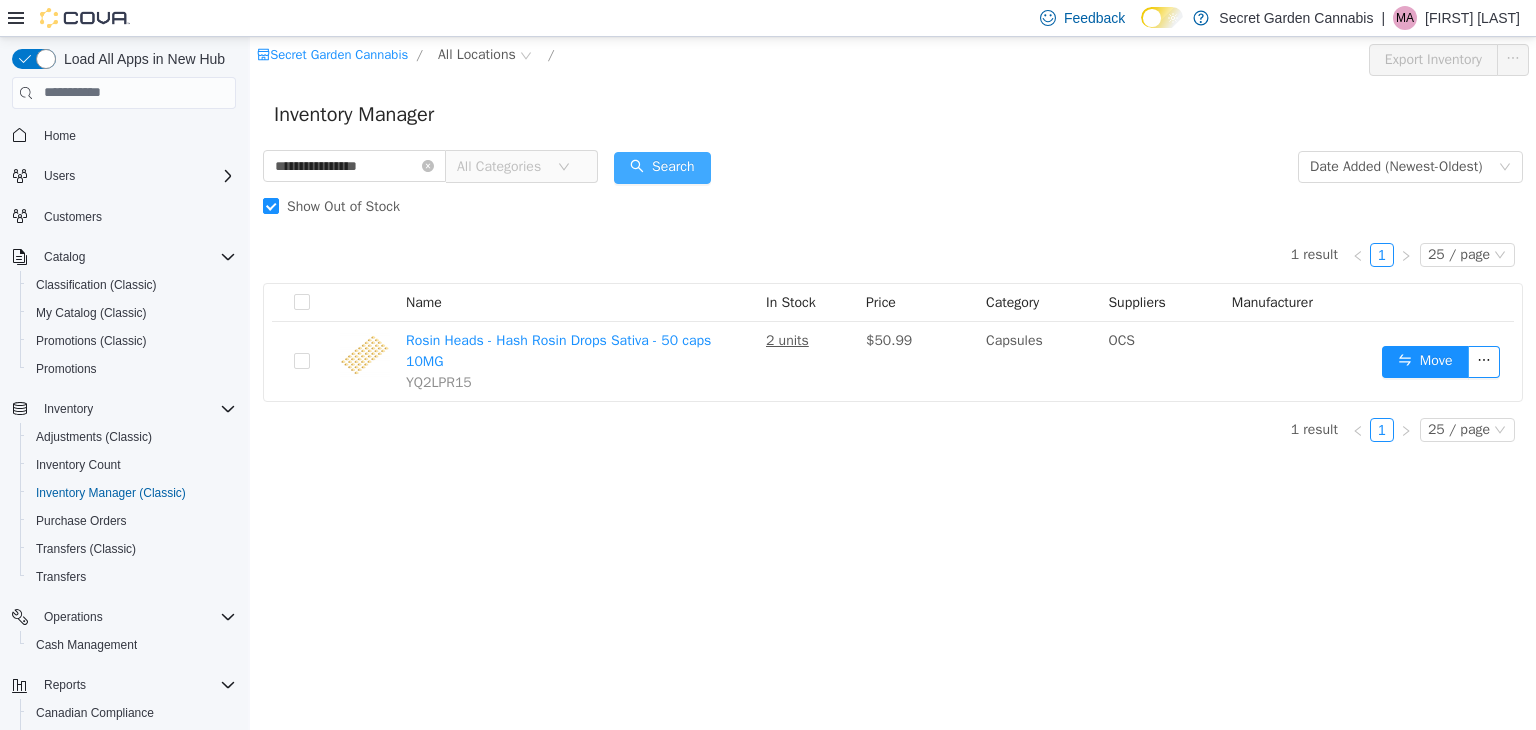 click on "Search" at bounding box center (662, 167) 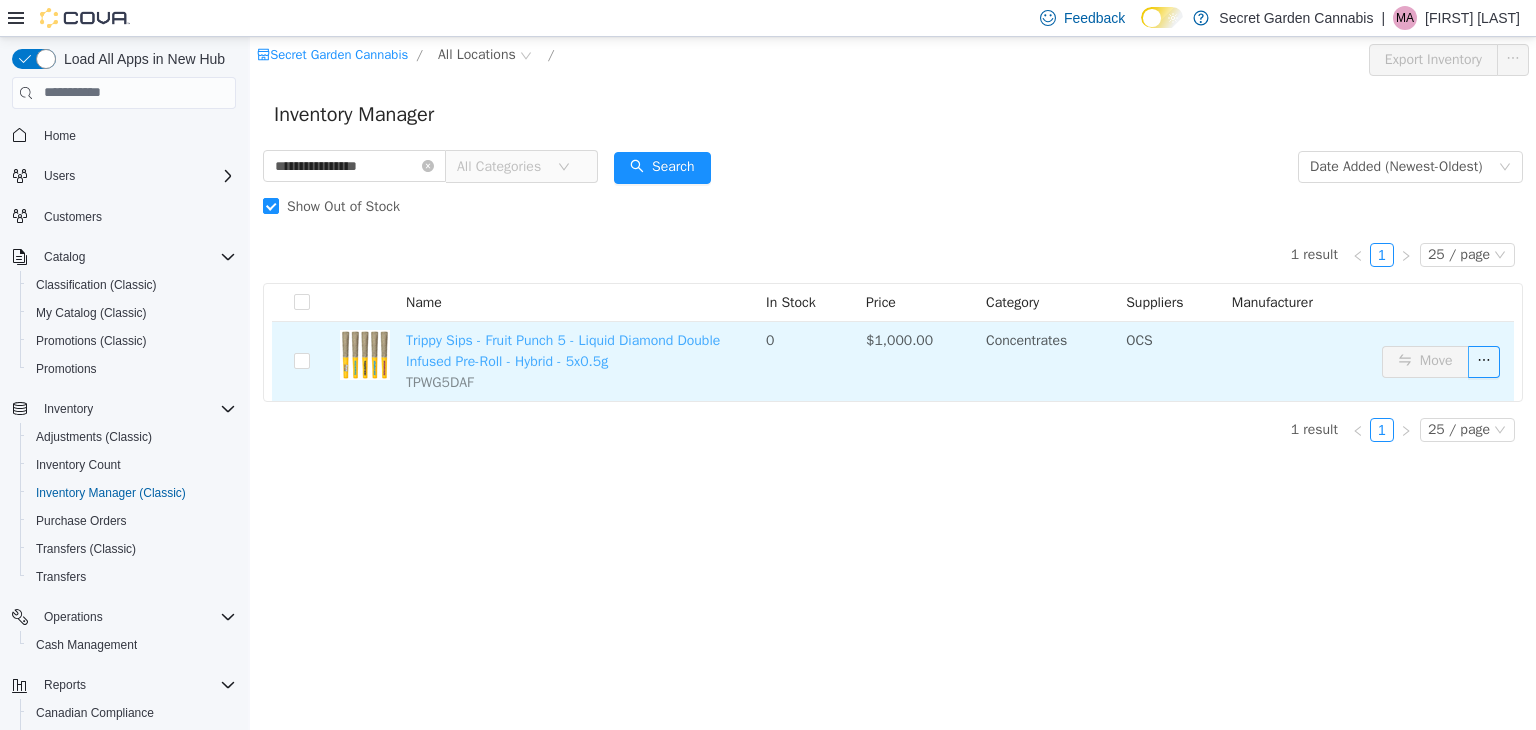 click on "Trippy Sips - Fruit Punch 5 - Liquid Diamond Double Infused Pre-Roll - Hybrid - 5x0.5g" at bounding box center (563, 350) 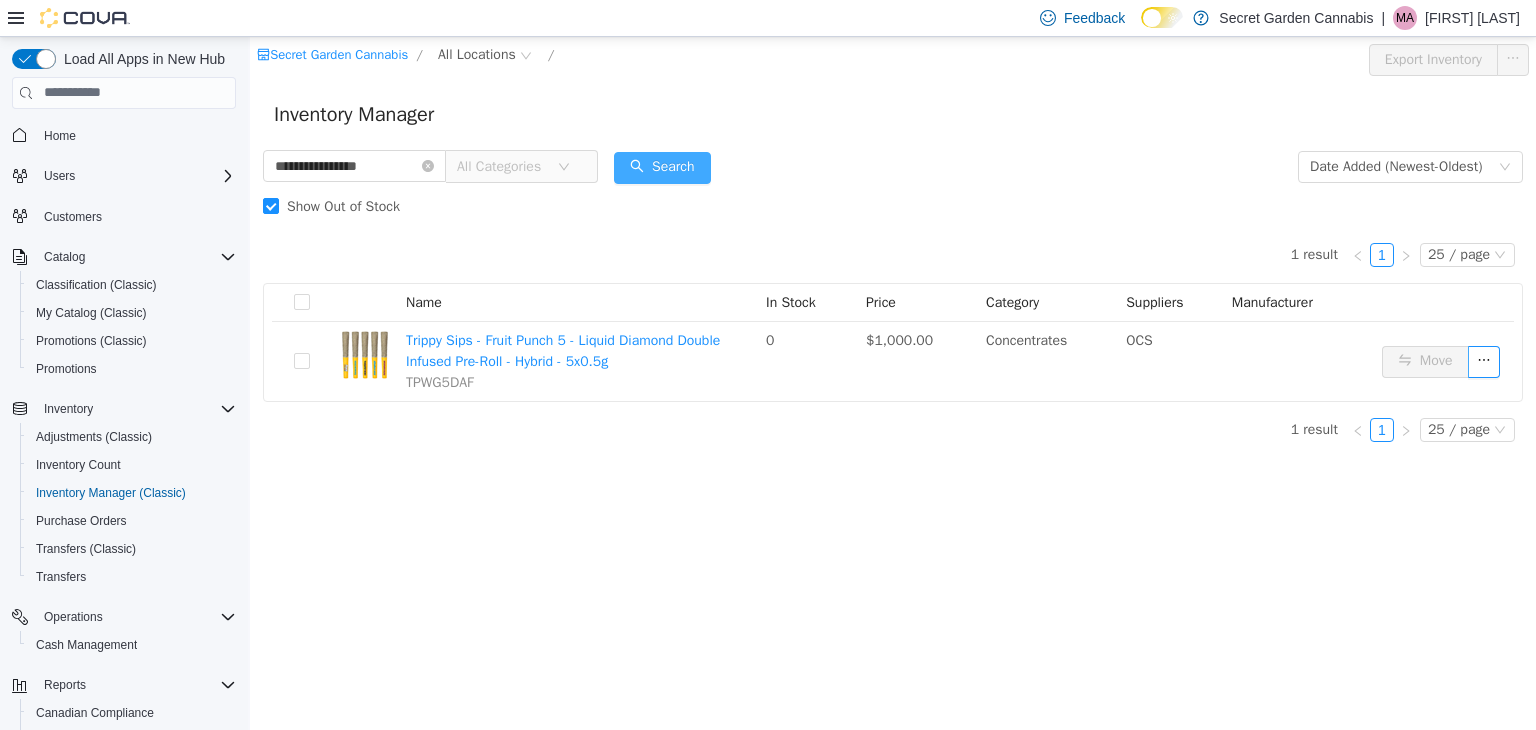 click on "Search" at bounding box center (662, 167) 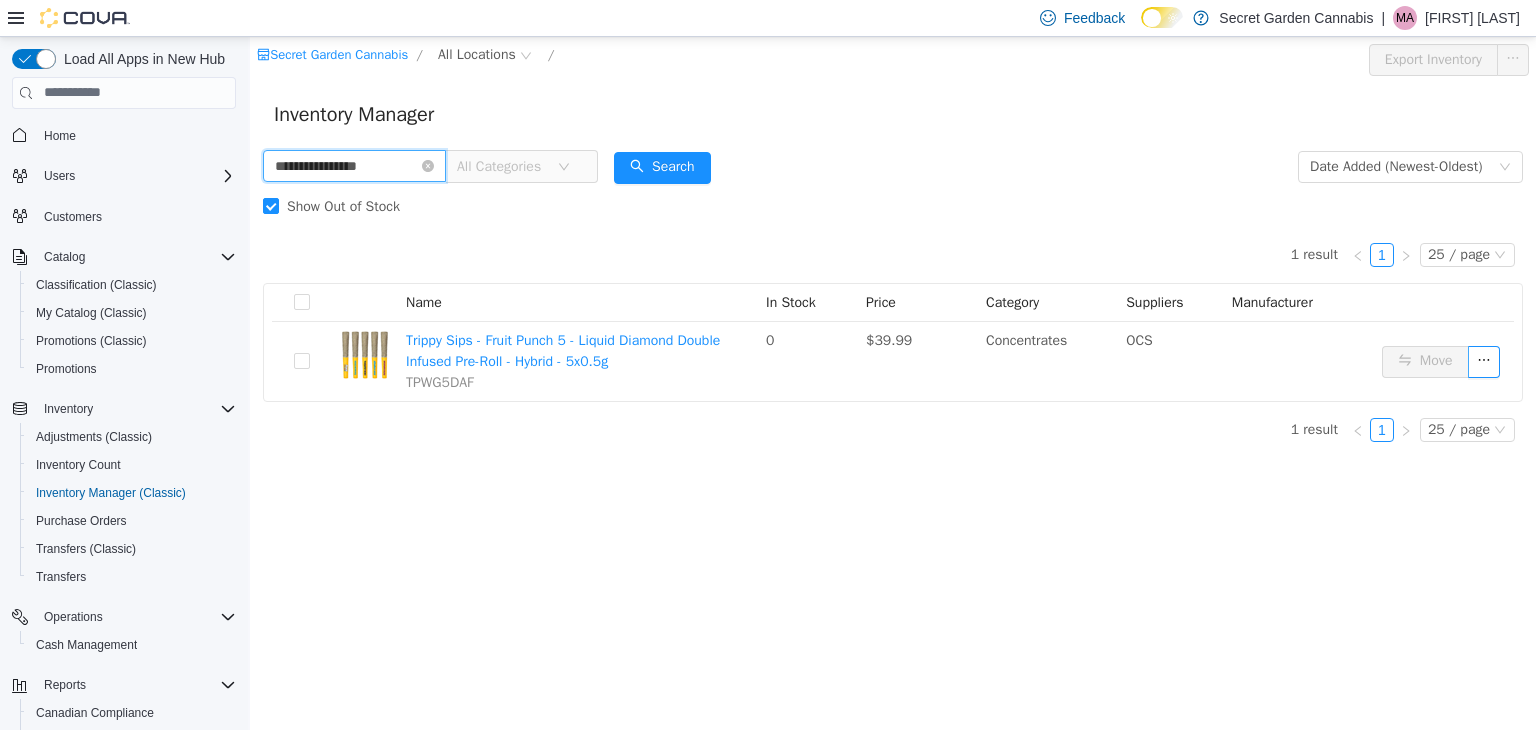 click on "**********" at bounding box center [354, 165] 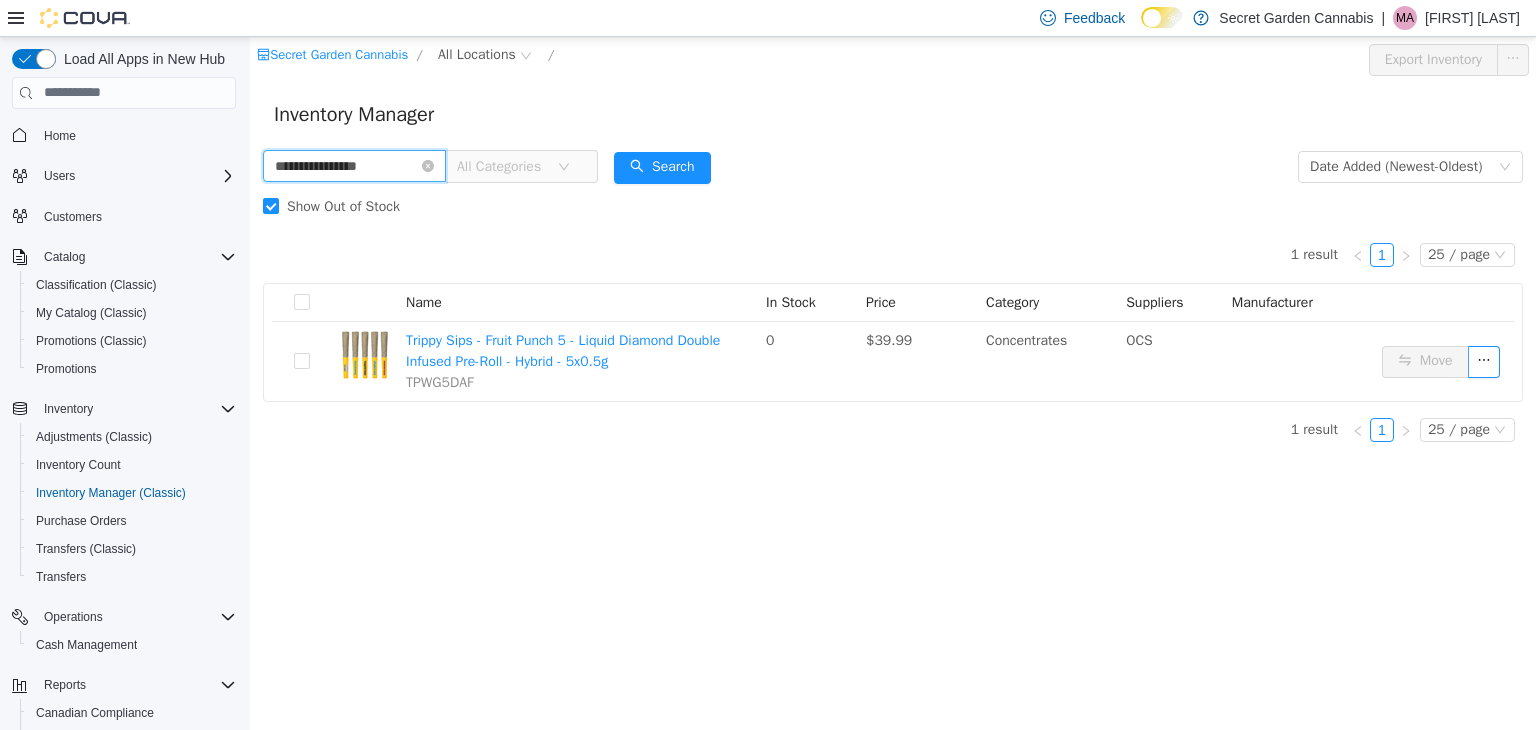 paste 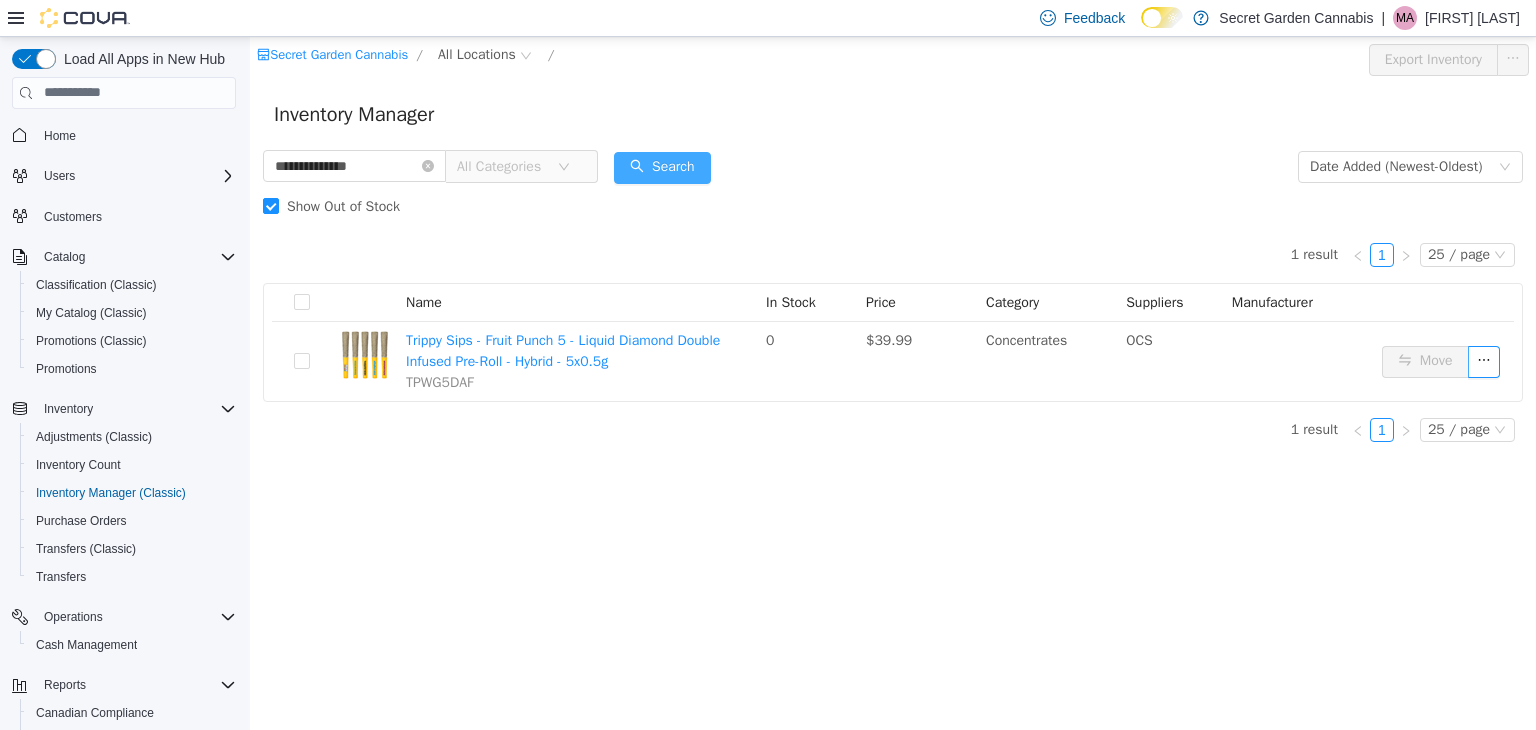 click on "Search" at bounding box center [662, 167] 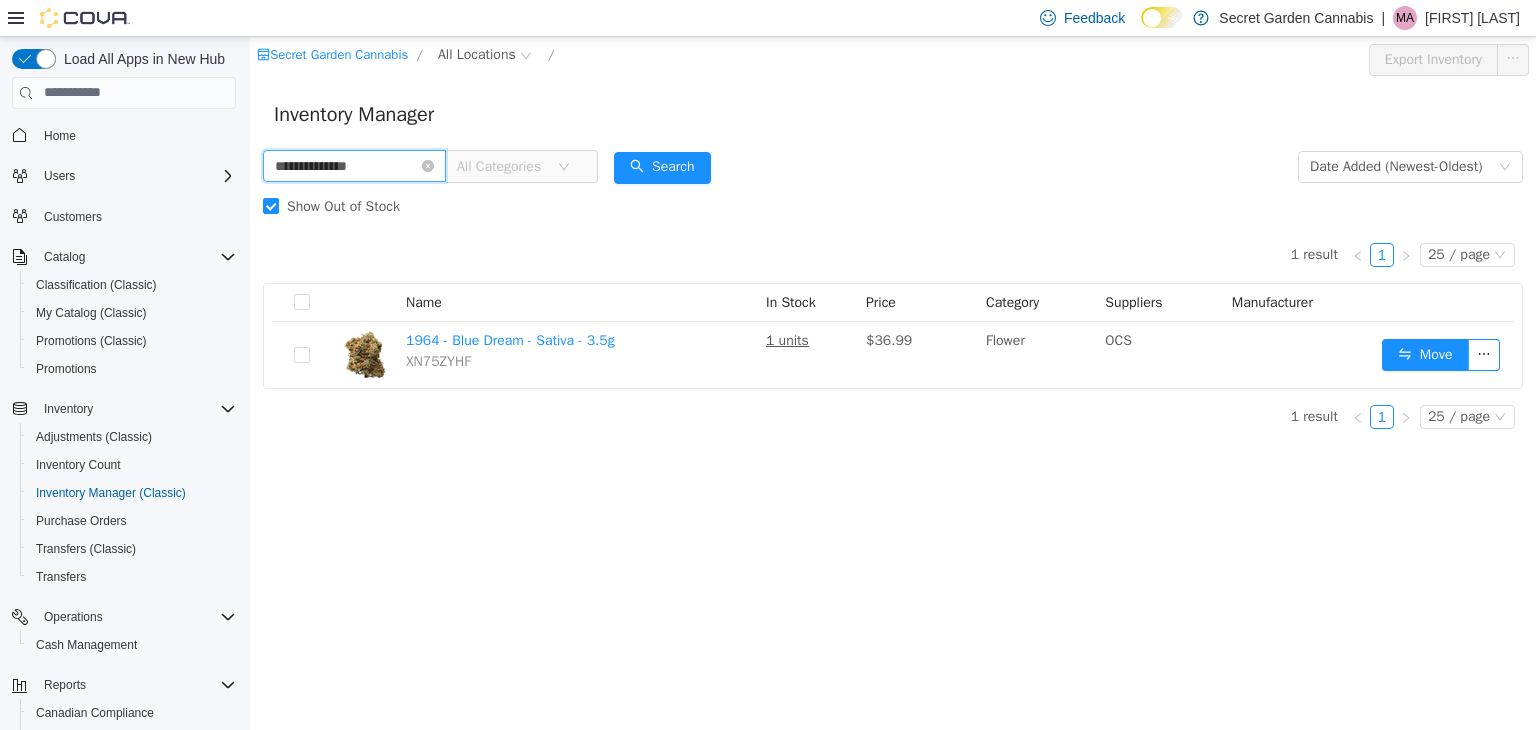 click on "**********" at bounding box center (354, 165) 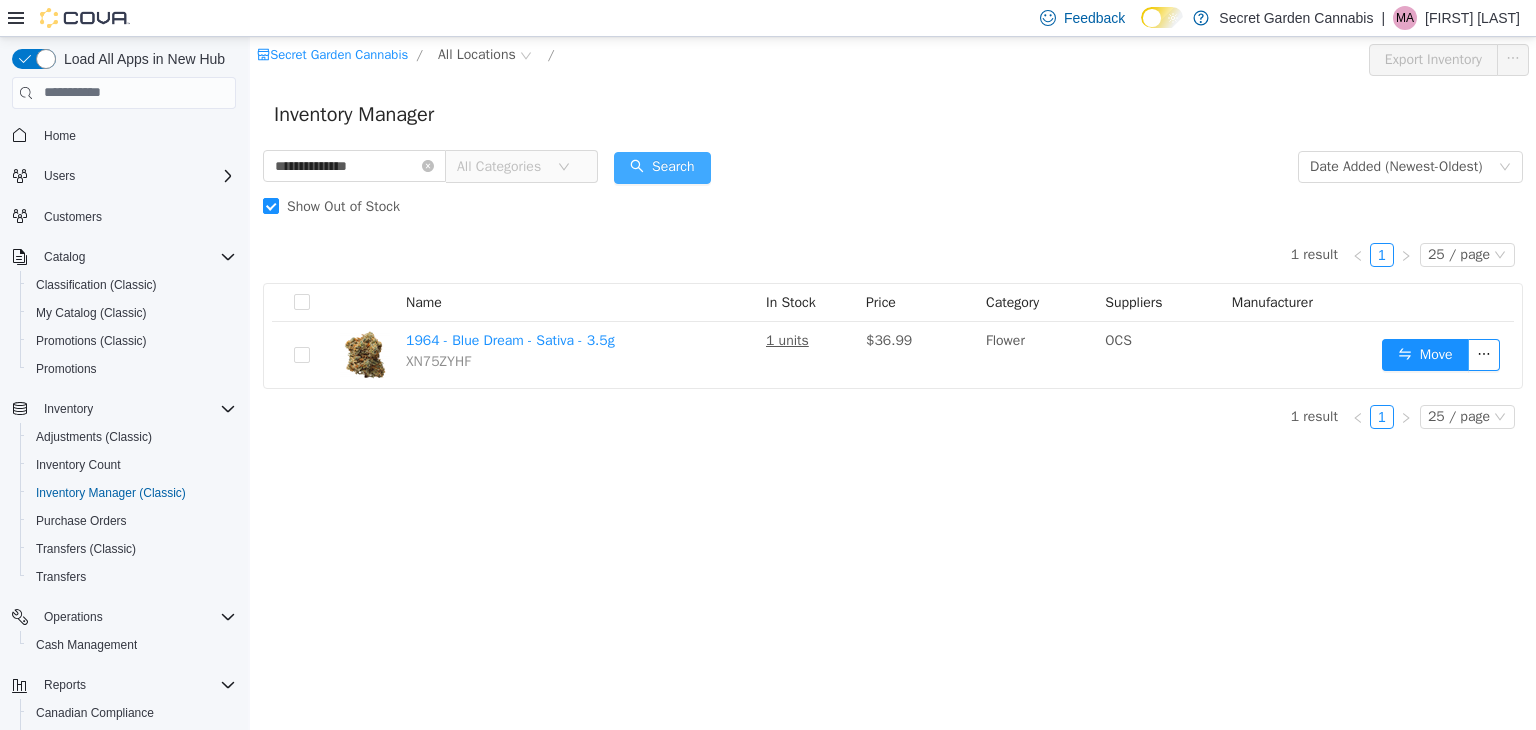 click on "Search" at bounding box center [662, 167] 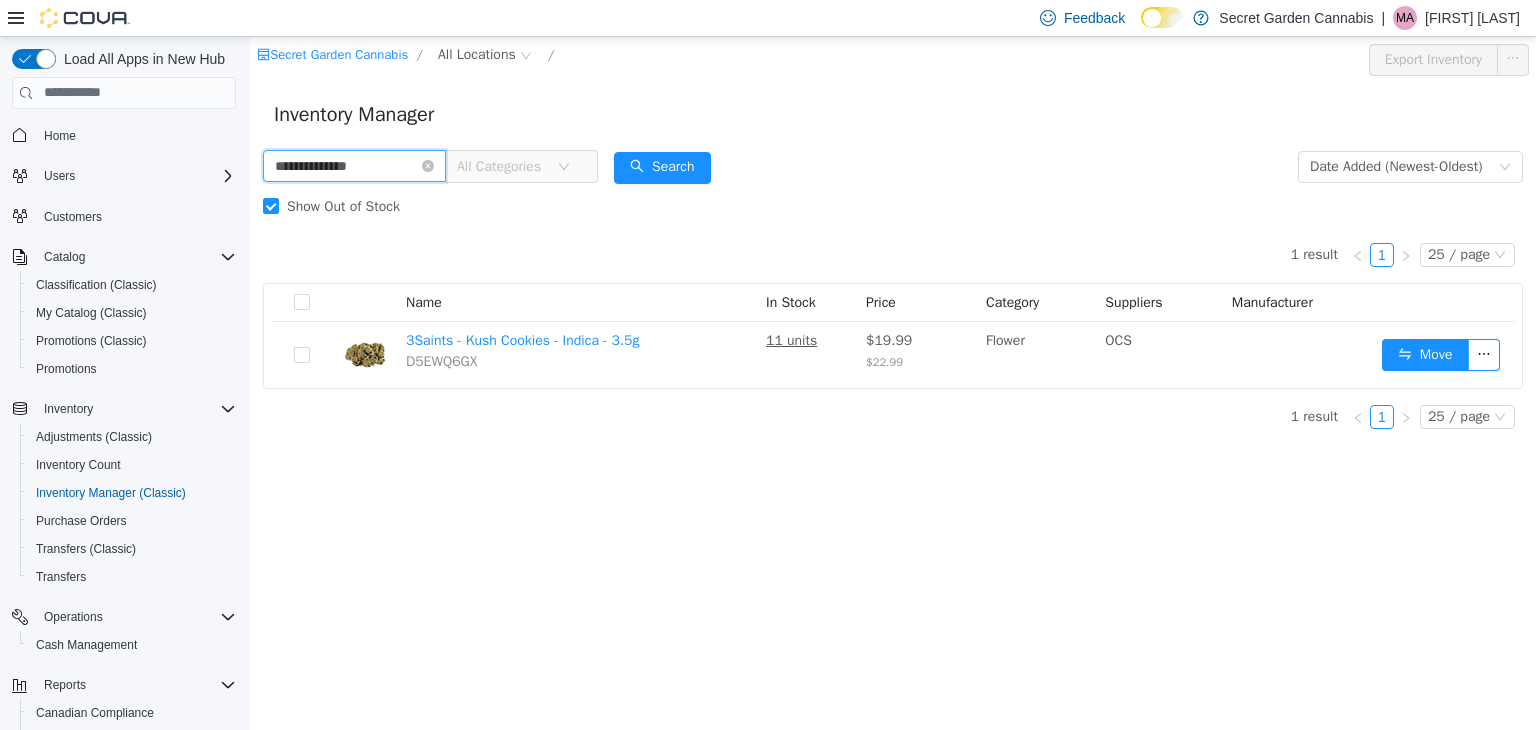 click on "**********" at bounding box center (354, 165) 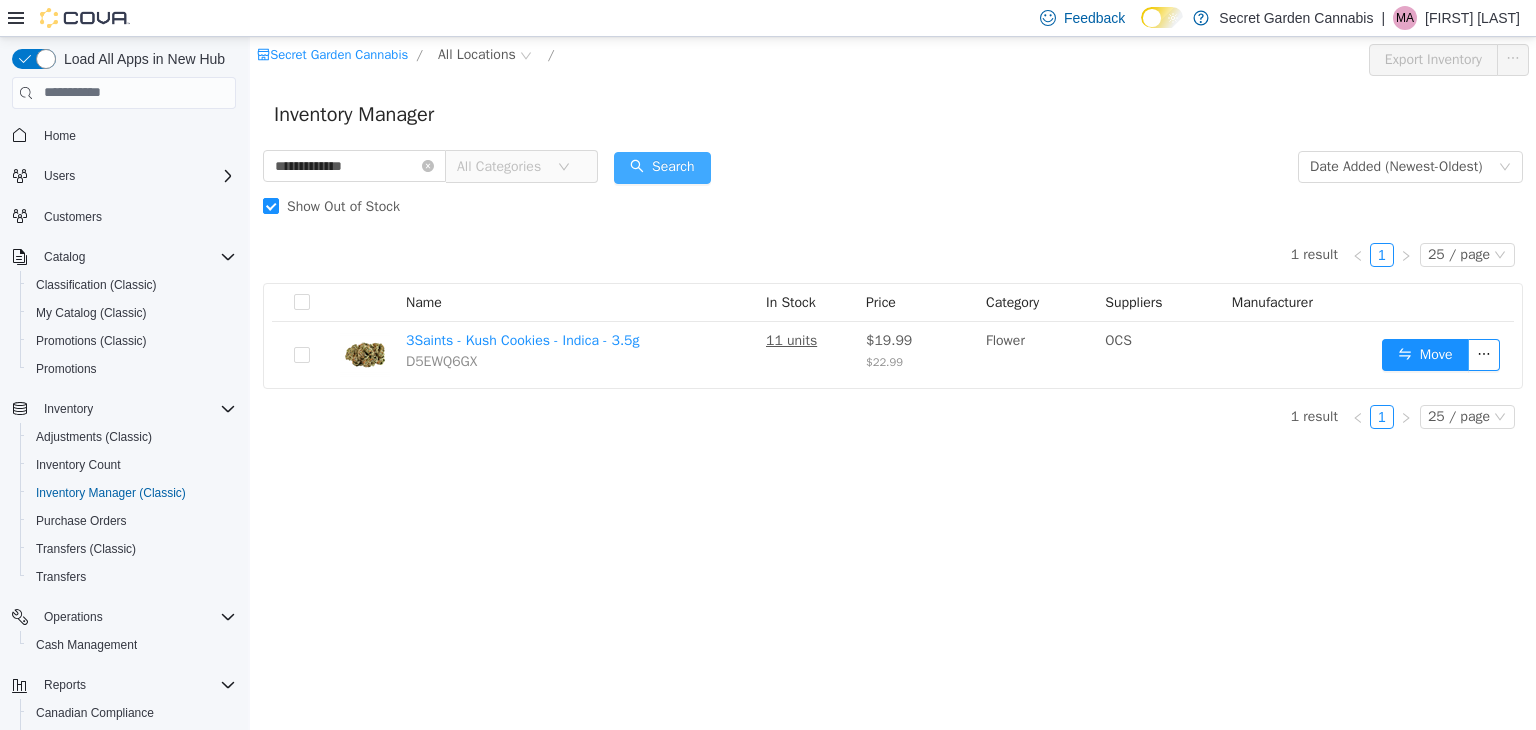 click on "Search" at bounding box center [662, 167] 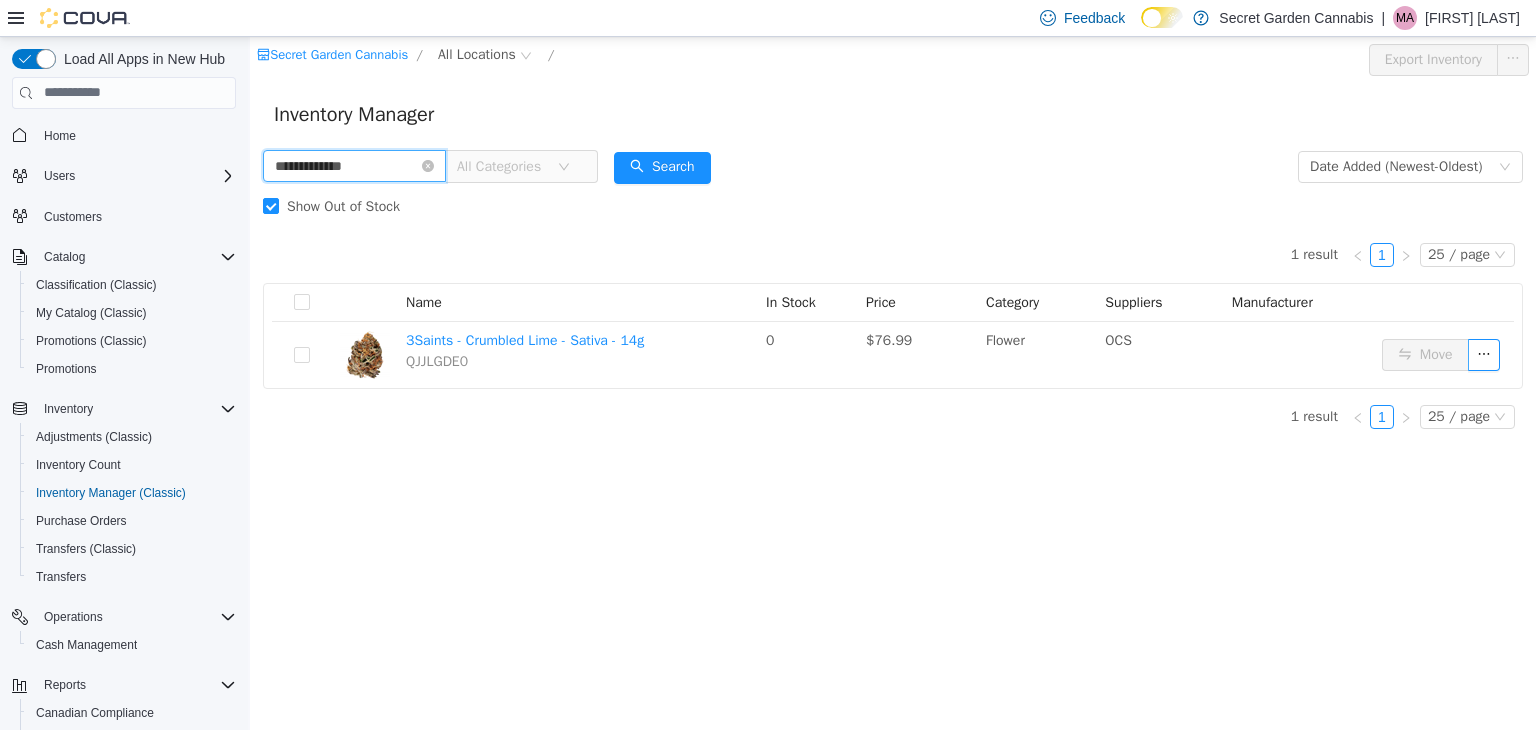 click on "**********" at bounding box center (354, 165) 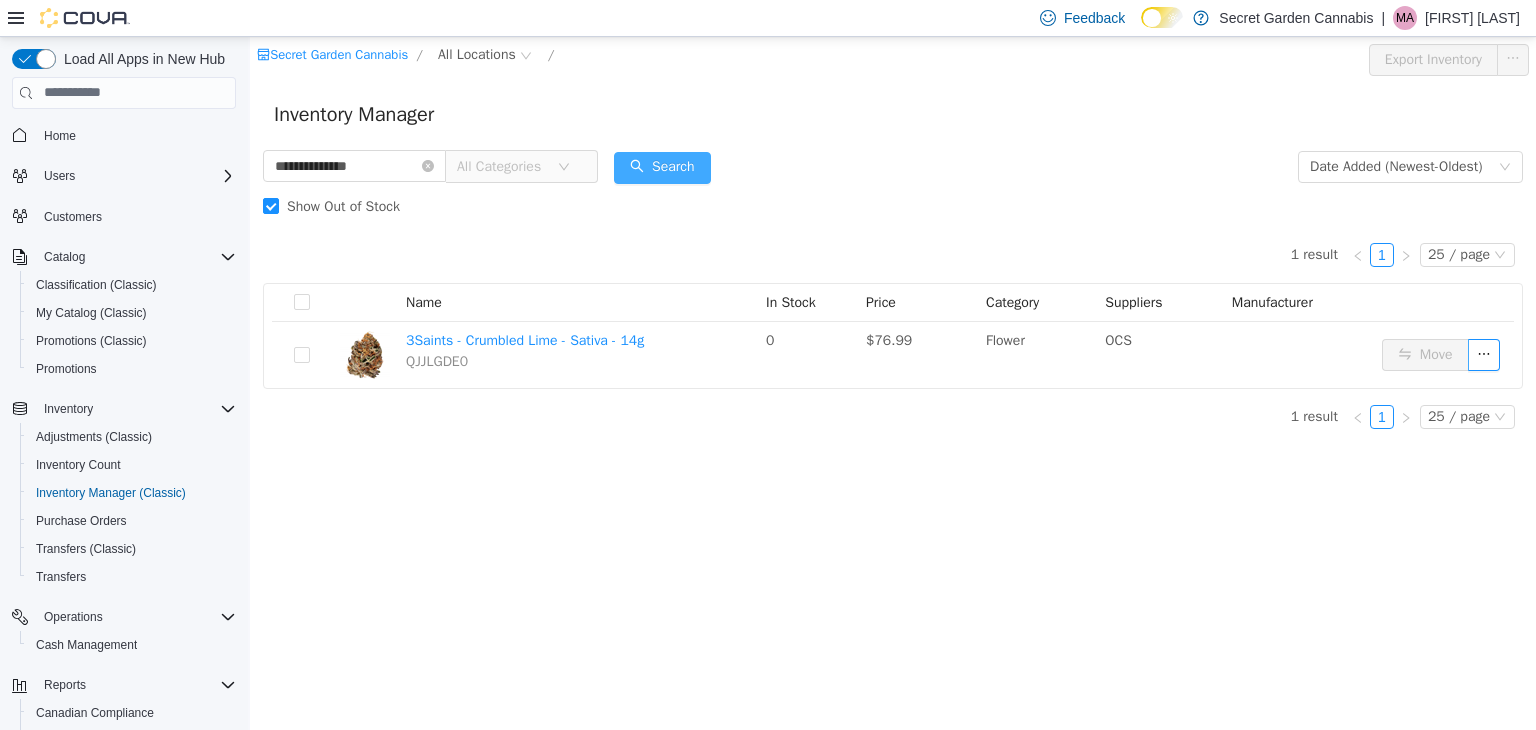 click on "Search" at bounding box center [662, 167] 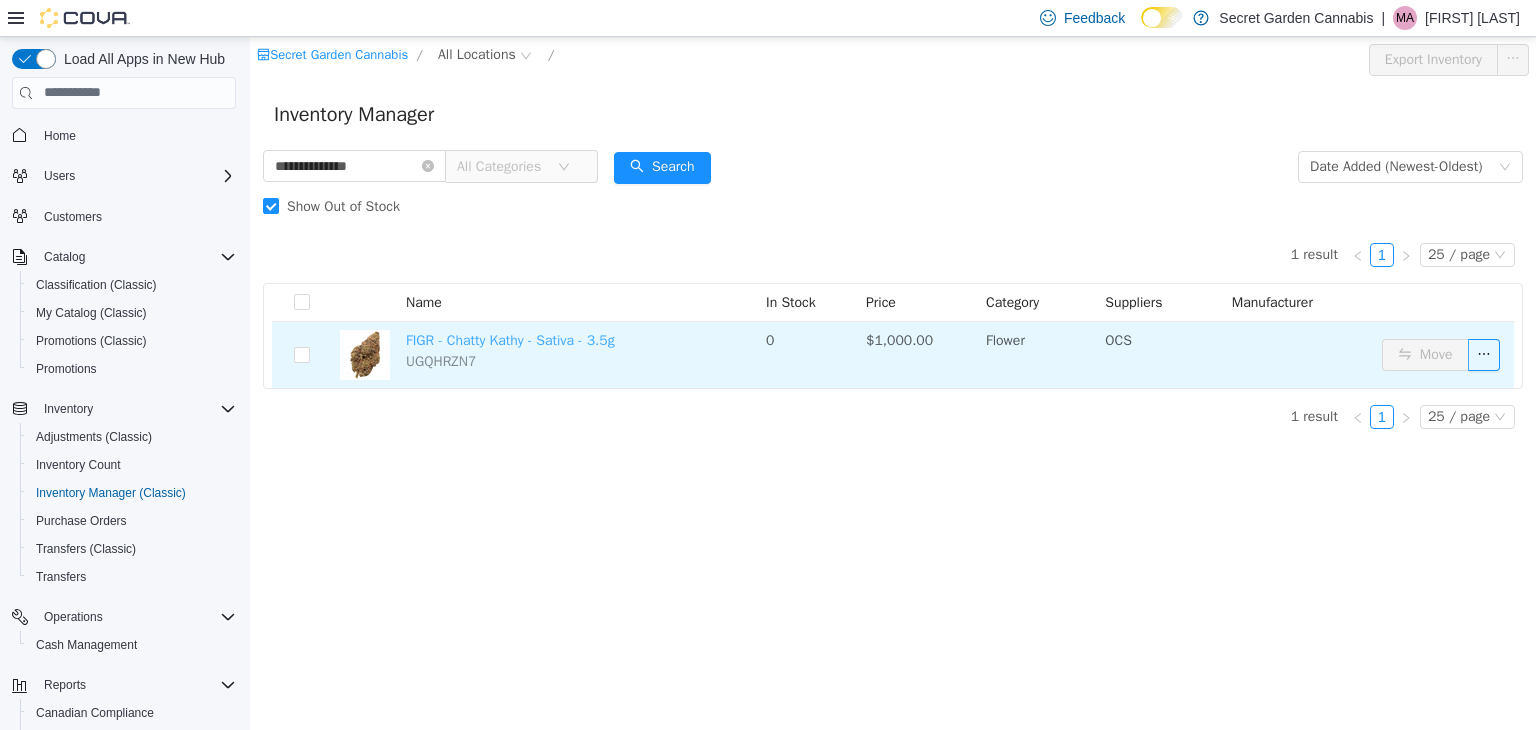 click on "FIGR - Chatty Kathy - Sativa - 3.5g" at bounding box center [510, 339] 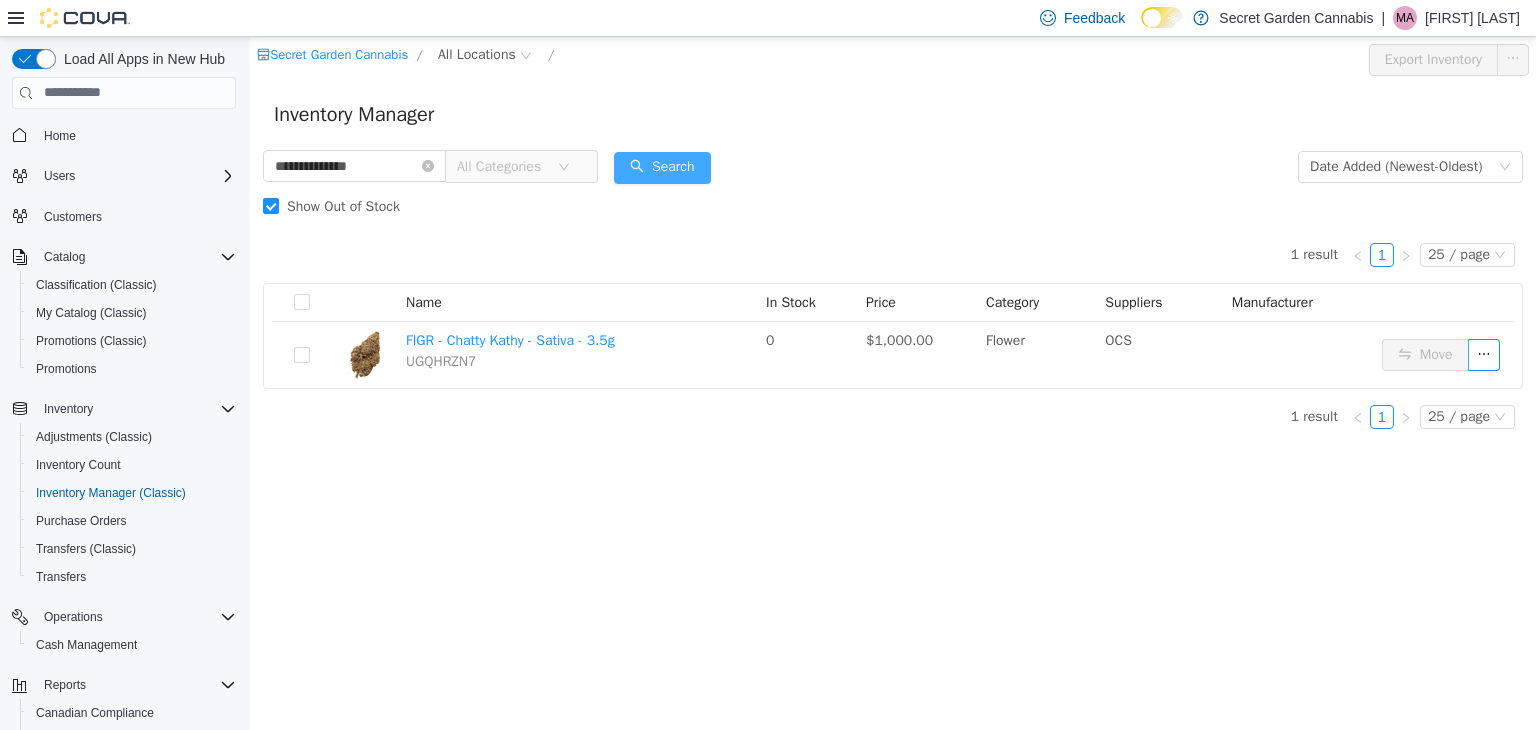 click on "Search" at bounding box center (662, 167) 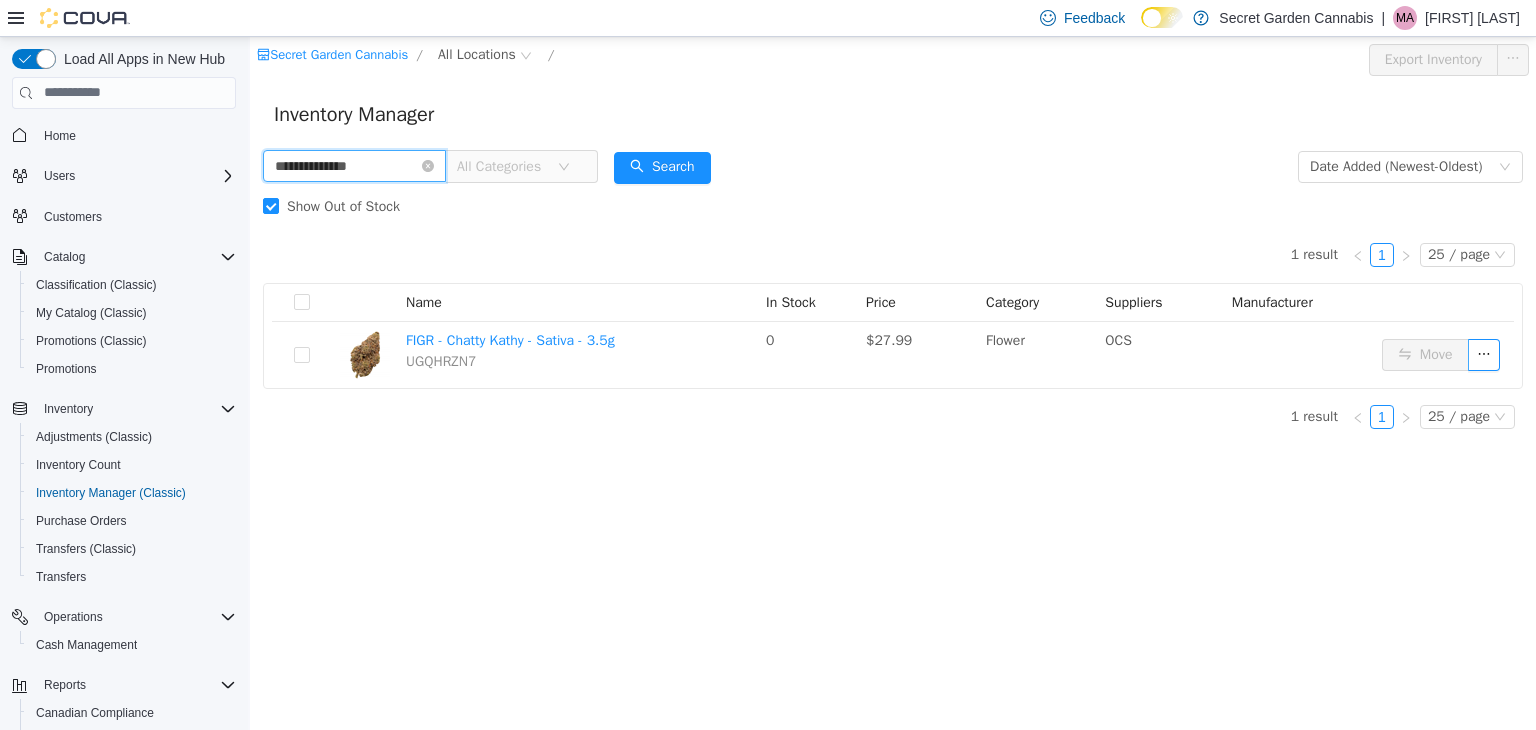 click on "**********" at bounding box center [354, 165] 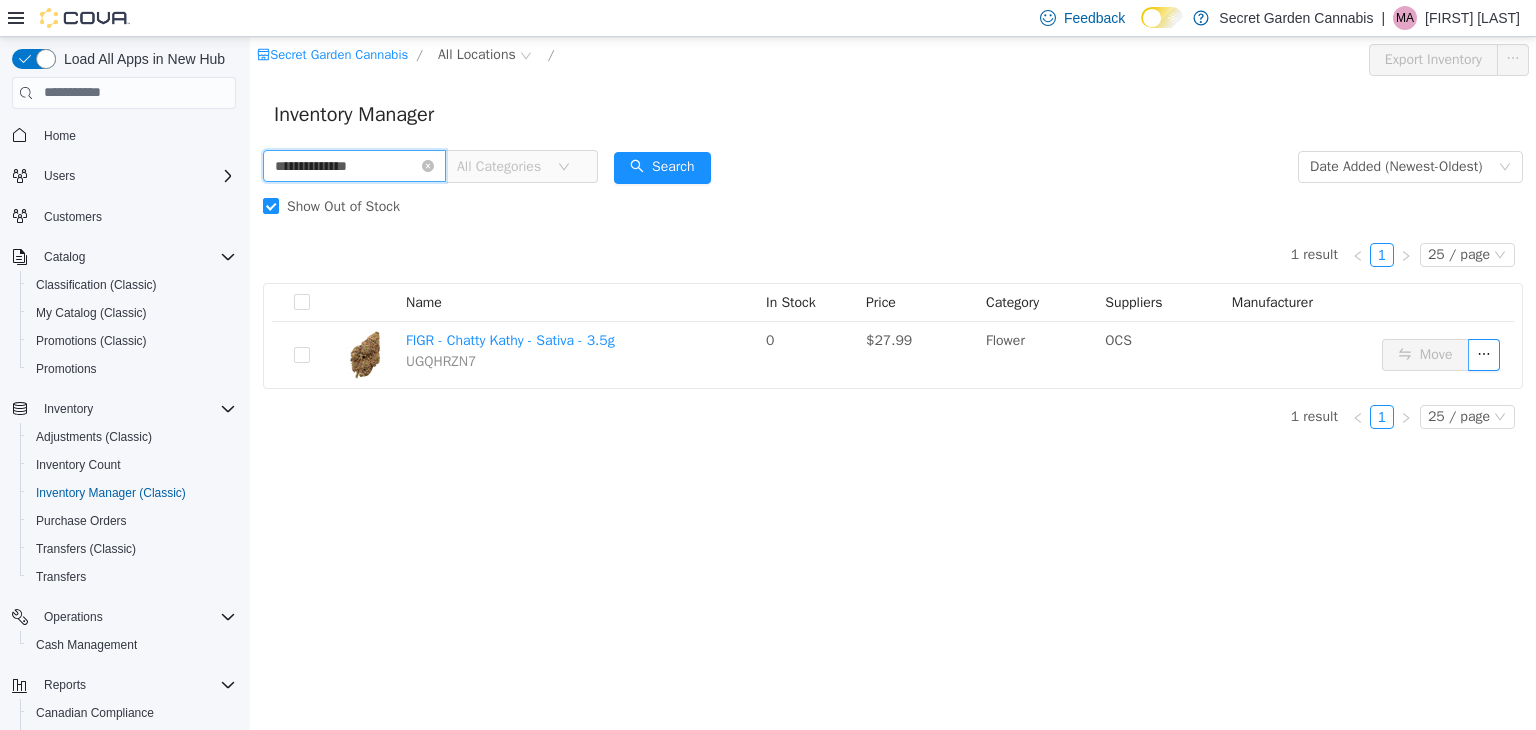 click on "**********" at bounding box center (354, 165) 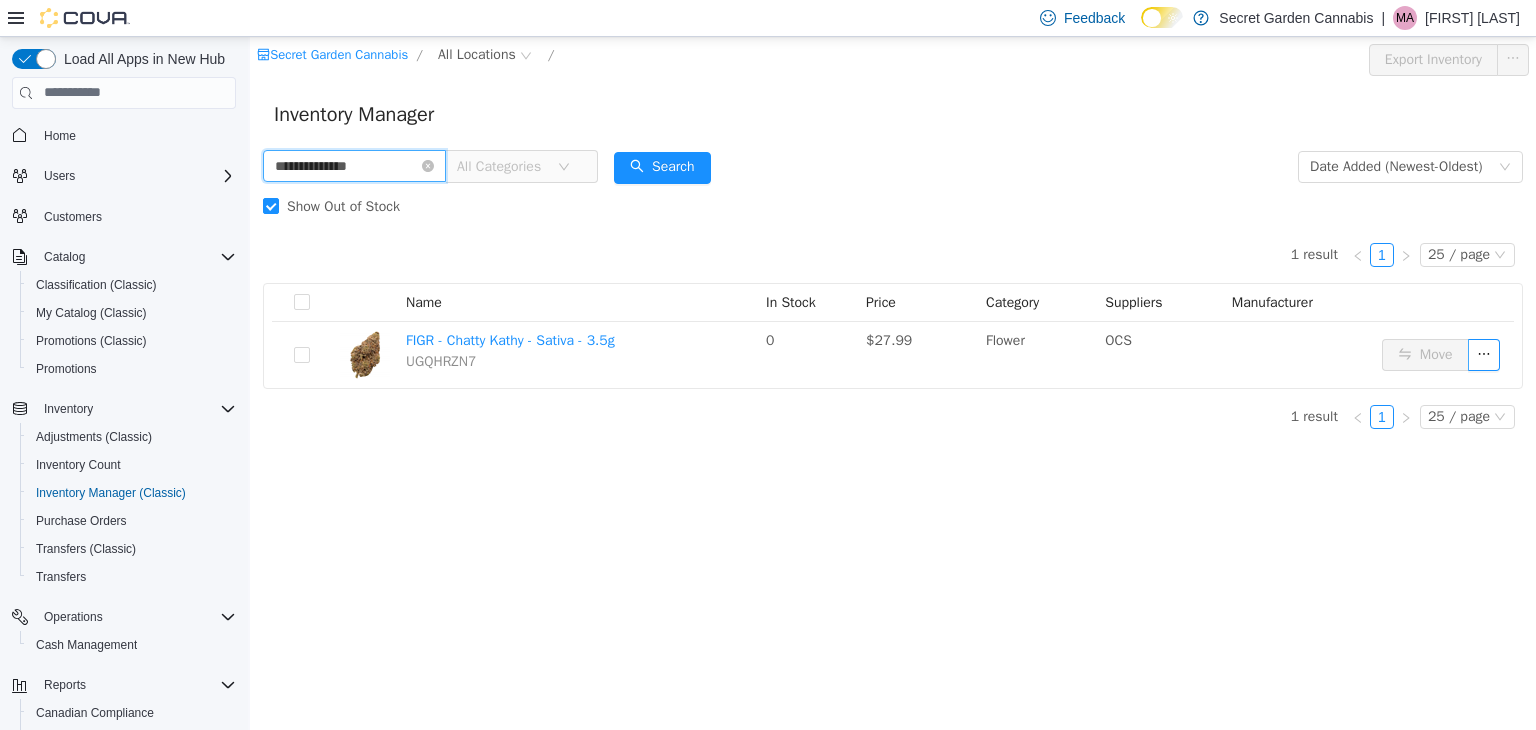 paste 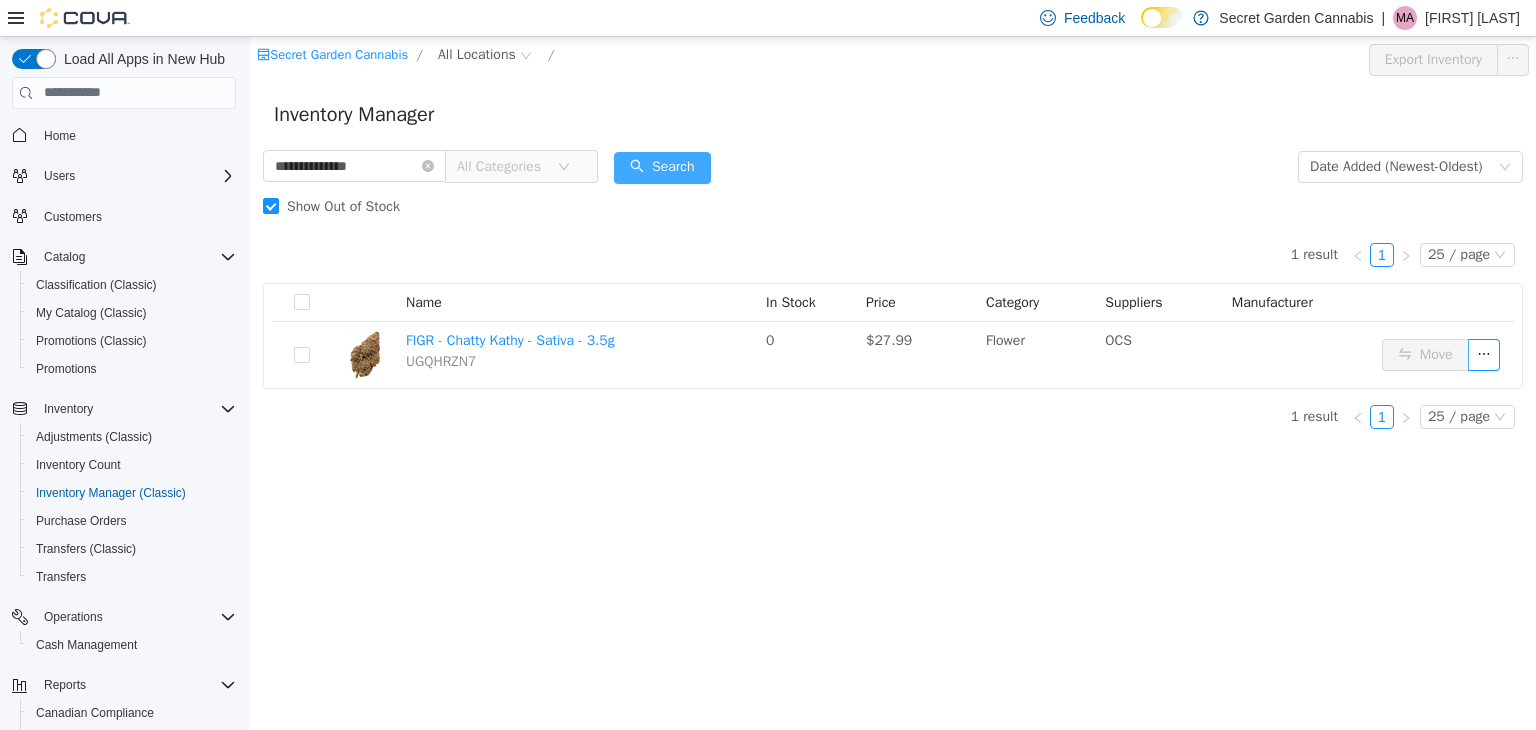 click on "Search" at bounding box center (662, 167) 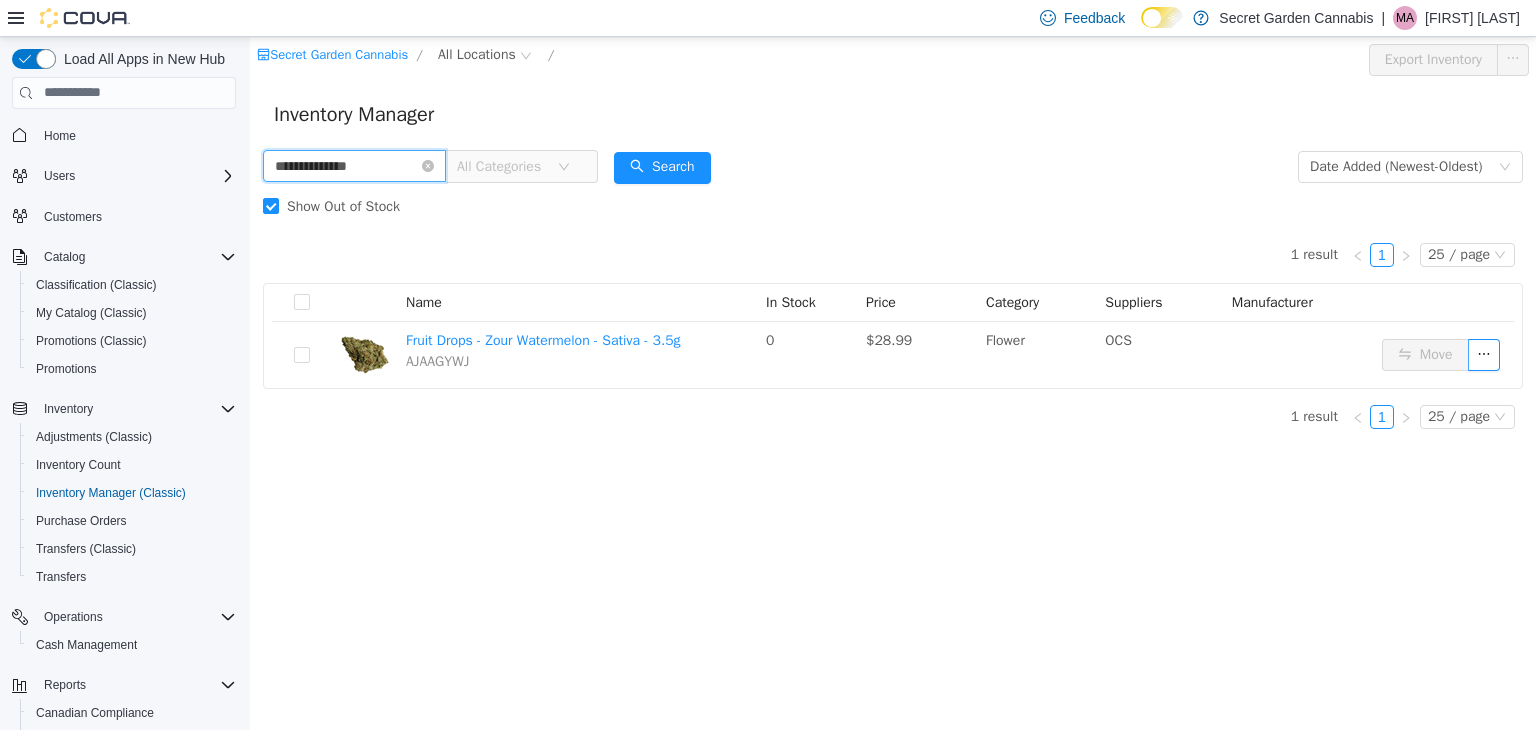 click on "**********" at bounding box center (354, 165) 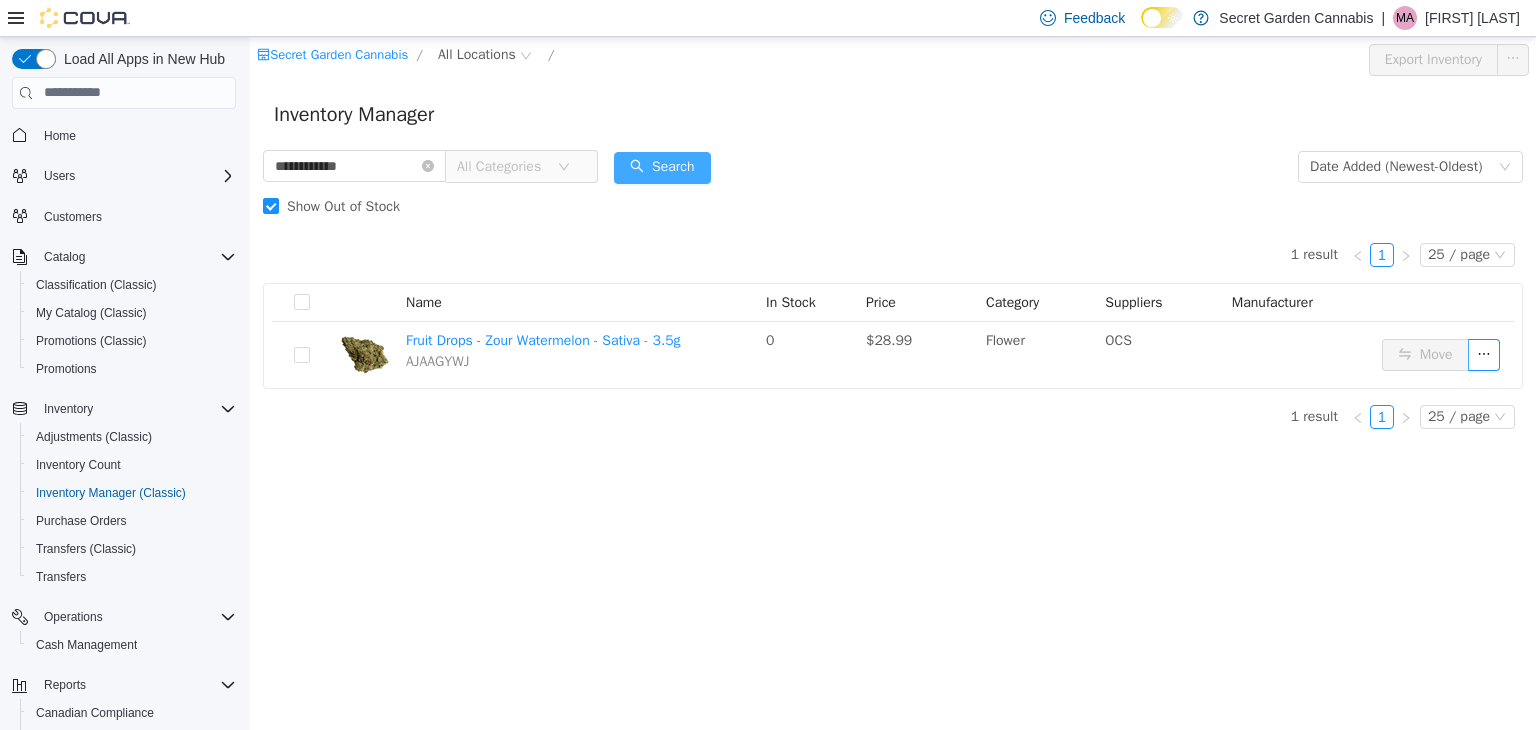 click on "Search" at bounding box center [662, 167] 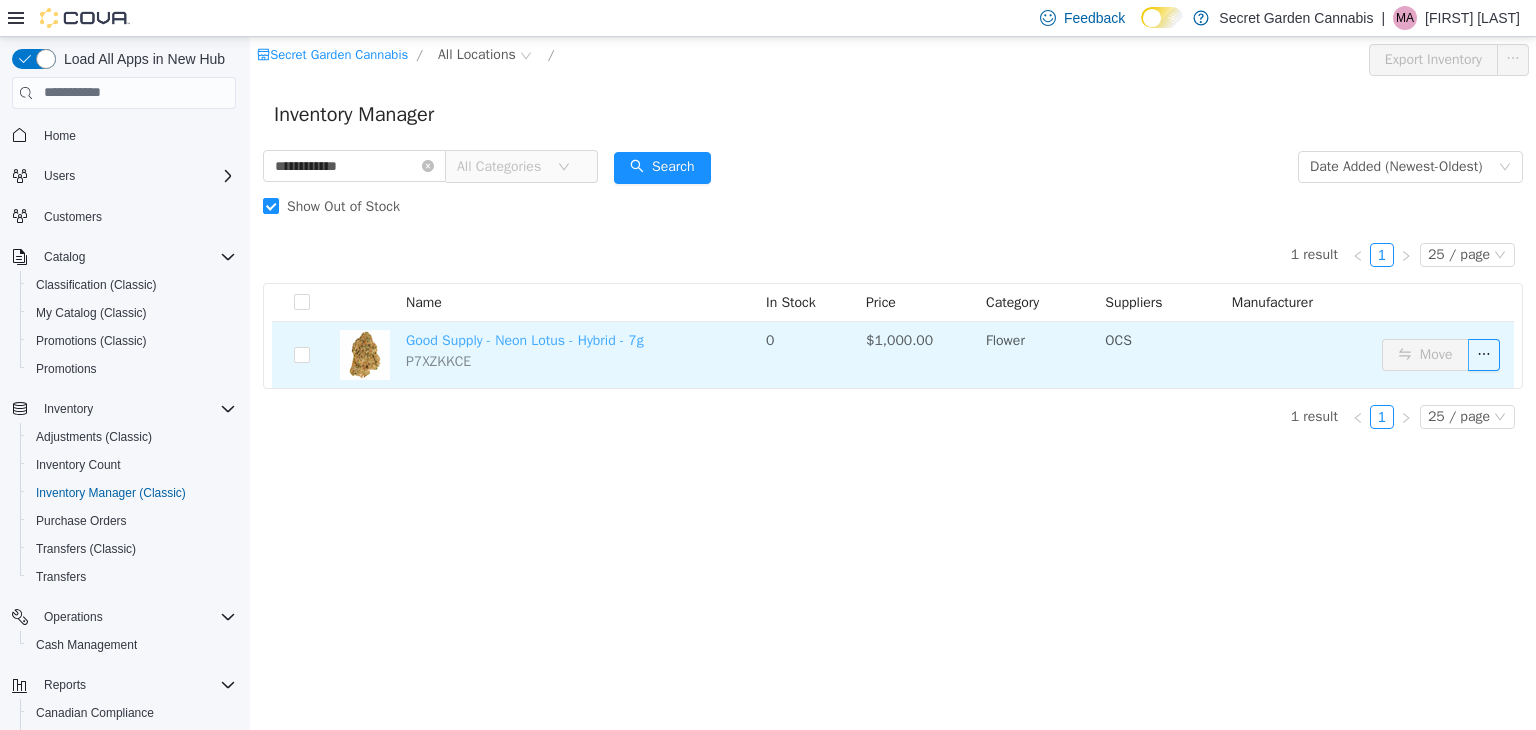 click on "Good Supply - Neon Lotus - Hybrid - 7g" at bounding box center [525, 339] 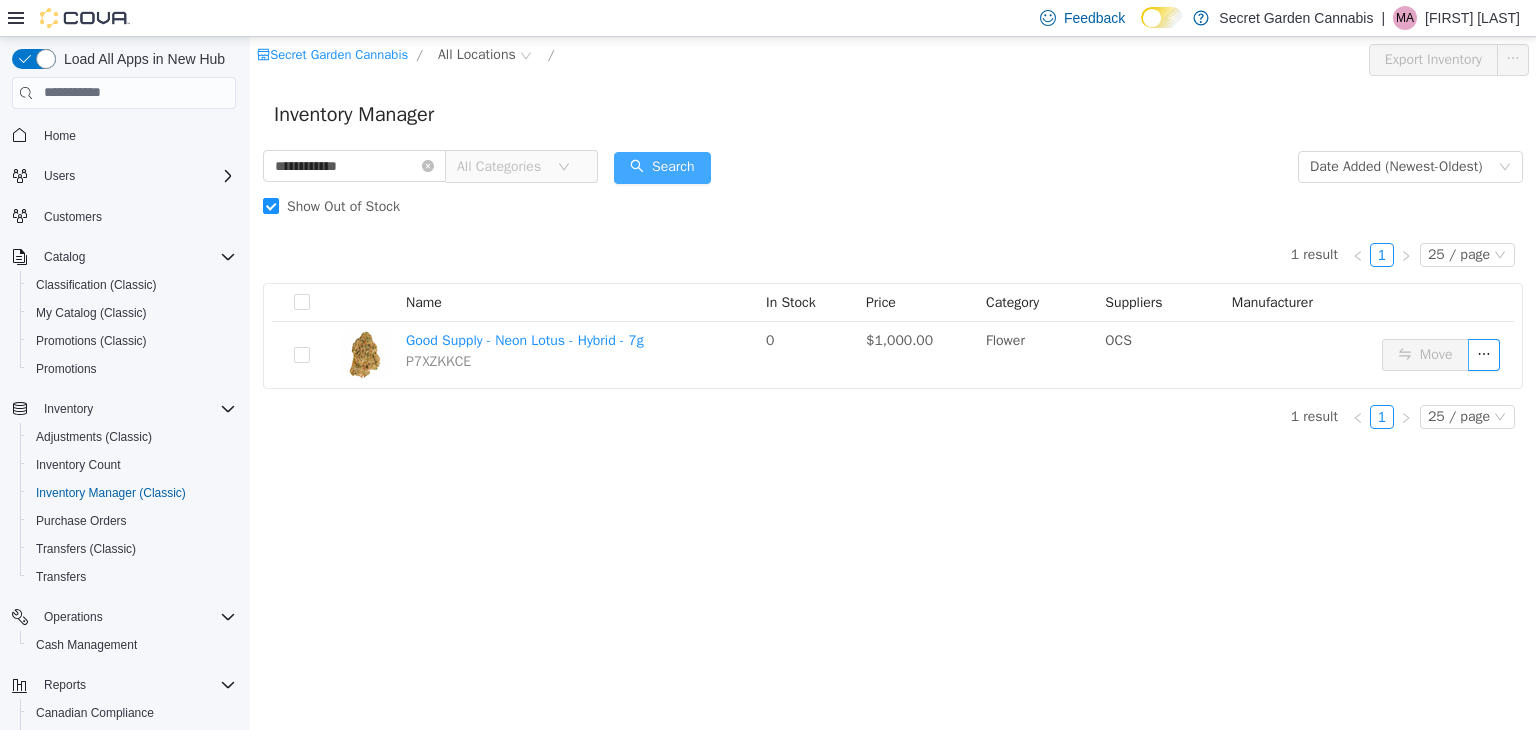 click on "Search" at bounding box center [662, 167] 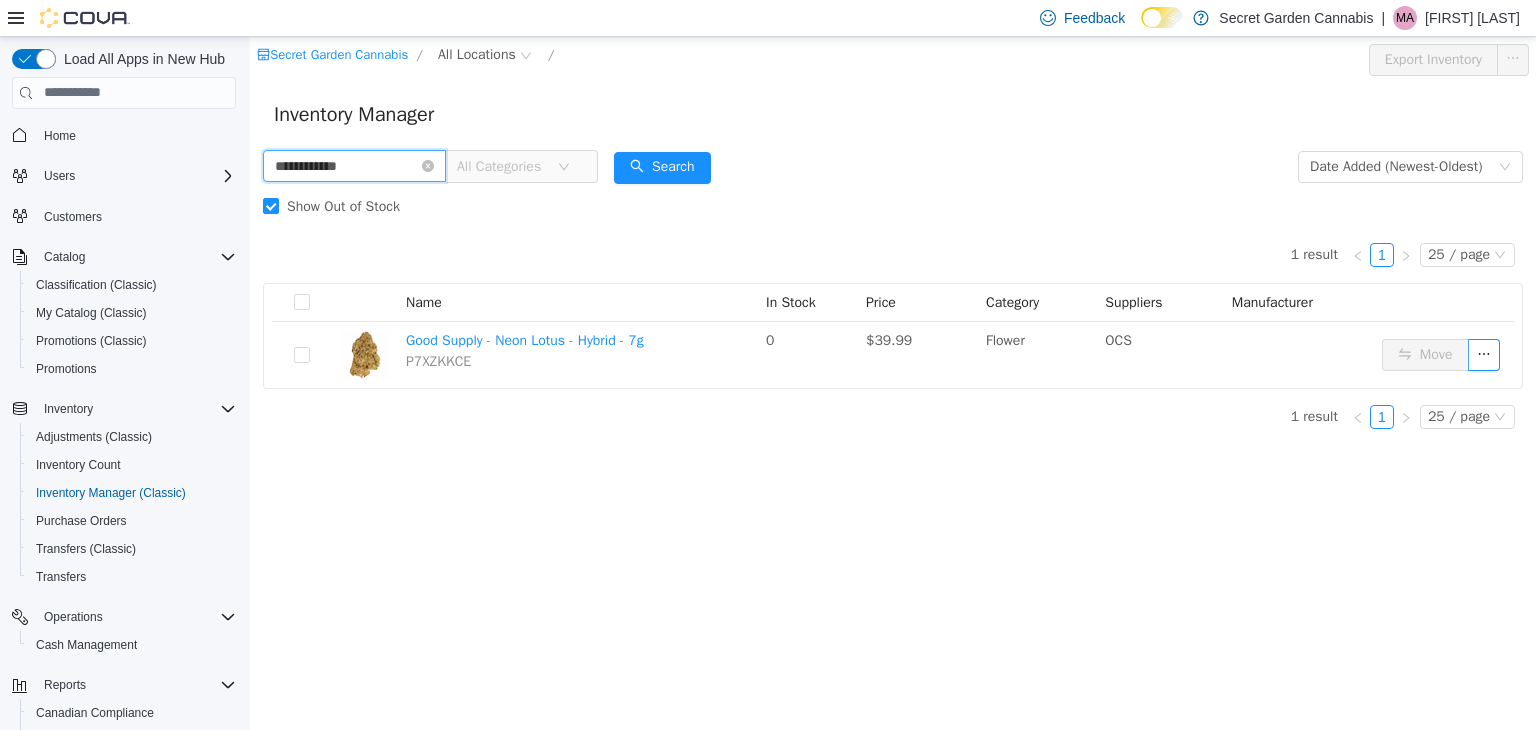 click on "**********" at bounding box center (354, 165) 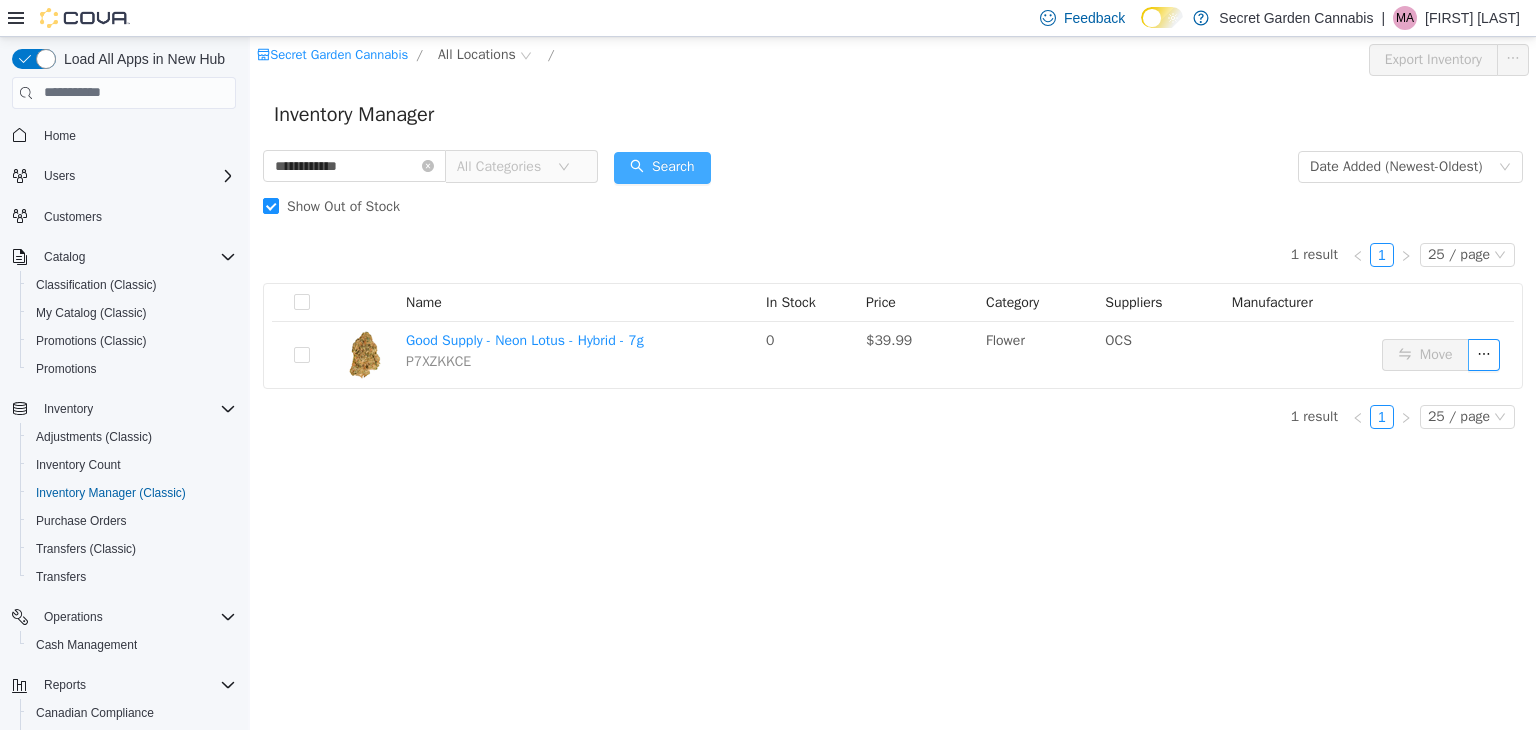click on "Search" at bounding box center [662, 167] 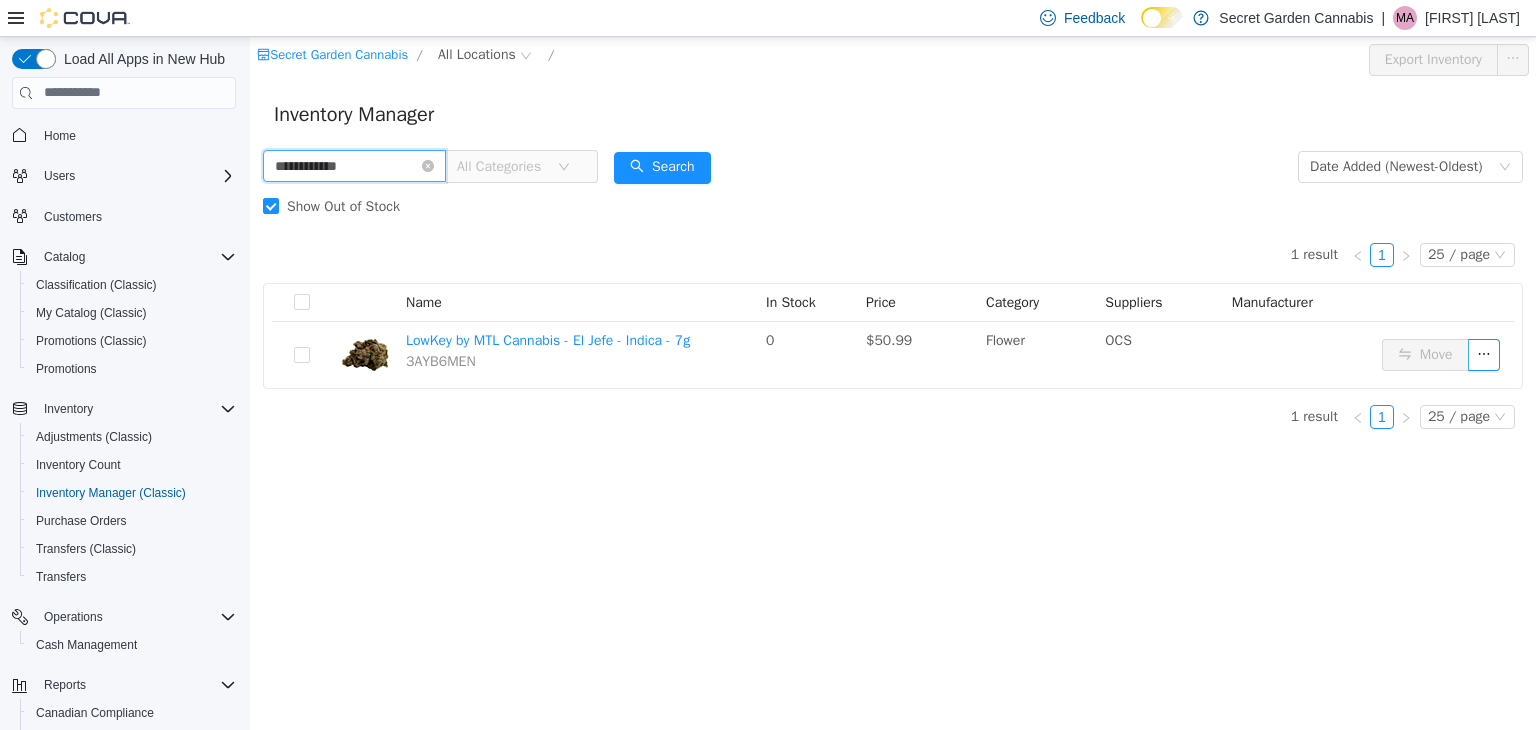 click on "**********" at bounding box center (354, 165) 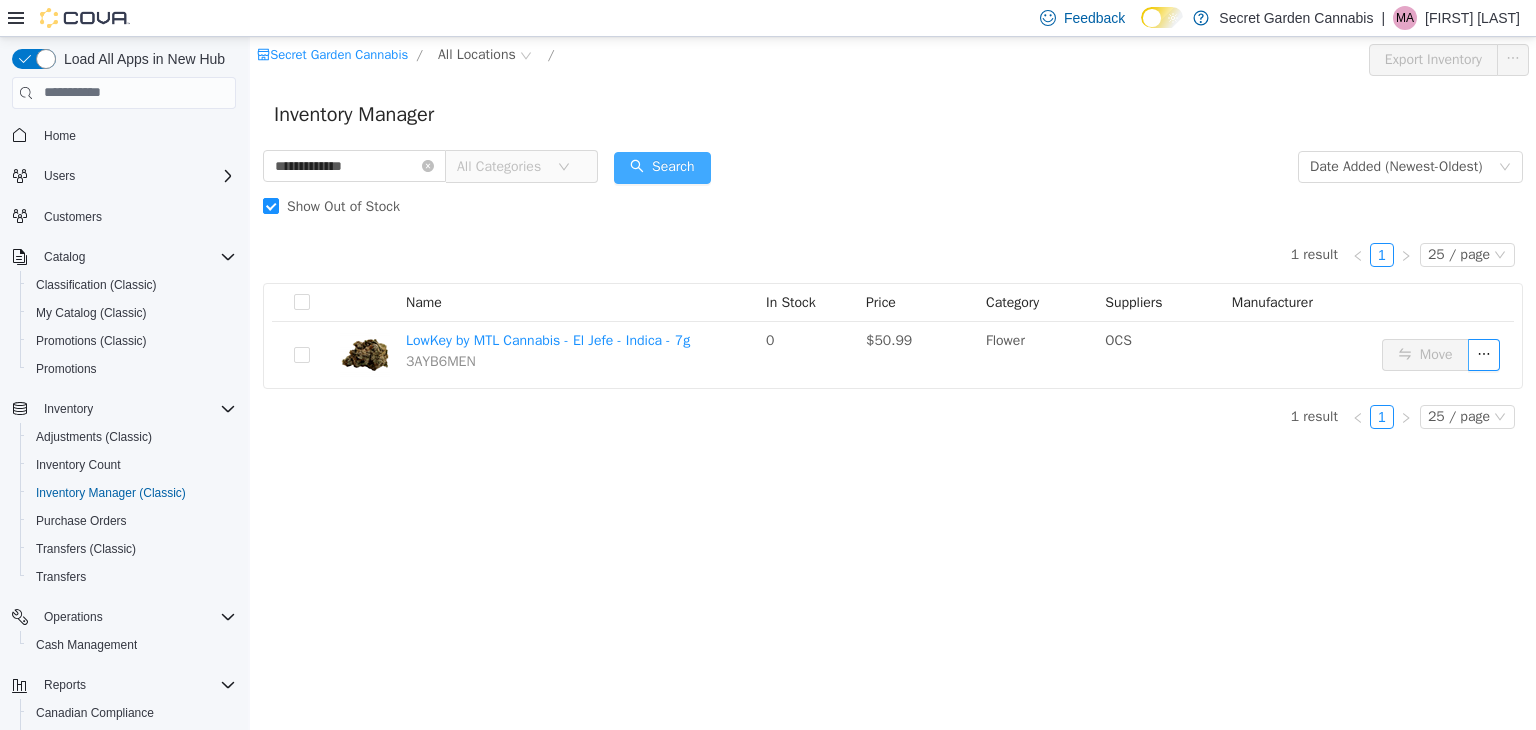 click on "Search" at bounding box center [662, 167] 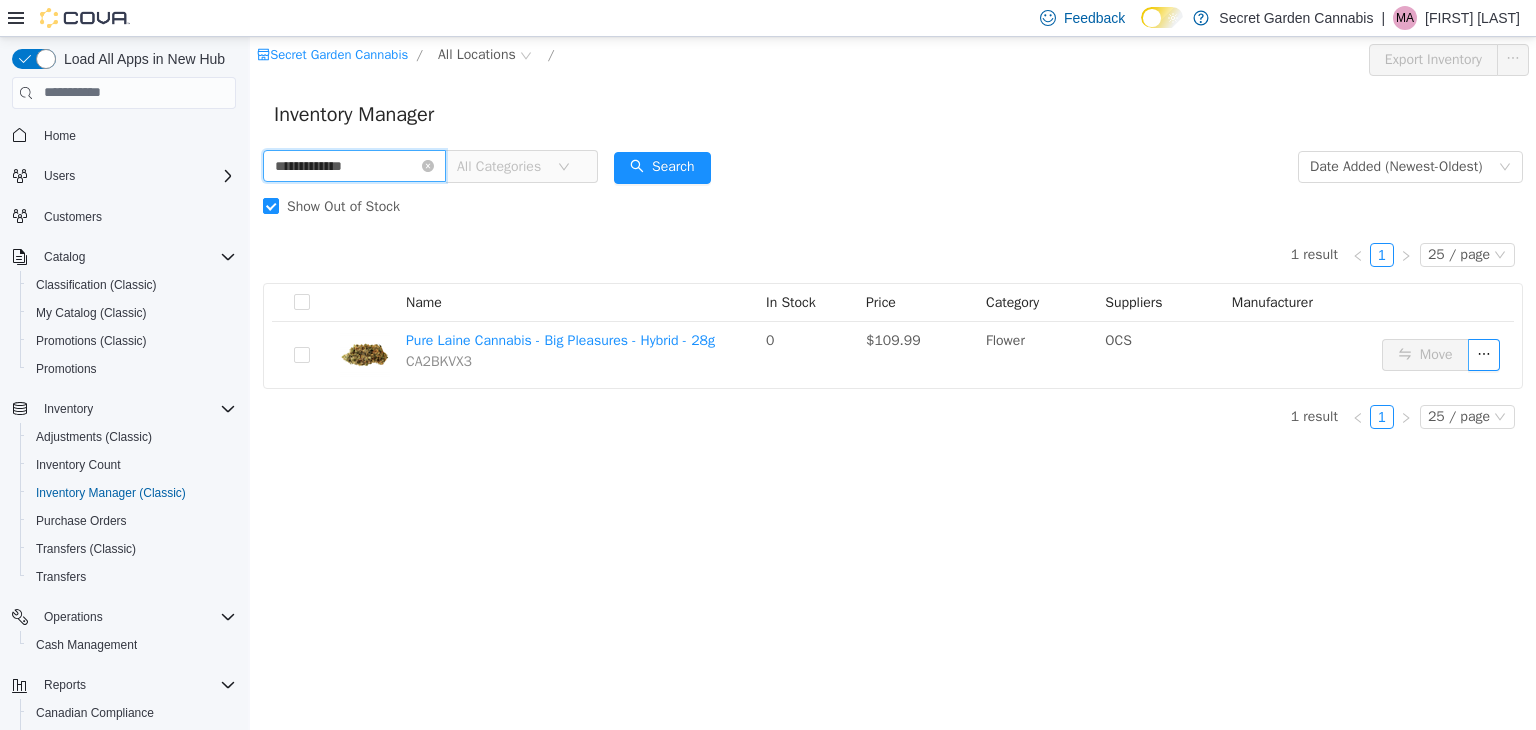 click on "**********" at bounding box center [354, 165] 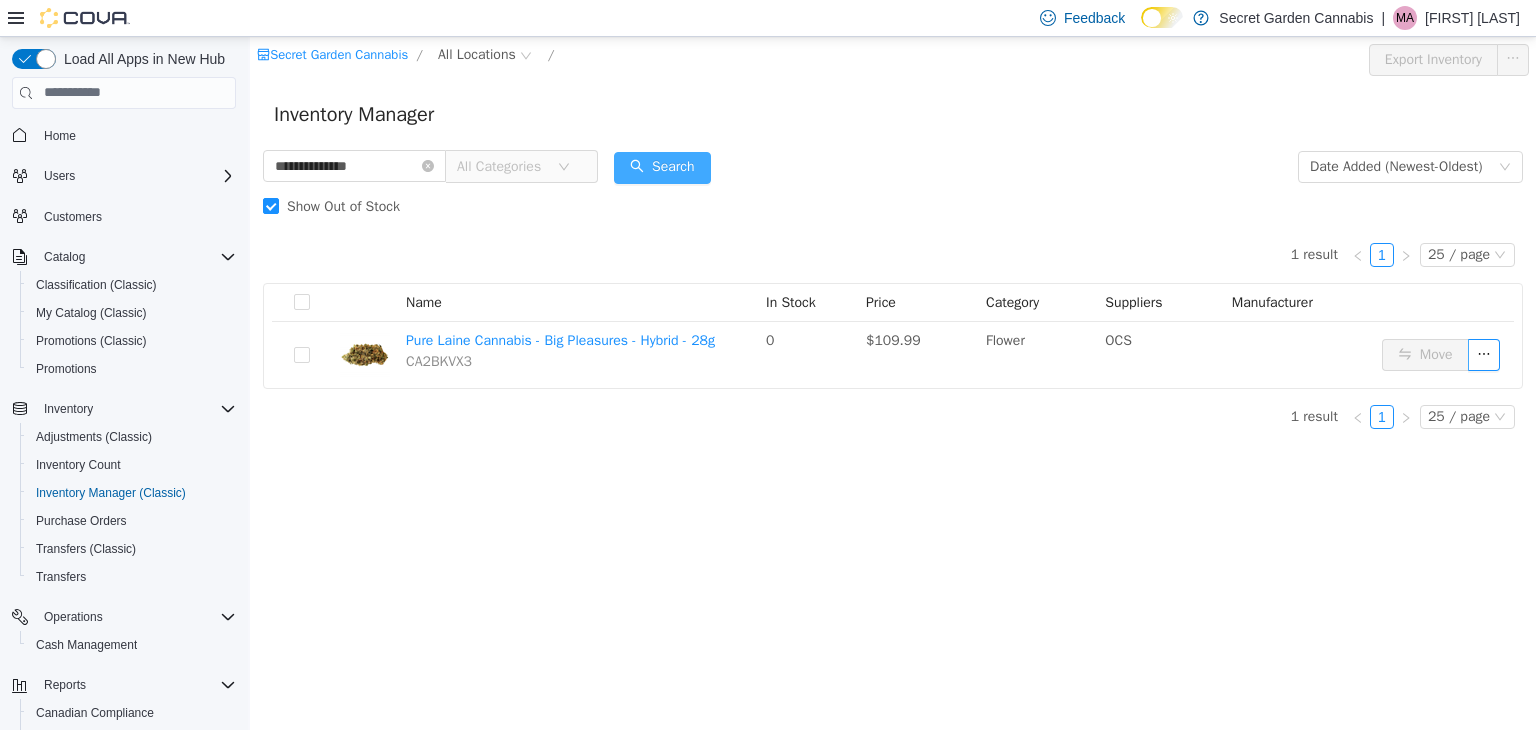 click on "Search" at bounding box center [662, 167] 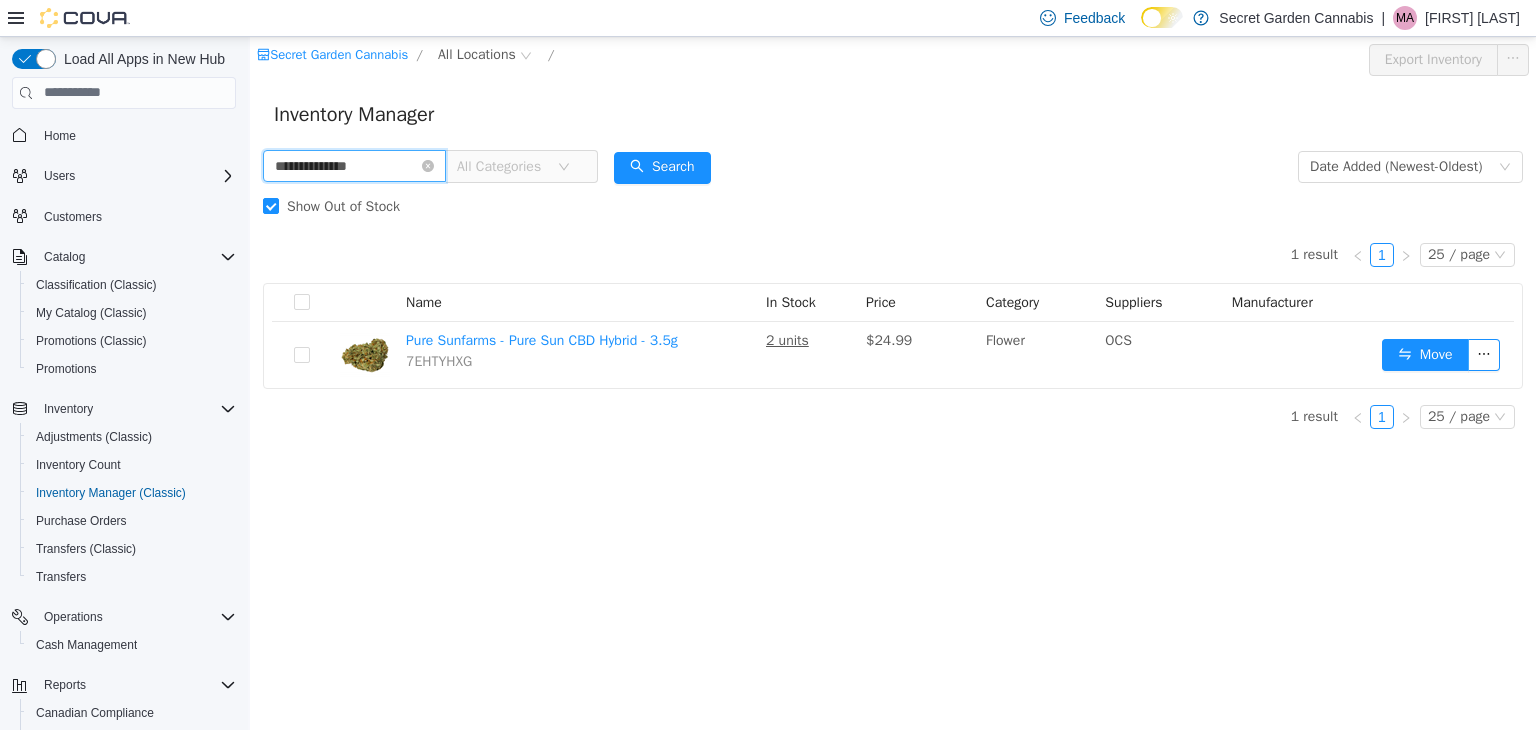 click on "**********" at bounding box center [354, 165] 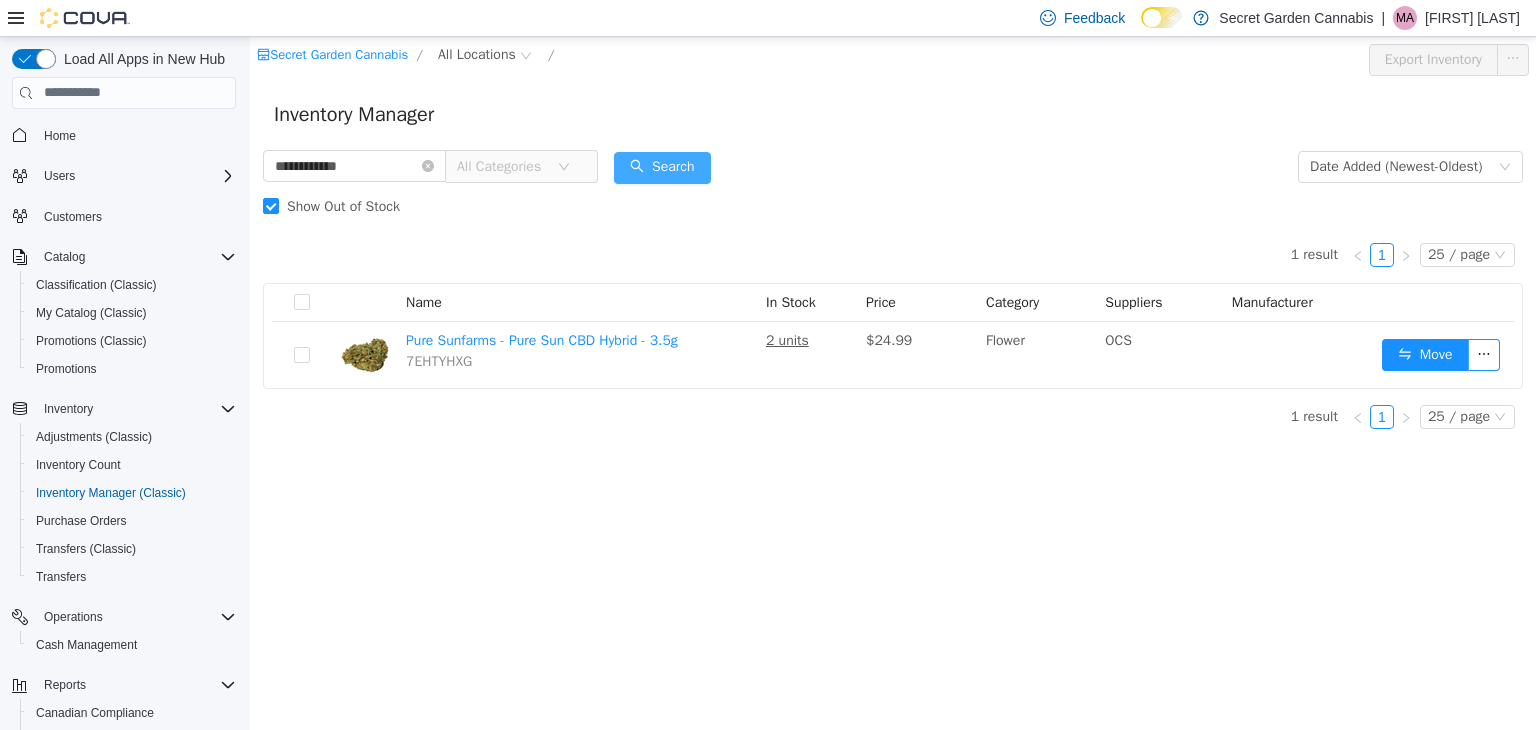 click on "Search" at bounding box center [662, 167] 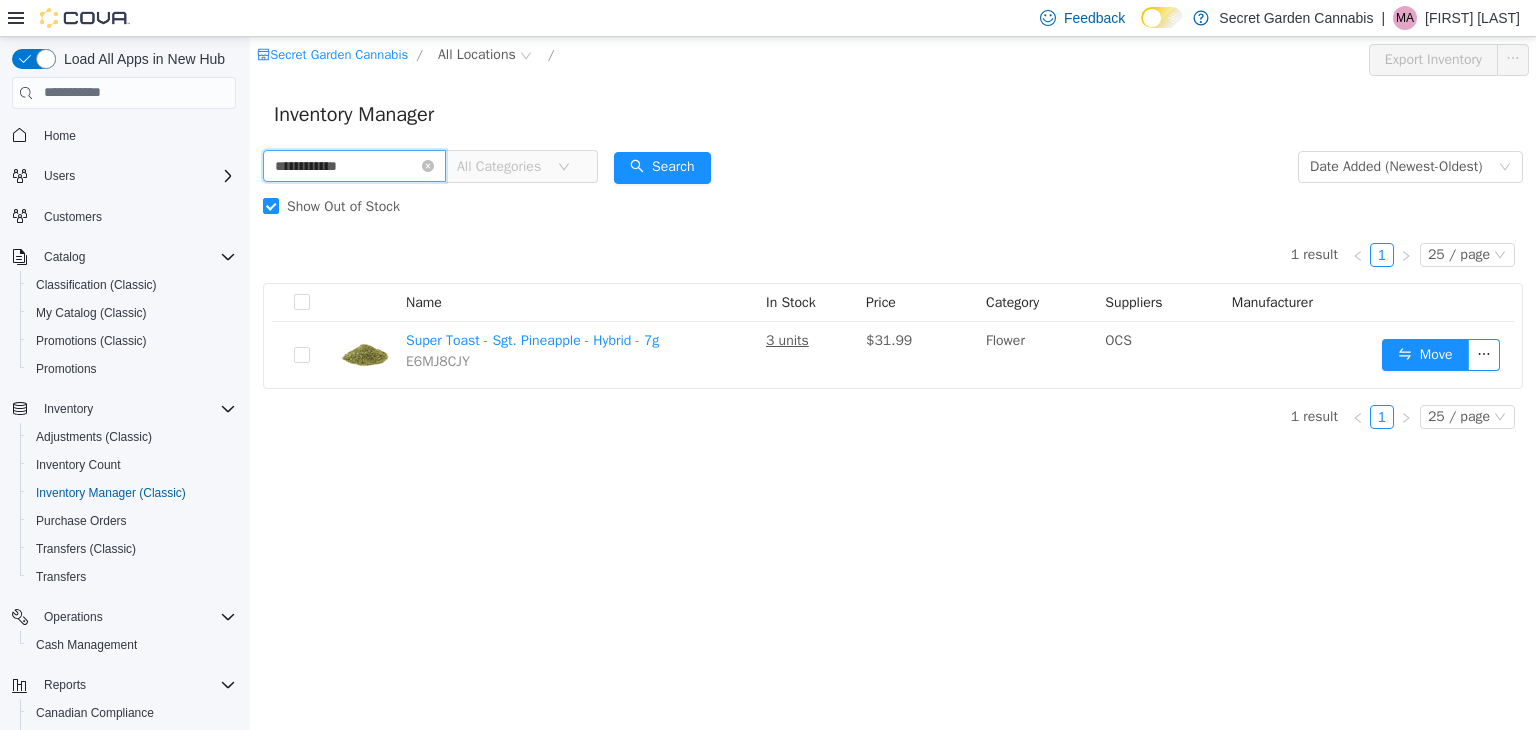 click on "**********" at bounding box center (354, 165) 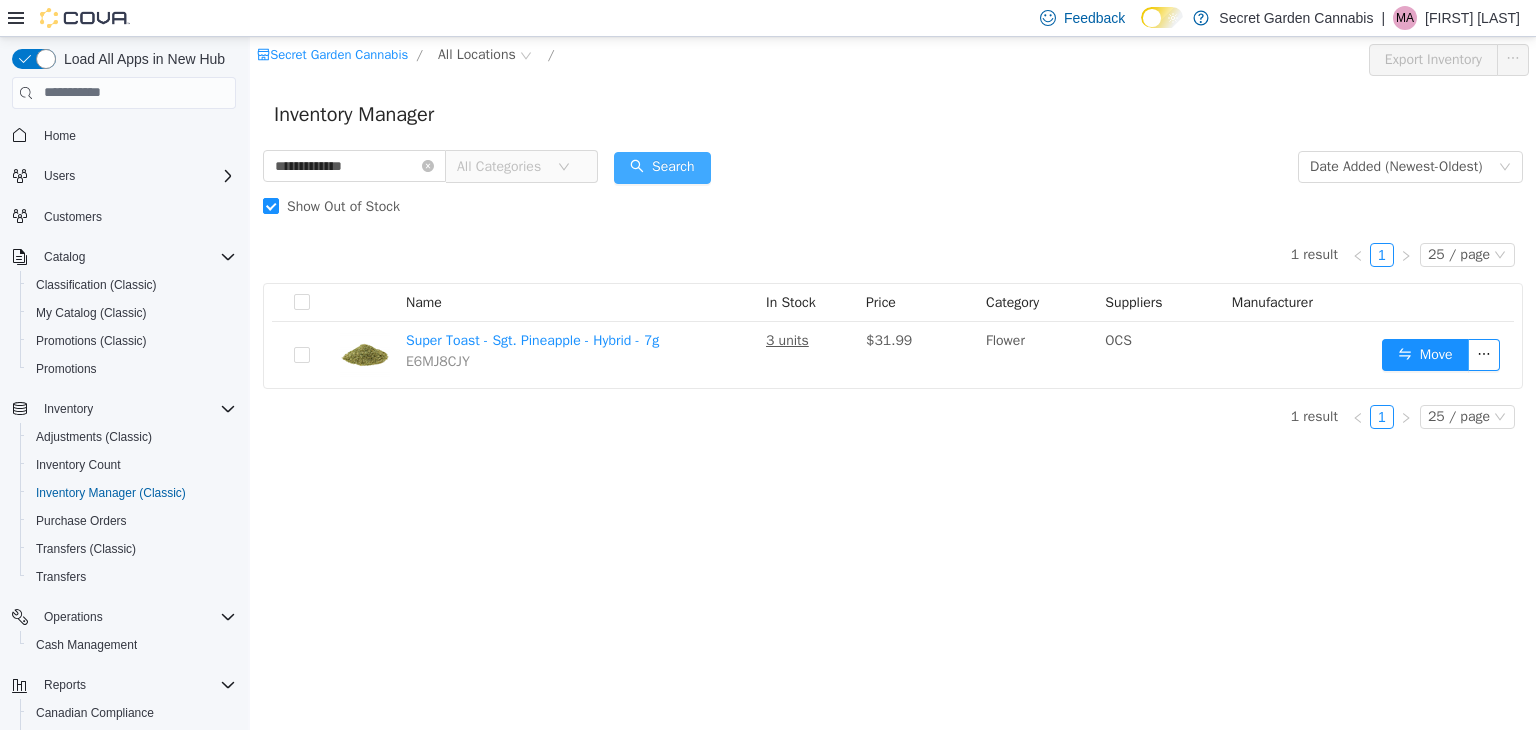 click on "Search" at bounding box center (662, 167) 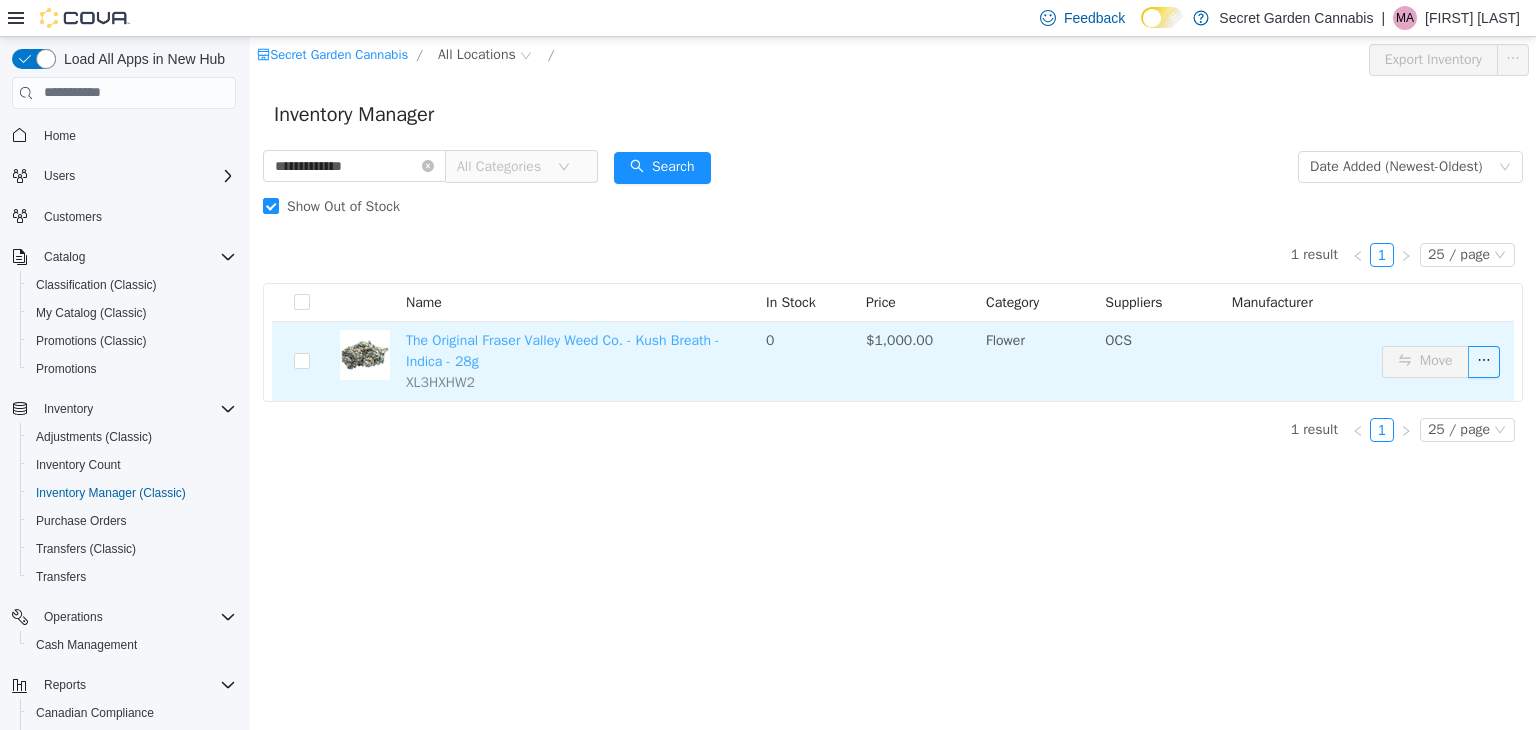 click on "The Original Fraser Valley Weed Co. - Kush Breath - Indica - 28g" at bounding box center (562, 350) 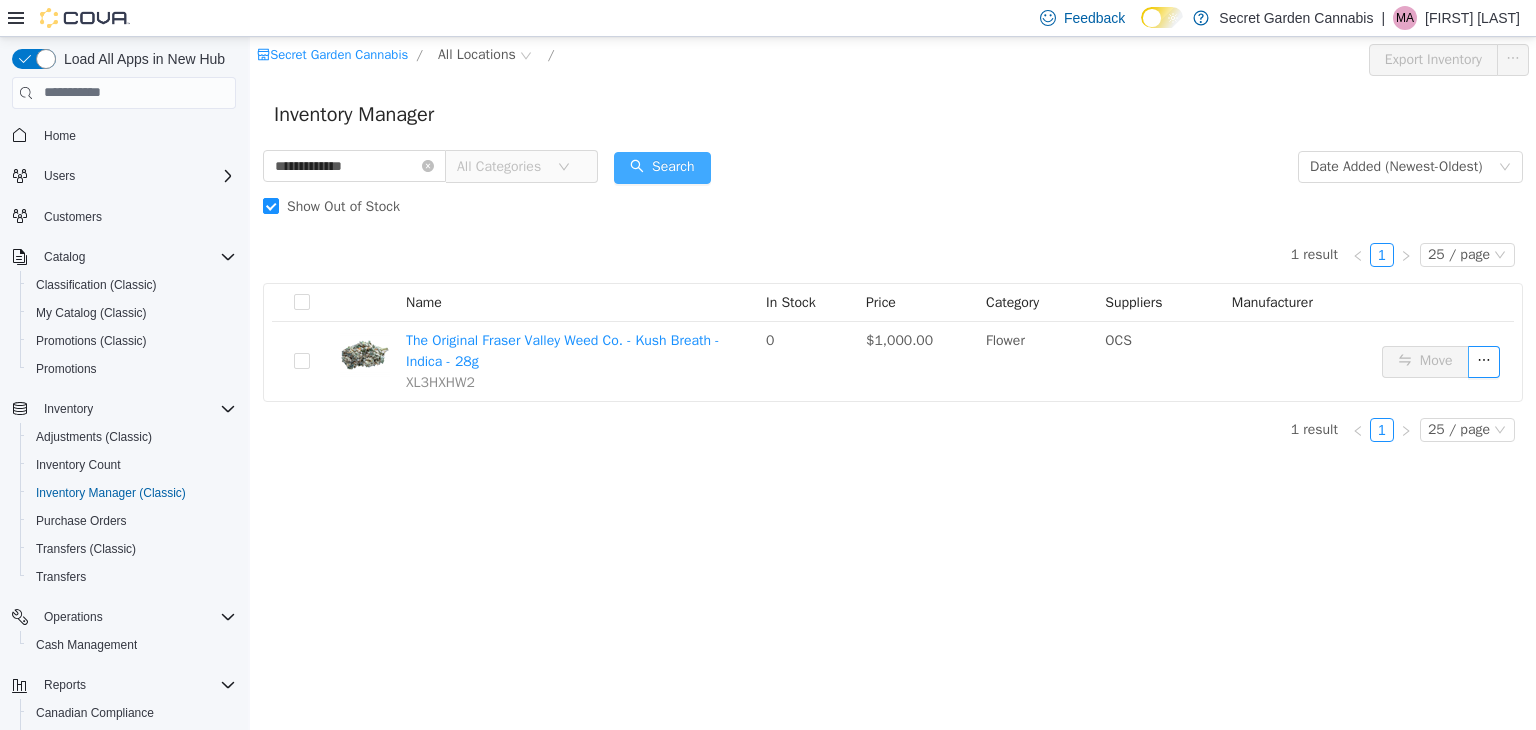 click on "Search" at bounding box center [662, 167] 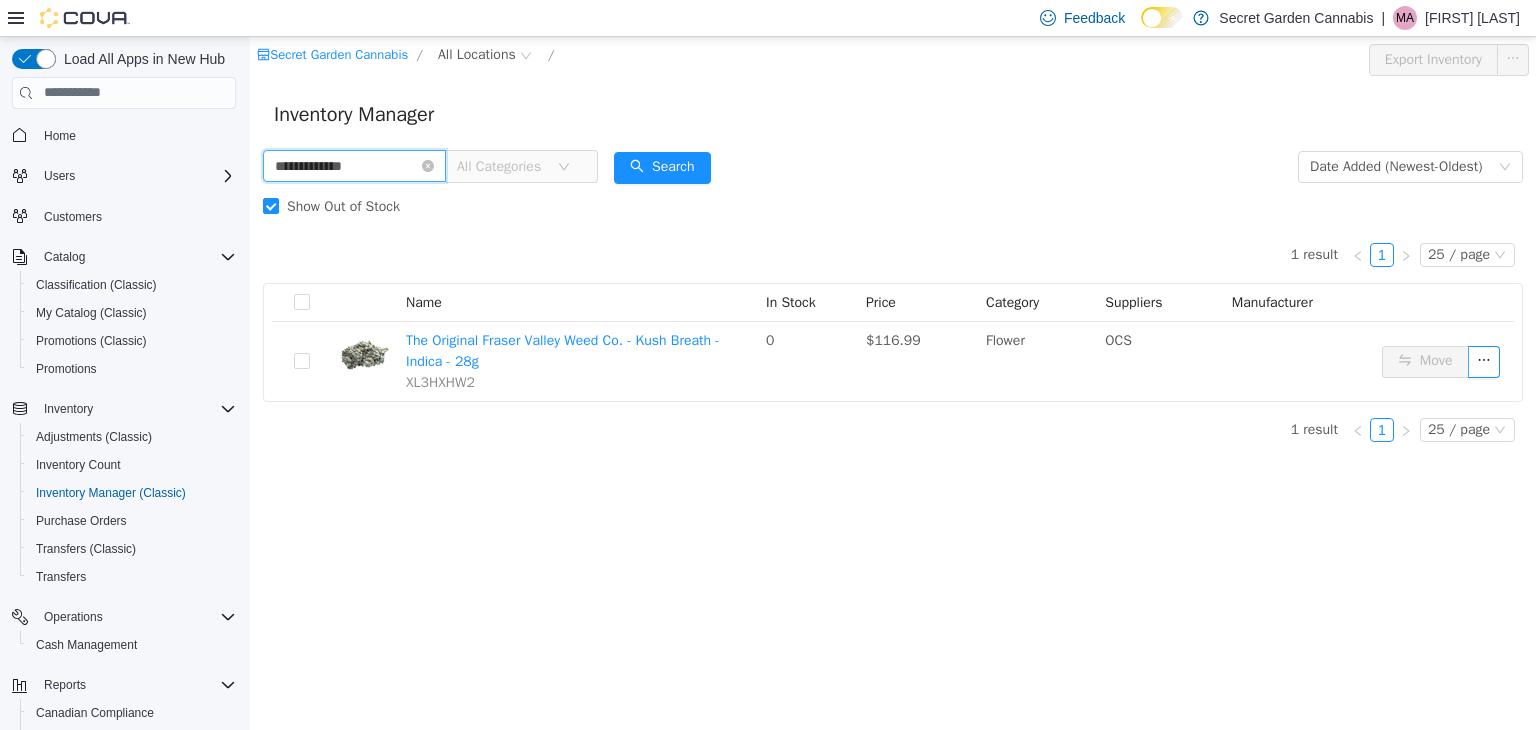 click on "**********" at bounding box center (354, 165) 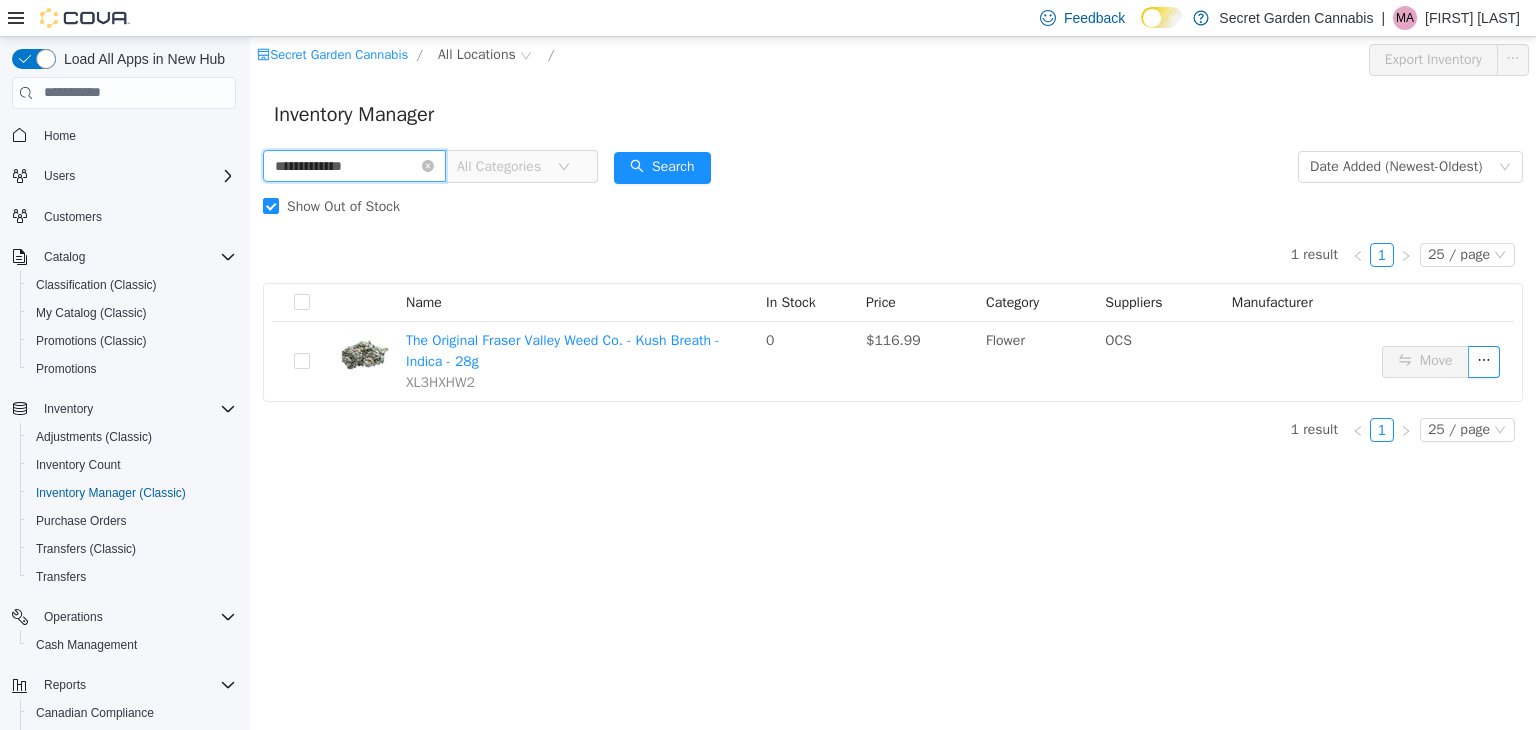 paste 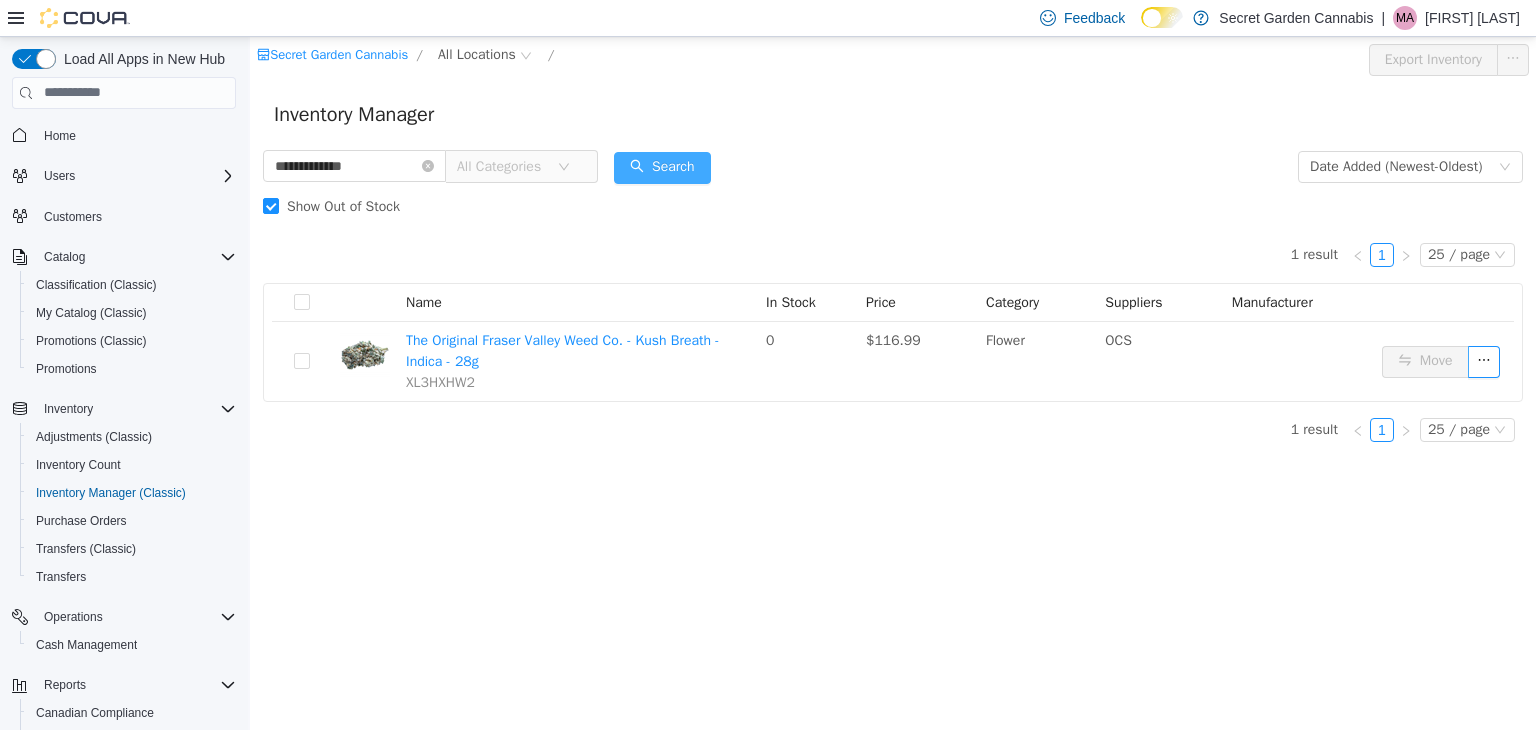 click on "Search" at bounding box center (662, 167) 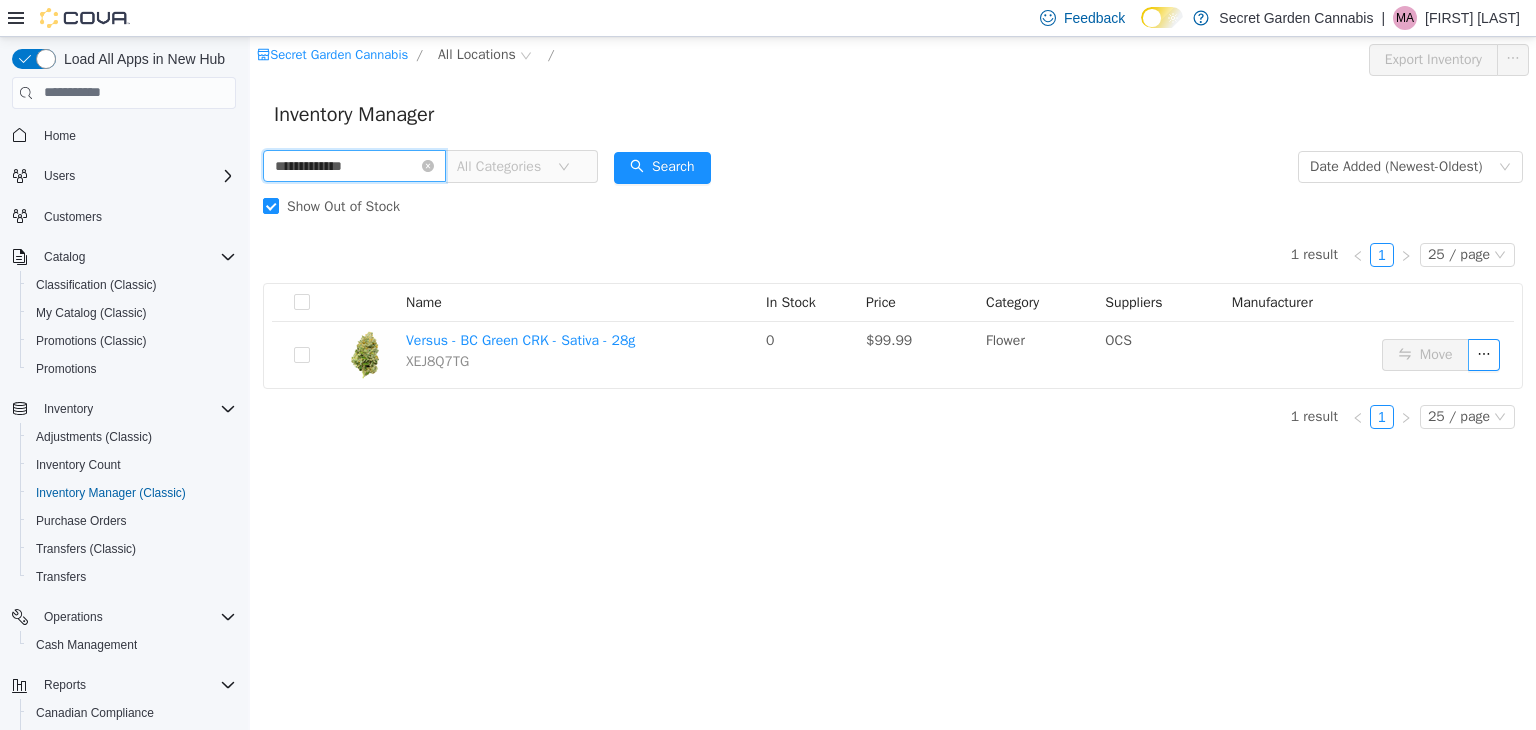 click on "**********" at bounding box center [354, 165] 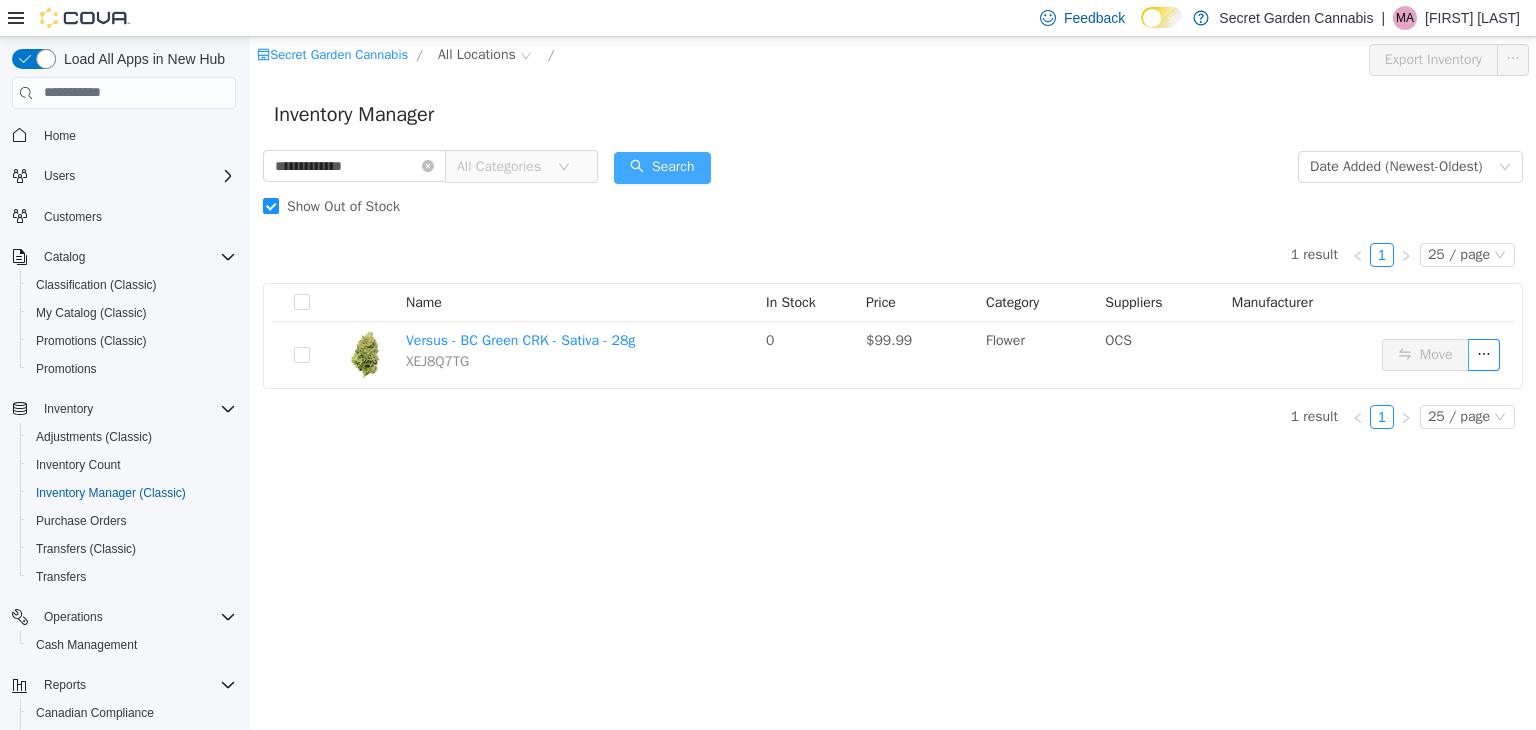 click on "Search" at bounding box center [662, 167] 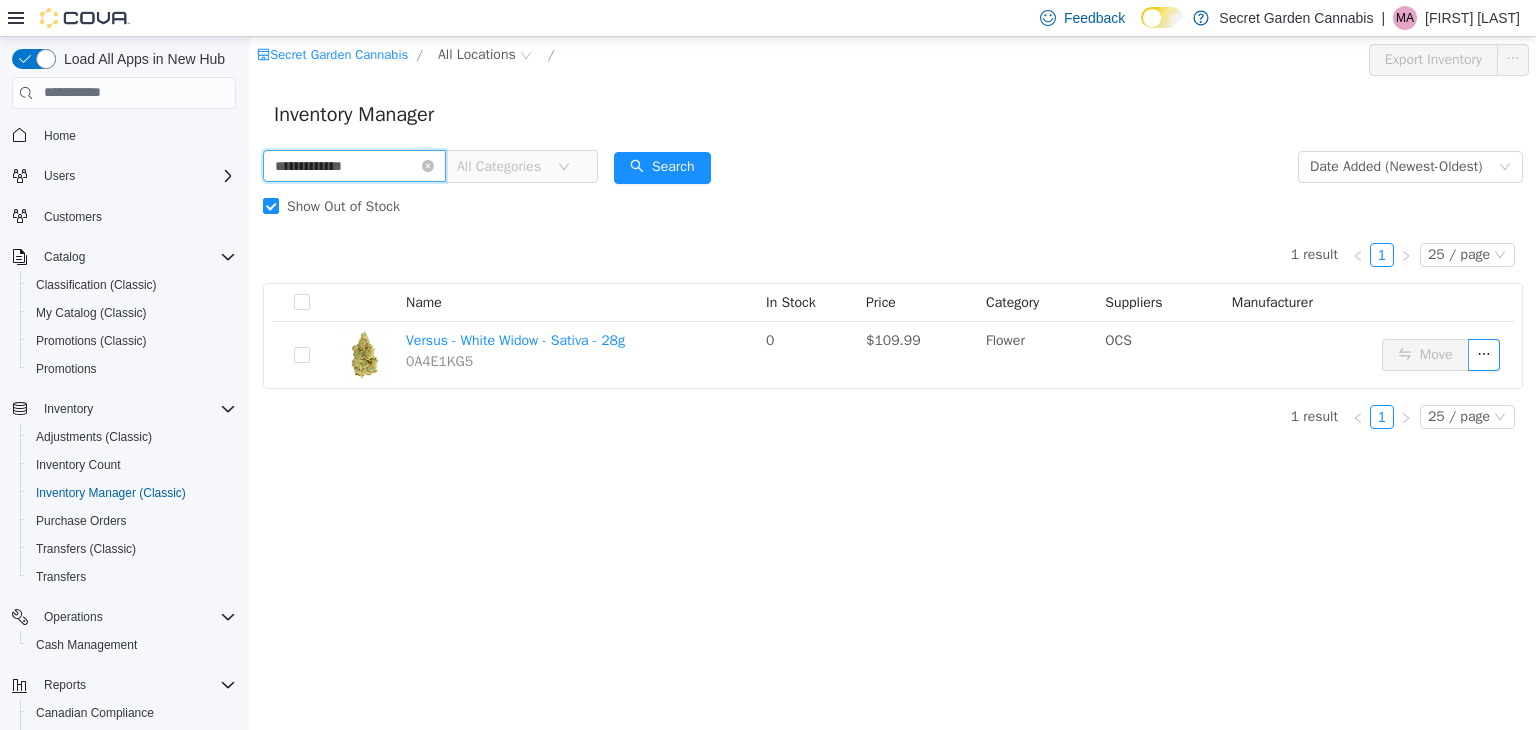 click on "**********" at bounding box center [354, 165] 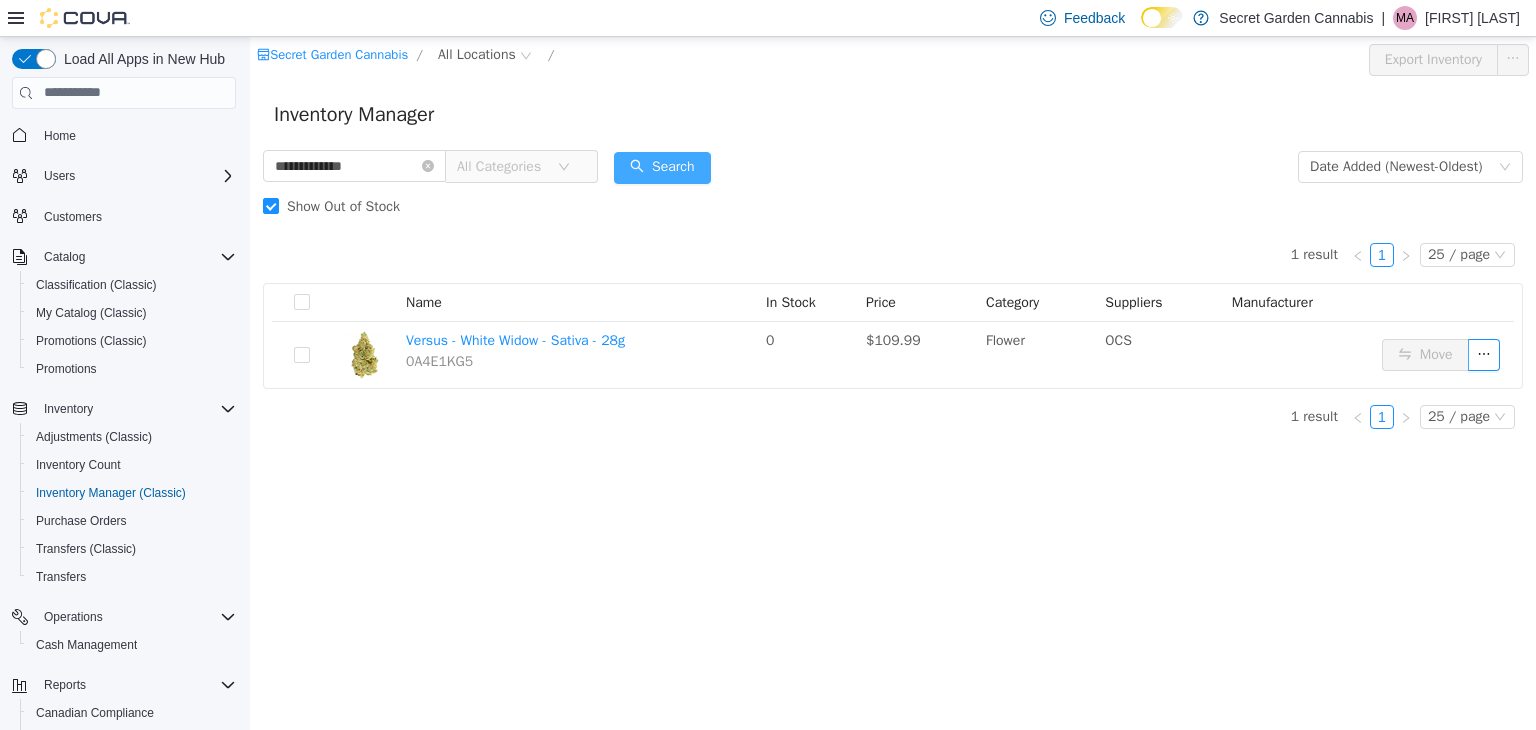 click on "Search" at bounding box center (662, 167) 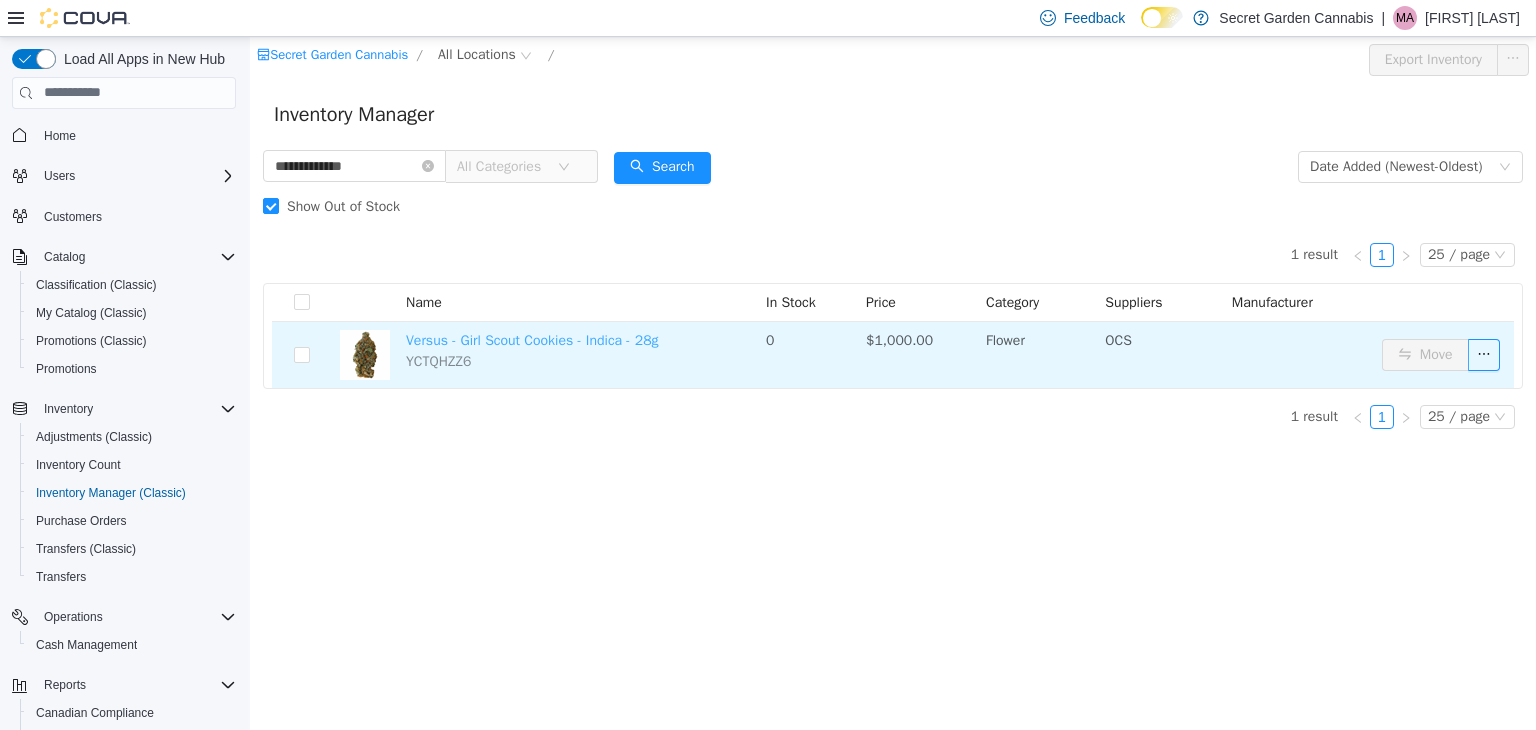 click on "Versus - Girl Scout Cookies - Indica - 28g" at bounding box center (532, 339) 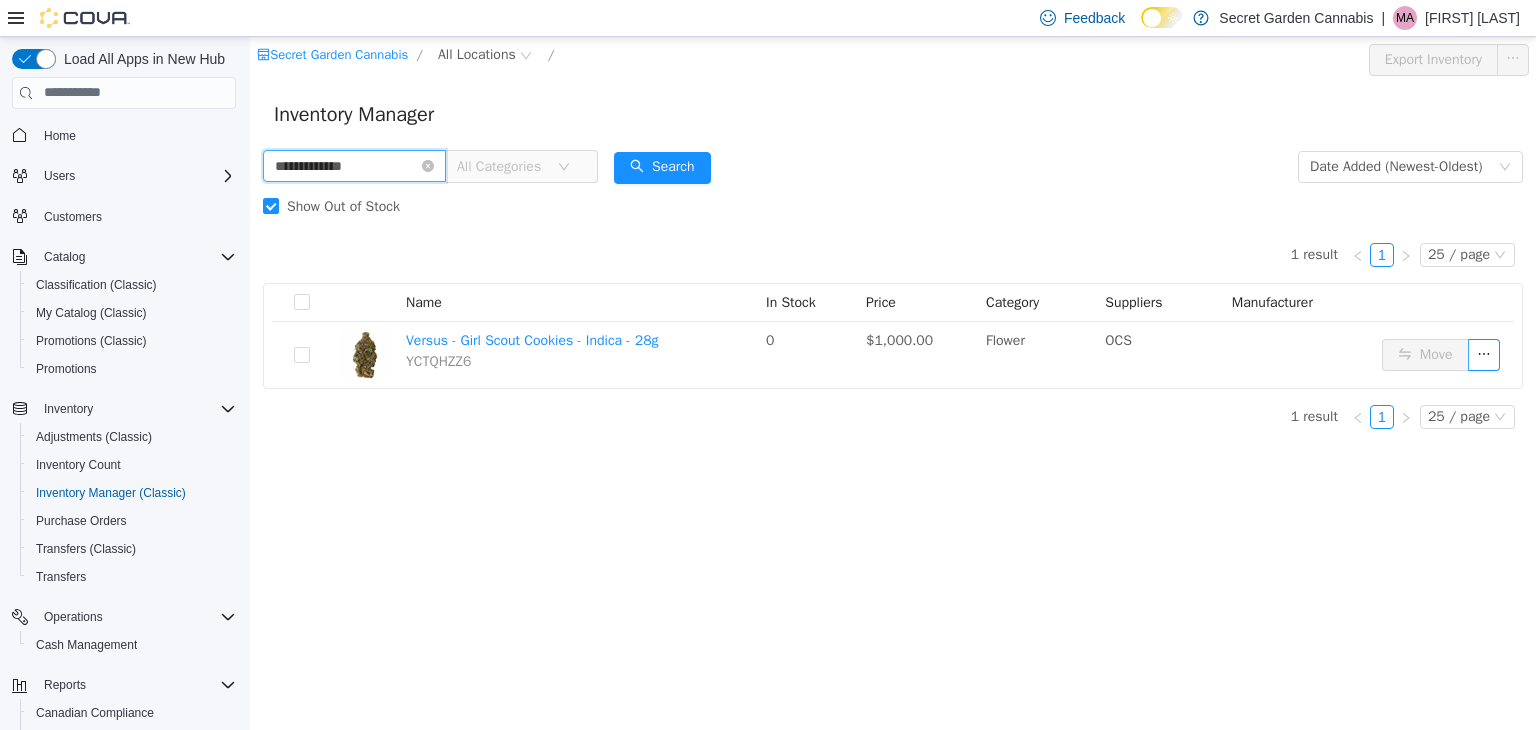 click on "**********" at bounding box center (354, 165) 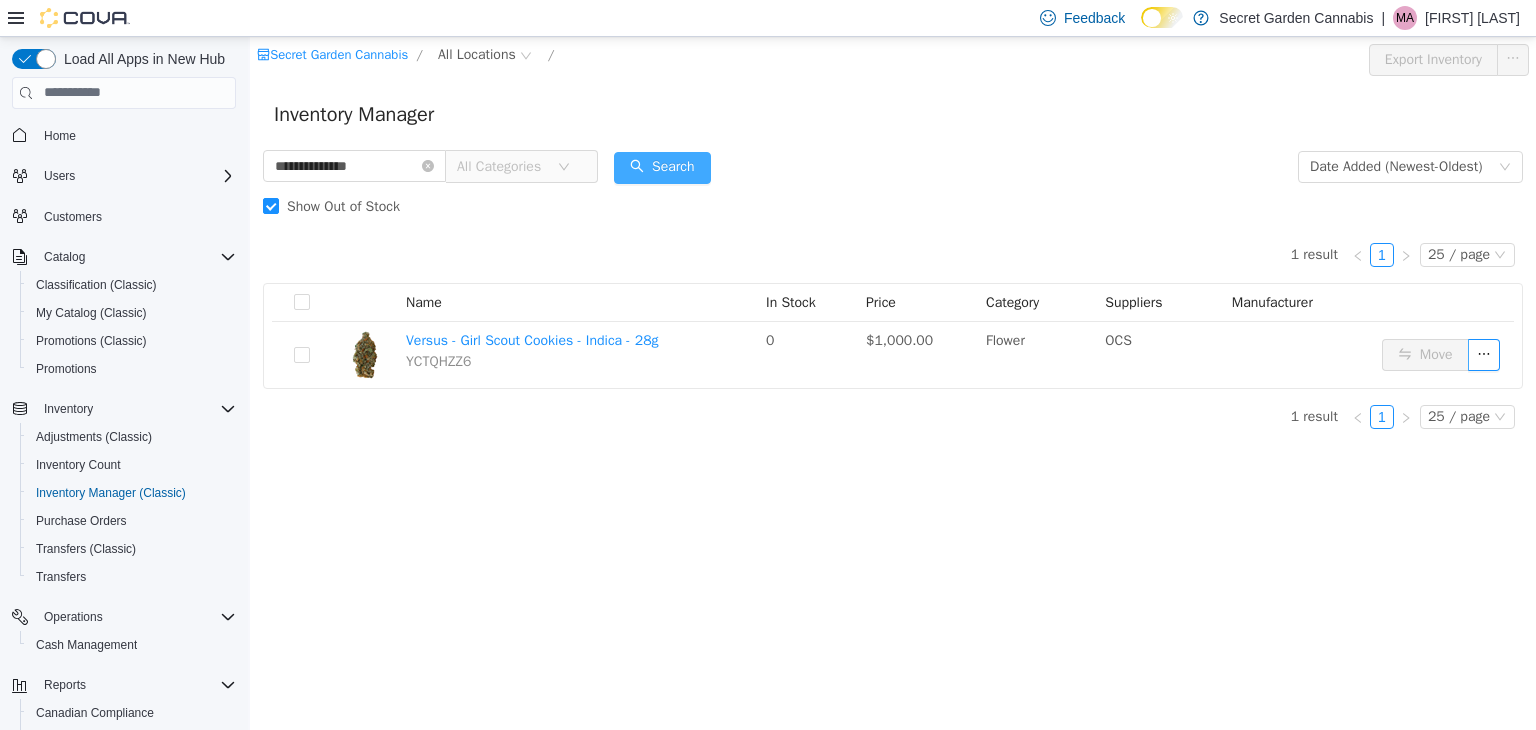 click on "Search" at bounding box center [662, 167] 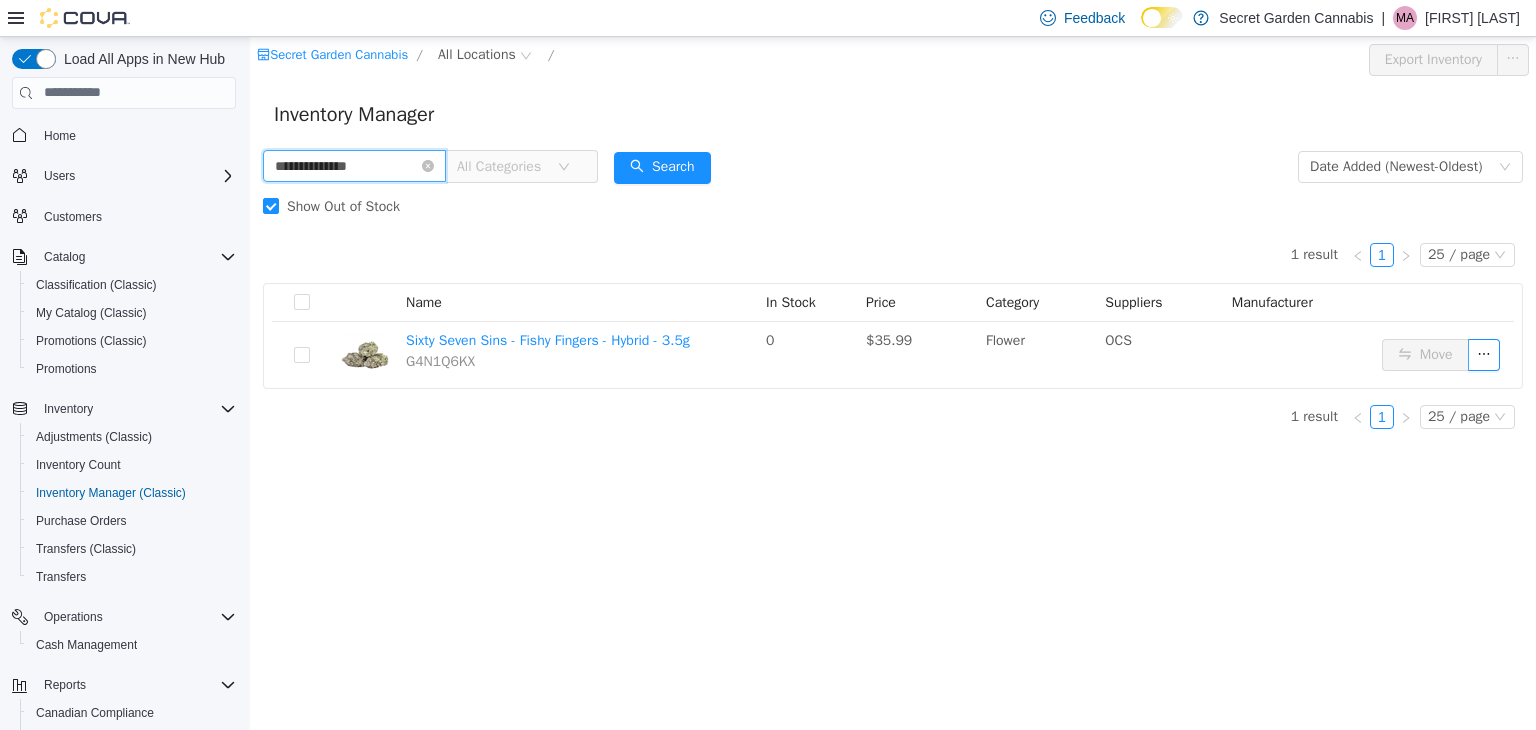 click on "**********" at bounding box center (354, 165) 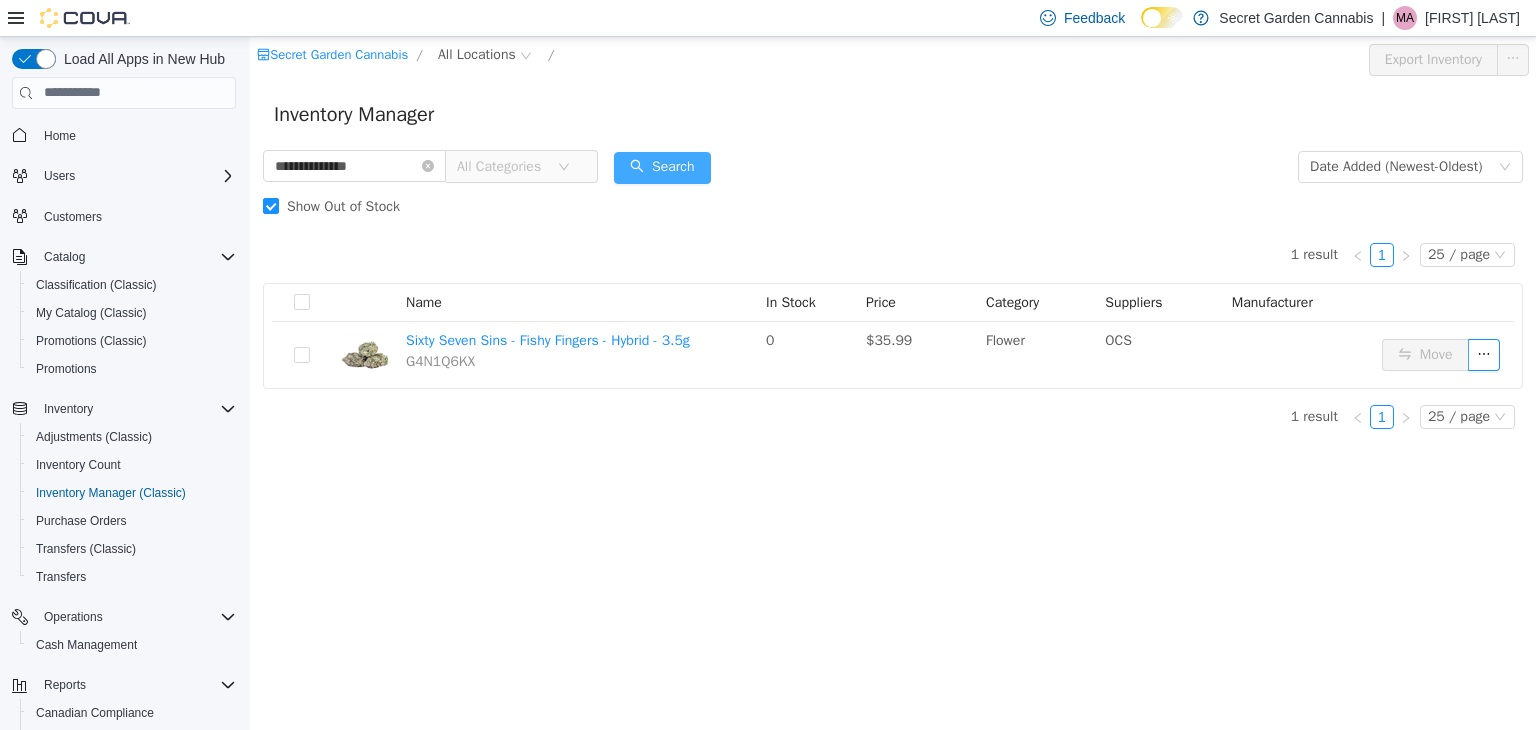 click on "Search" at bounding box center (662, 167) 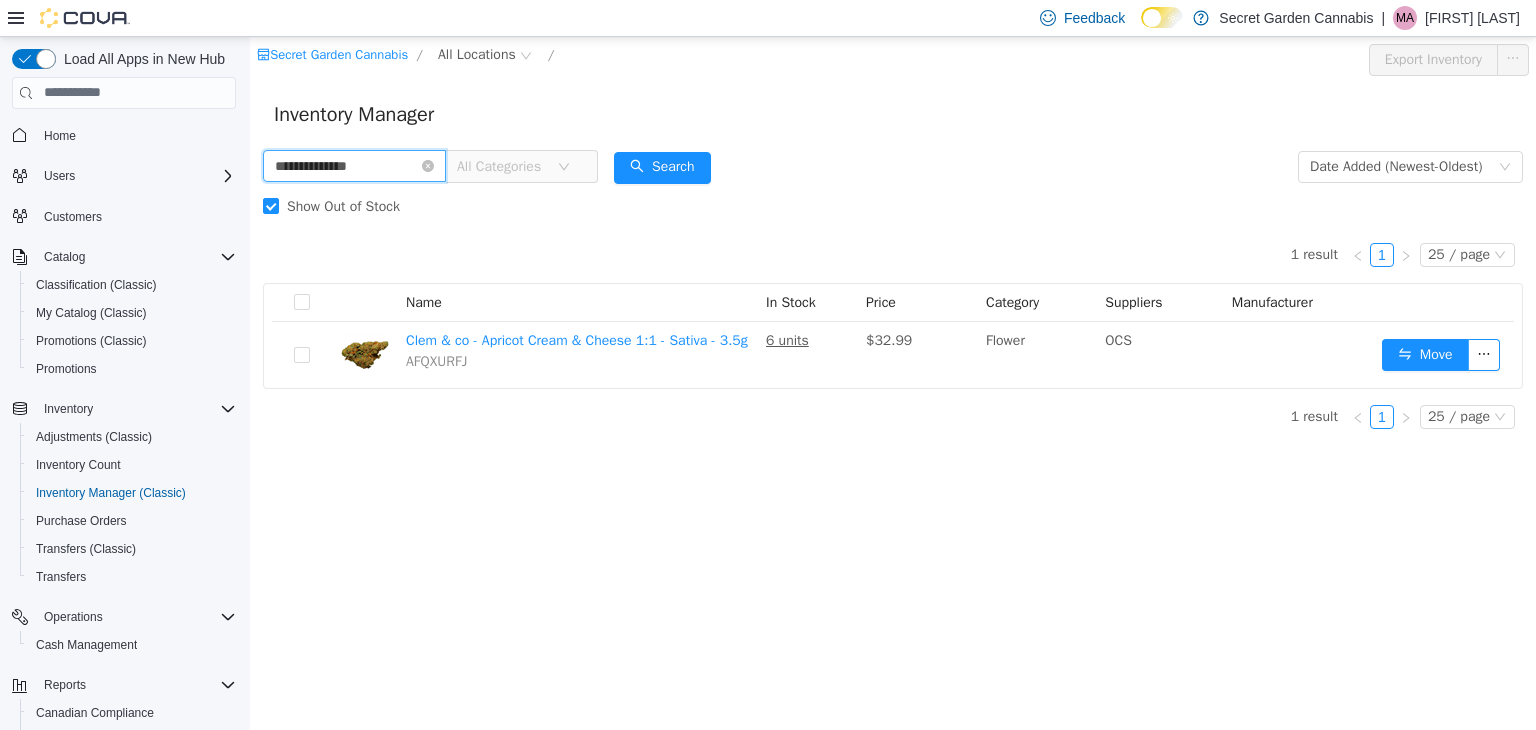 click on "**********" at bounding box center (354, 165) 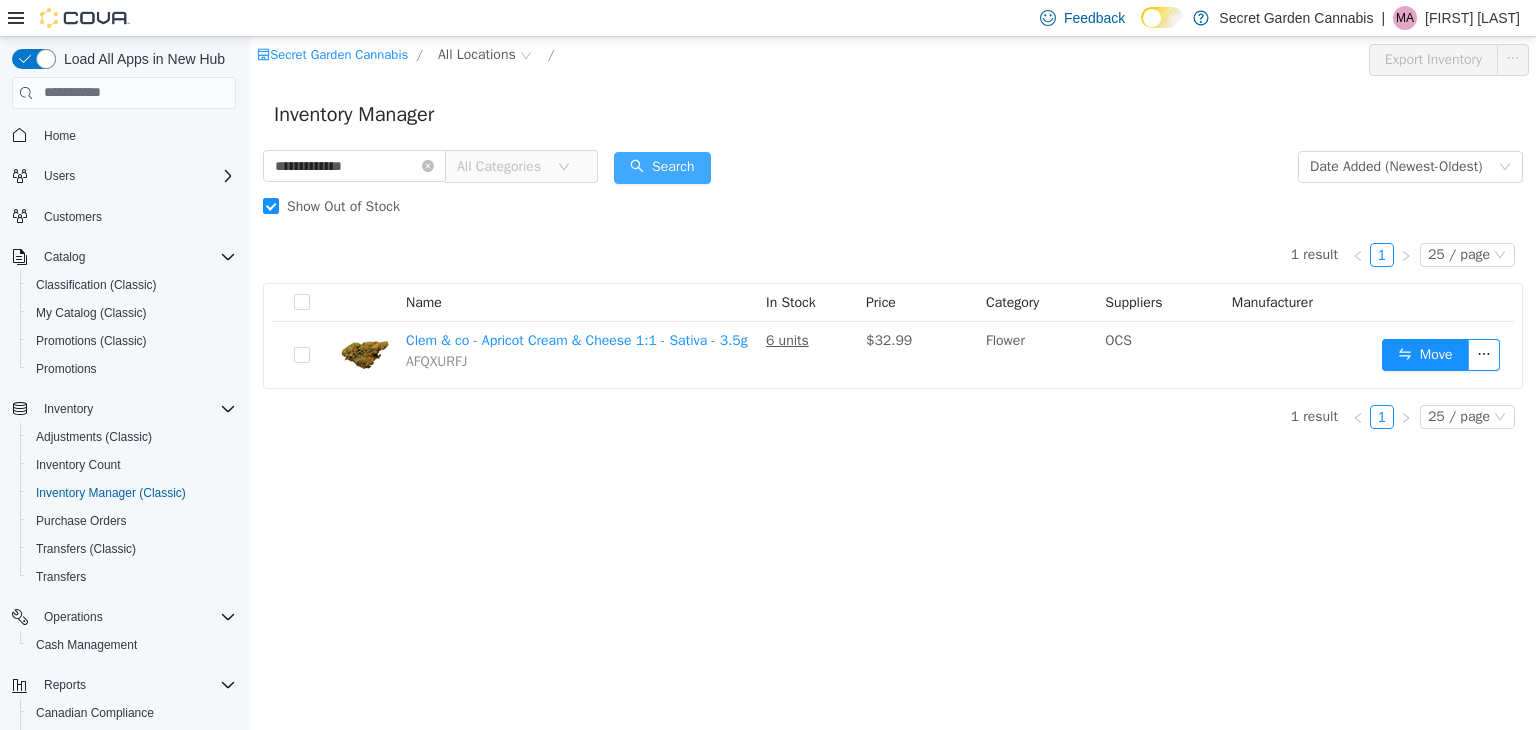 click on "Search" at bounding box center (662, 167) 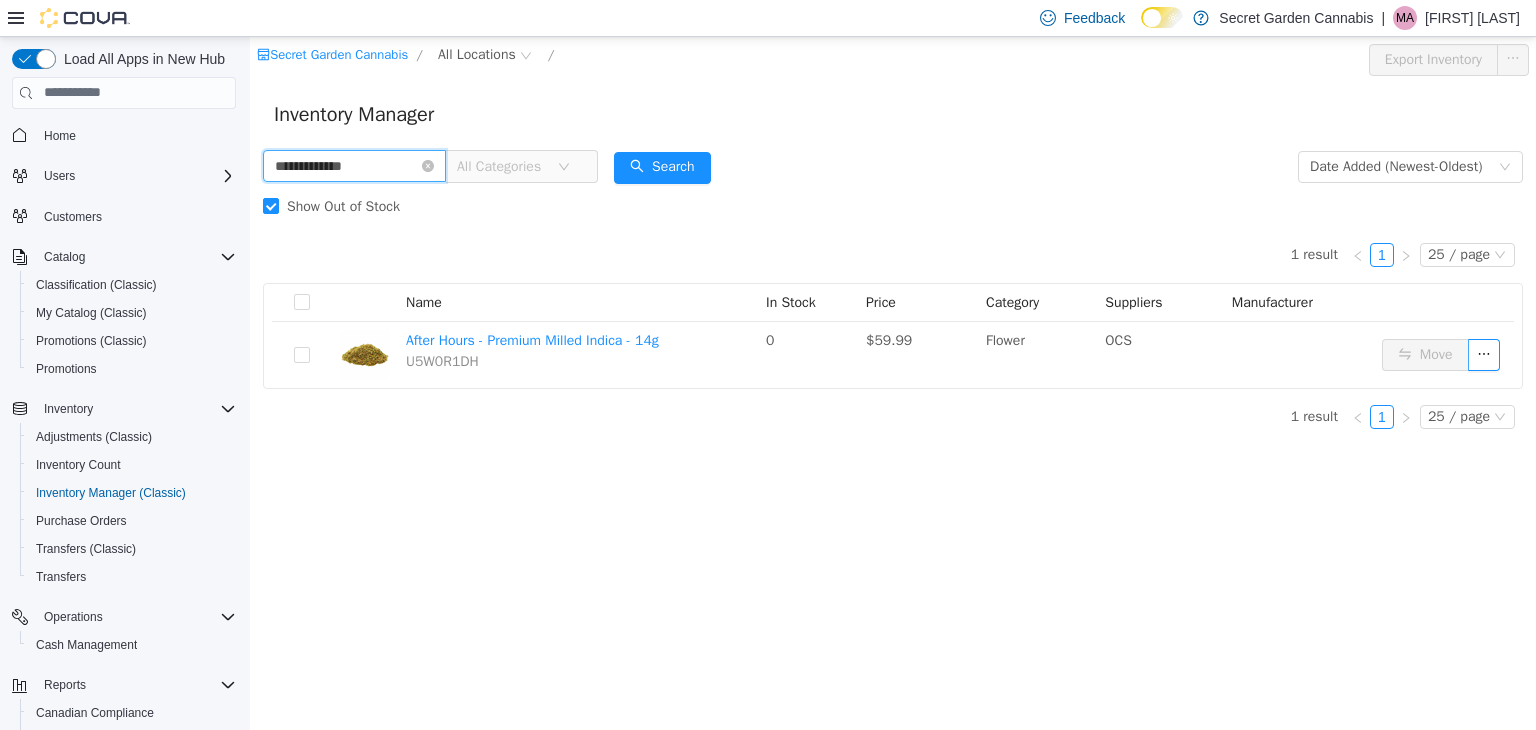 click on "**********" at bounding box center (354, 165) 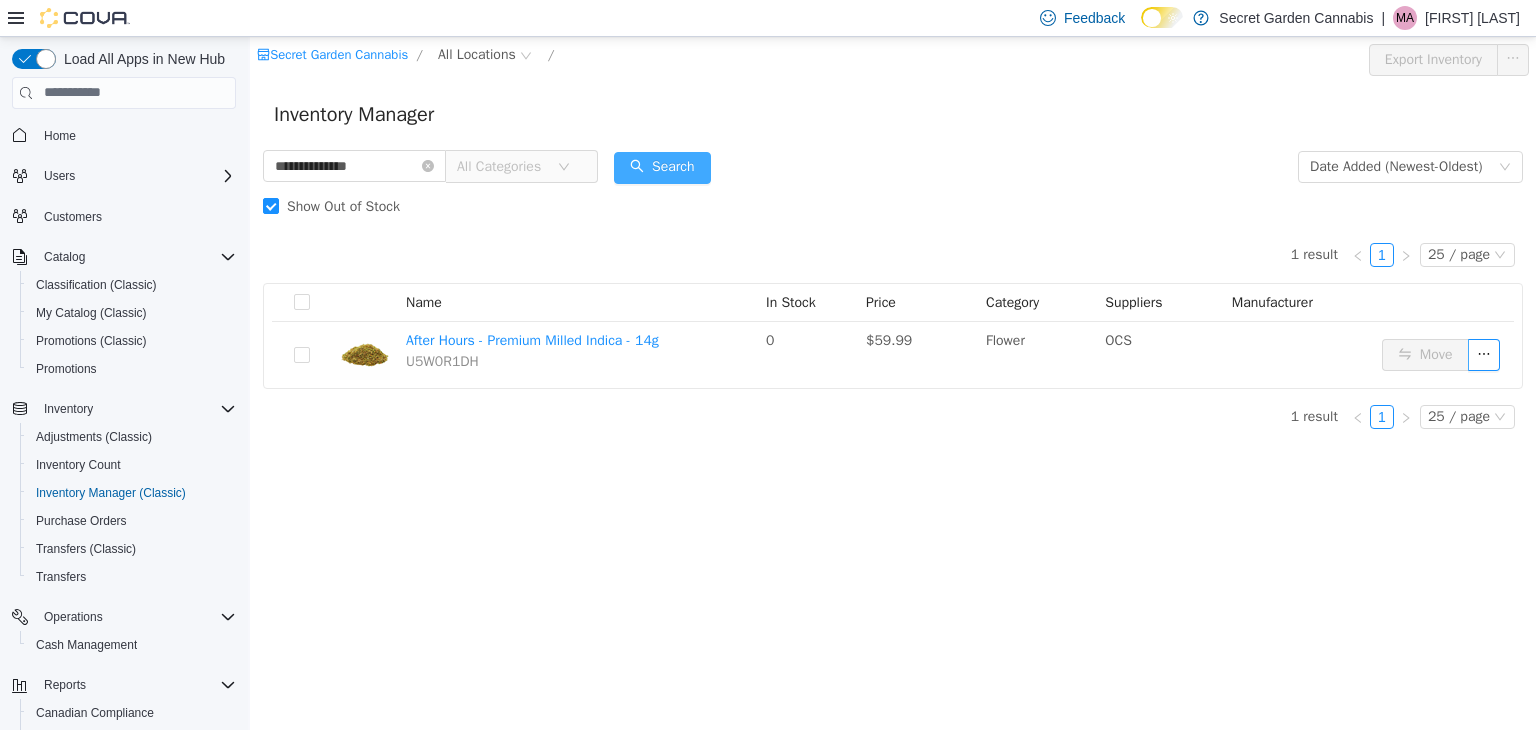 click on "Search" at bounding box center [662, 167] 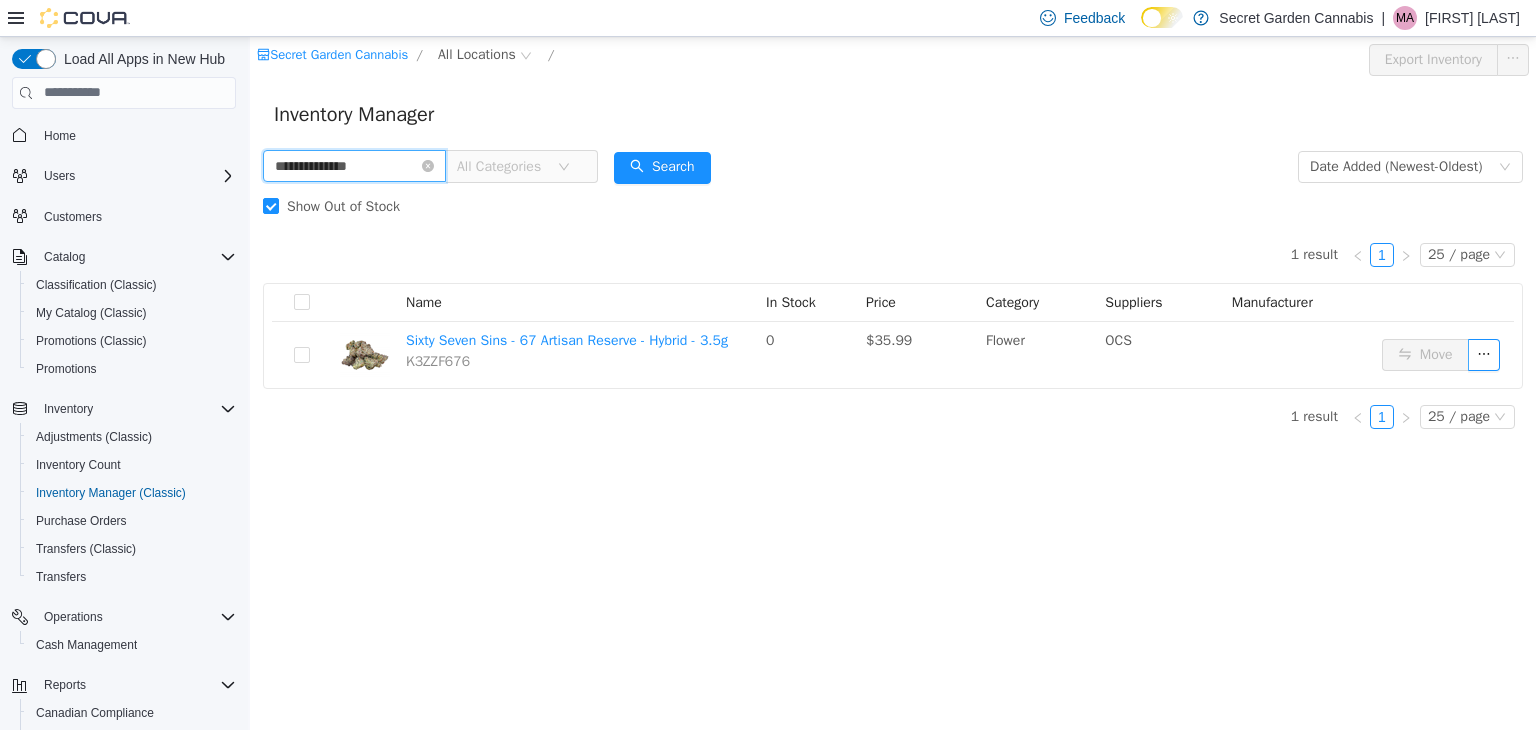 click on "**********" at bounding box center [354, 165] 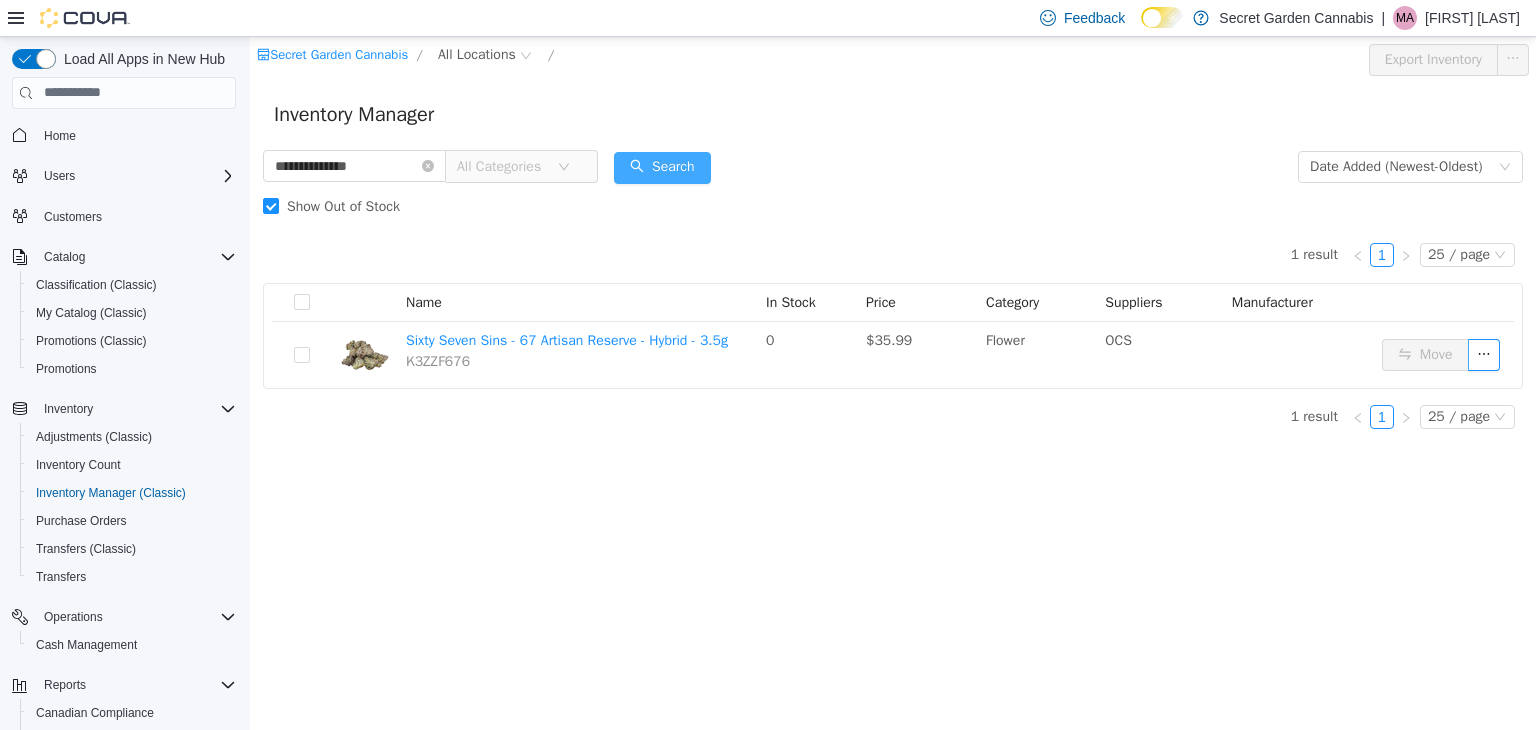 click on "Search" at bounding box center [662, 167] 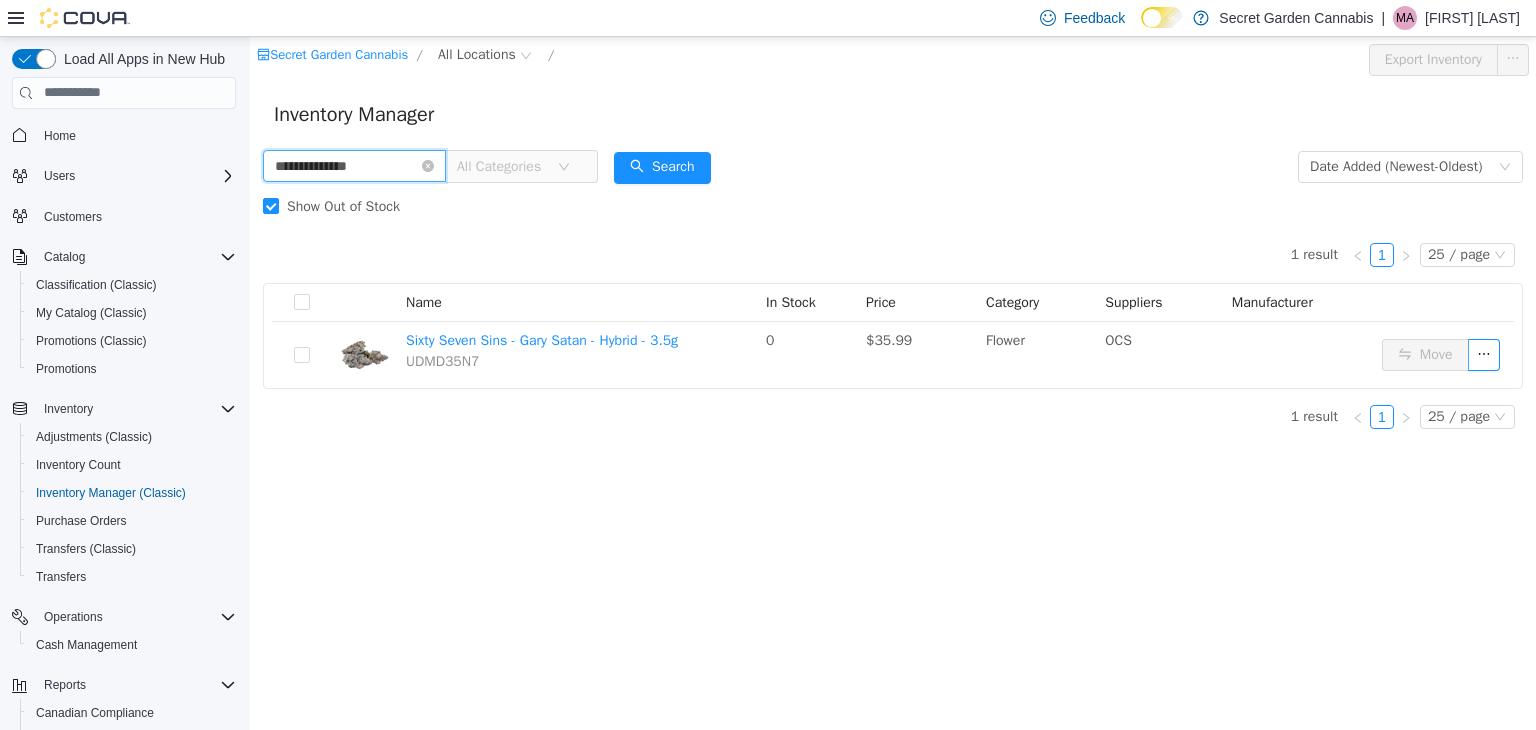 click on "**********" at bounding box center [354, 165] 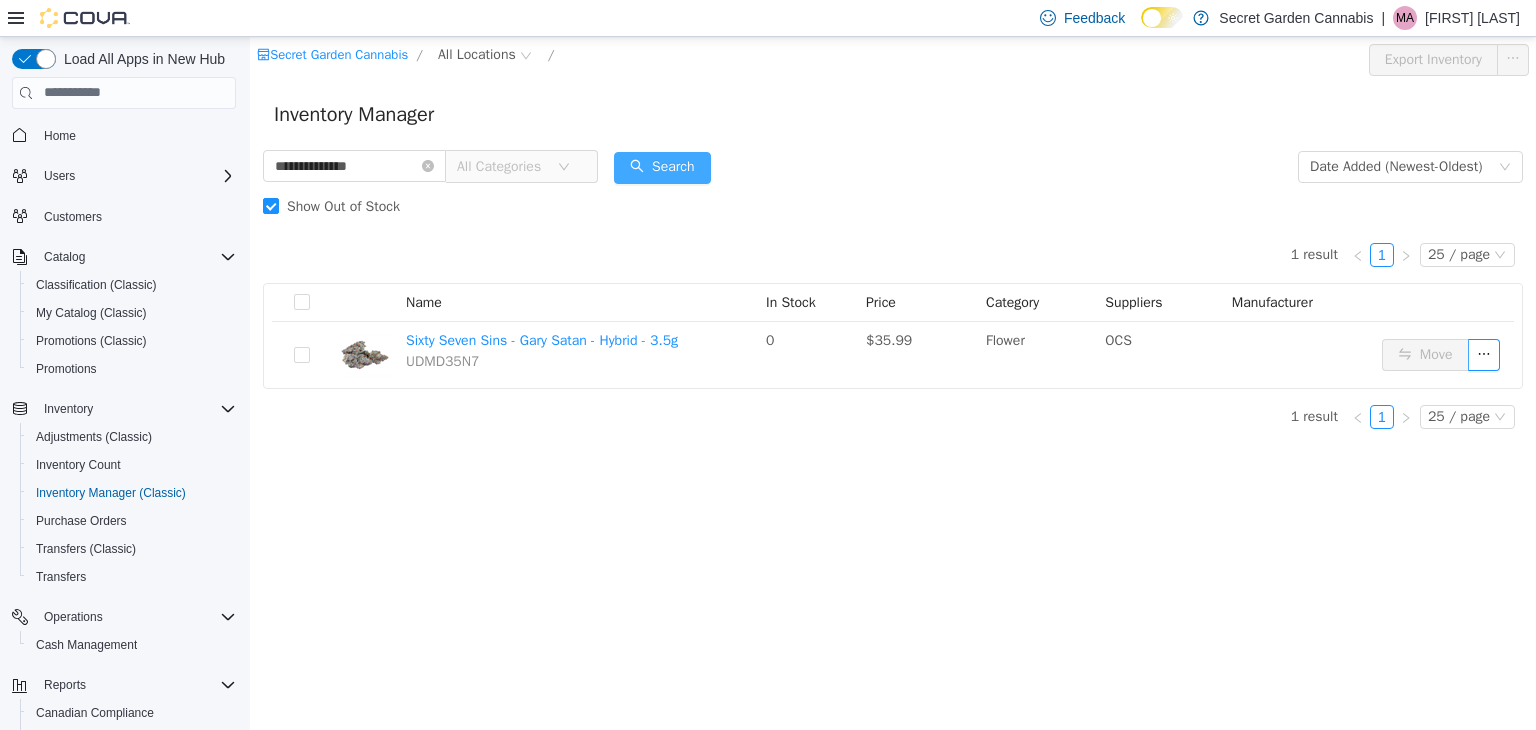 click on "Search" at bounding box center [662, 167] 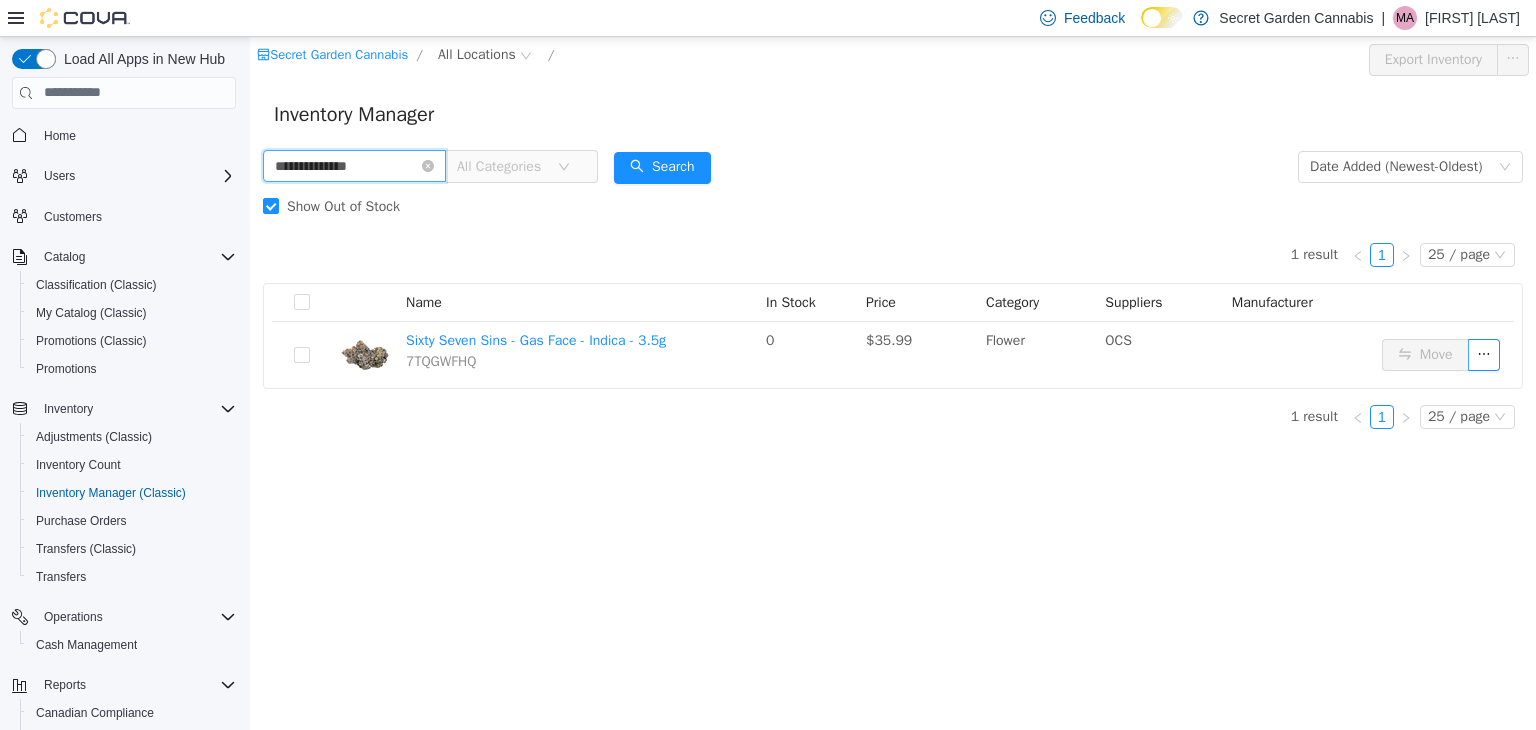 click on "**********" at bounding box center (354, 165) 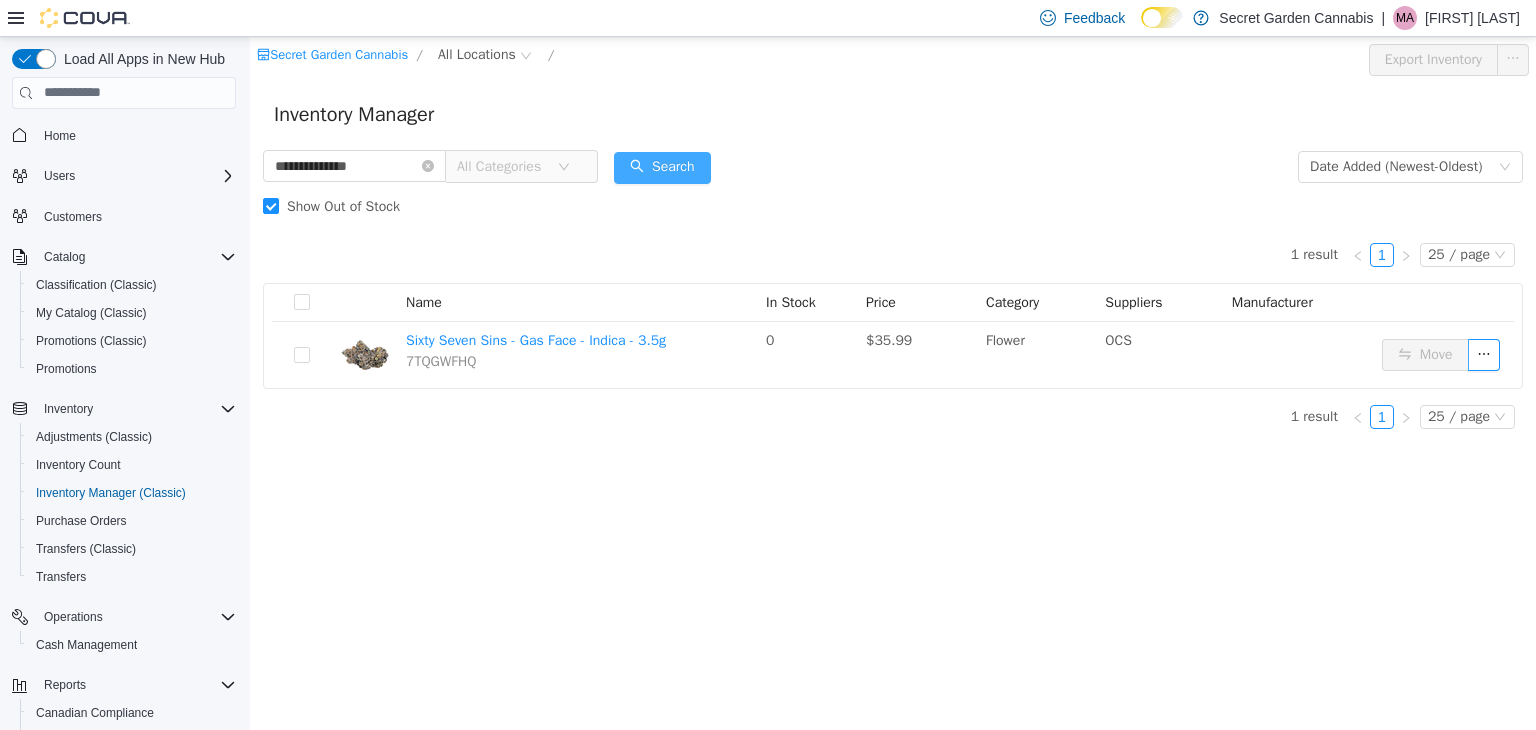 click on "Search" at bounding box center (662, 167) 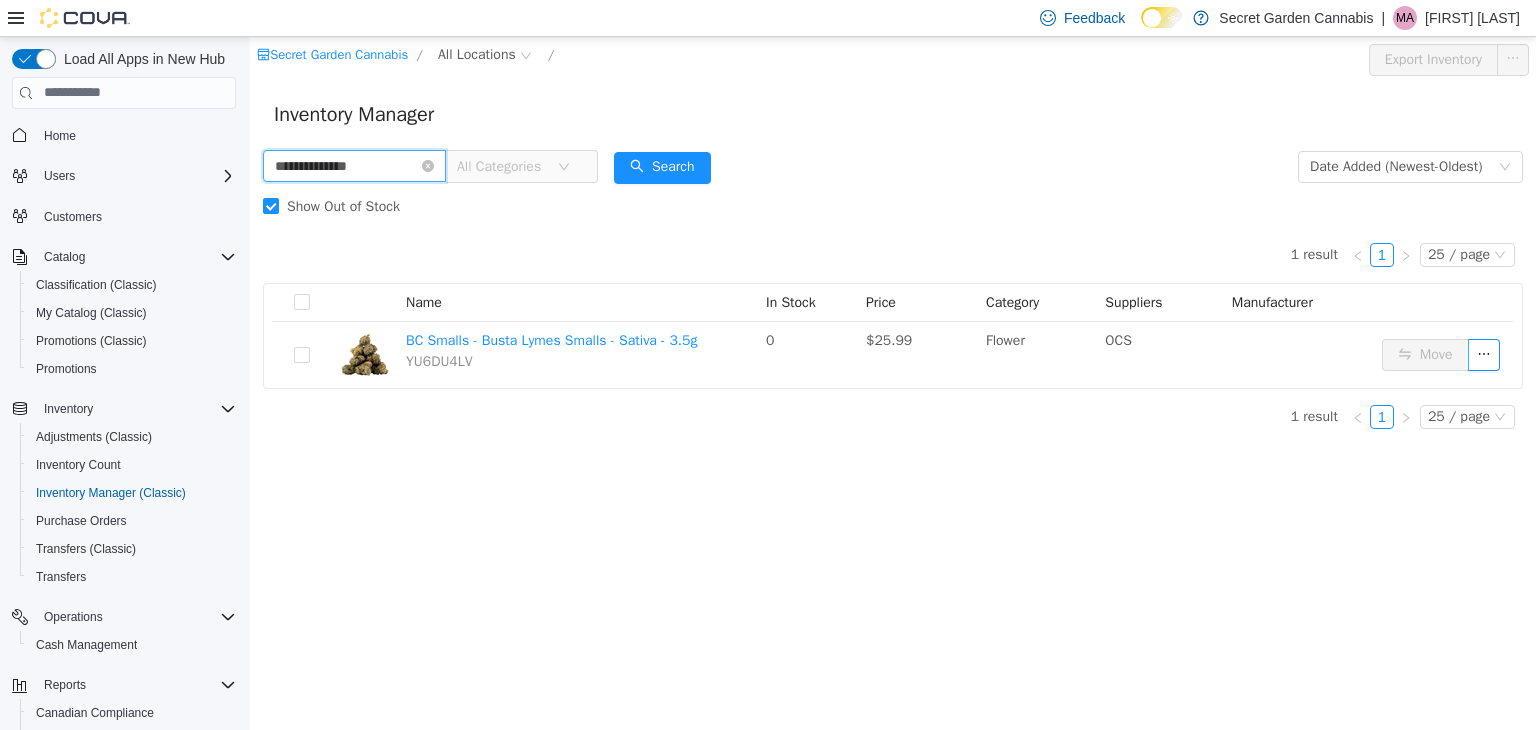 click on "**********" at bounding box center (354, 165) 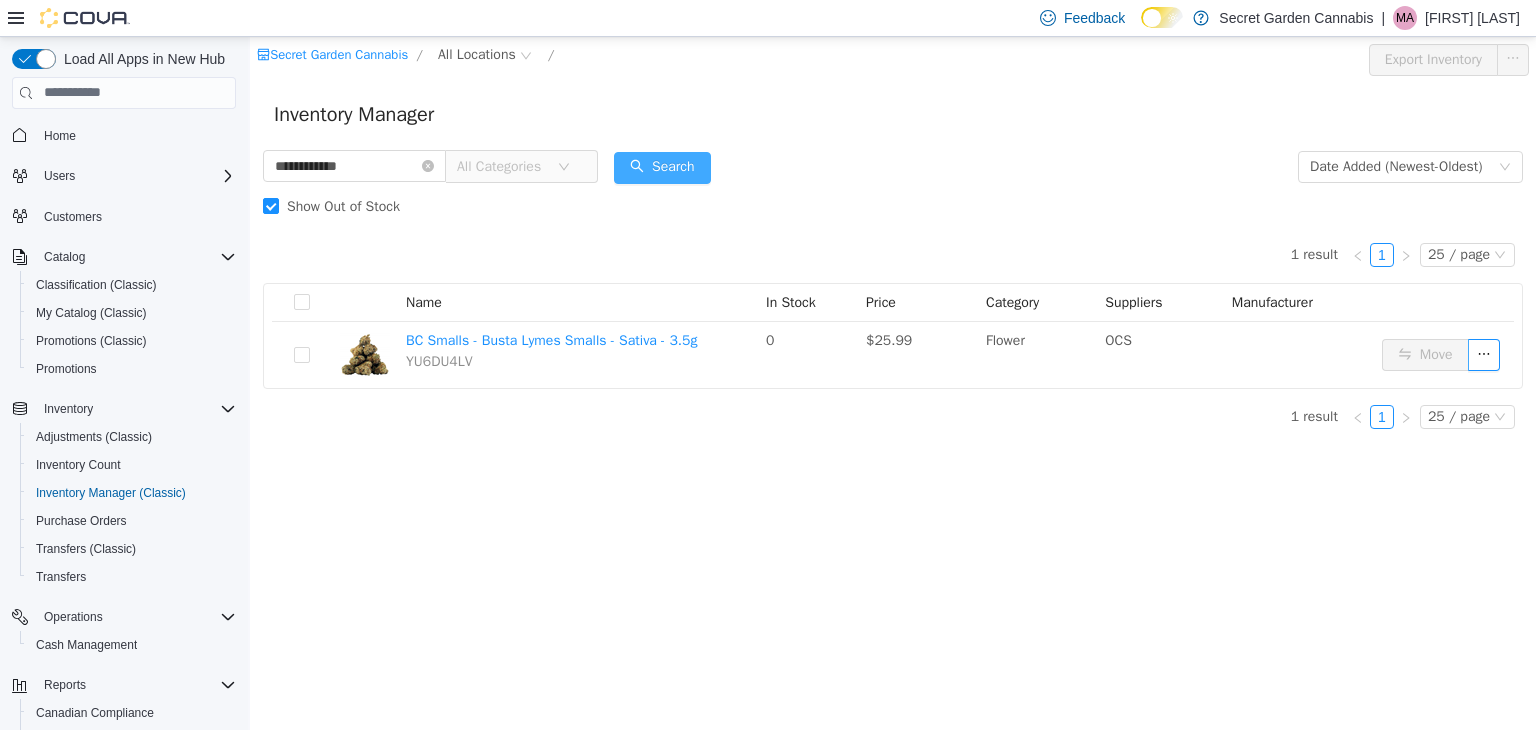 click on "Search" at bounding box center [662, 167] 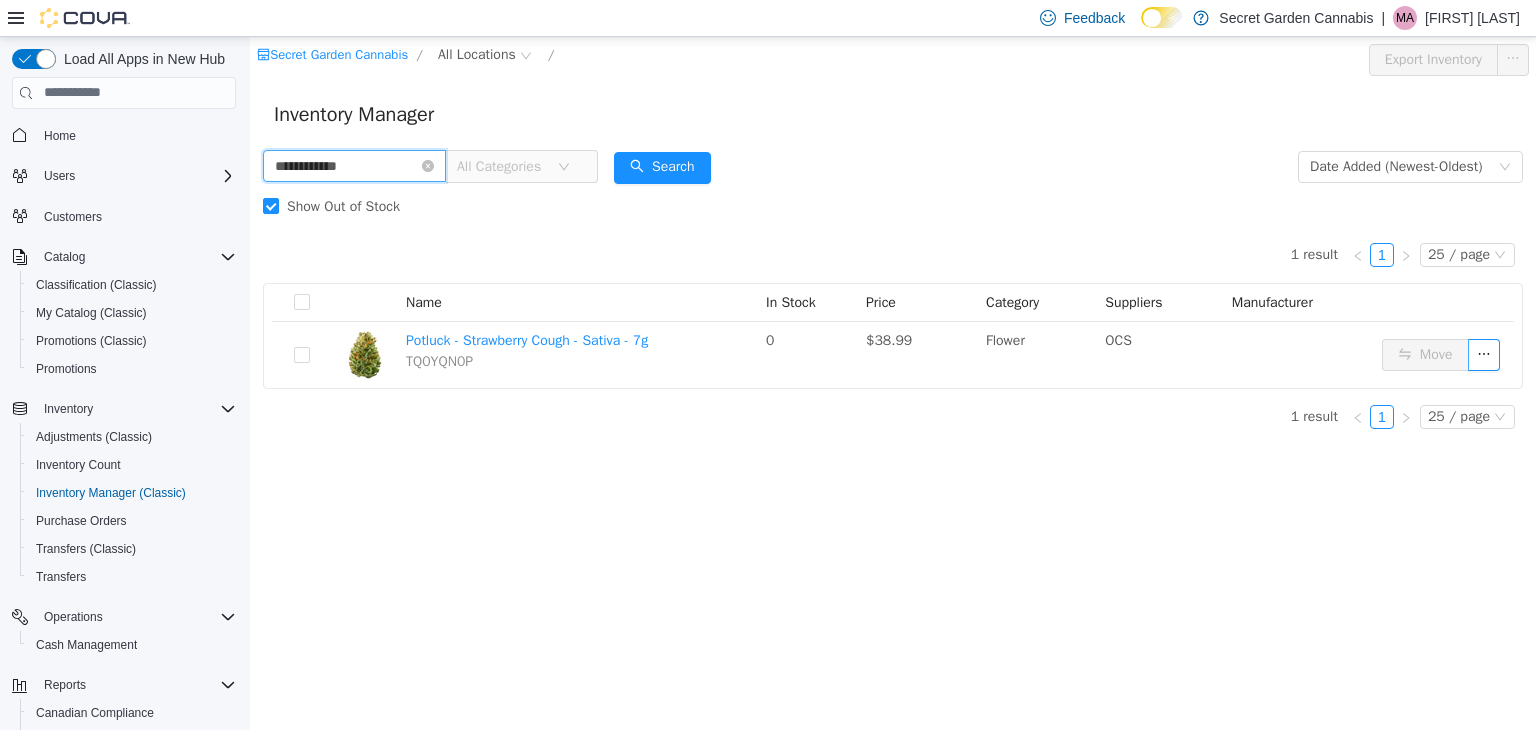 click on "**********" at bounding box center (354, 165) 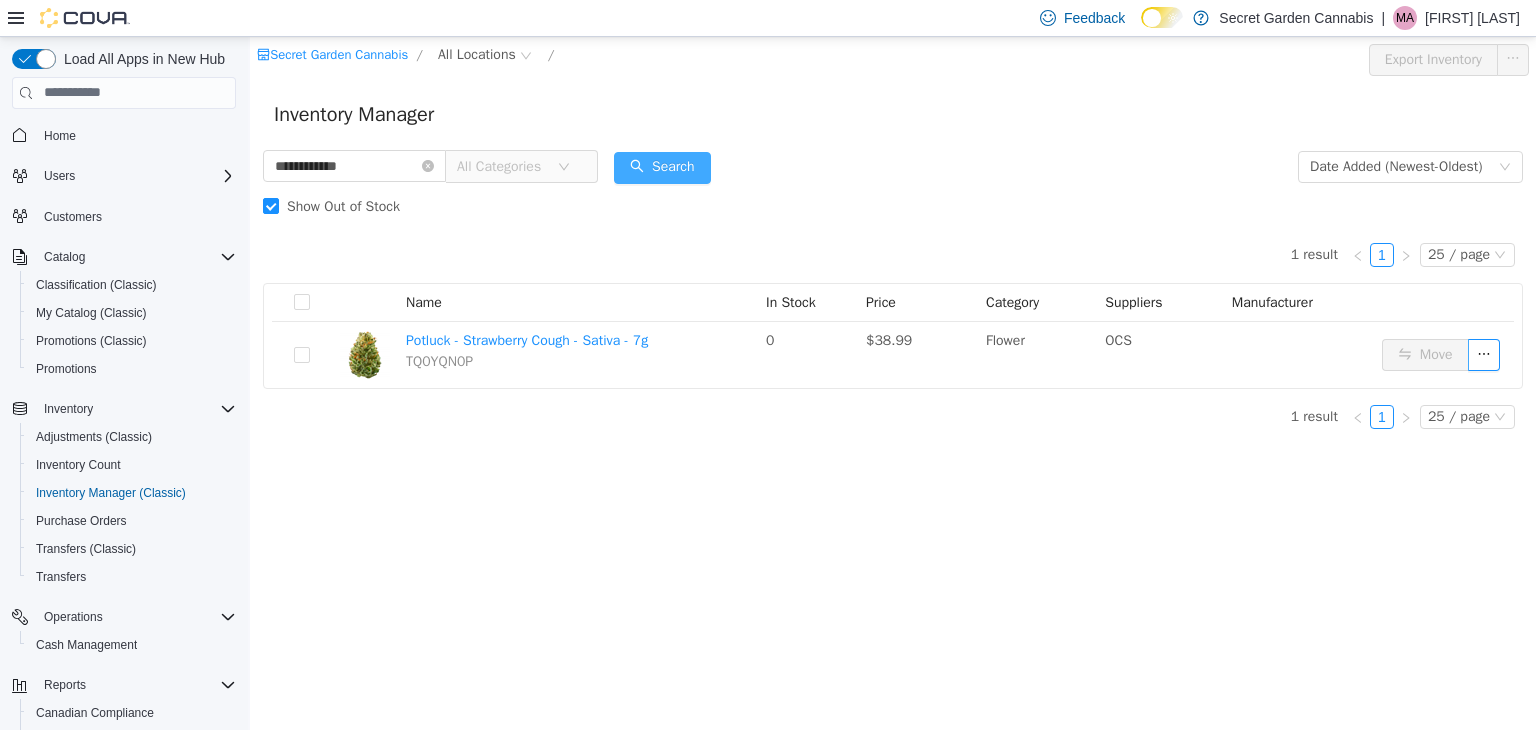 click on "Search" at bounding box center (662, 167) 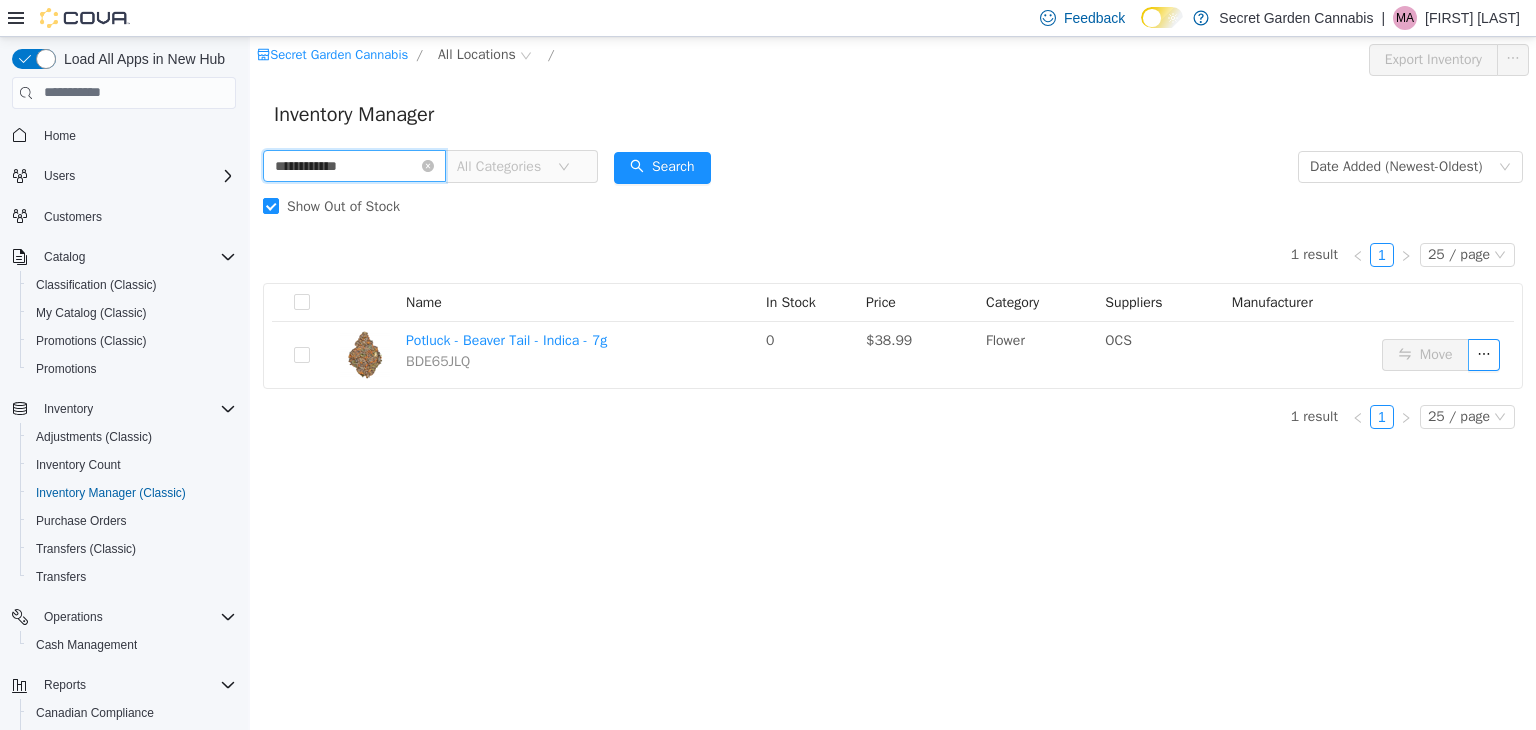 click on "**********" at bounding box center [354, 165] 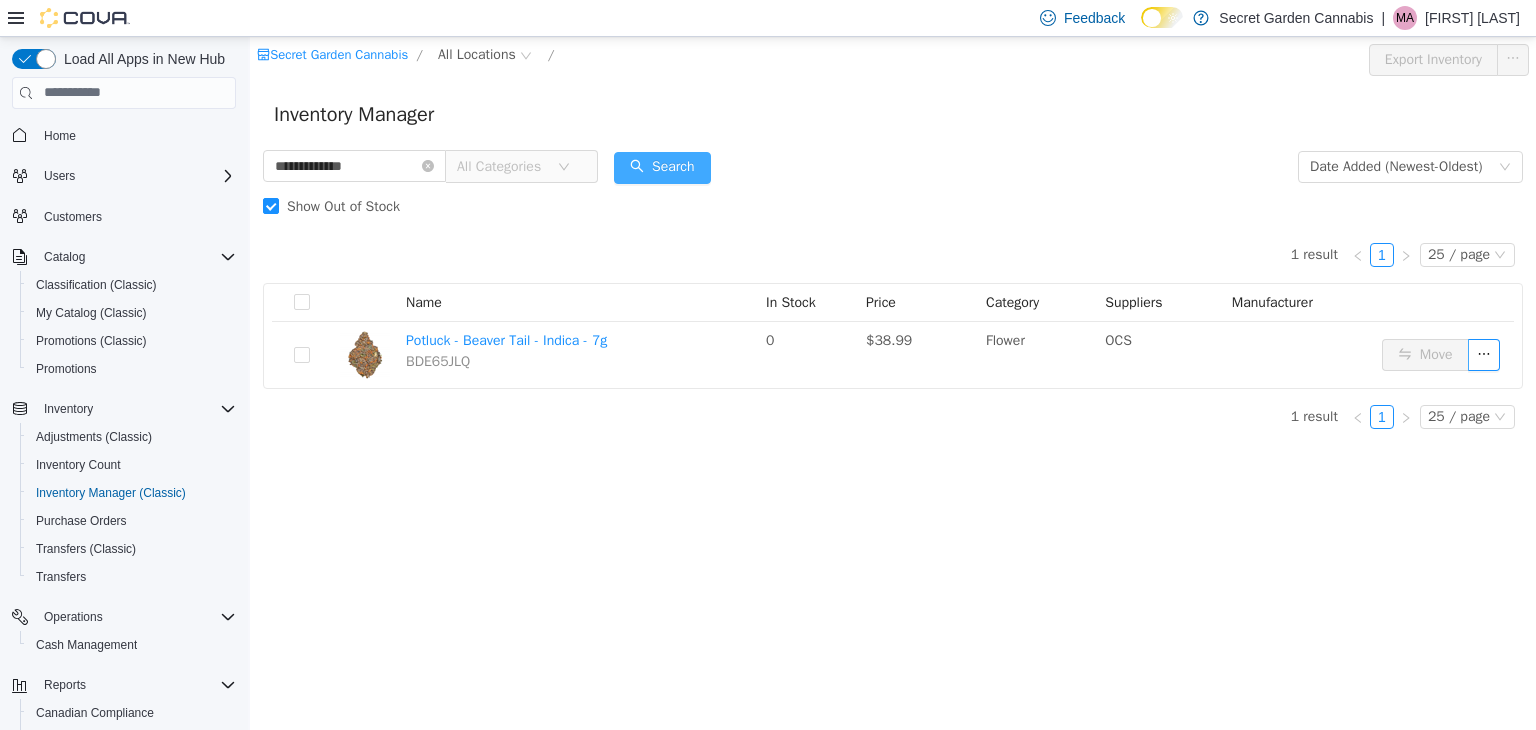 click on "Search" at bounding box center [662, 167] 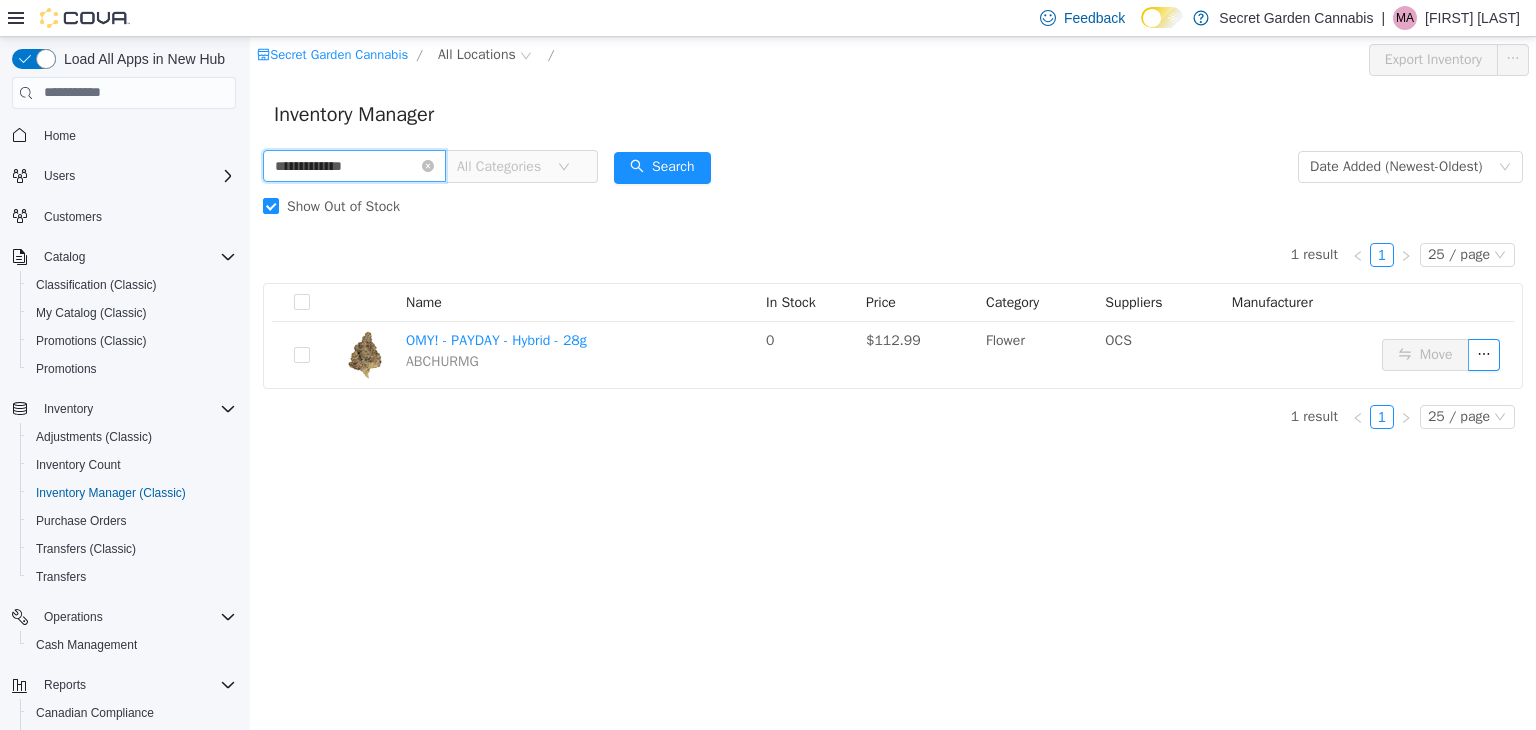click on "**********" at bounding box center (354, 165) 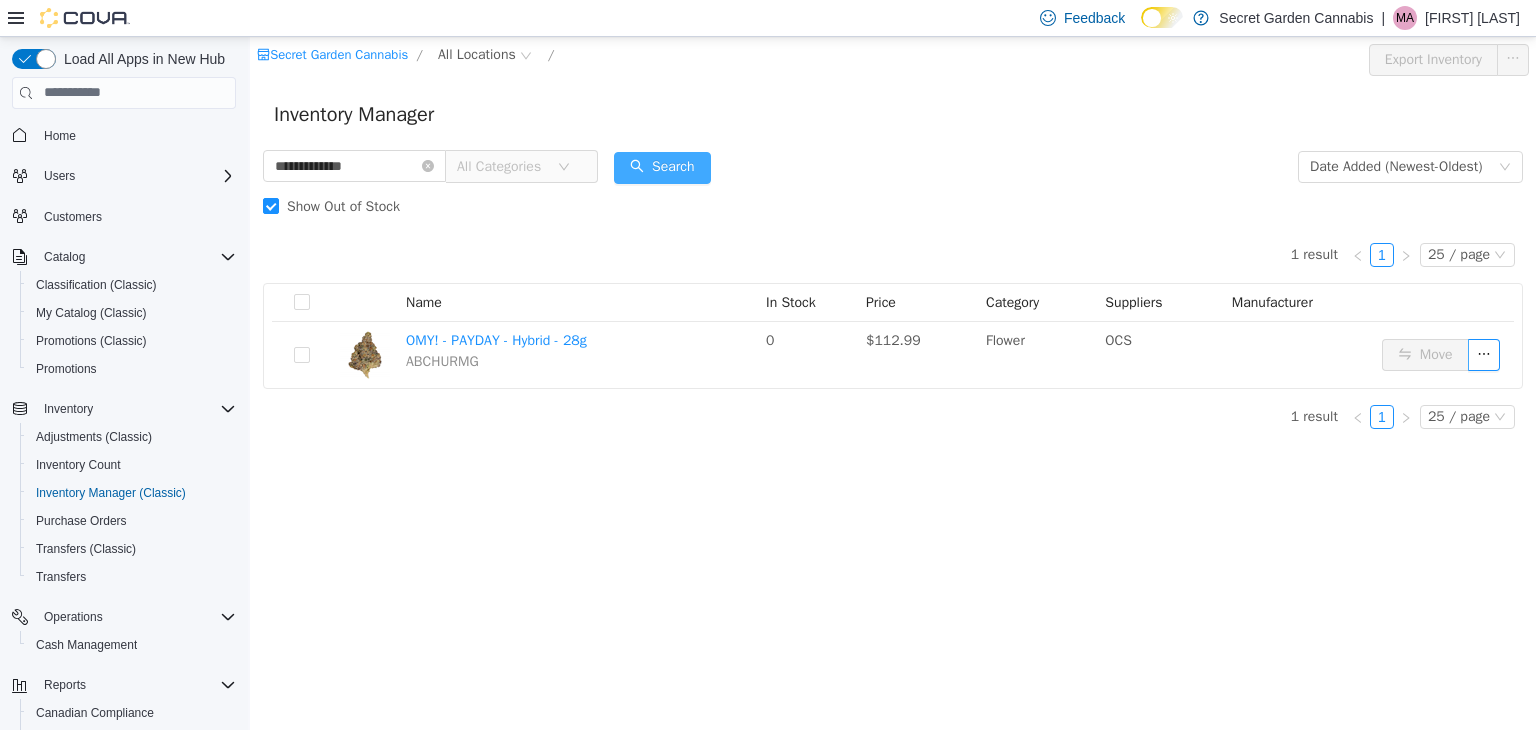 click on "Search" at bounding box center (662, 167) 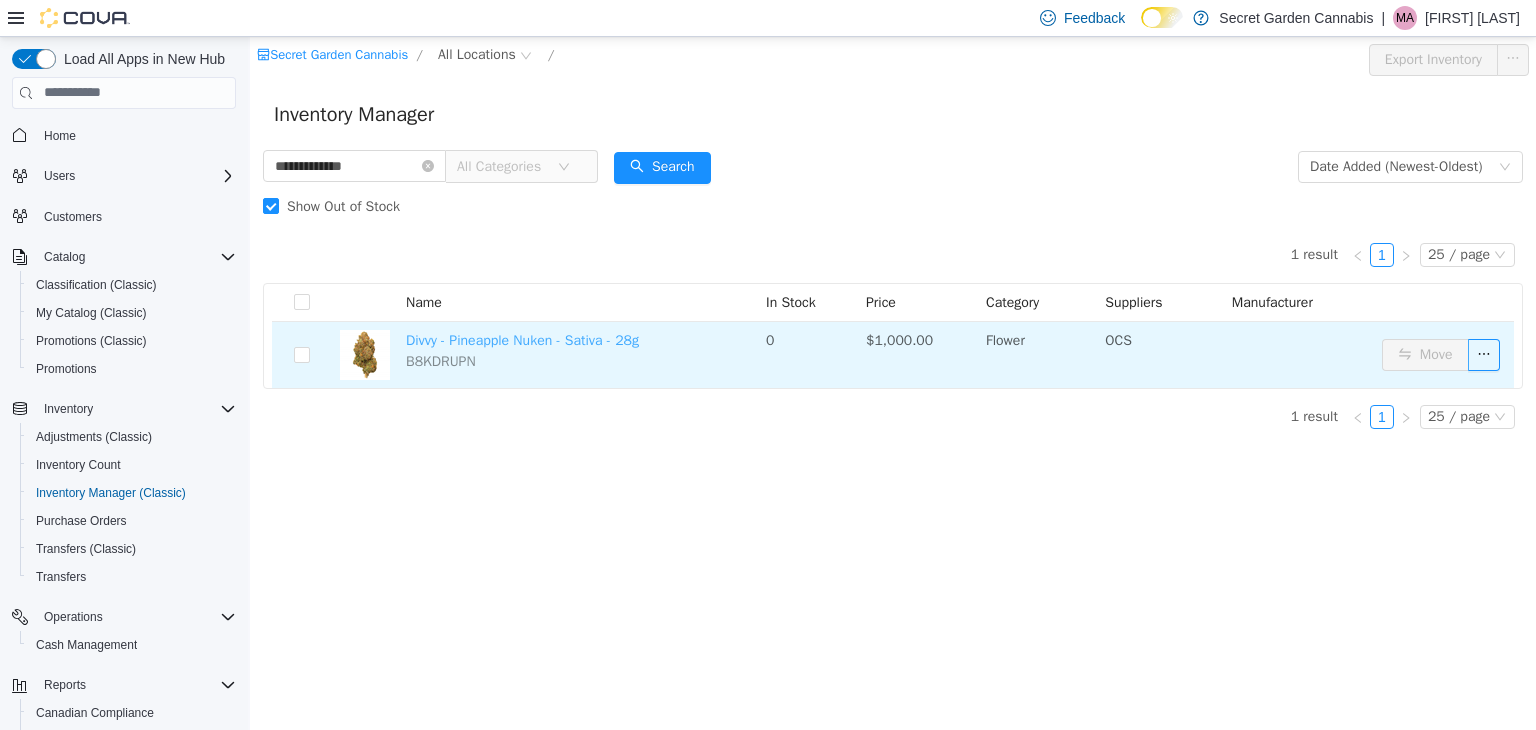 click on "Divvy - Pineapple Nuken - Sativa - 28g" at bounding box center (522, 339) 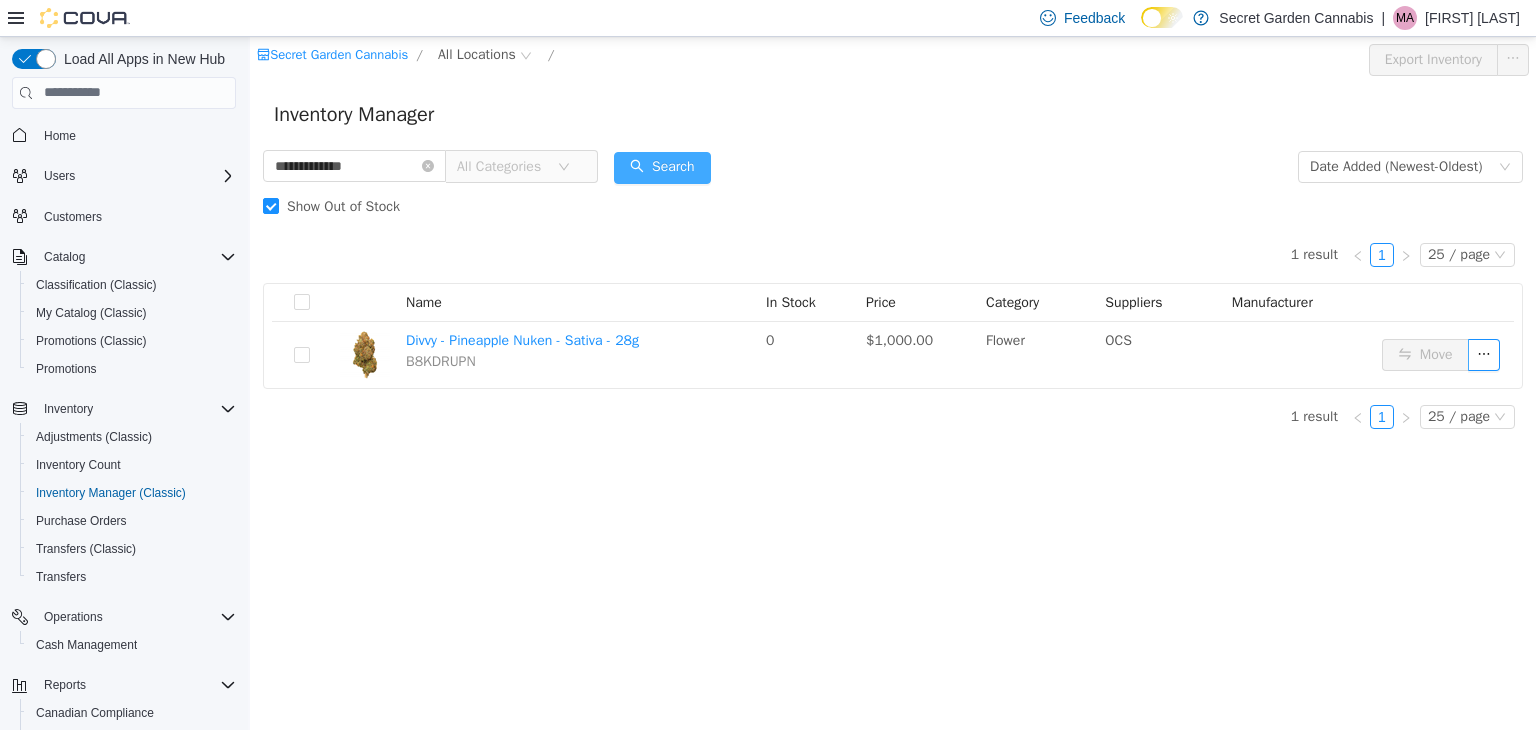 click on "Search" at bounding box center [662, 167] 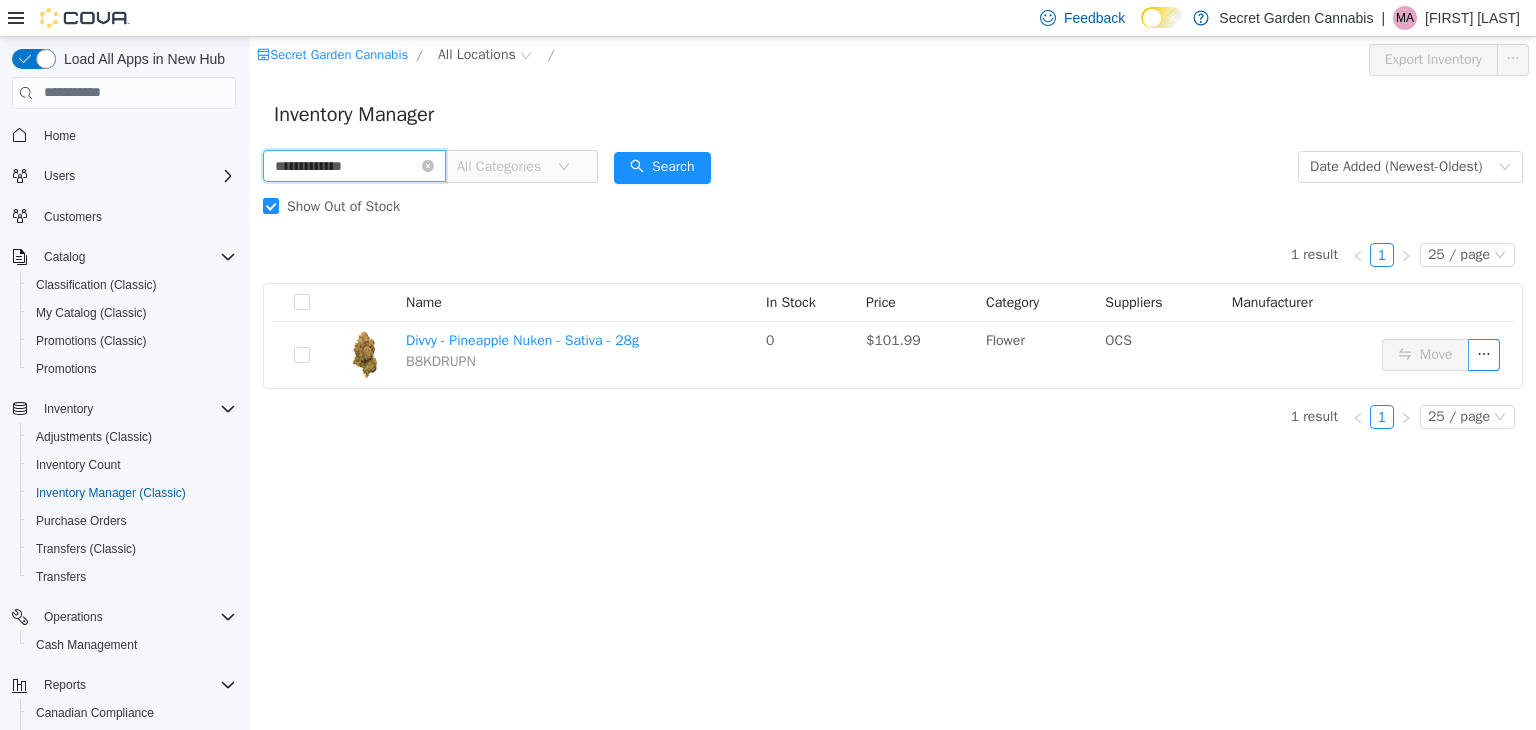click on "**********" at bounding box center [354, 165] 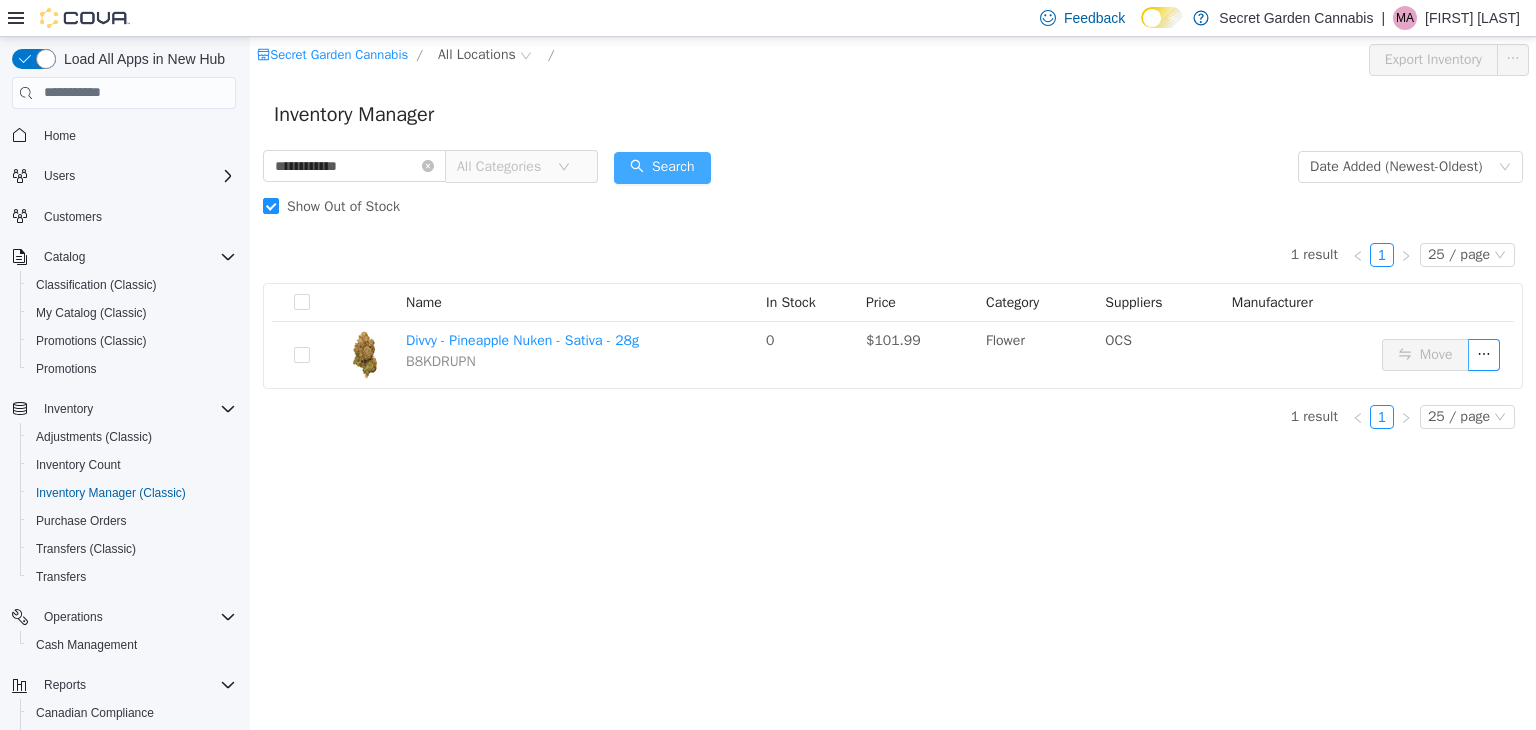 click on "Search" at bounding box center [662, 167] 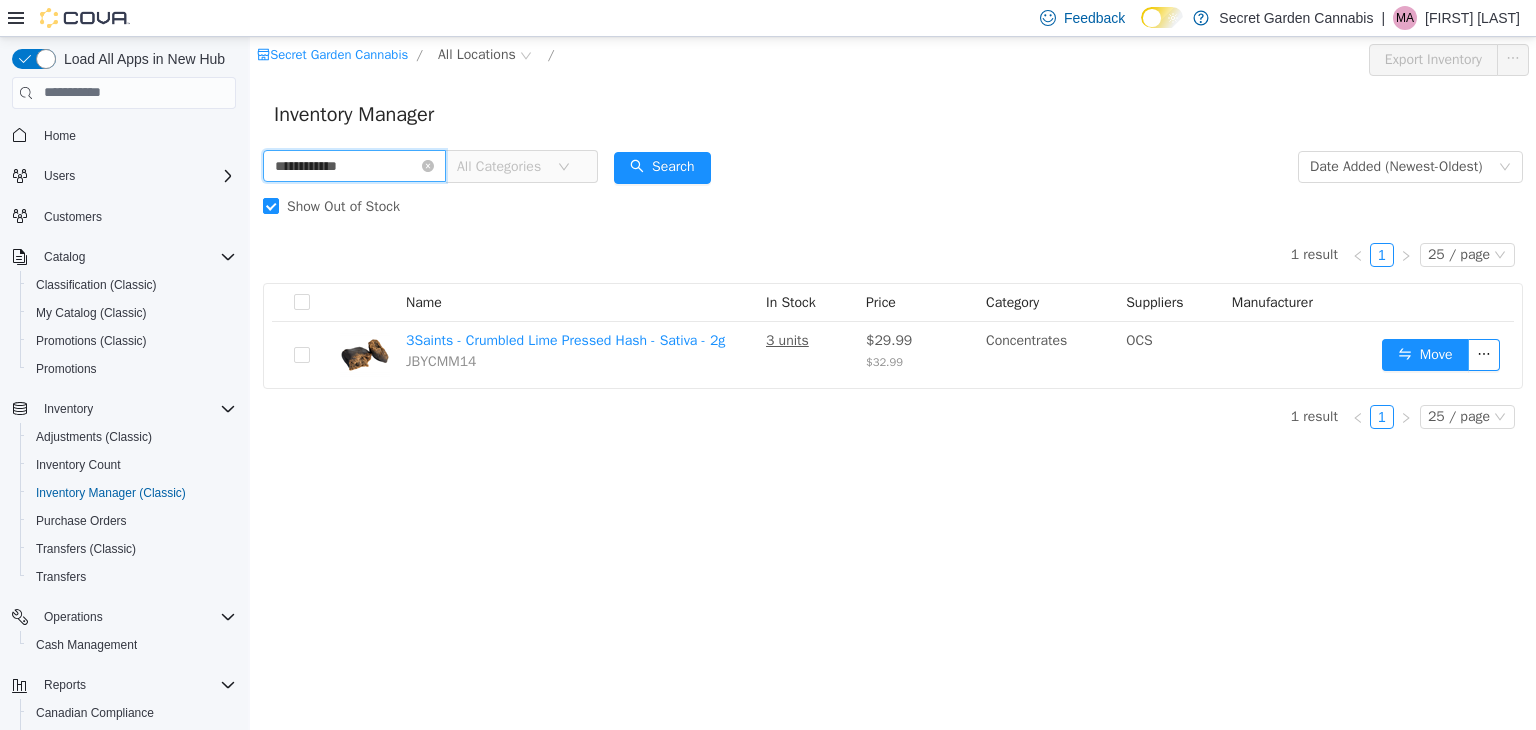 click on "**********" at bounding box center [354, 165] 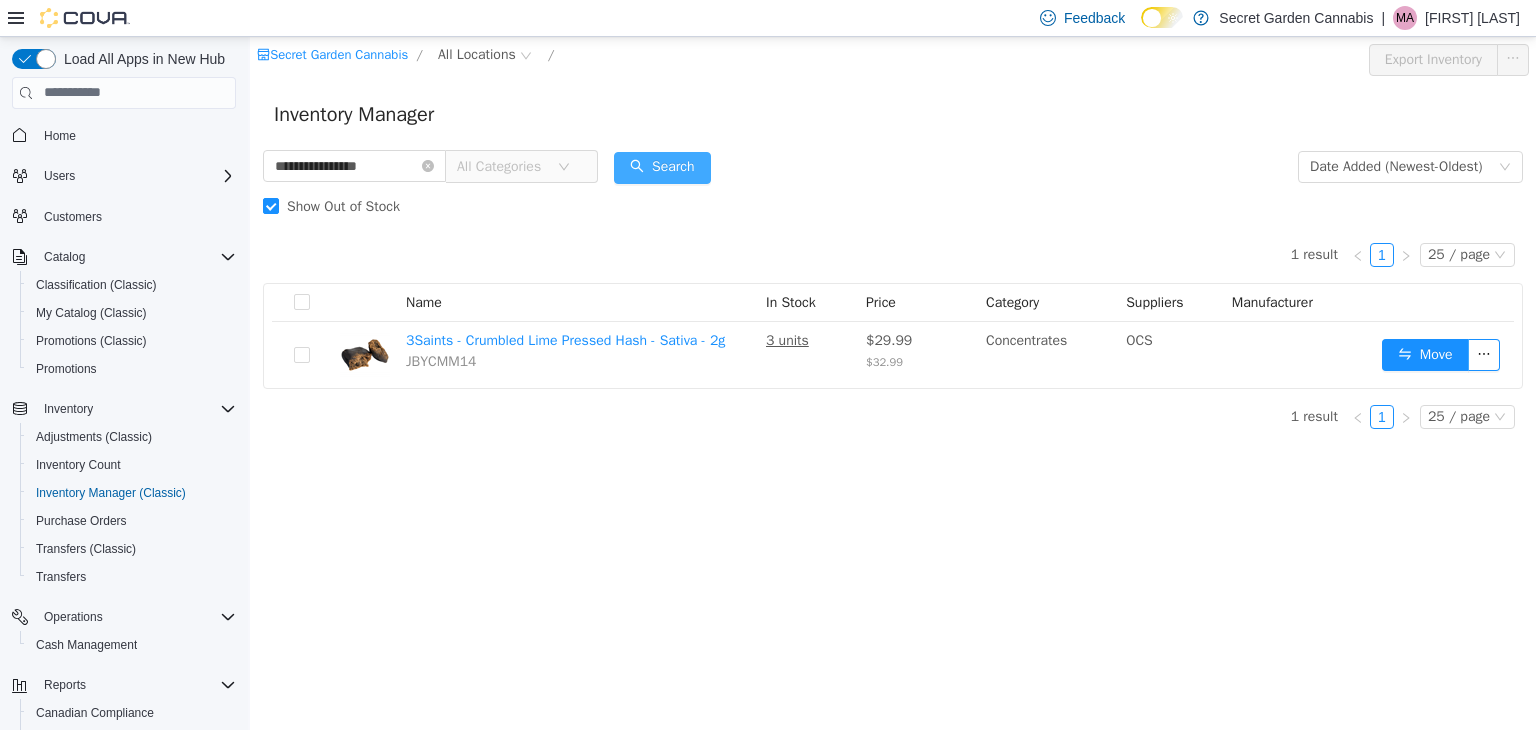 click on "Search" at bounding box center [662, 167] 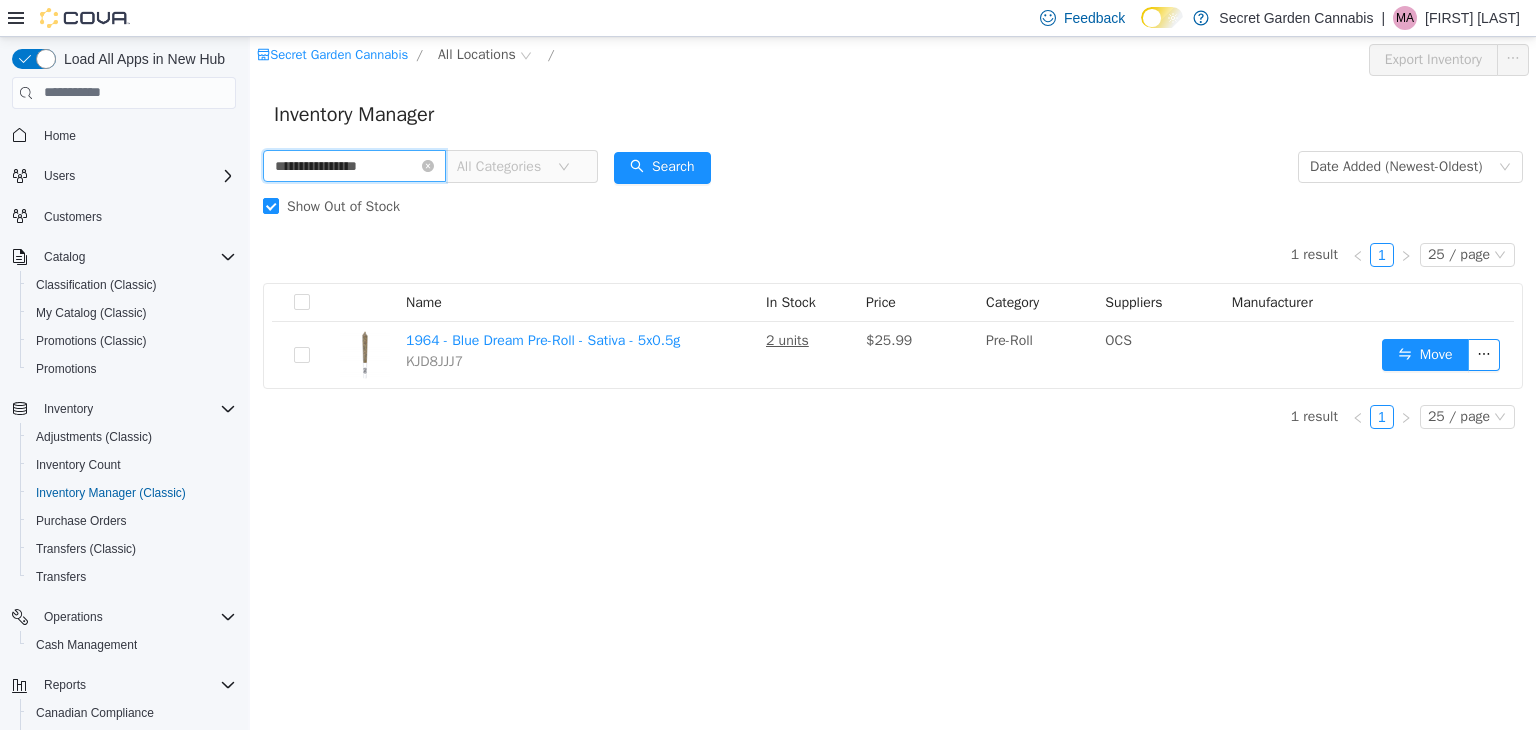 click on "**********" at bounding box center [354, 165] 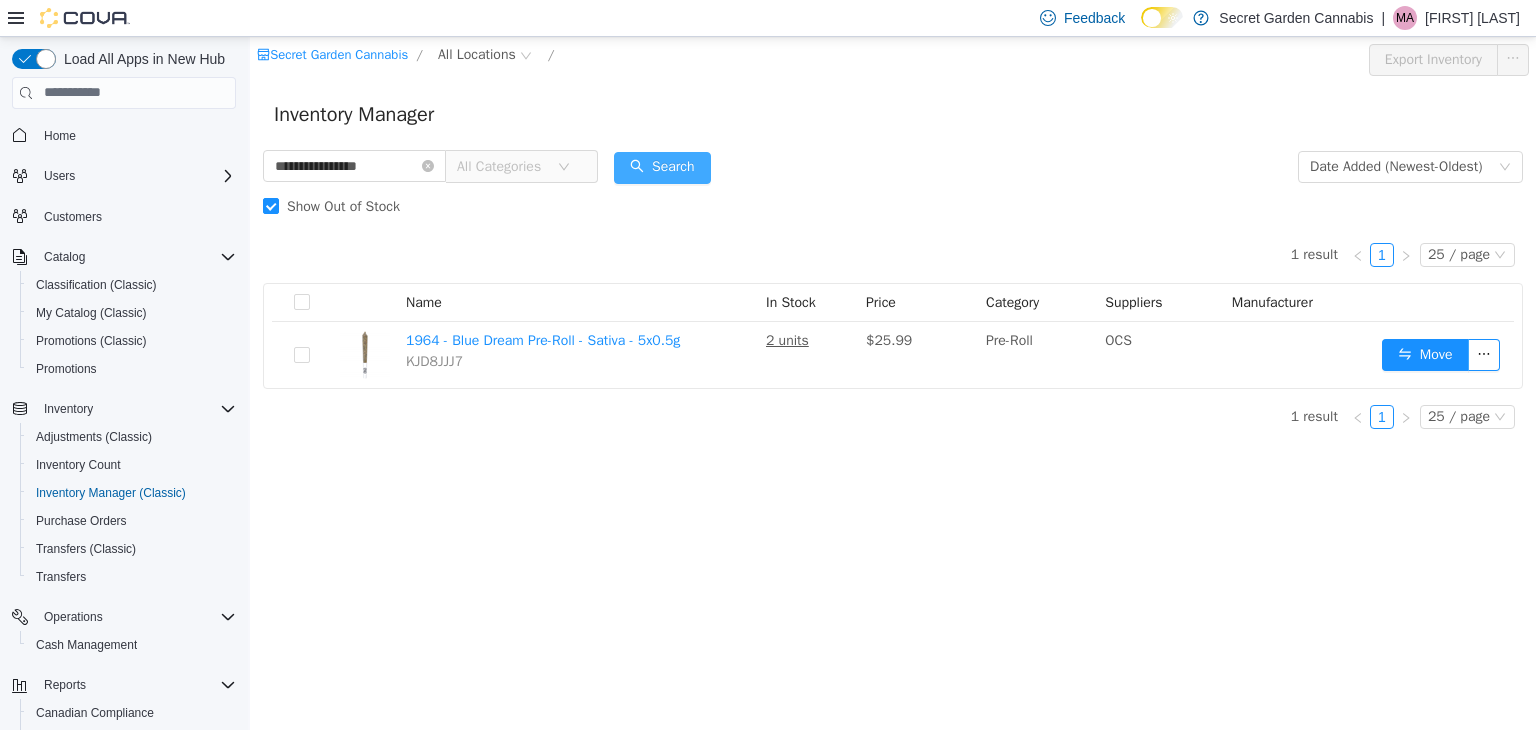 click on "Search" at bounding box center [662, 167] 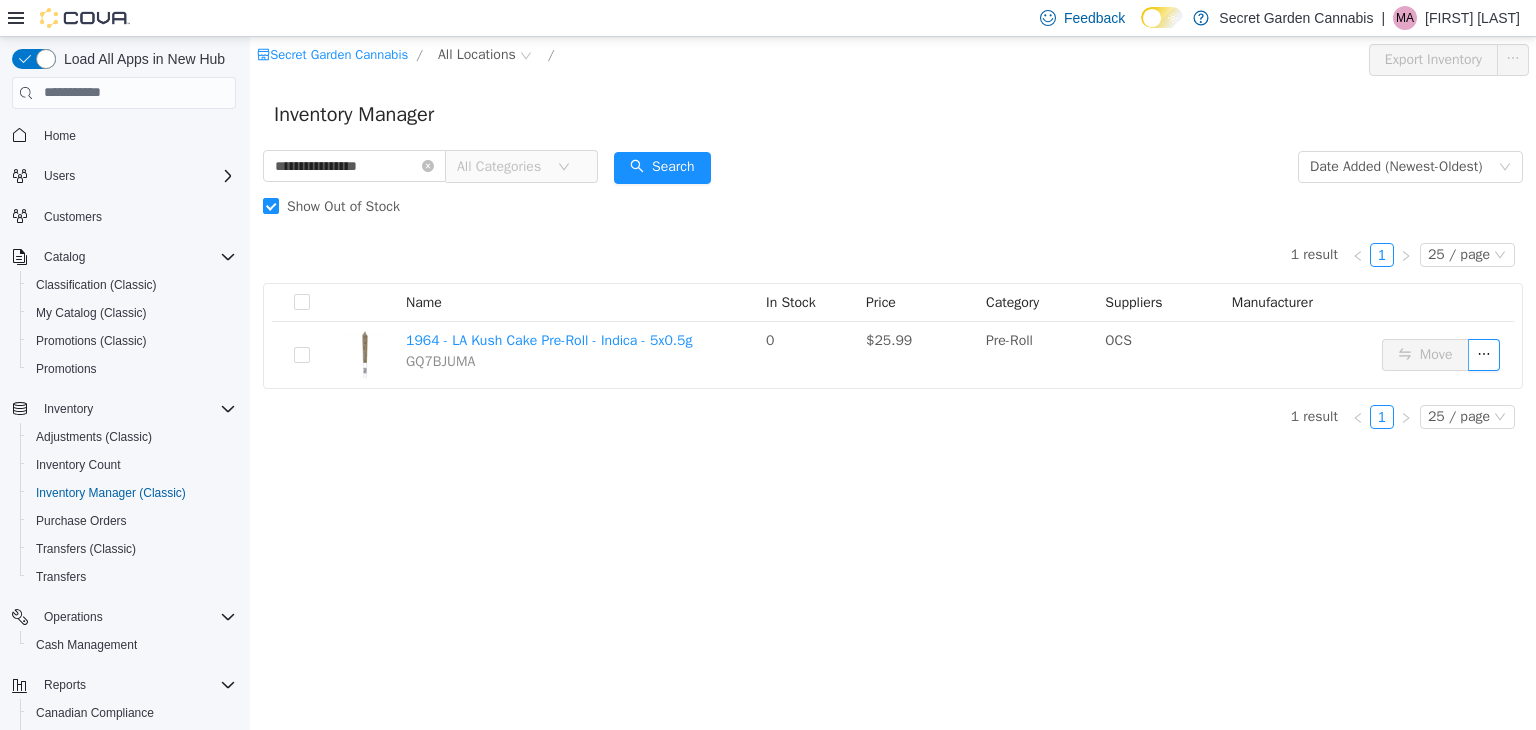click on "Inventory Manager" at bounding box center [893, 114] 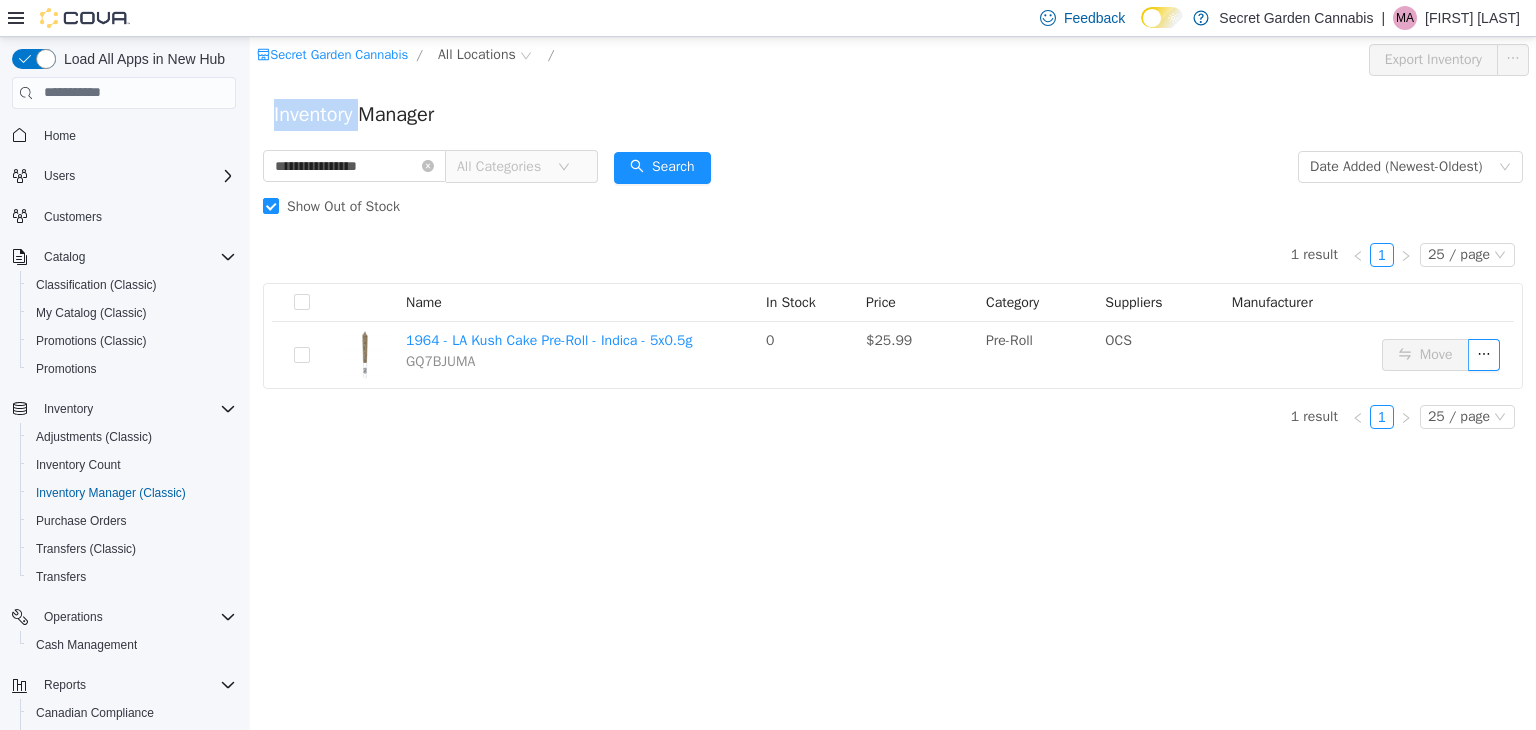click on "Inventory Manager" at bounding box center [893, 114] 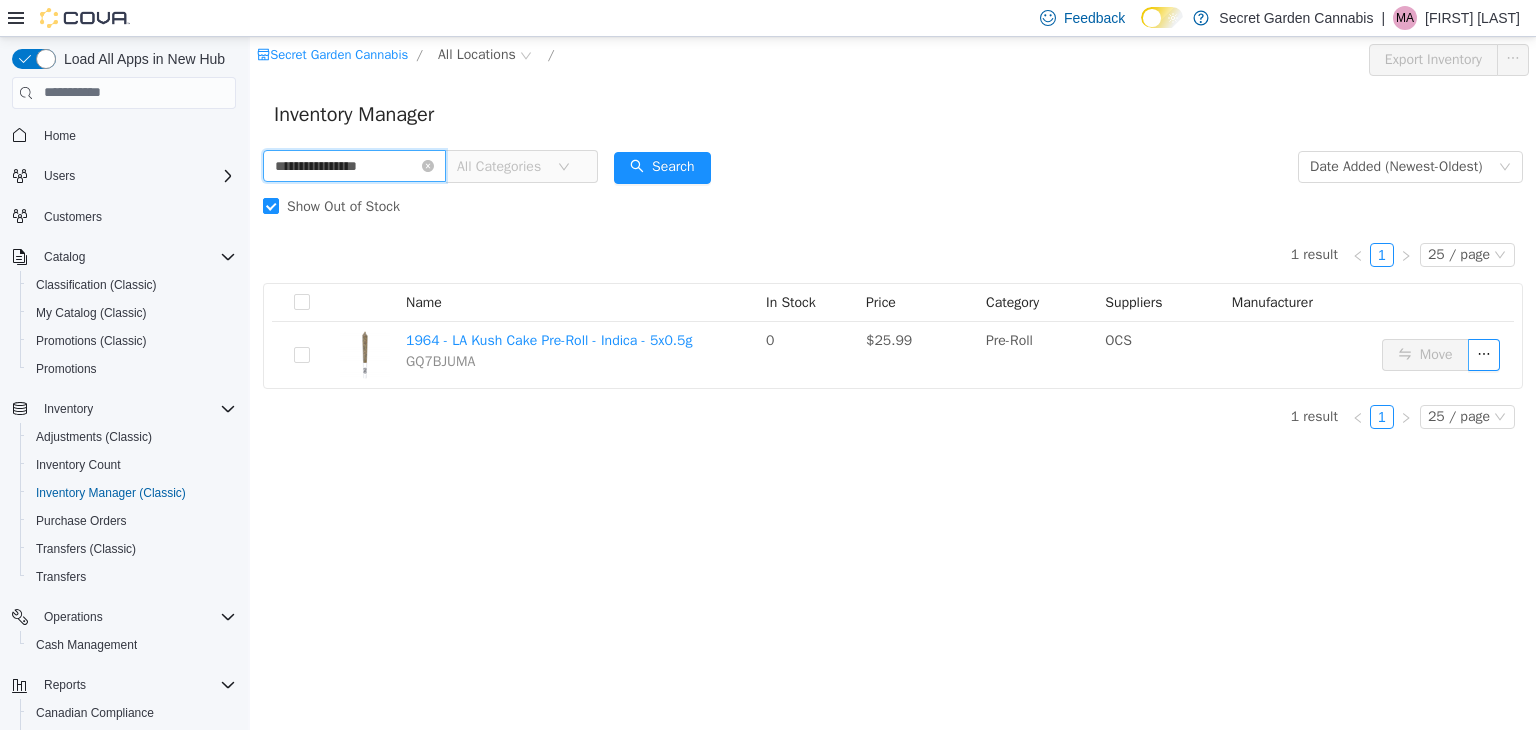 click on "**********" at bounding box center (354, 165) 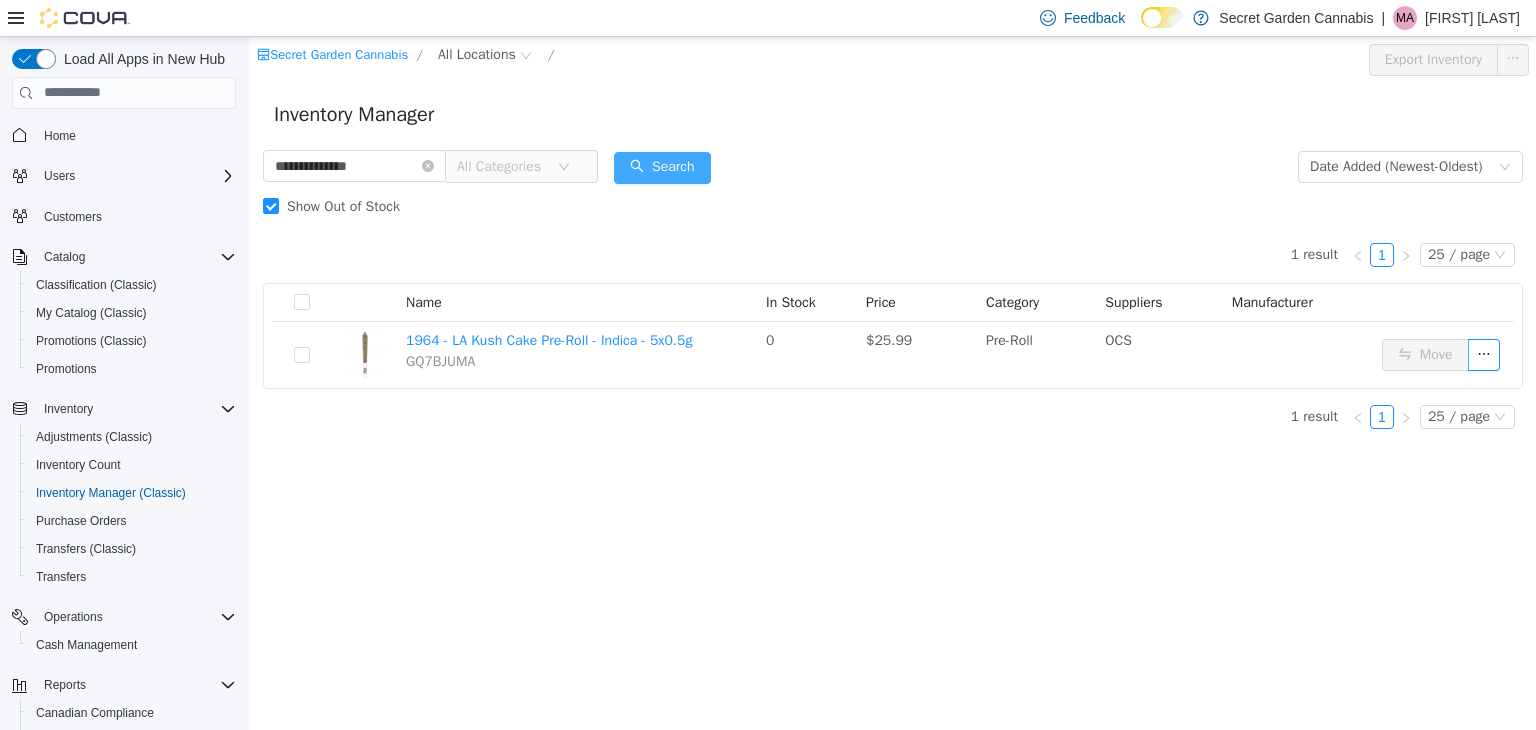click on "Search" at bounding box center (662, 167) 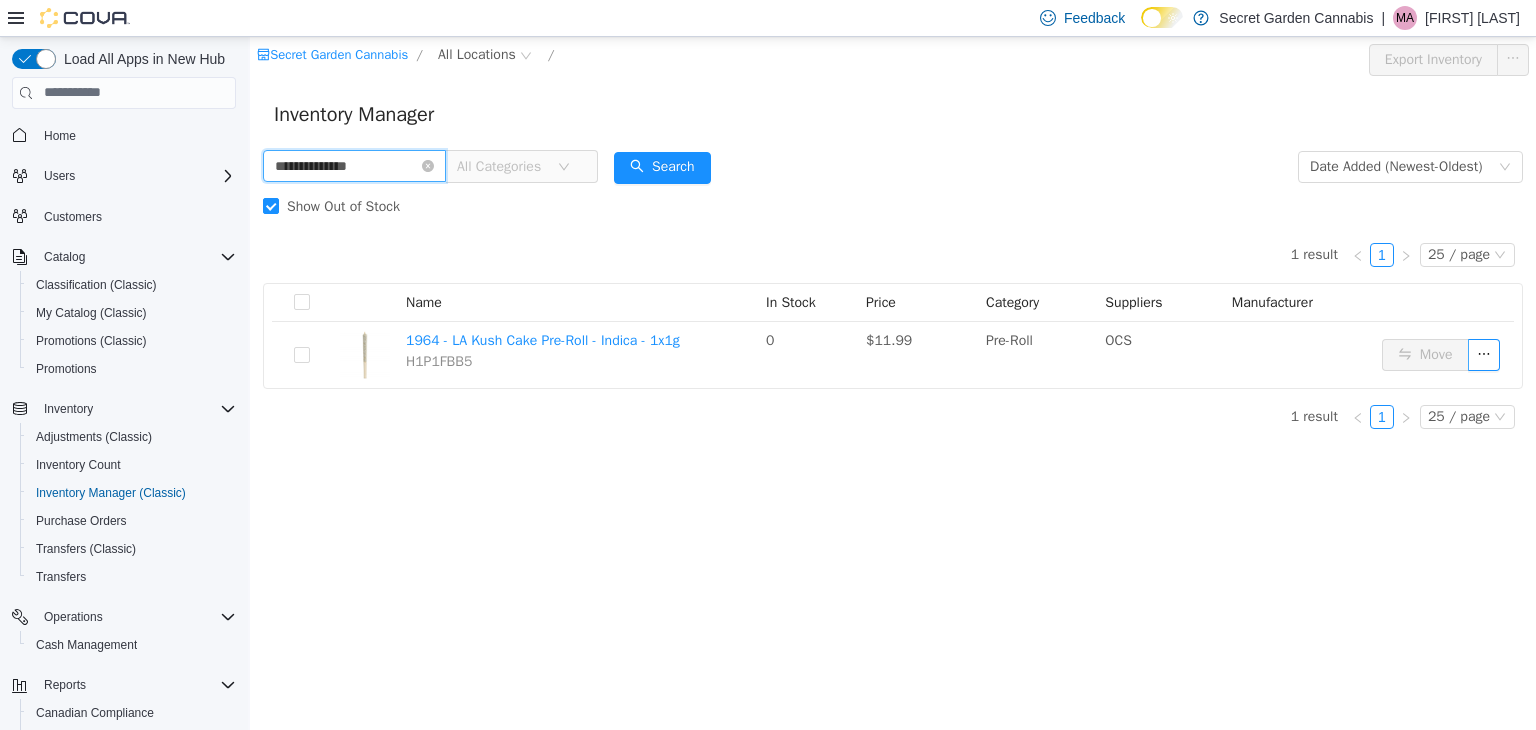 click on "**********" at bounding box center [354, 165] 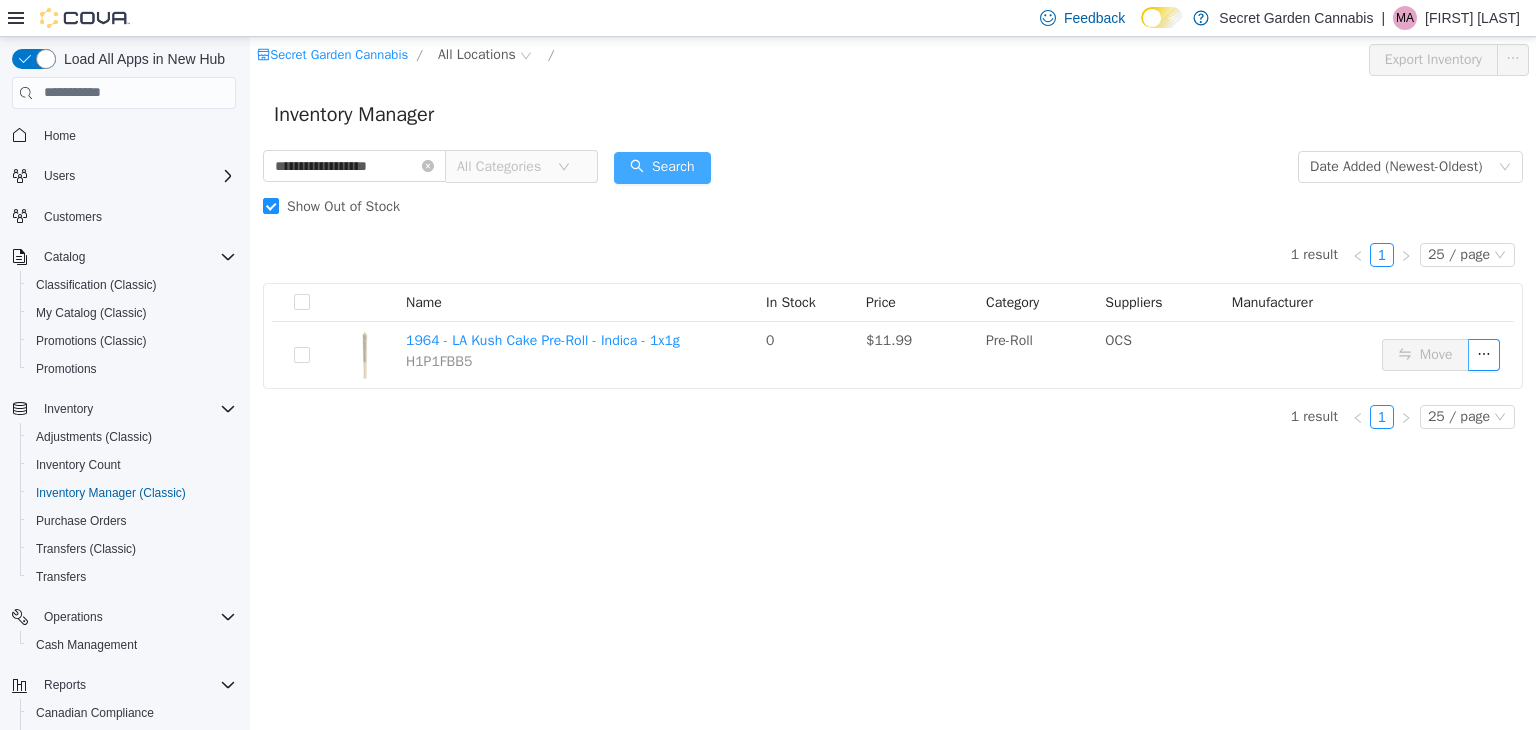 click on "Search" at bounding box center [662, 167] 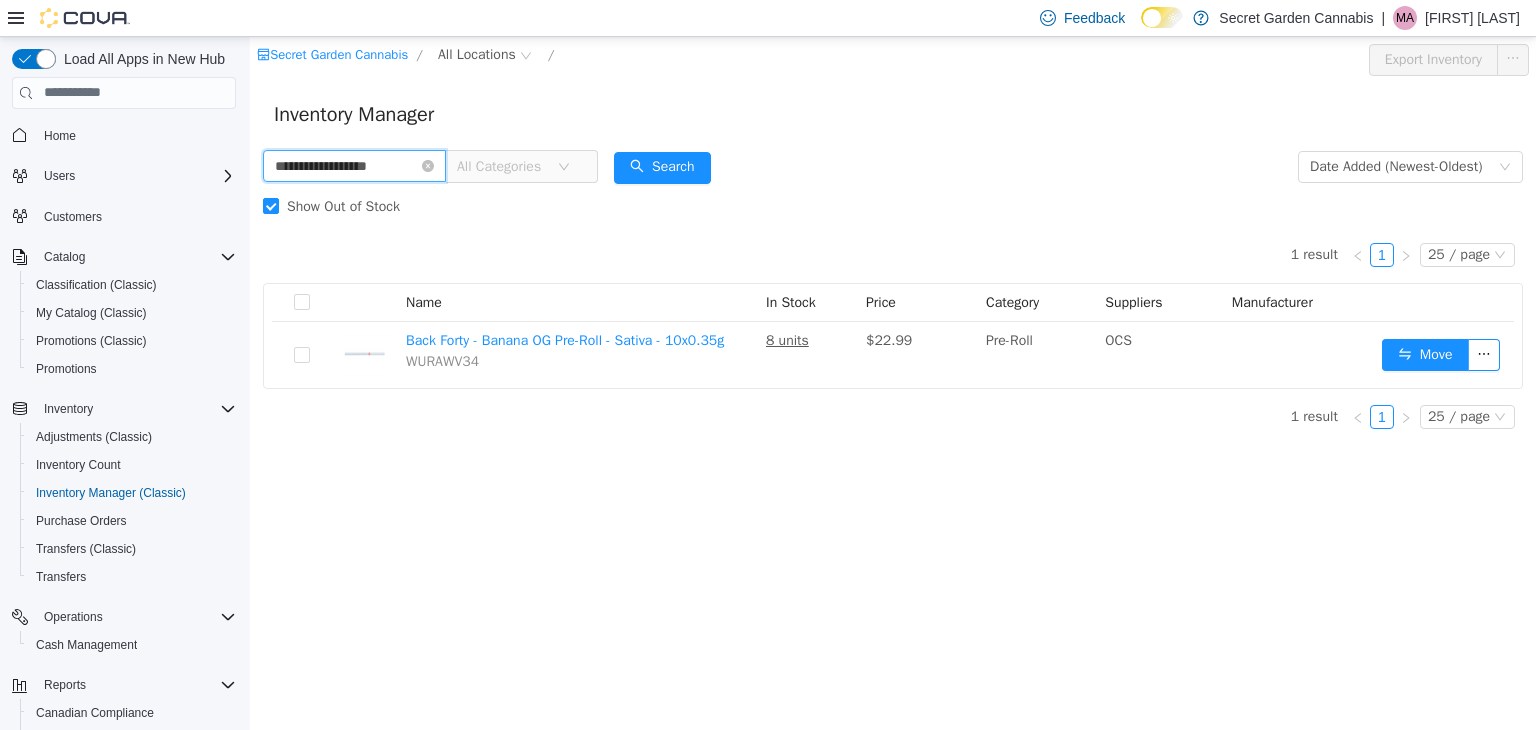click on "**********" at bounding box center (354, 165) 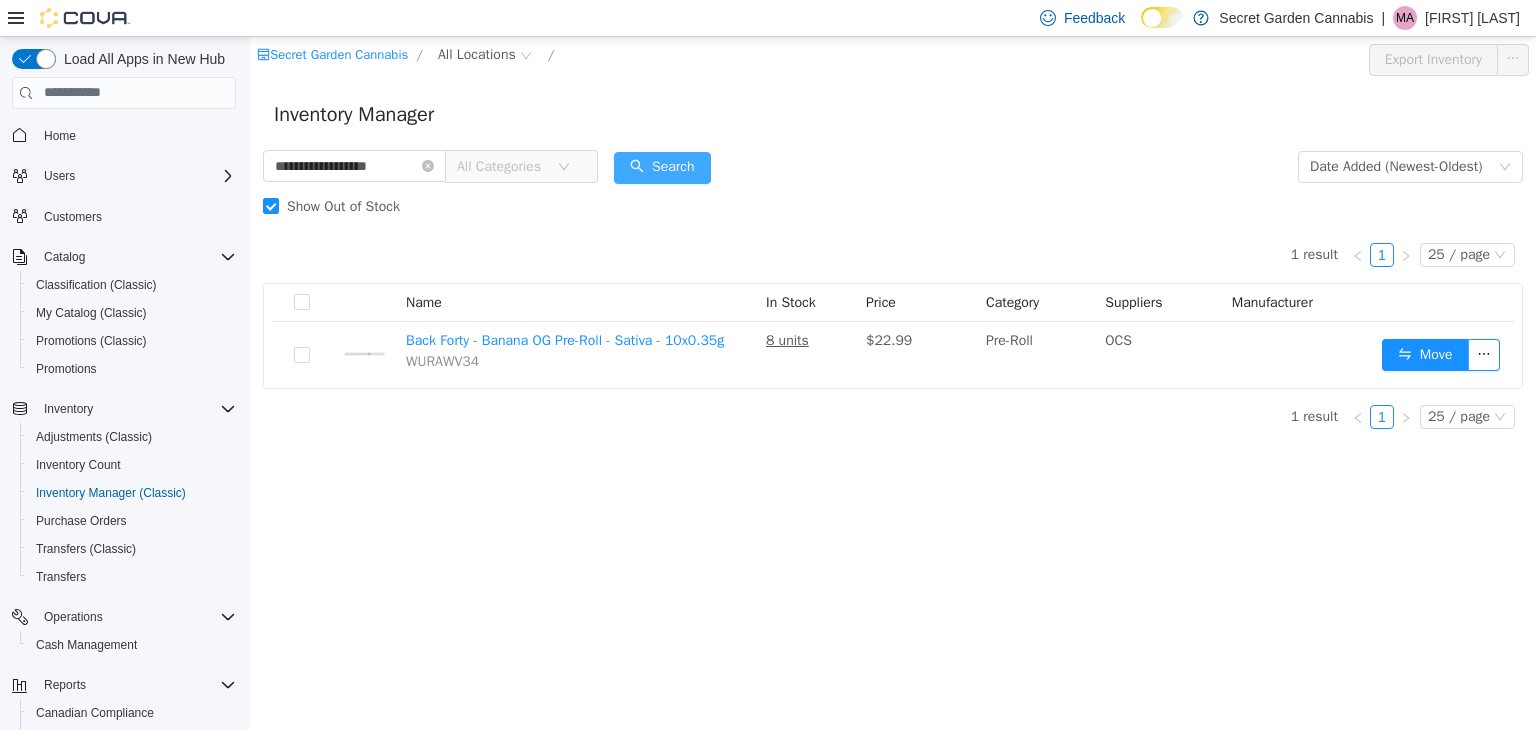 click on "Search" at bounding box center (662, 167) 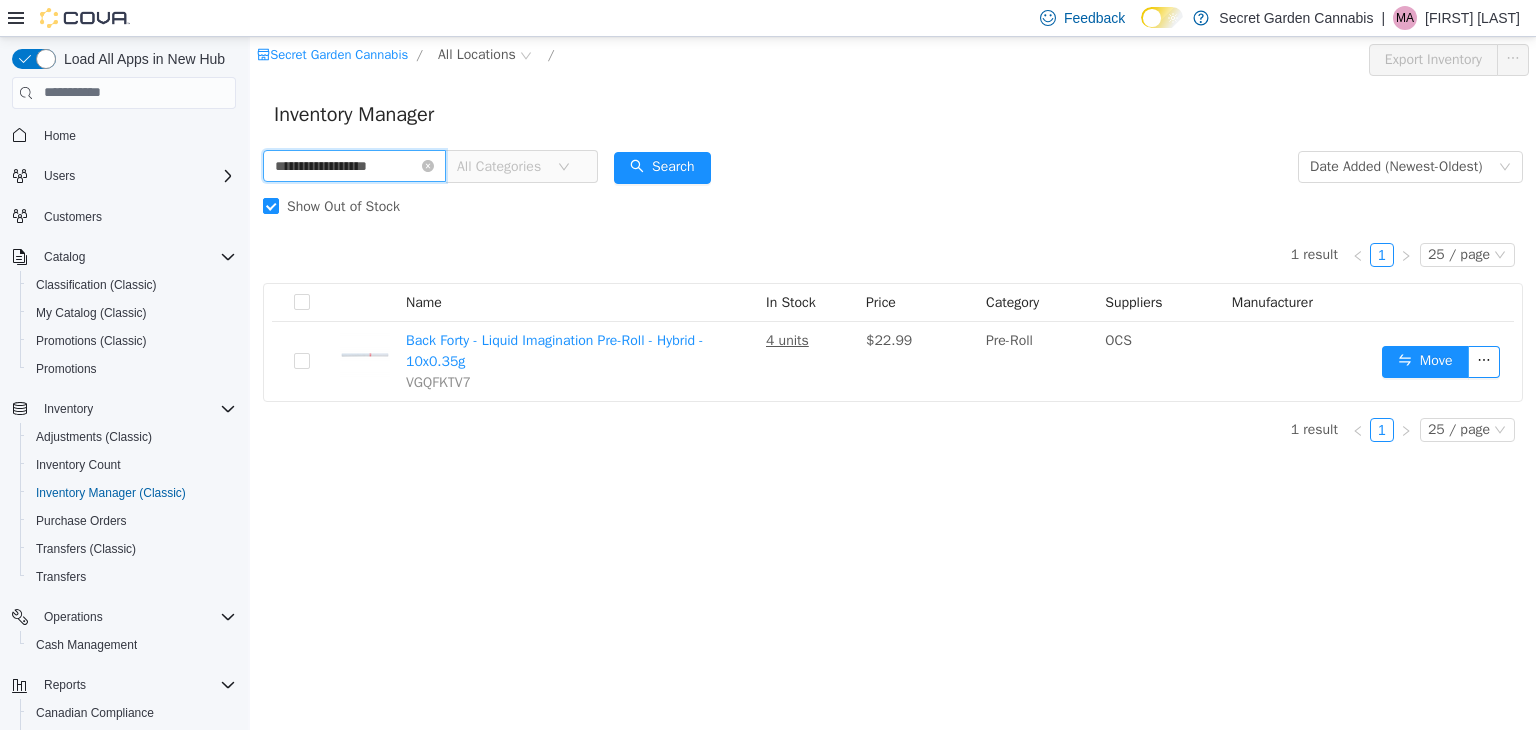 click on "**********" at bounding box center (354, 165) 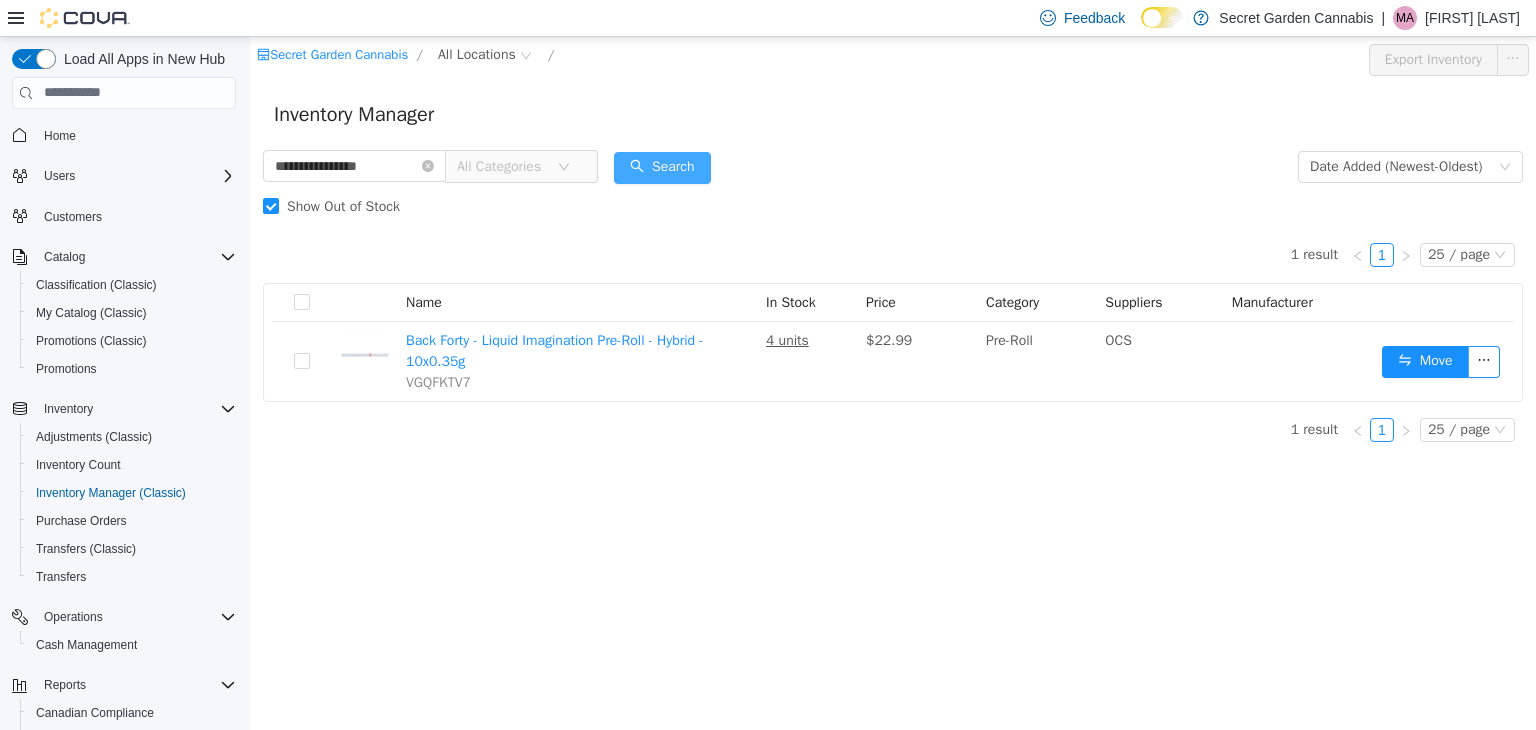 click on "Search" at bounding box center (662, 167) 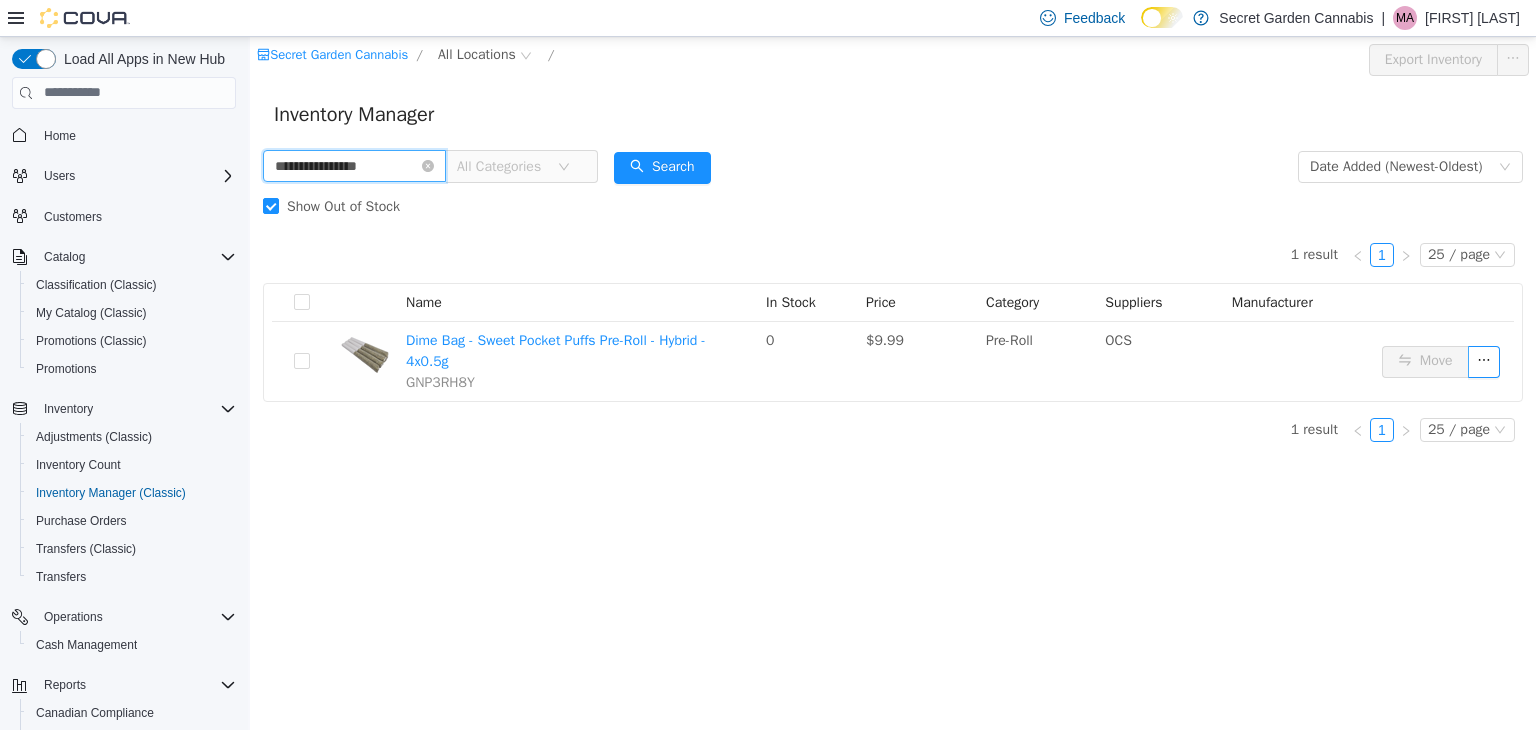 click on "**********" at bounding box center (354, 165) 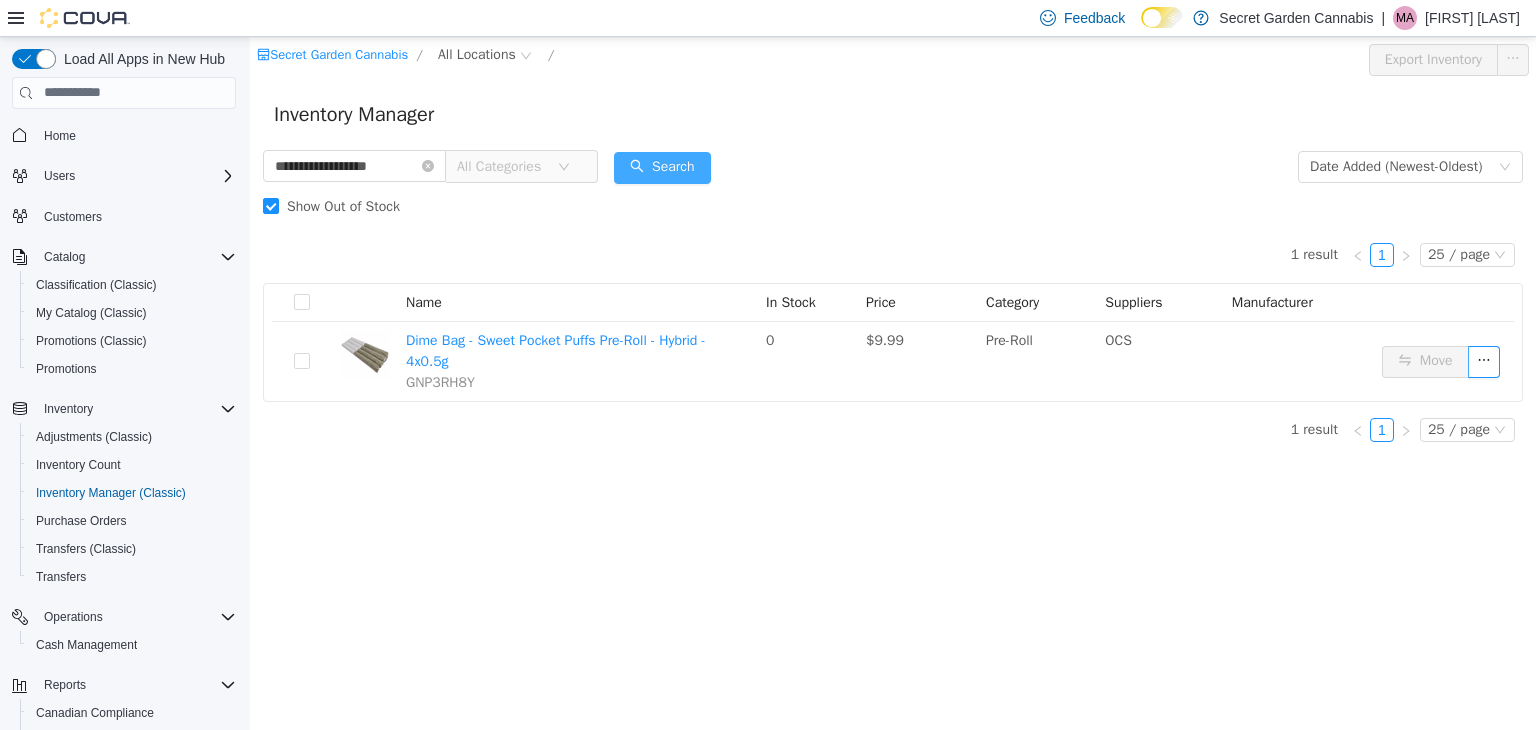 click on "Search" at bounding box center (662, 167) 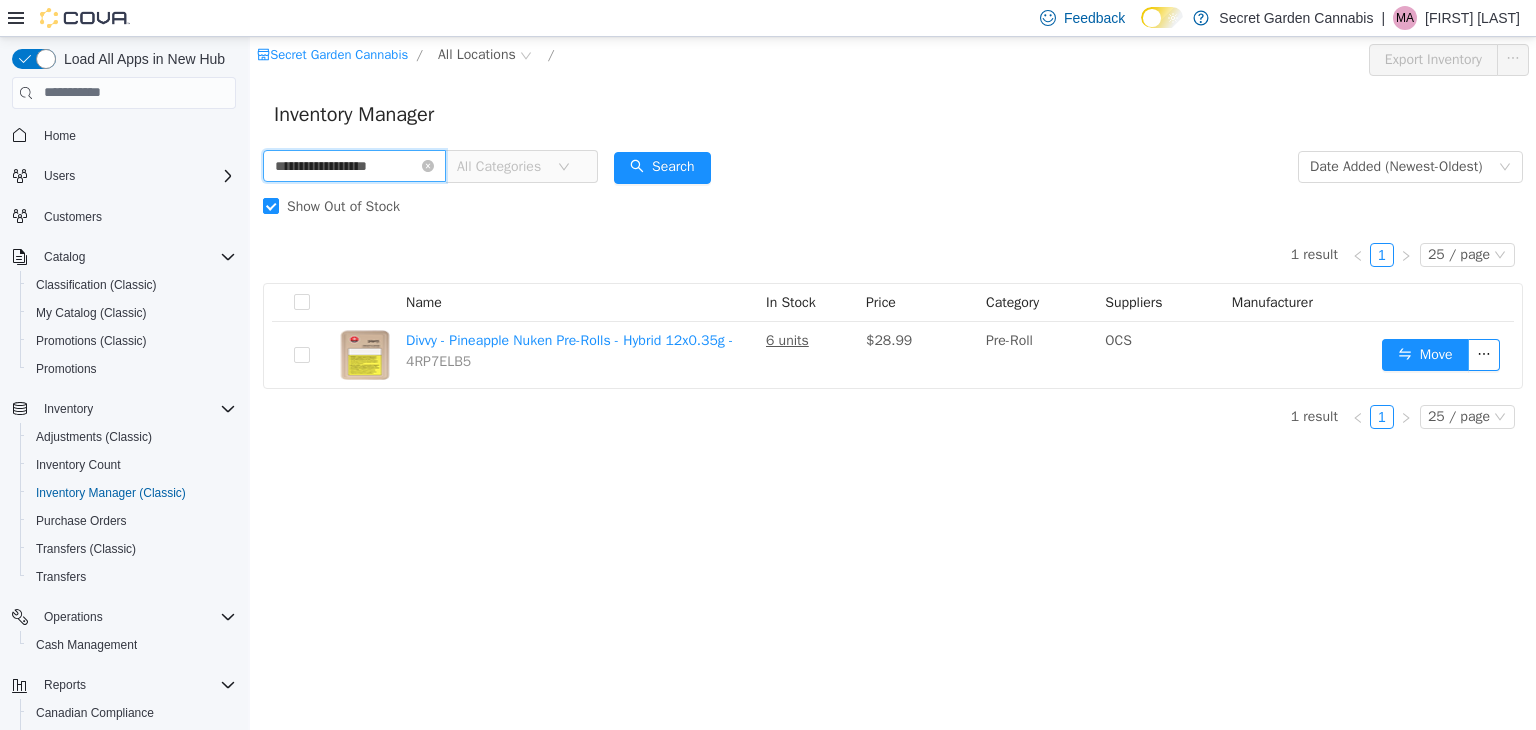 click on "**********" at bounding box center [354, 165] 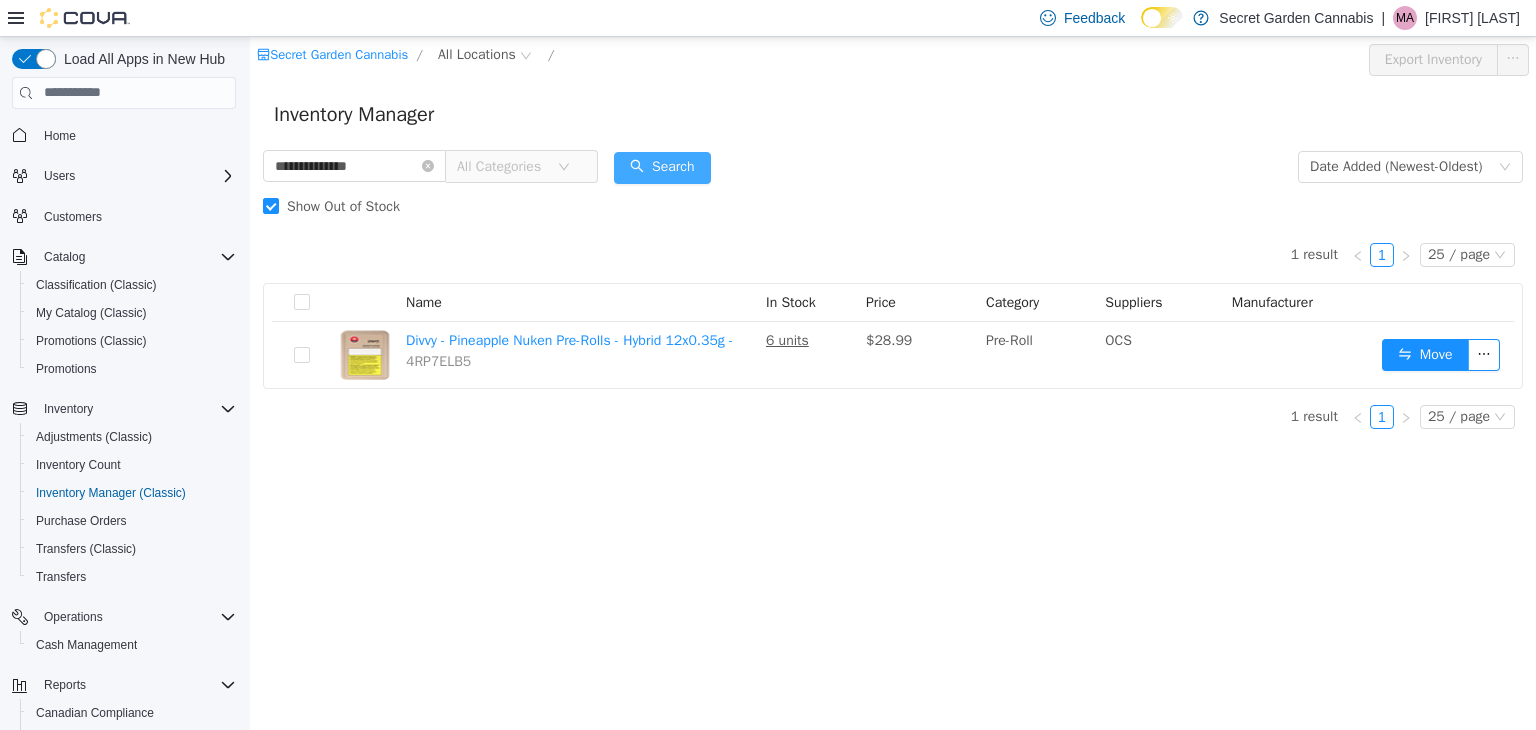 click on "Search" at bounding box center [662, 167] 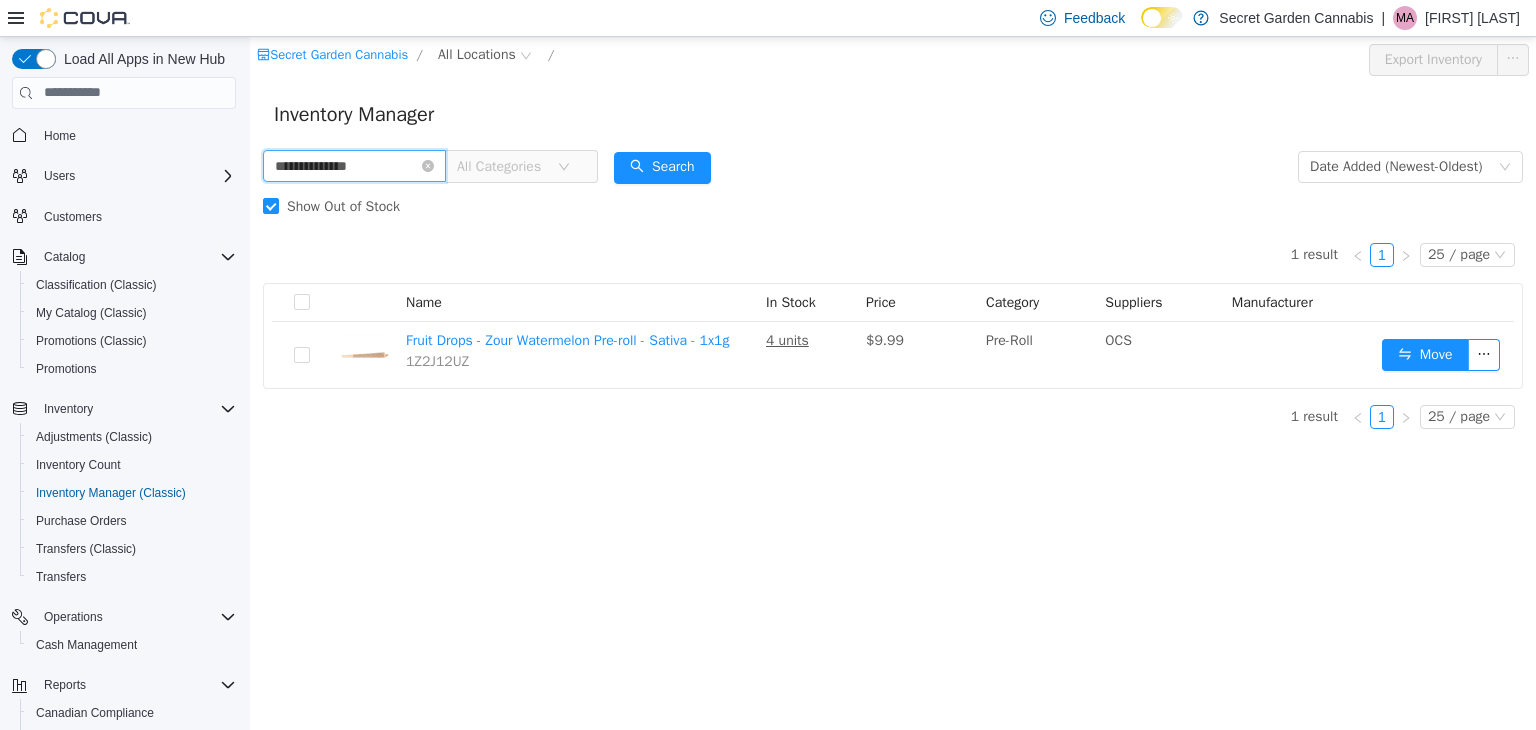 click on "**********" at bounding box center (354, 165) 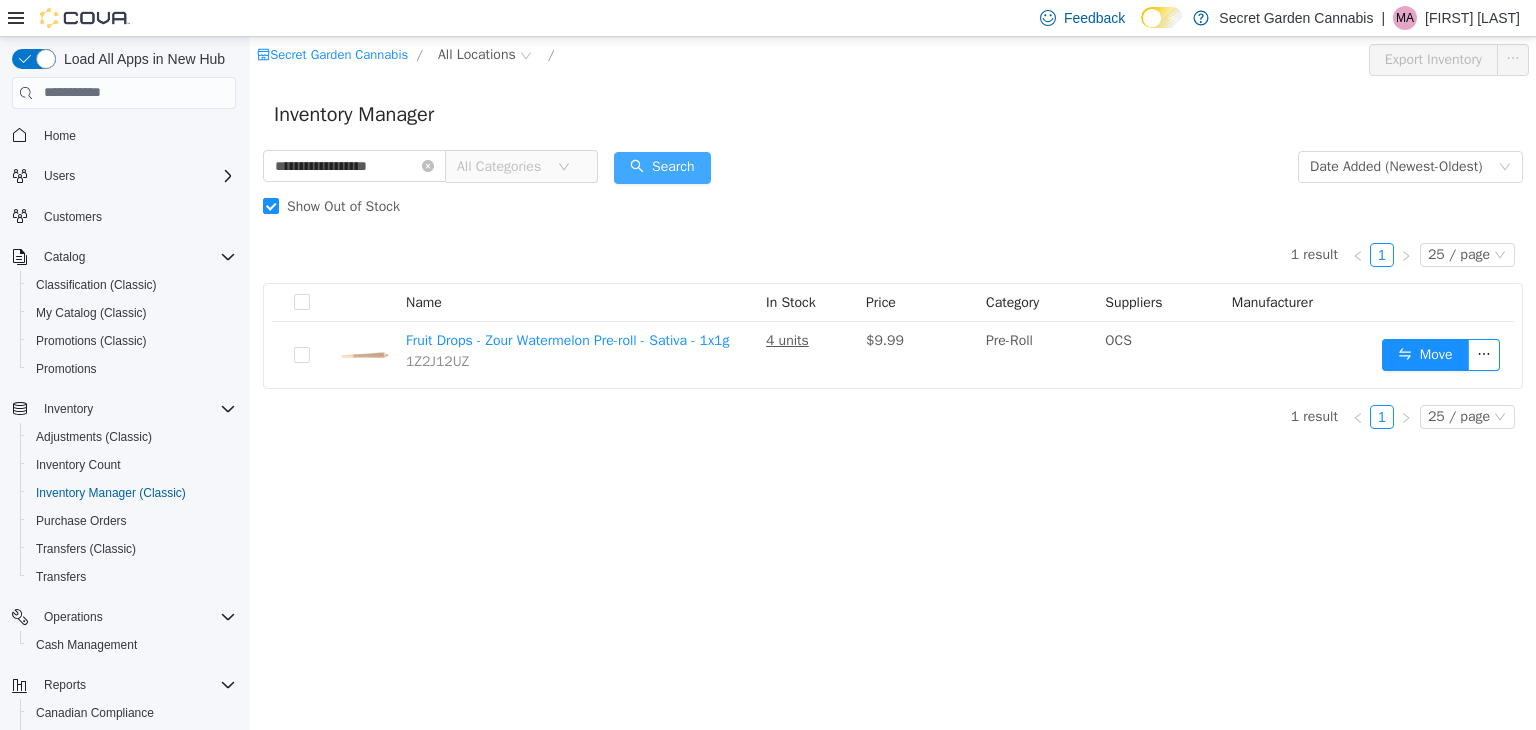 click on "Search" at bounding box center [662, 167] 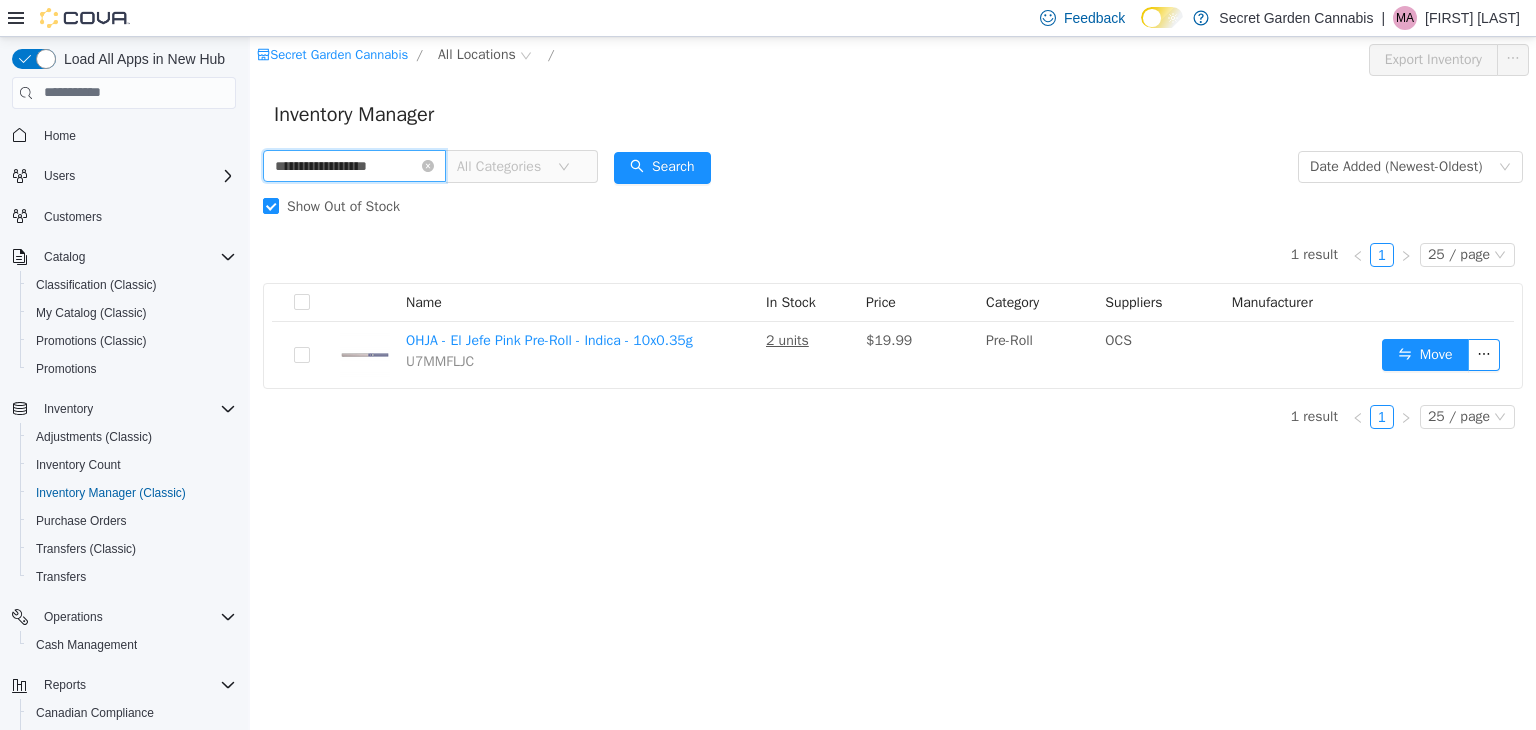 click on "**********" at bounding box center [354, 165] 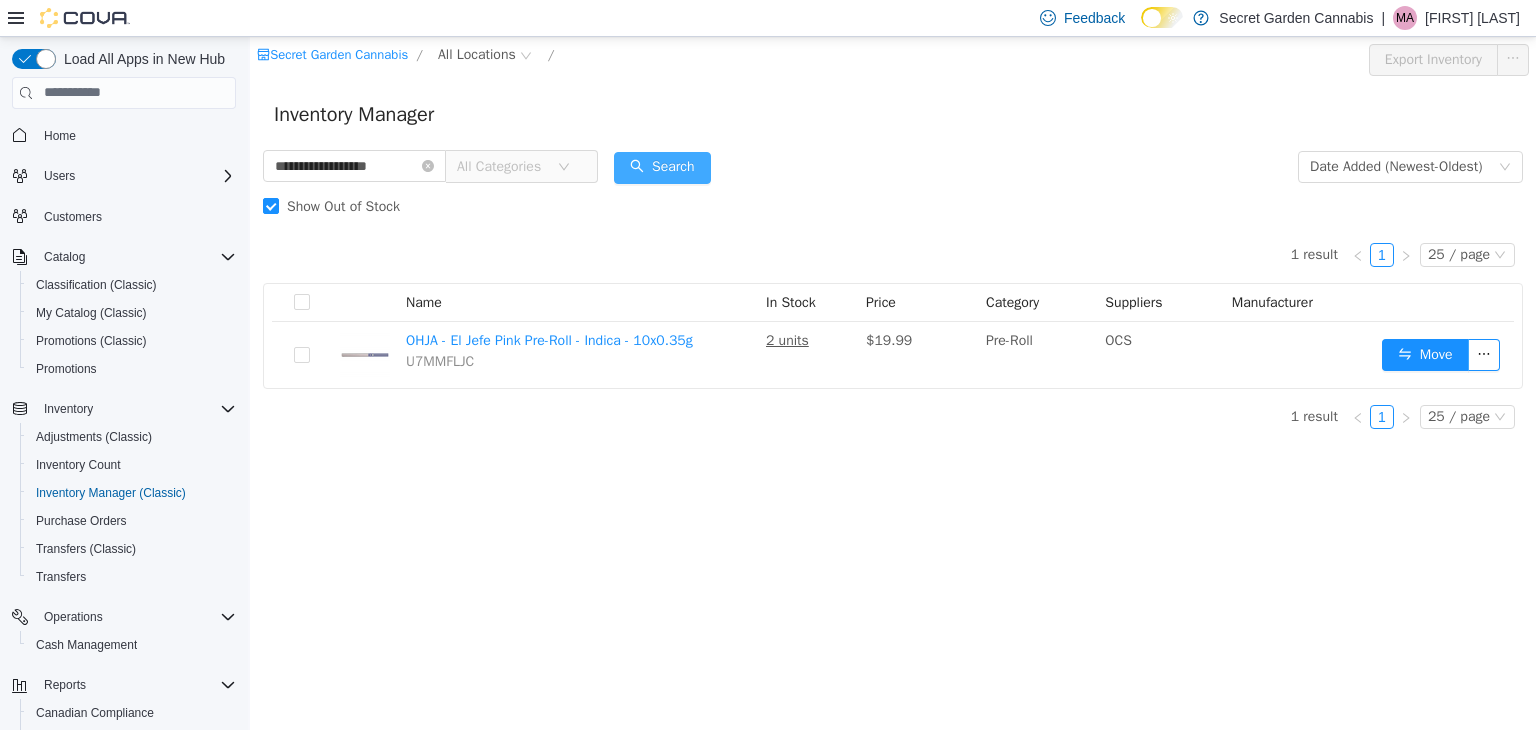 click on "Search" at bounding box center [662, 167] 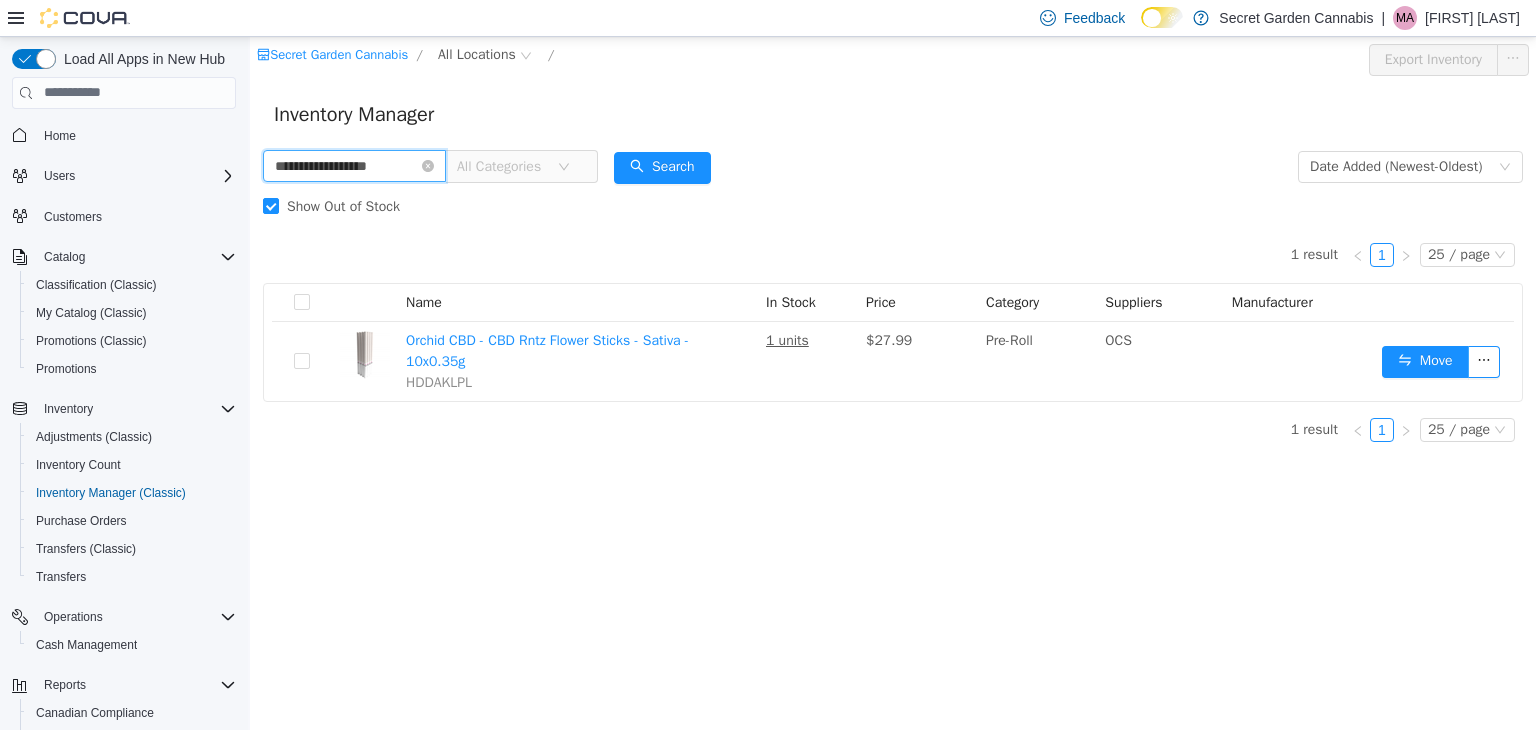 click on "**********" at bounding box center [354, 165] 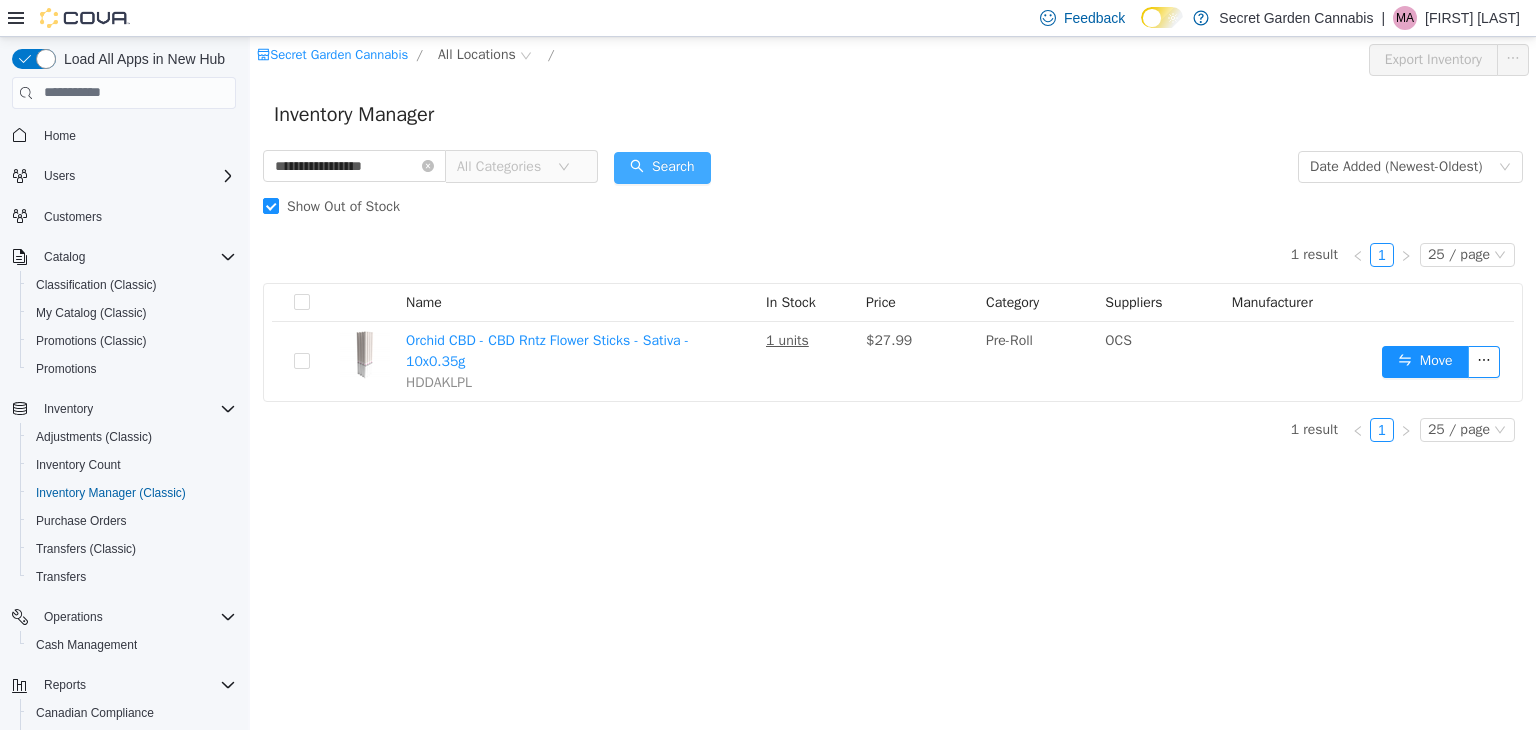 click on "Search" at bounding box center (662, 167) 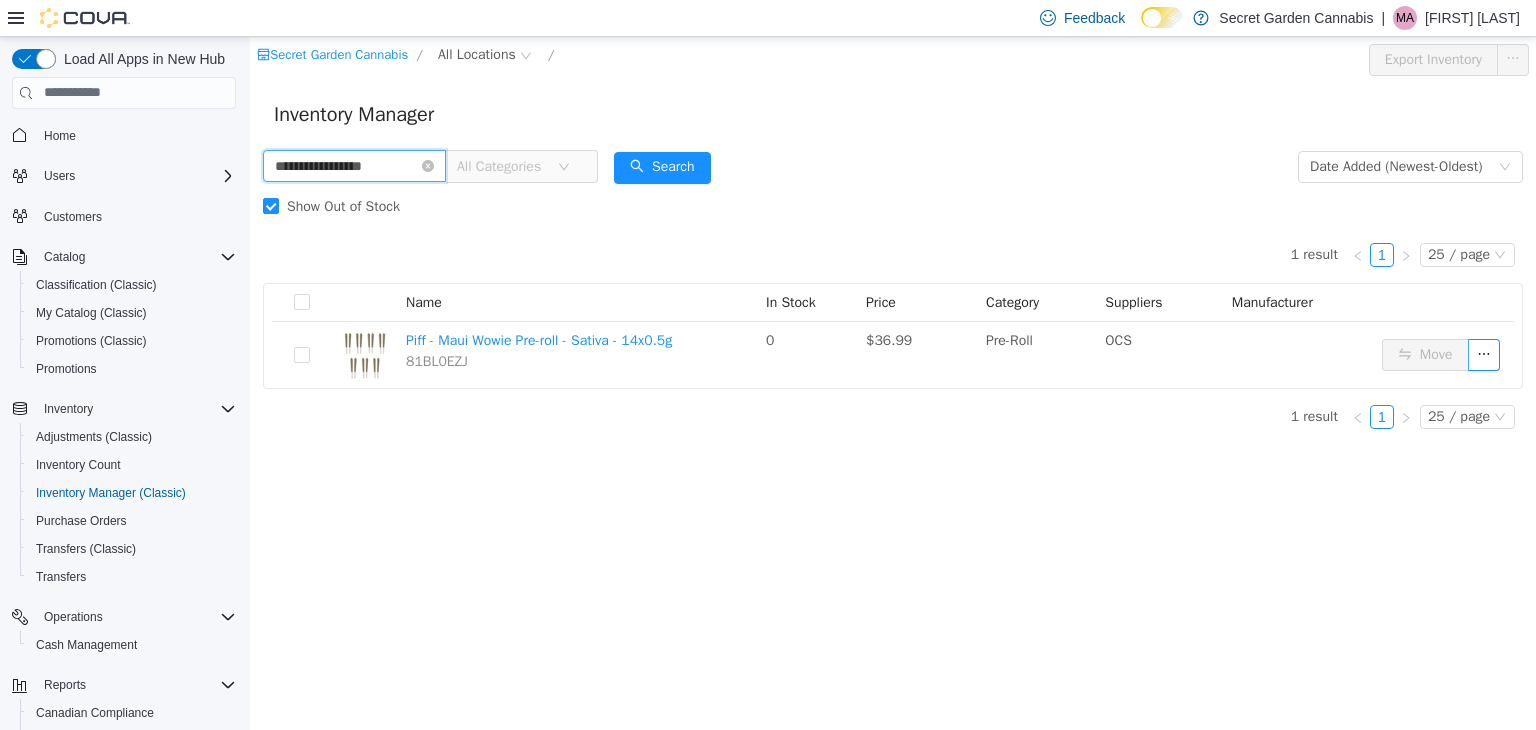 click on "**********" at bounding box center (354, 165) 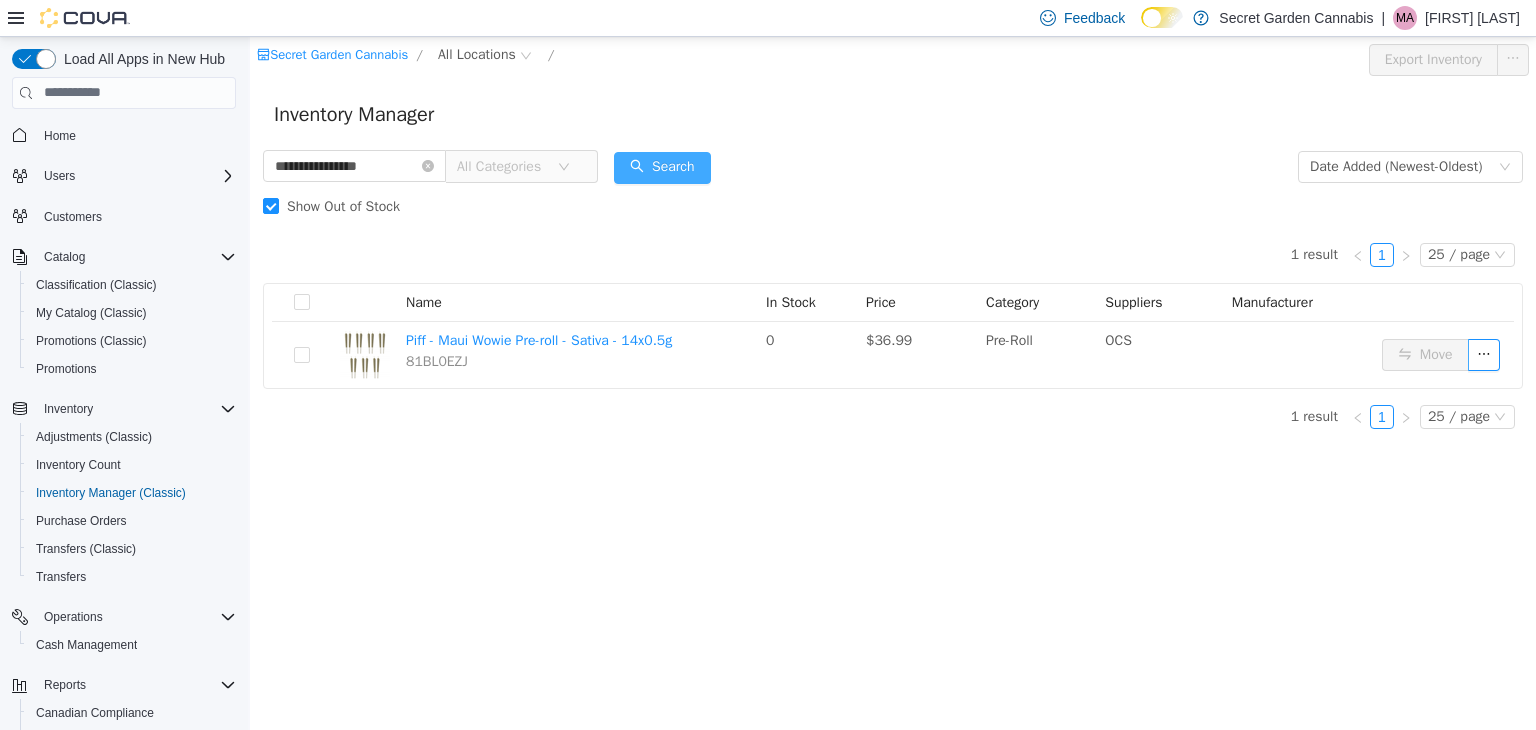 click on "Search" at bounding box center [662, 167] 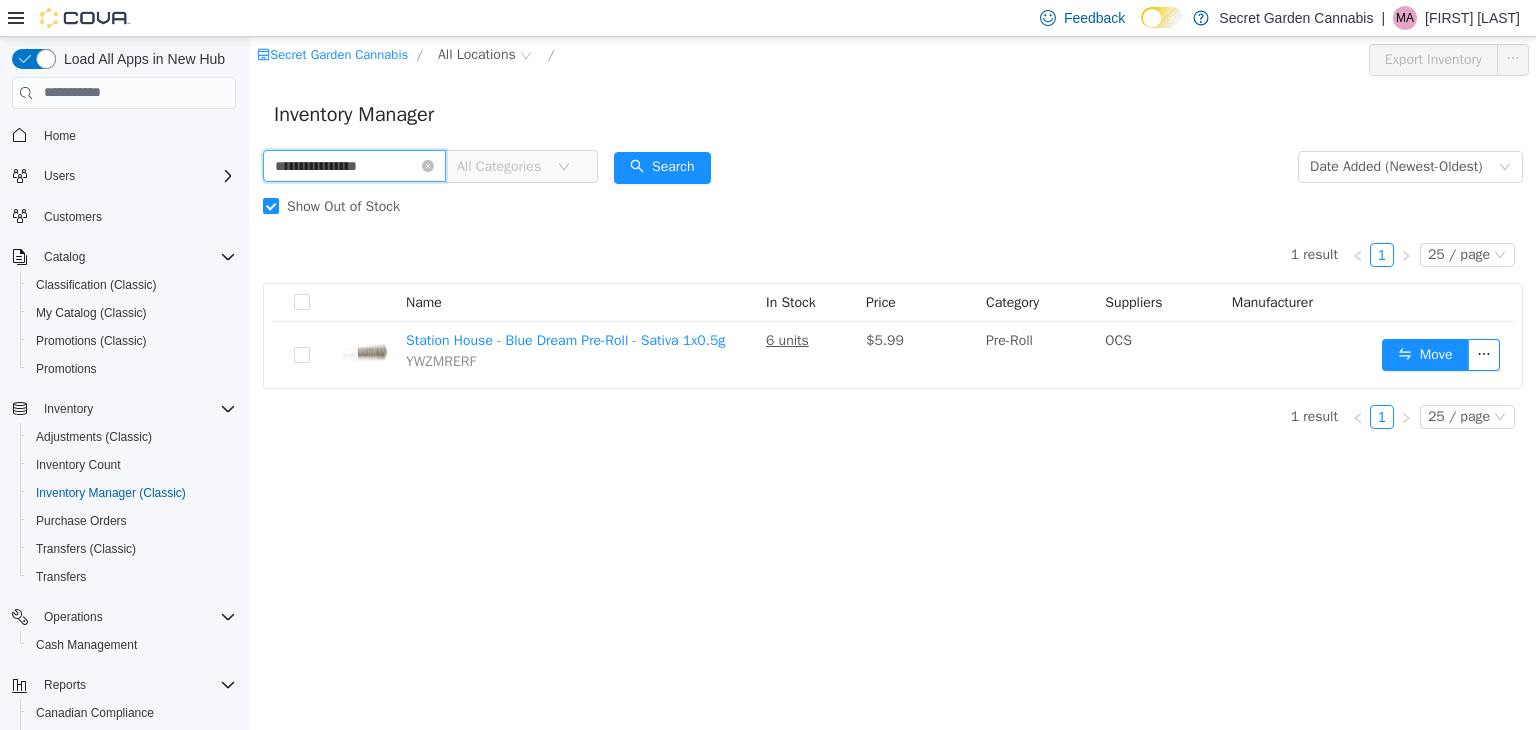 click on "**********" at bounding box center (354, 165) 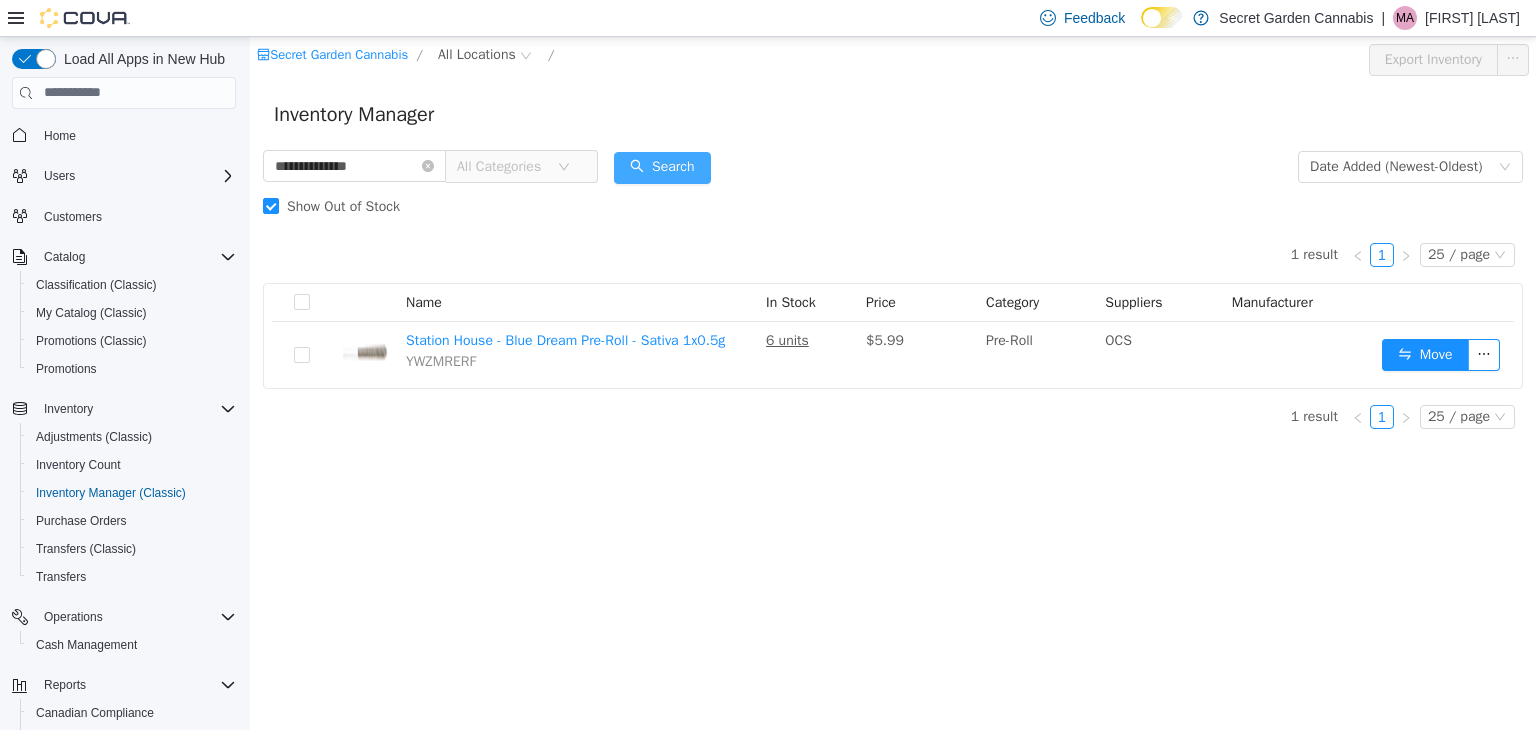 click on "Search" at bounding box center (662, 167) 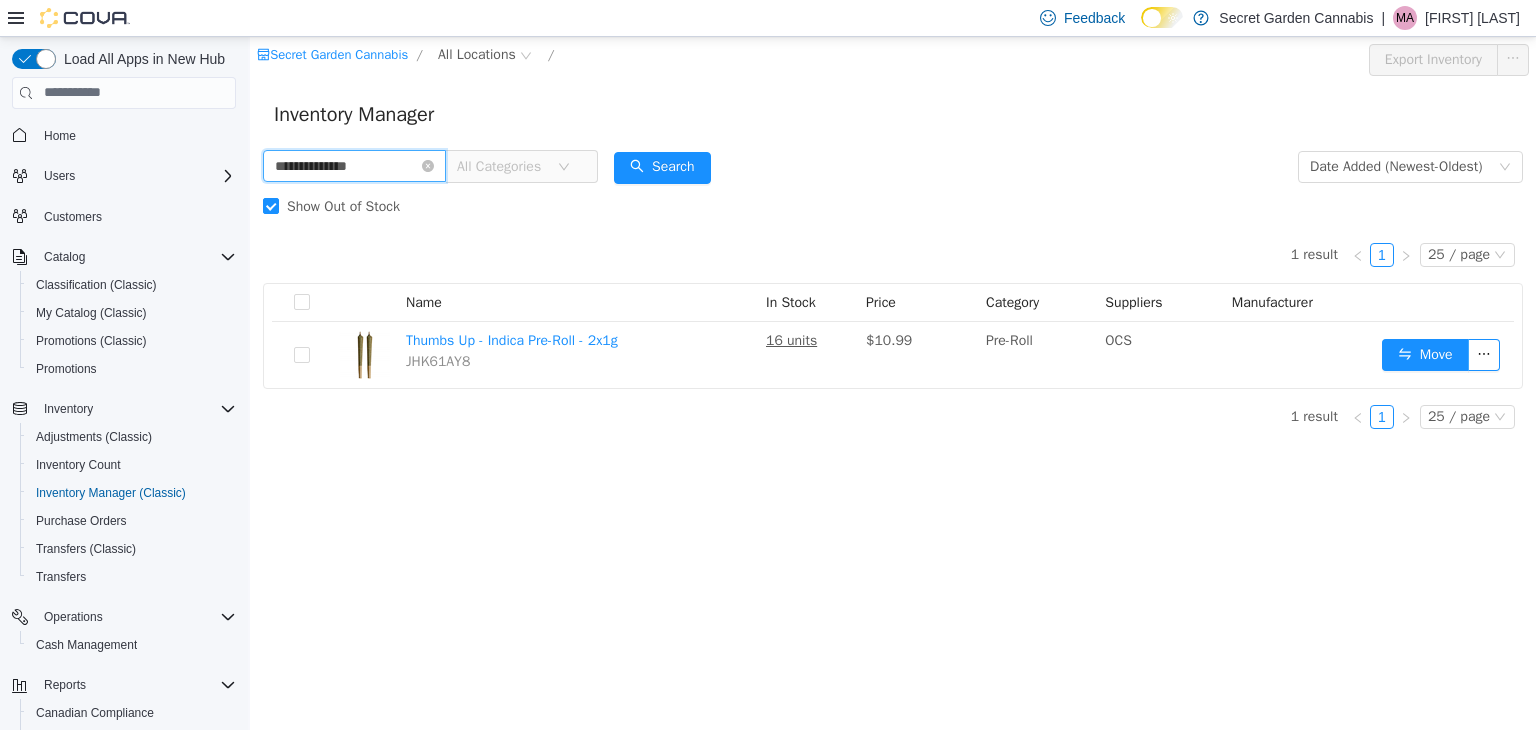 click on "**********" at bounding box center [354, 165] 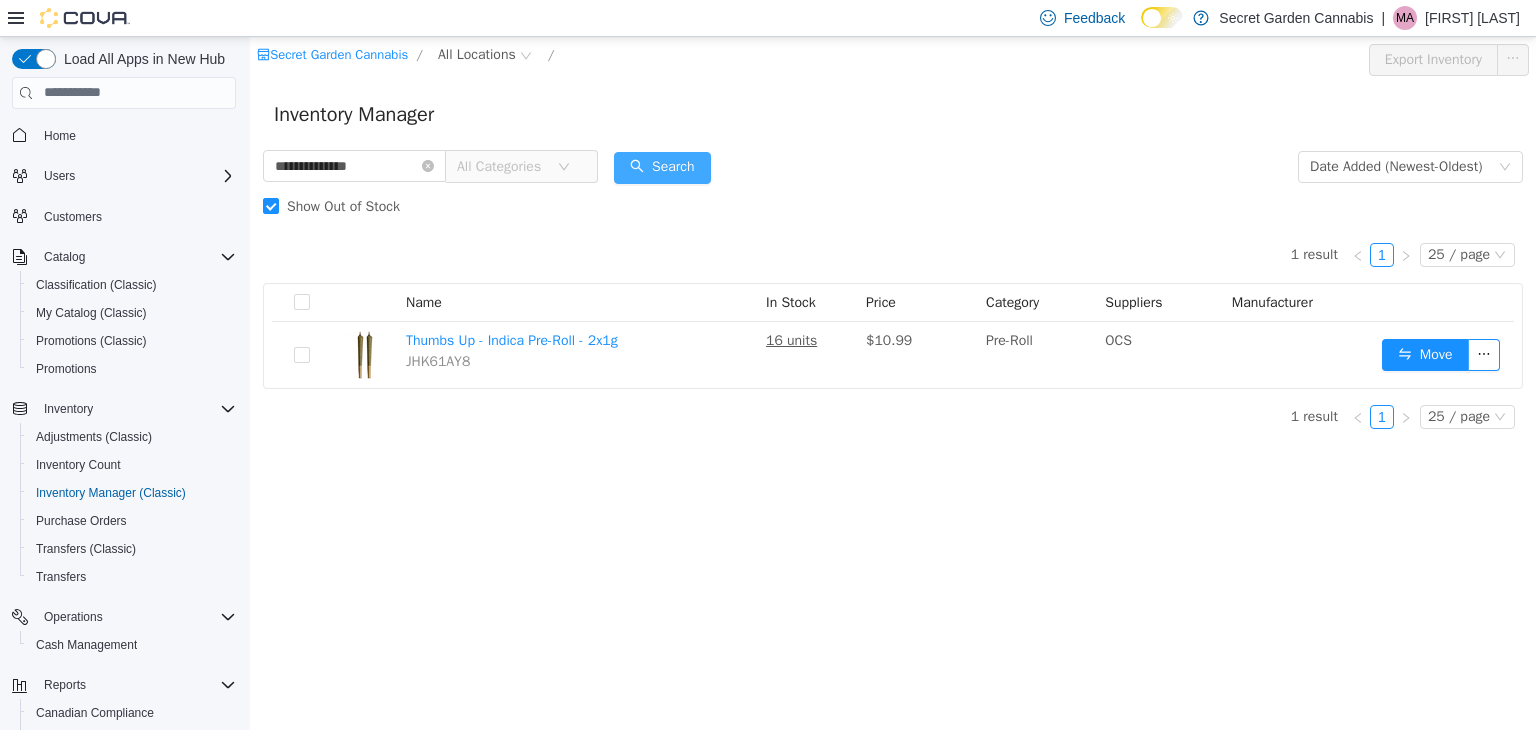 click on "Search" at bounding box center (662, 167) 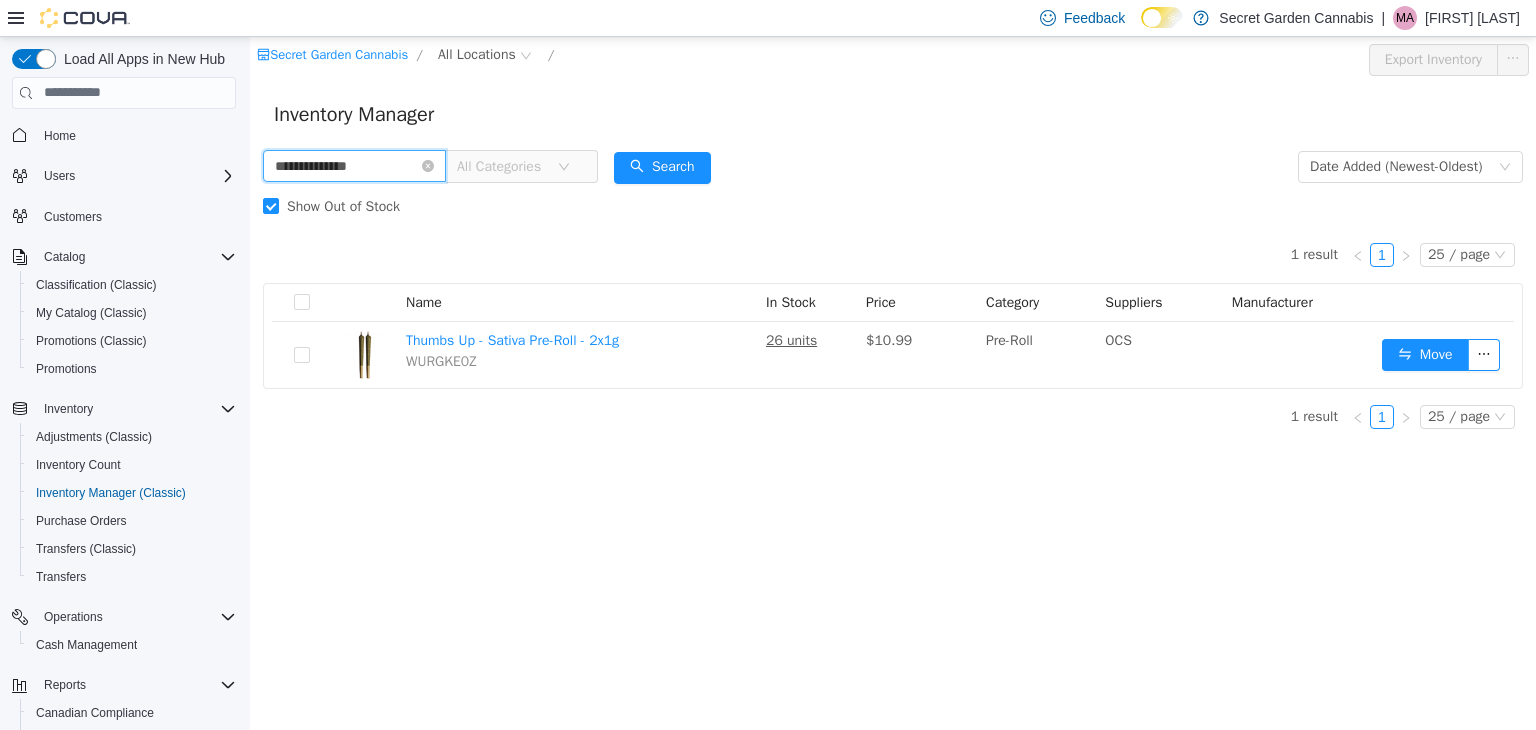 click on "**********" at bounding box center [354, 165] 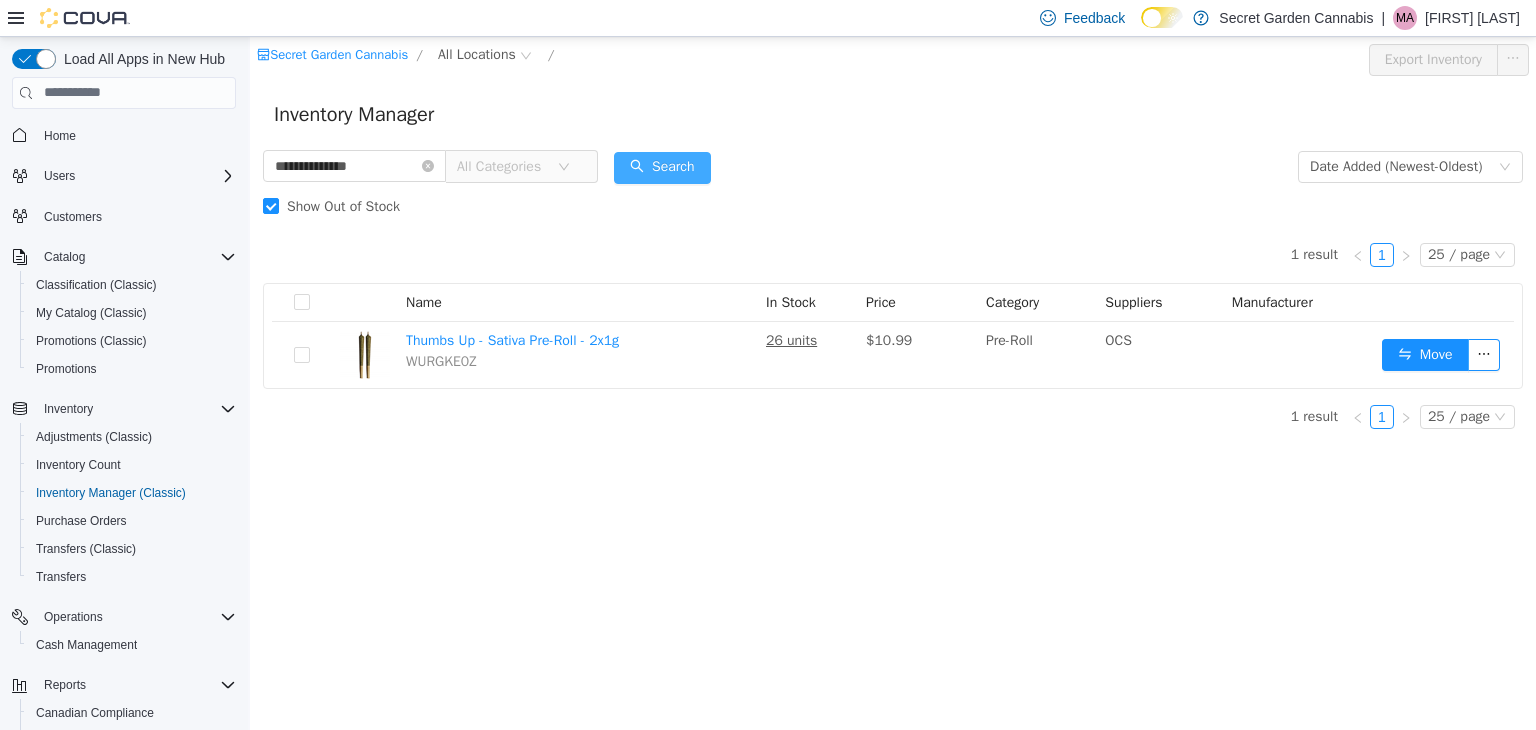 click on "Search" at bounding box center (662, 167) 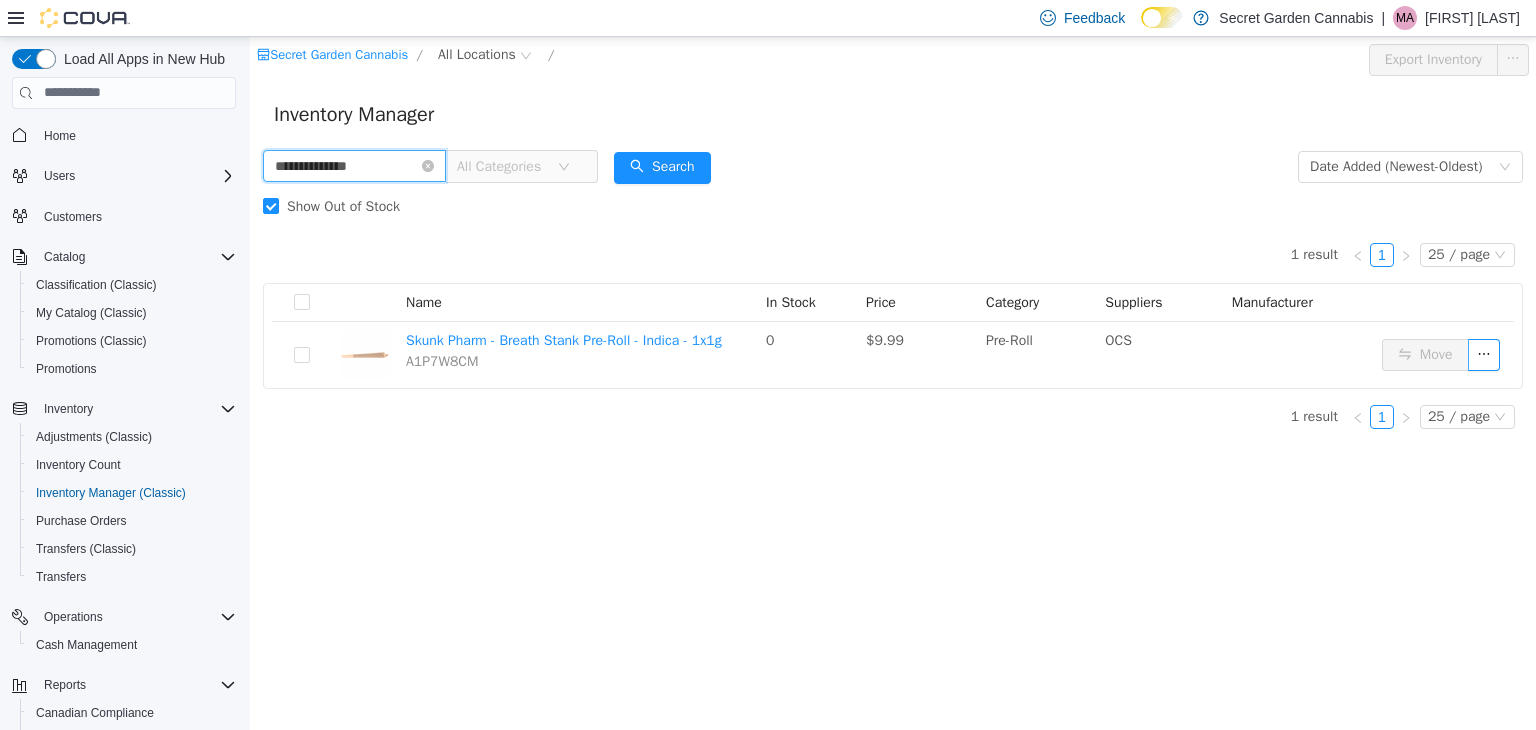 click on "**********" at bounding box center [354, 165] 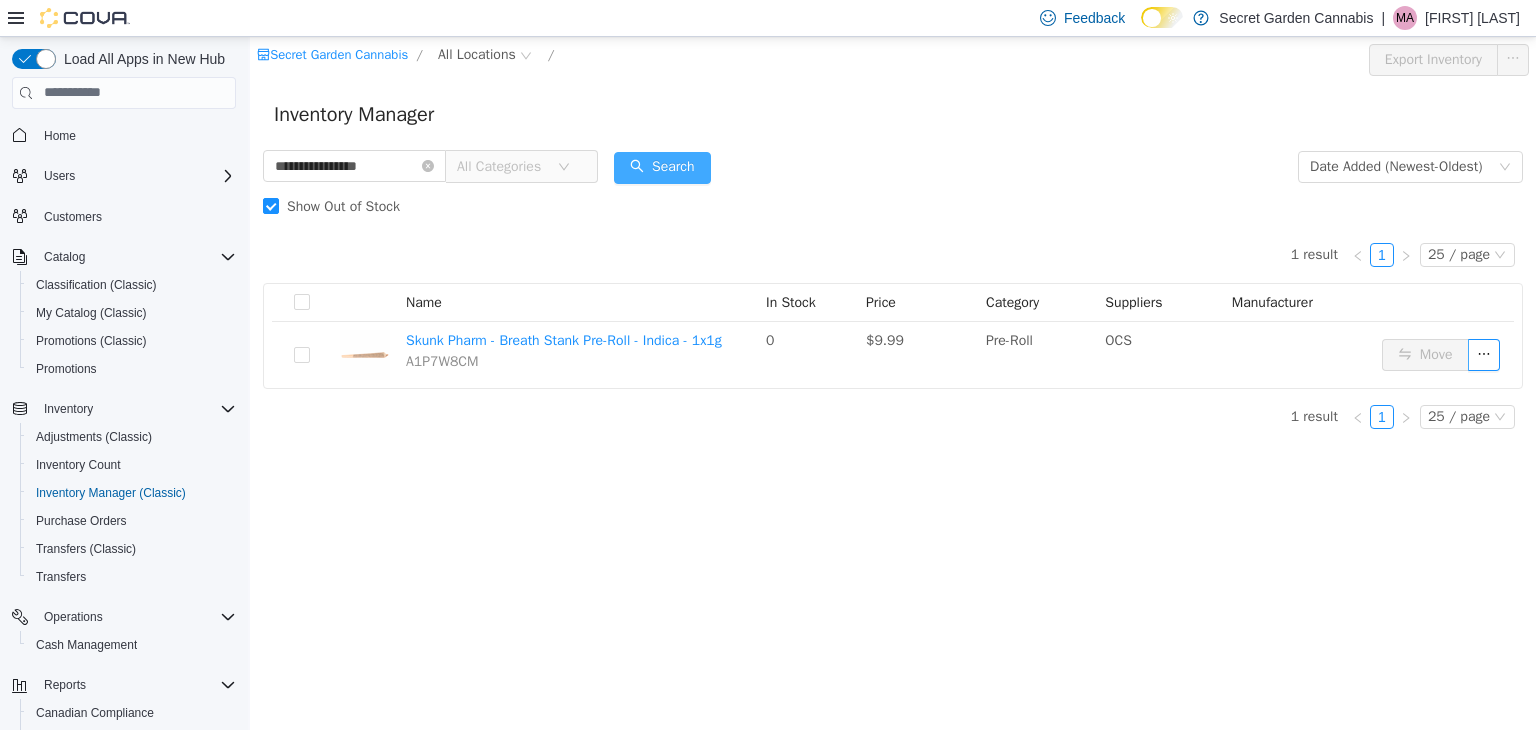 click on "Search" at bounding box center (662, 167) 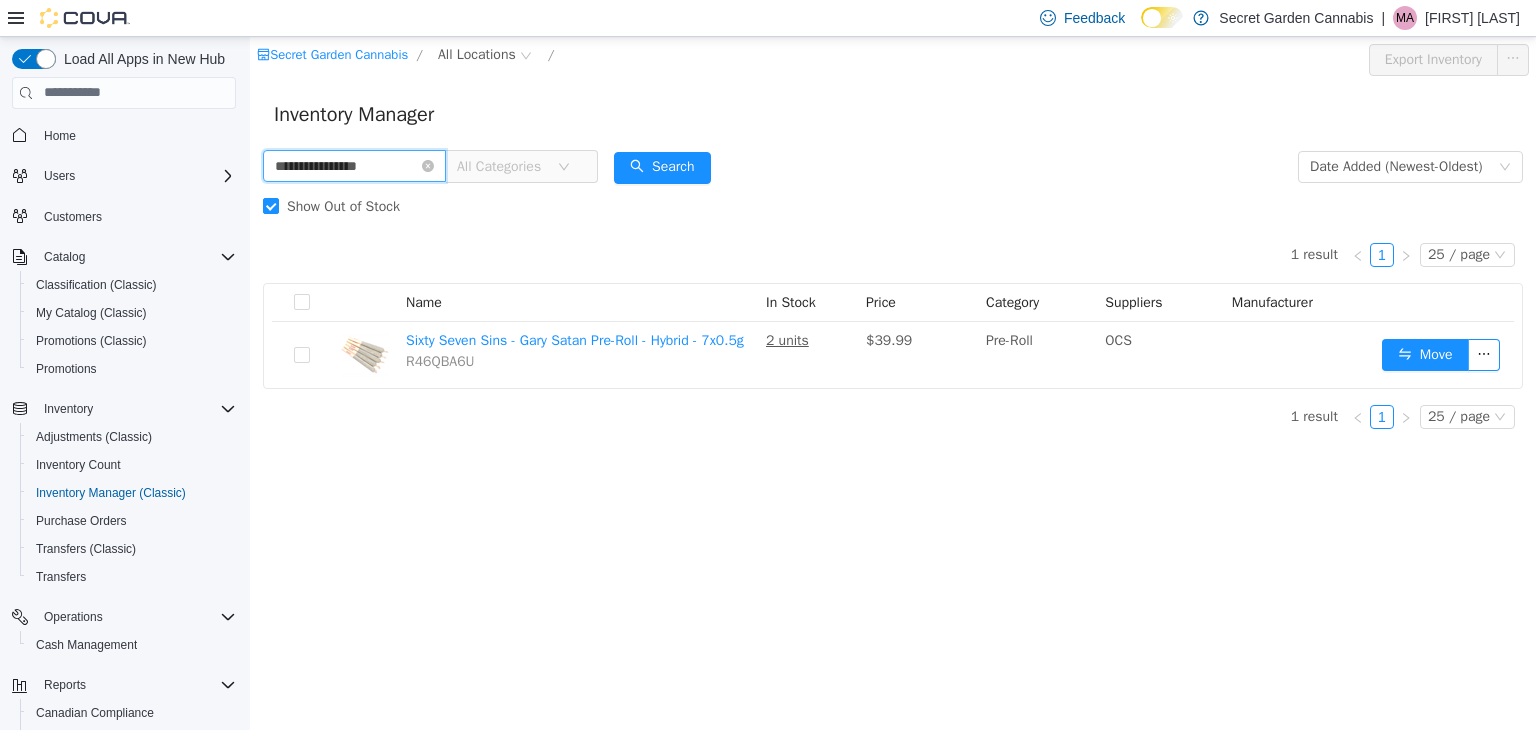 click on "**********" at bounding box center (354, 165) 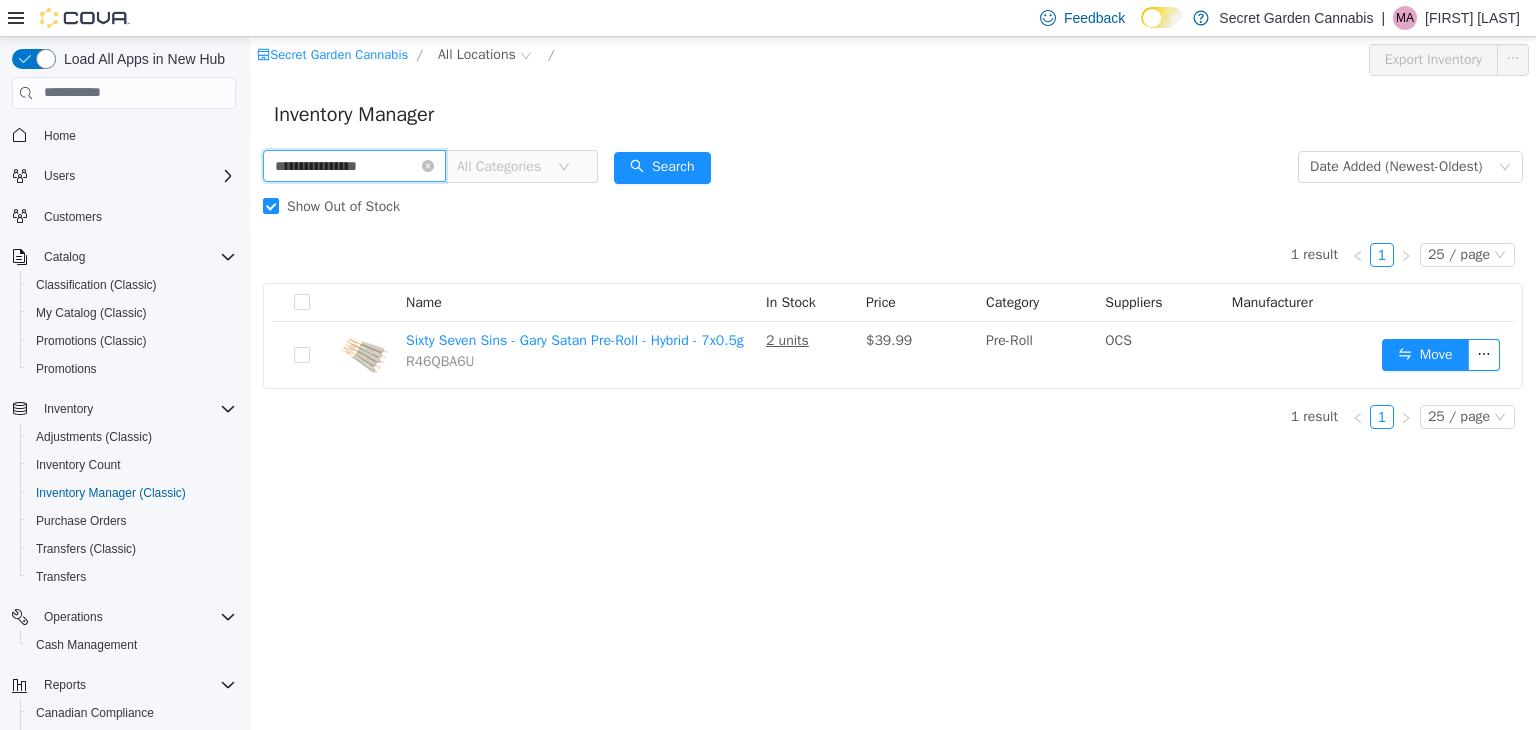 paste 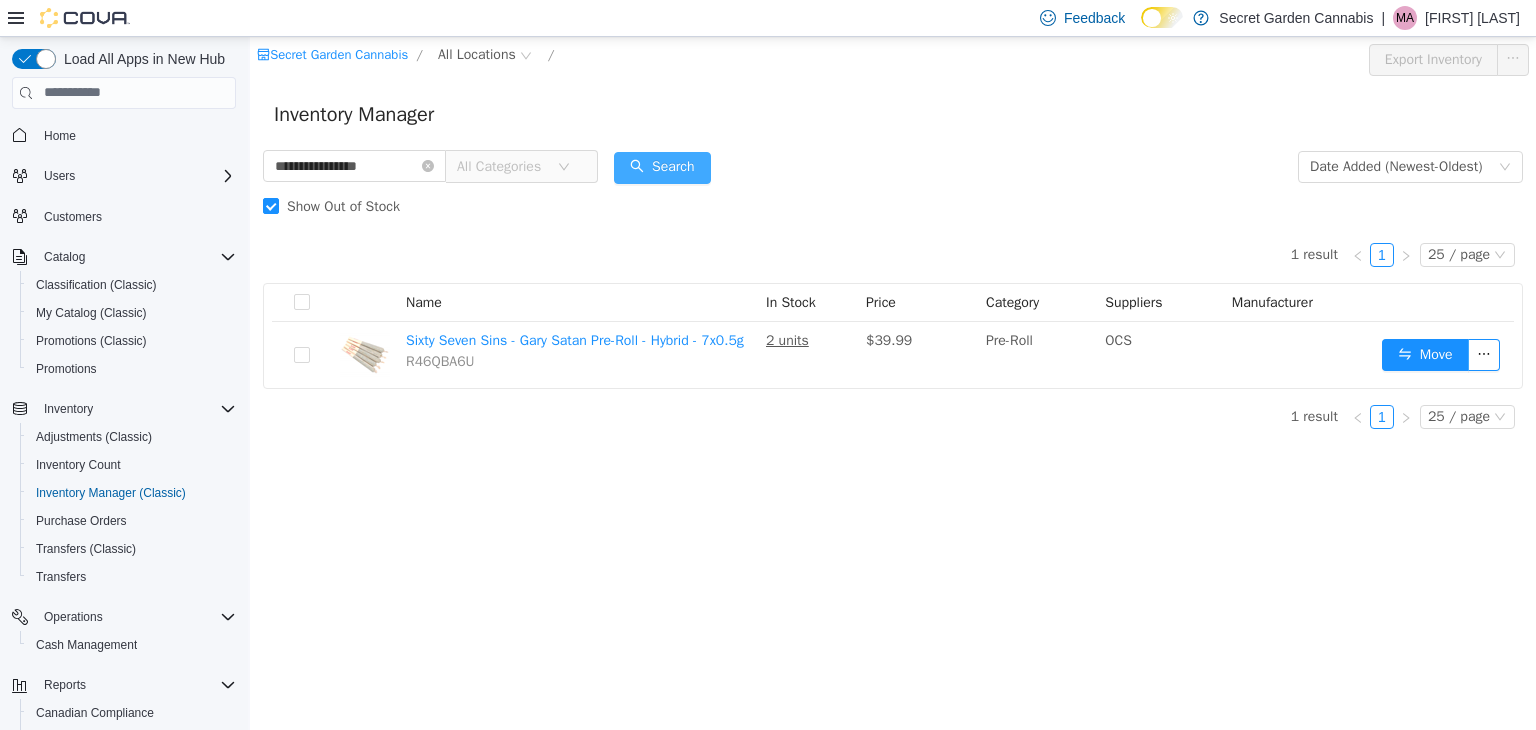 click on "Search" at bounding box center (662, 167) 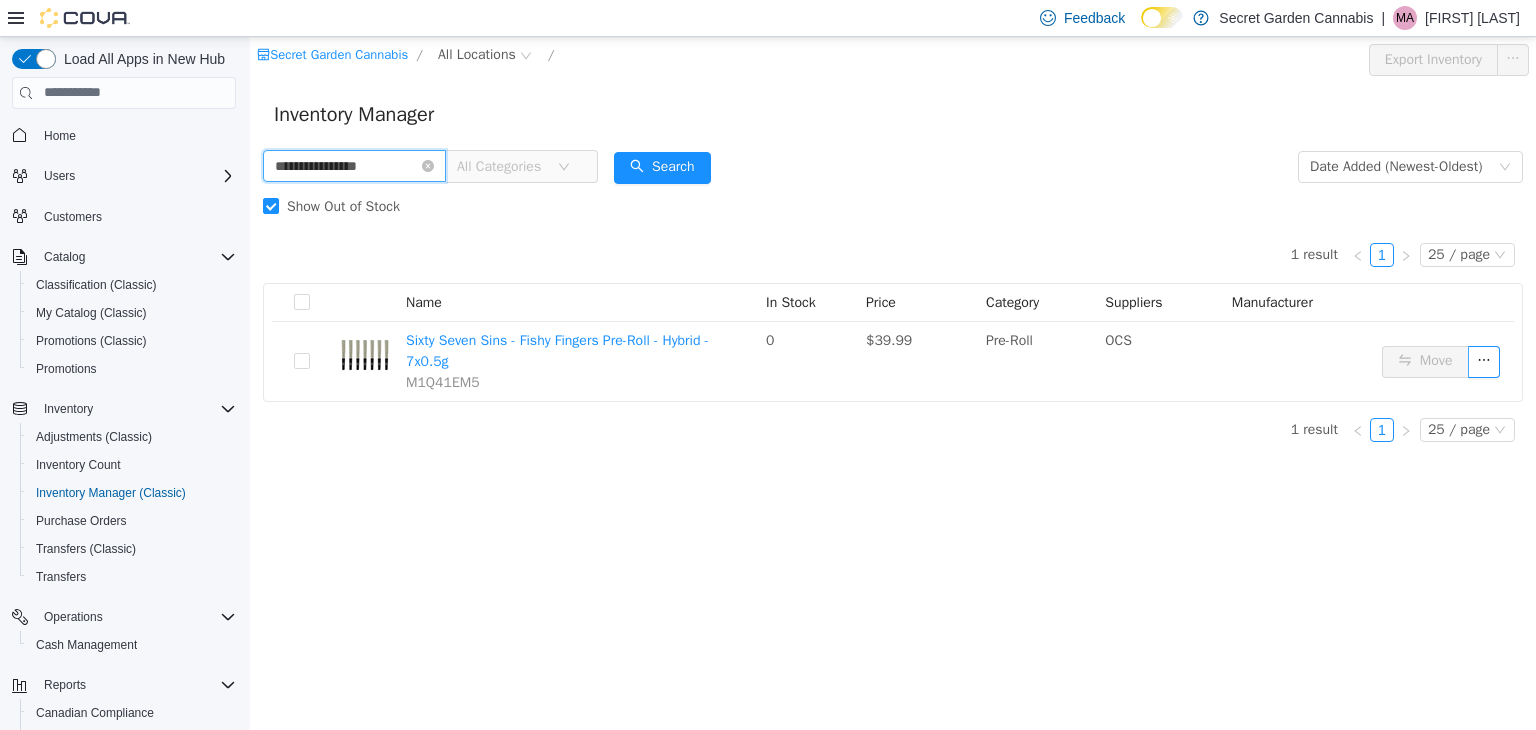 click on "**********" at bounding box center (354, 165) 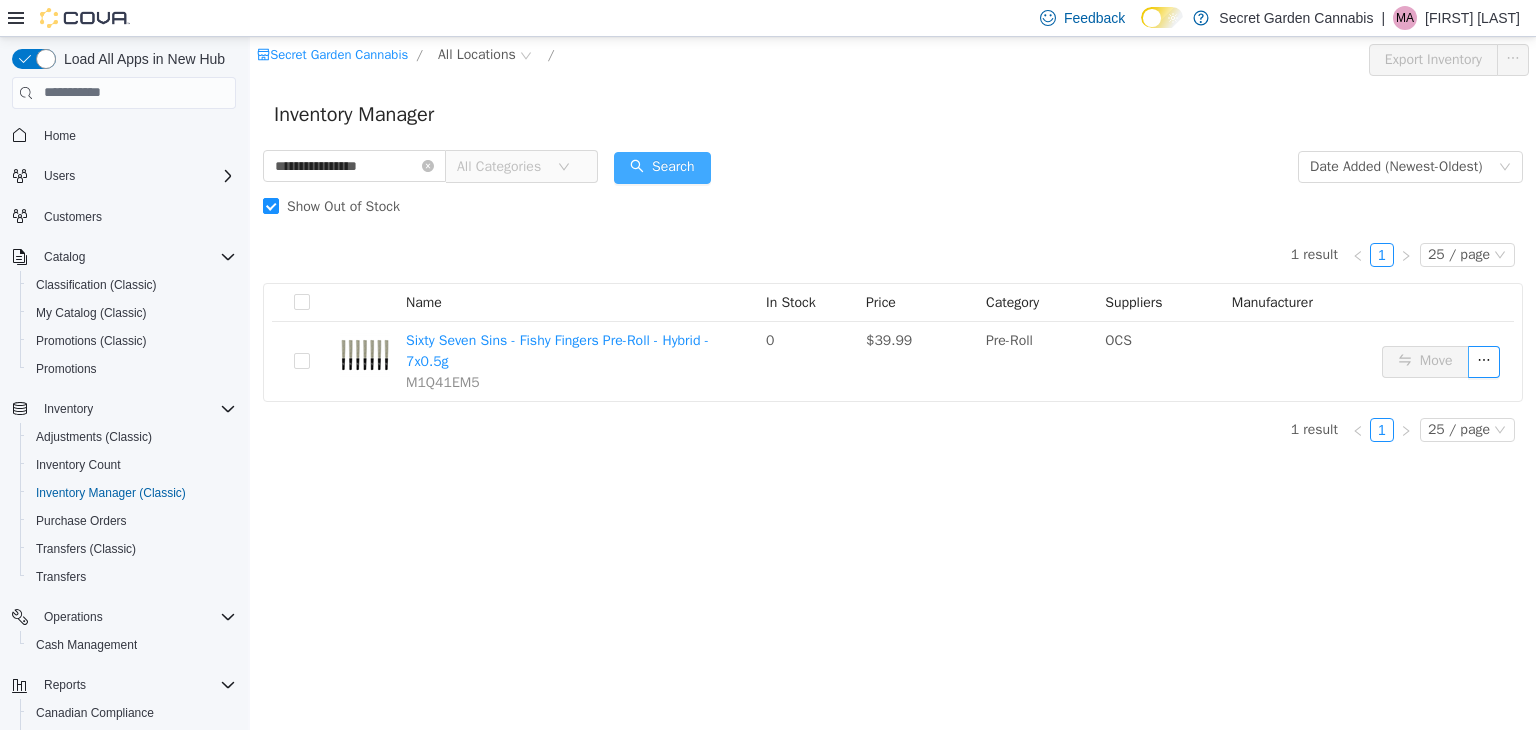 click on "Search" at bounding box center (662, 167) 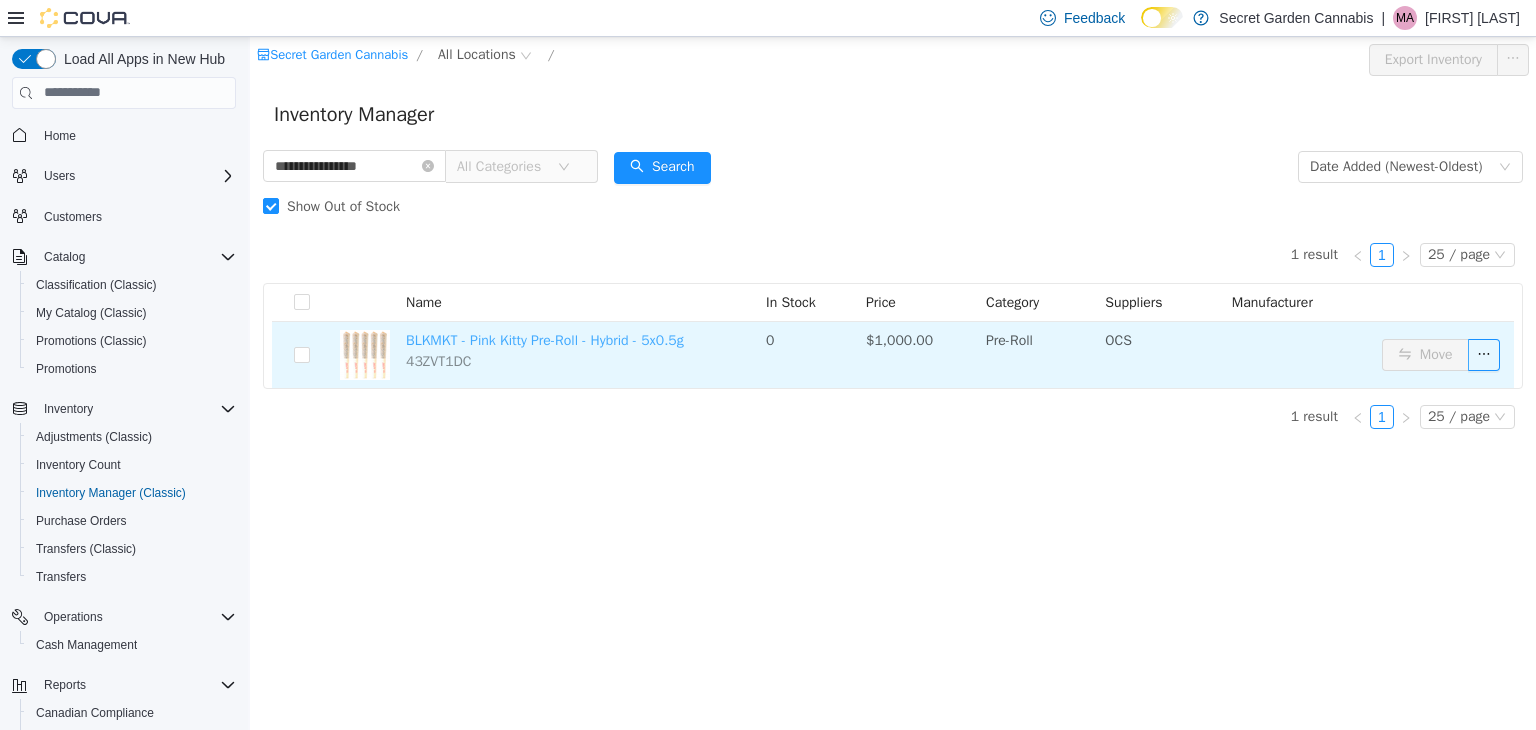 click on "BLKMKT - Pink Kitty Pre-Roll - Hybrid - 5x0.5g" at bounding box center [545, 339] 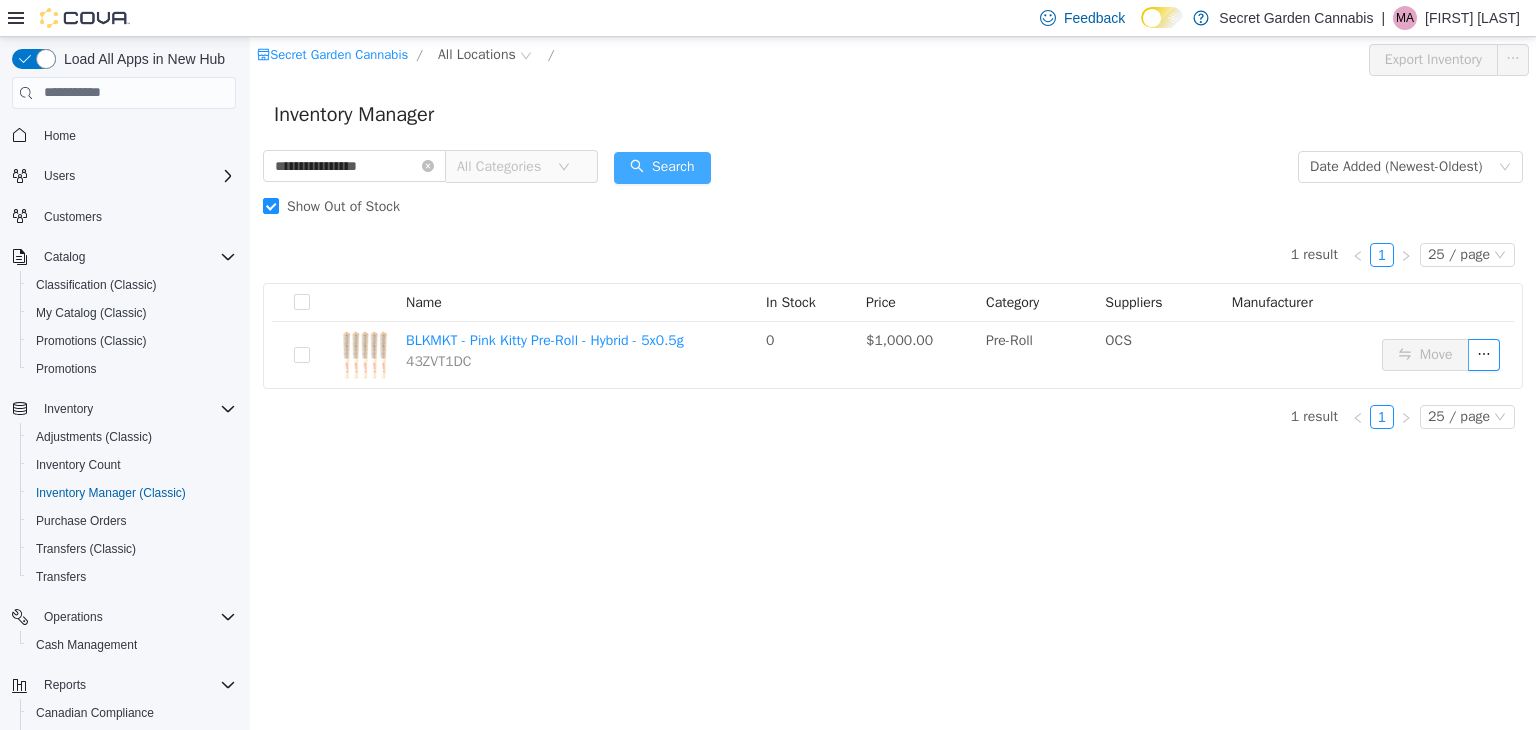 click on "Search" at bounding box center (662, 167) 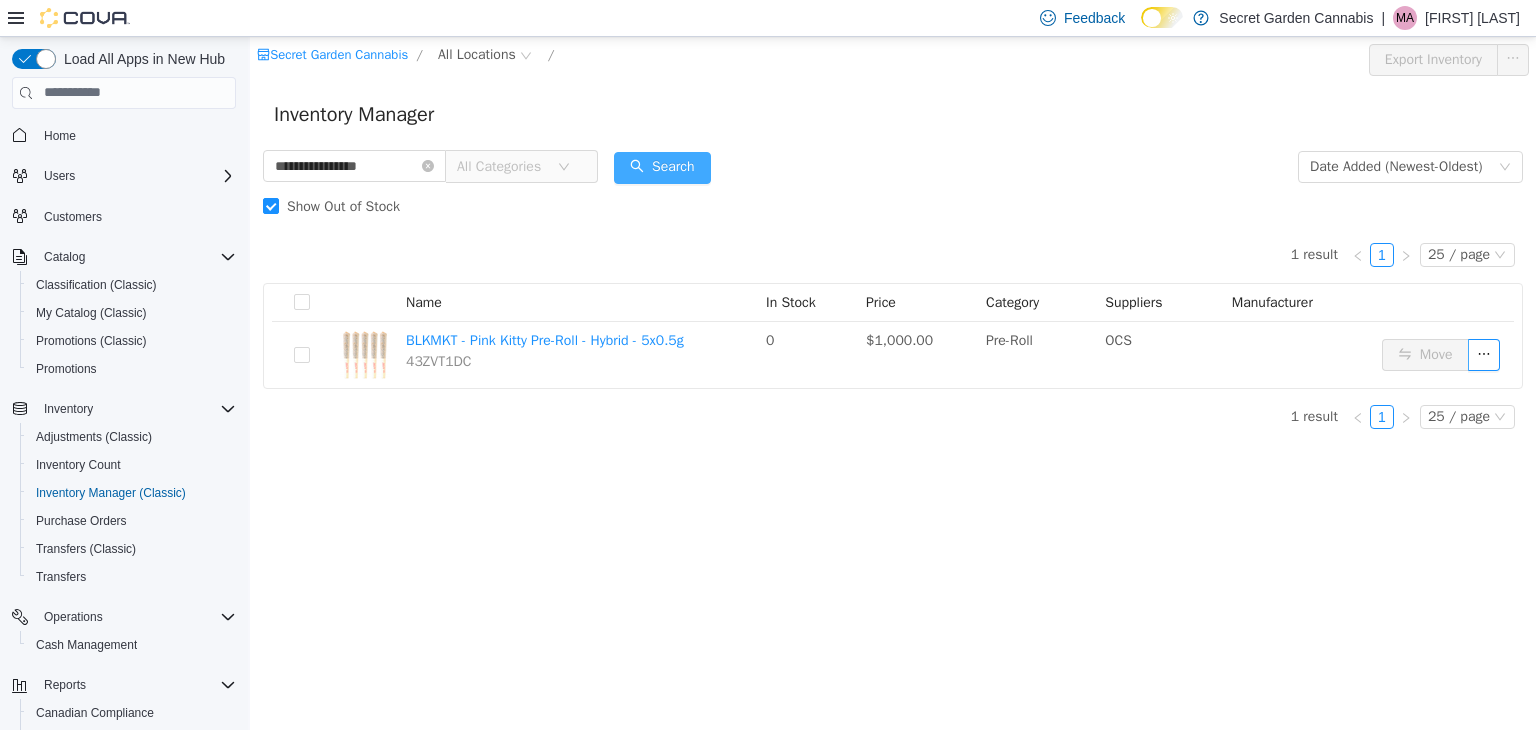 click on "Search" at bounding box center [662, 167] 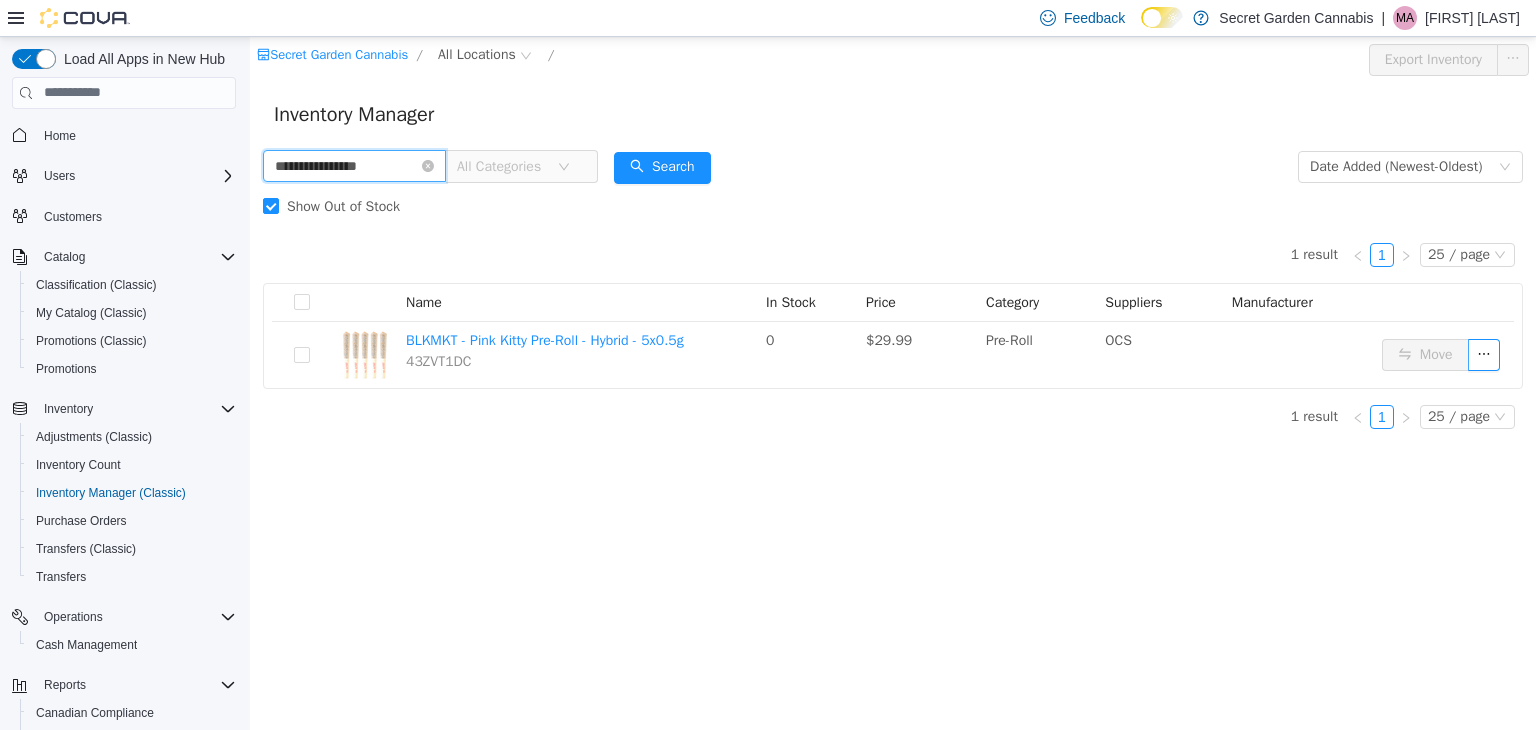 click on "**********" at bounding box center [354, 165] 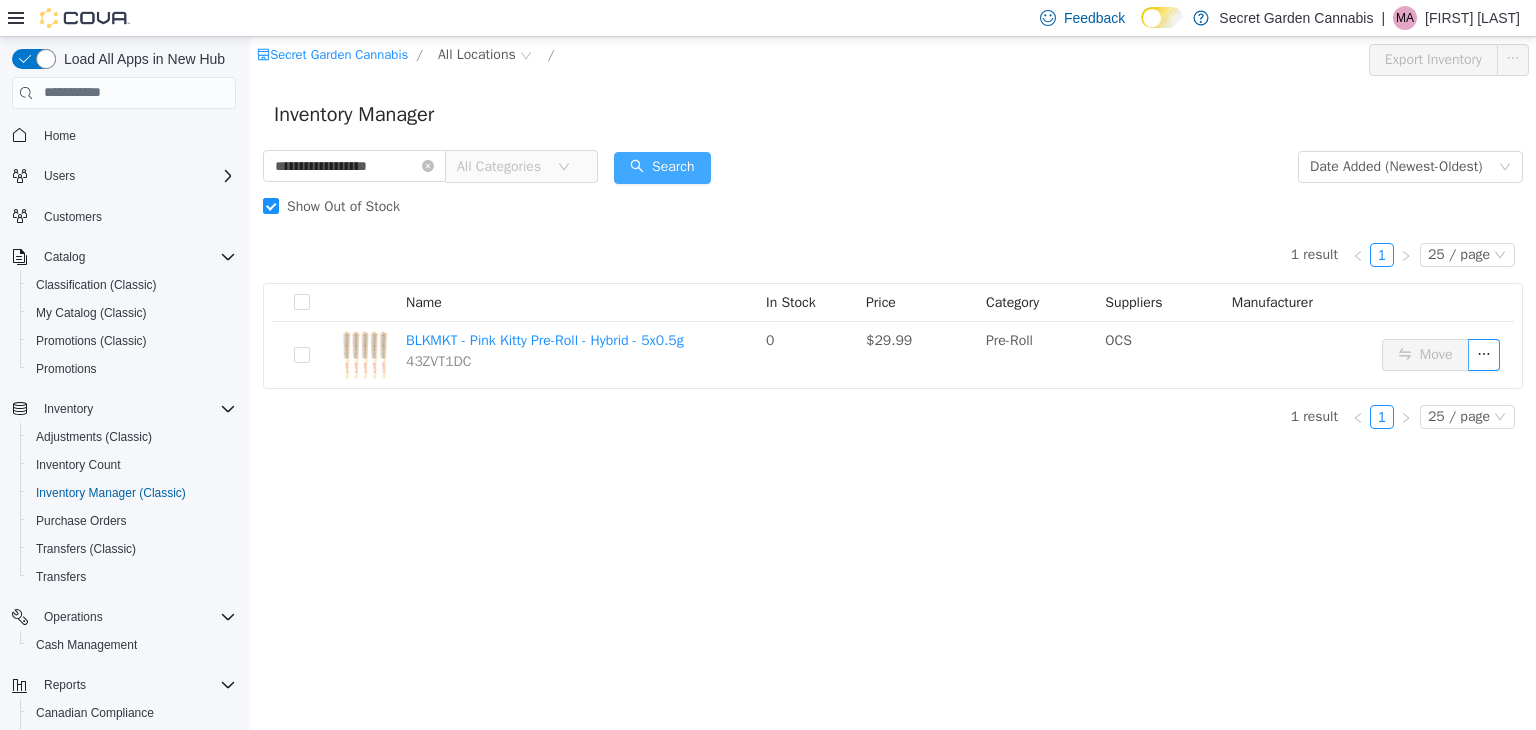 click on "Search" at bounding box center [662, 167] 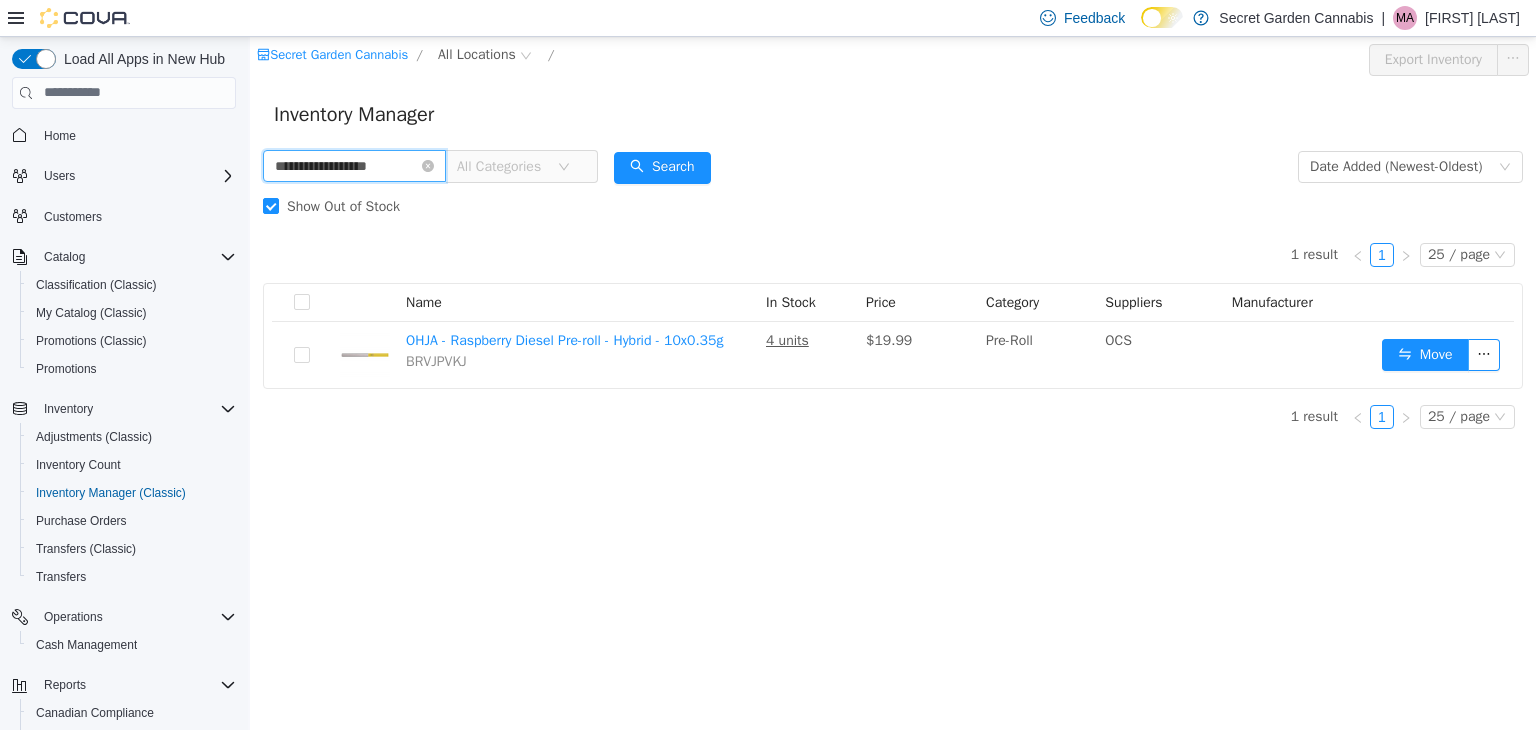 click on "**********" at bounding box center (354, 165) 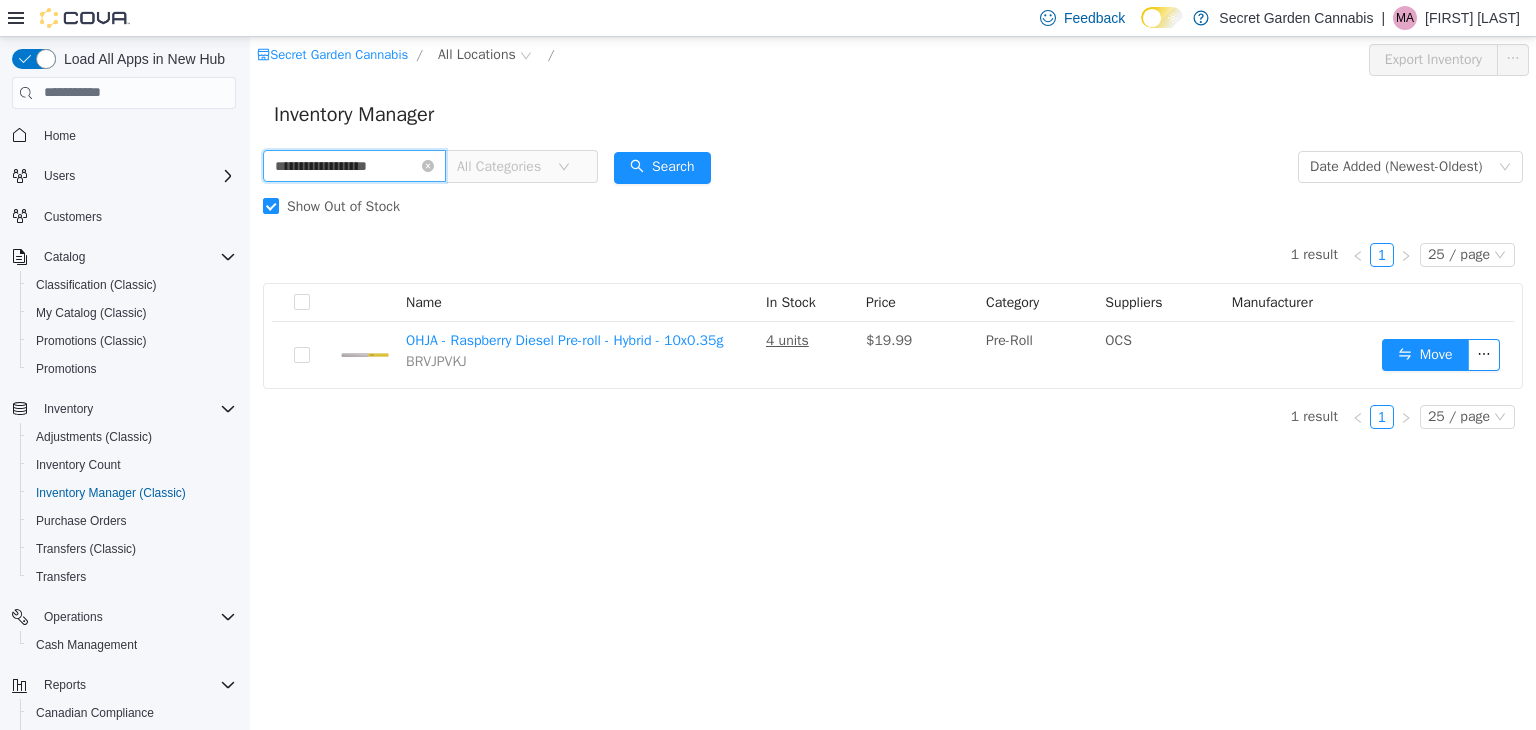 click on "**********" at bounding box center [354, 165] 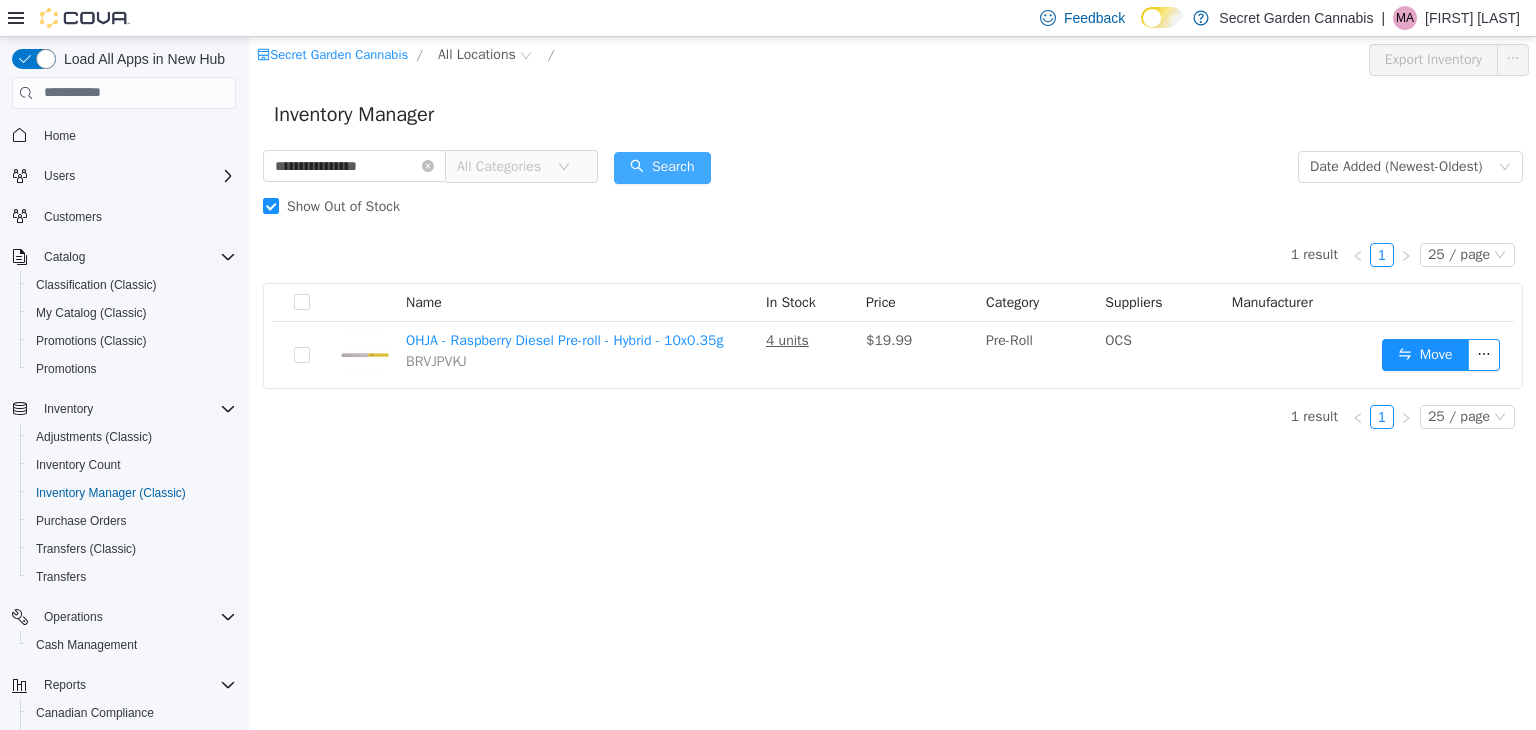 click on "Search" at bounding box center (662, 167) 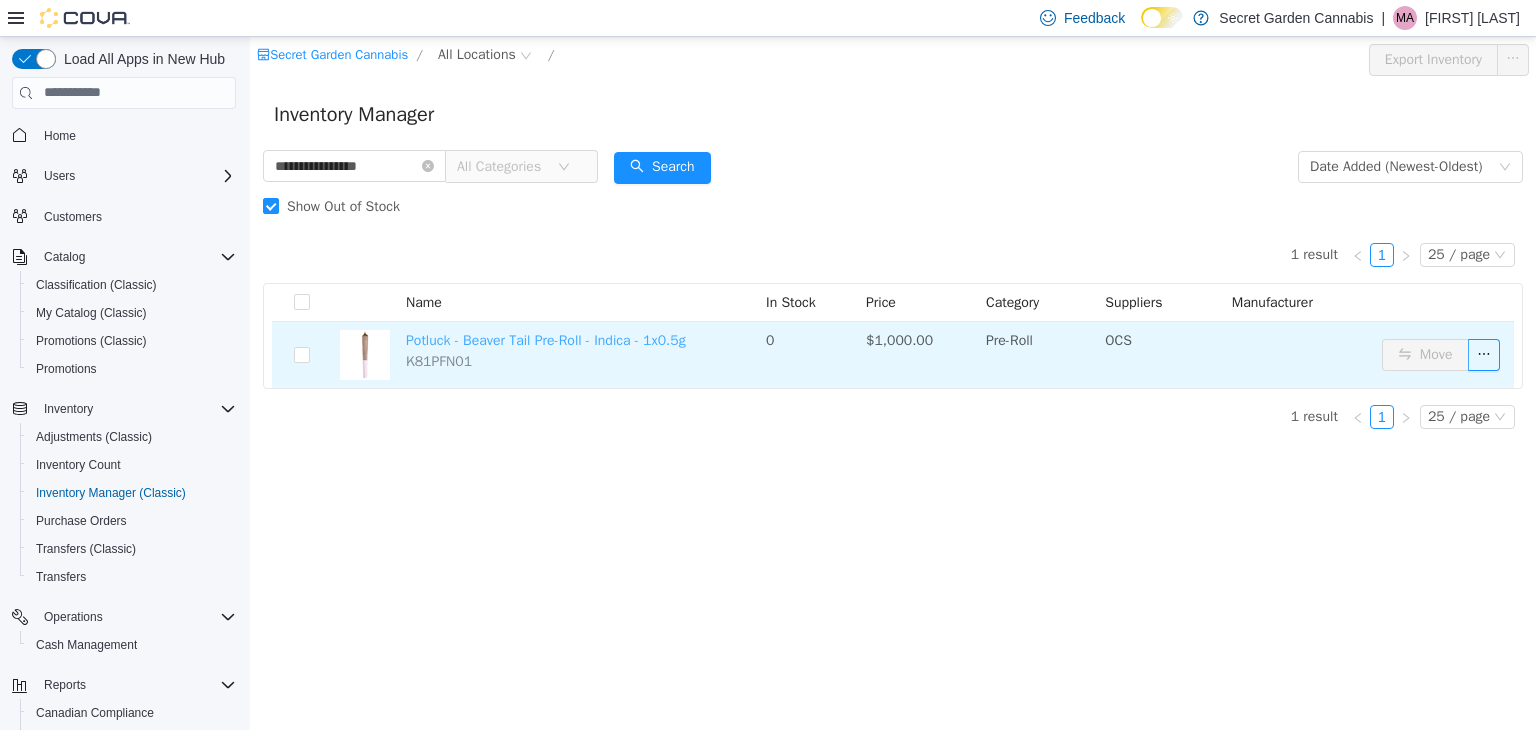 click on "Potluck - Beaver Tail Pre-Roll - Indica - 1x0.5g" at bounding box center [546, 339] 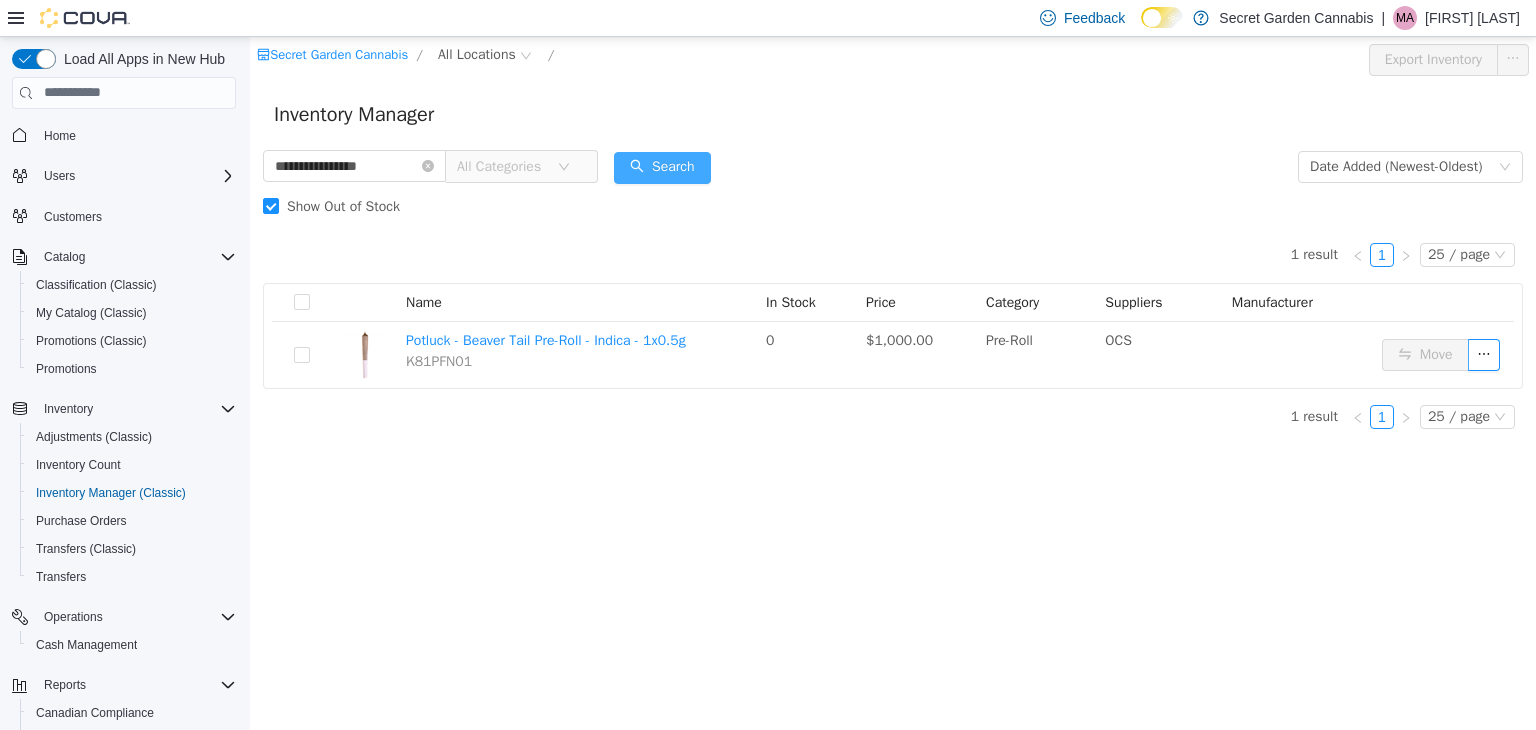 click on "Search" at bounding box center [662, 167] 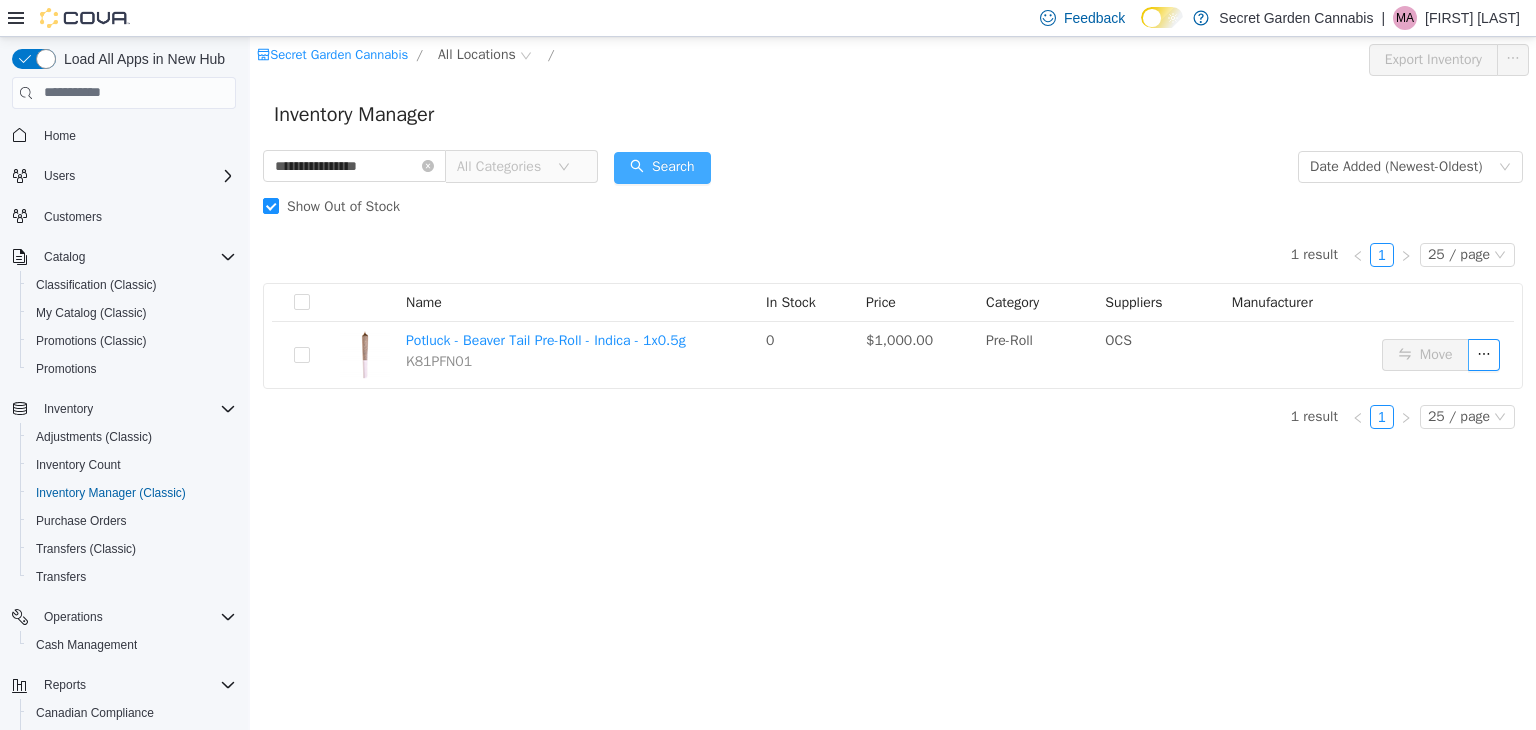 click on "Search" at bounding box center (662, 167) 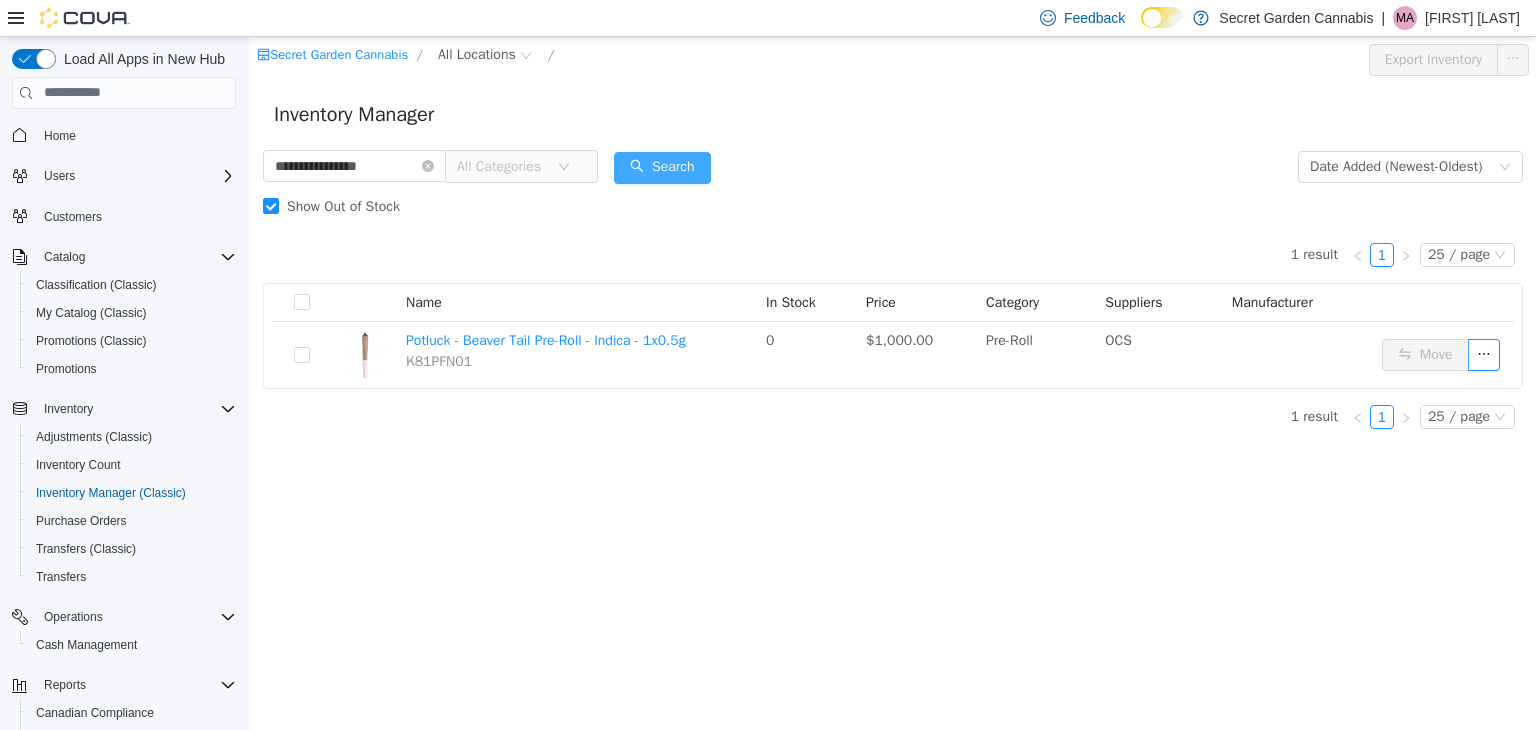 click on "Search" at bounding box center (662, 167) 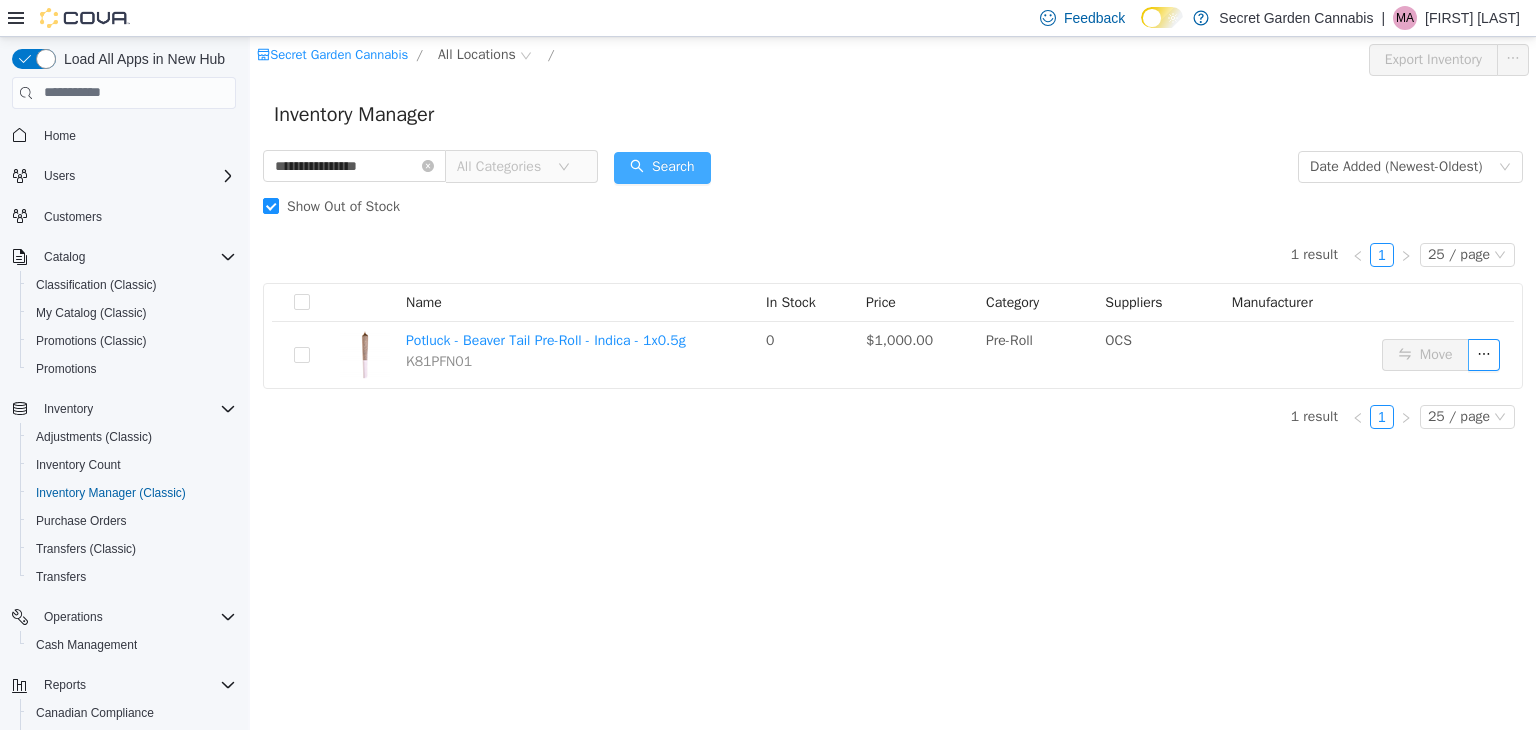 click on "Search" at bounding box center [662, 167] 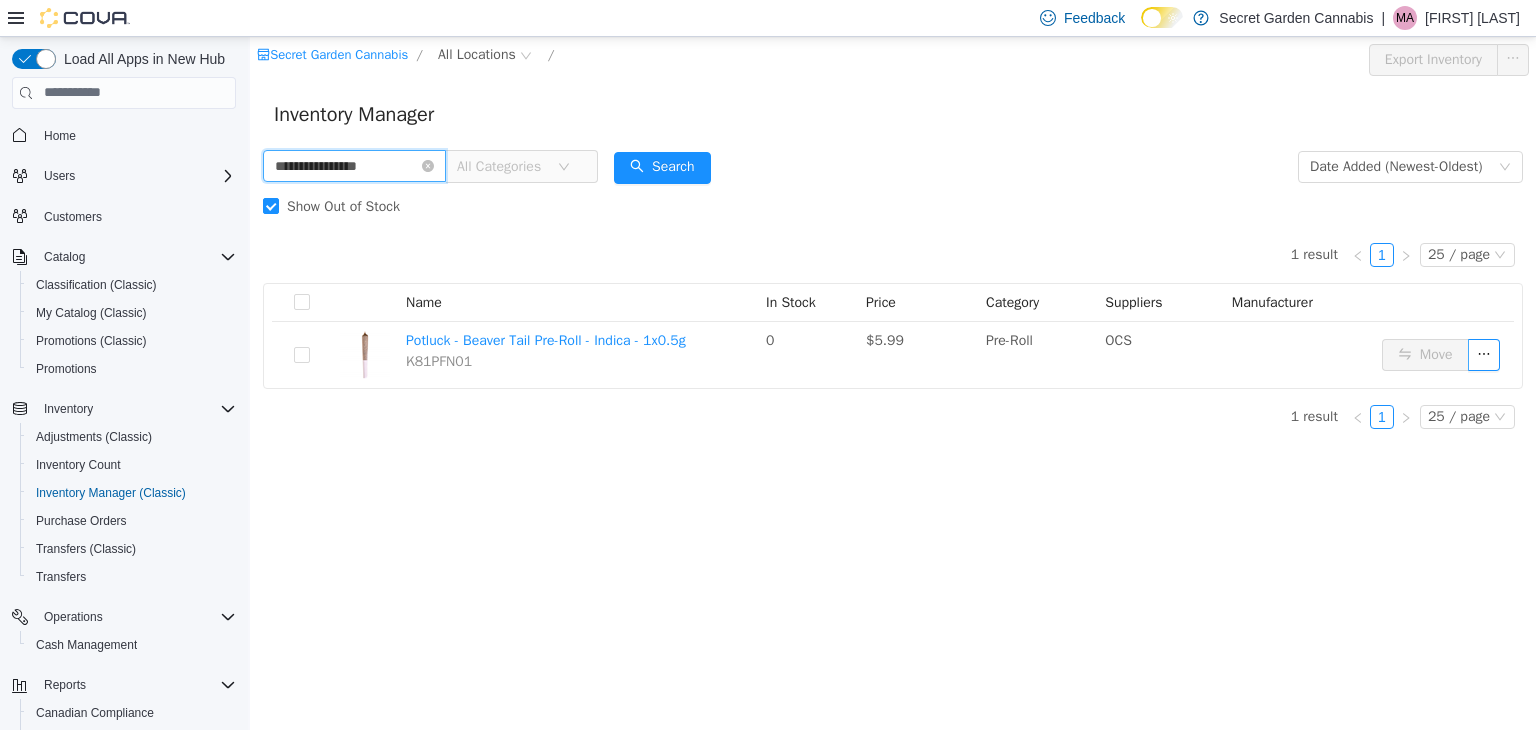 click on "**********" at bounding box center [354, 165] 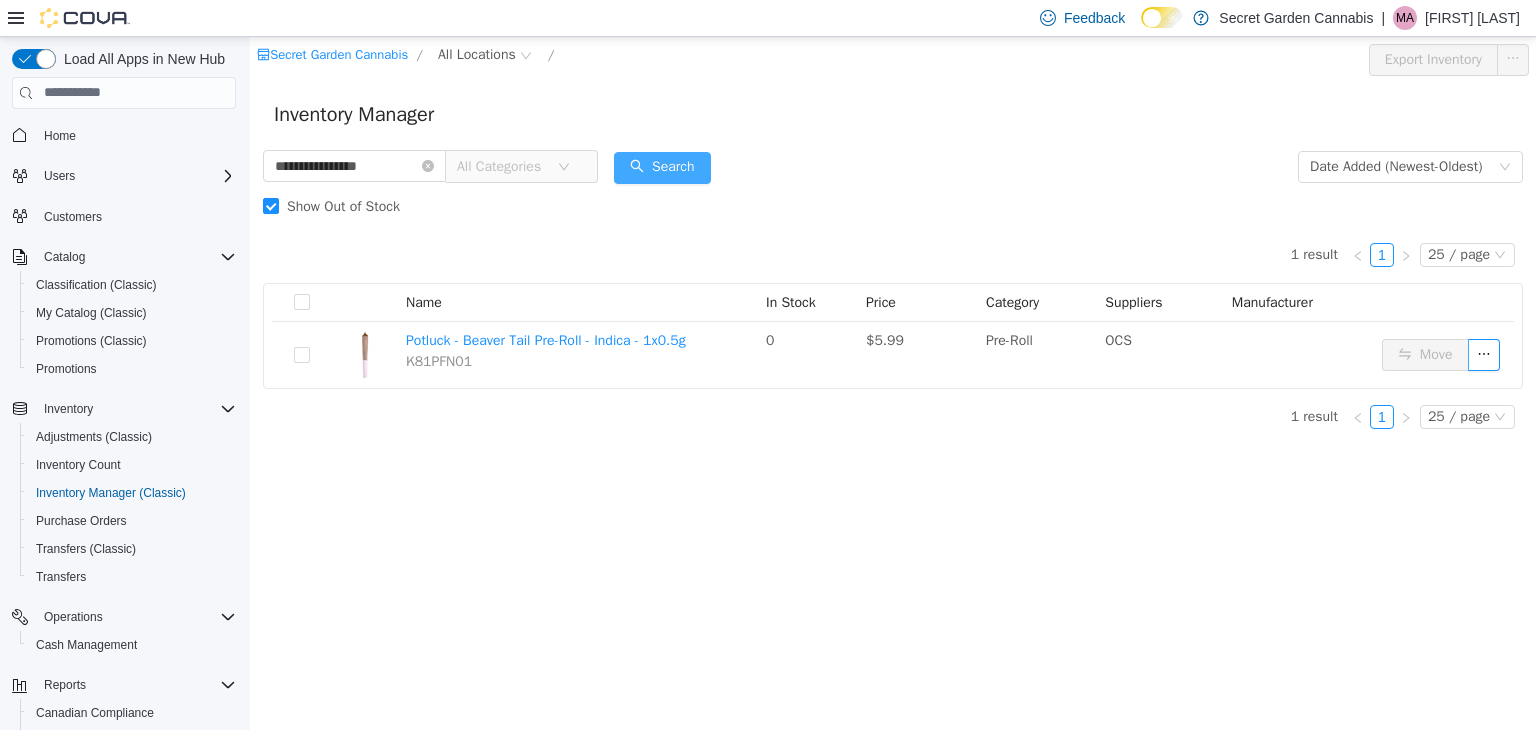 click on "Search" at bounding box center (662, 167) 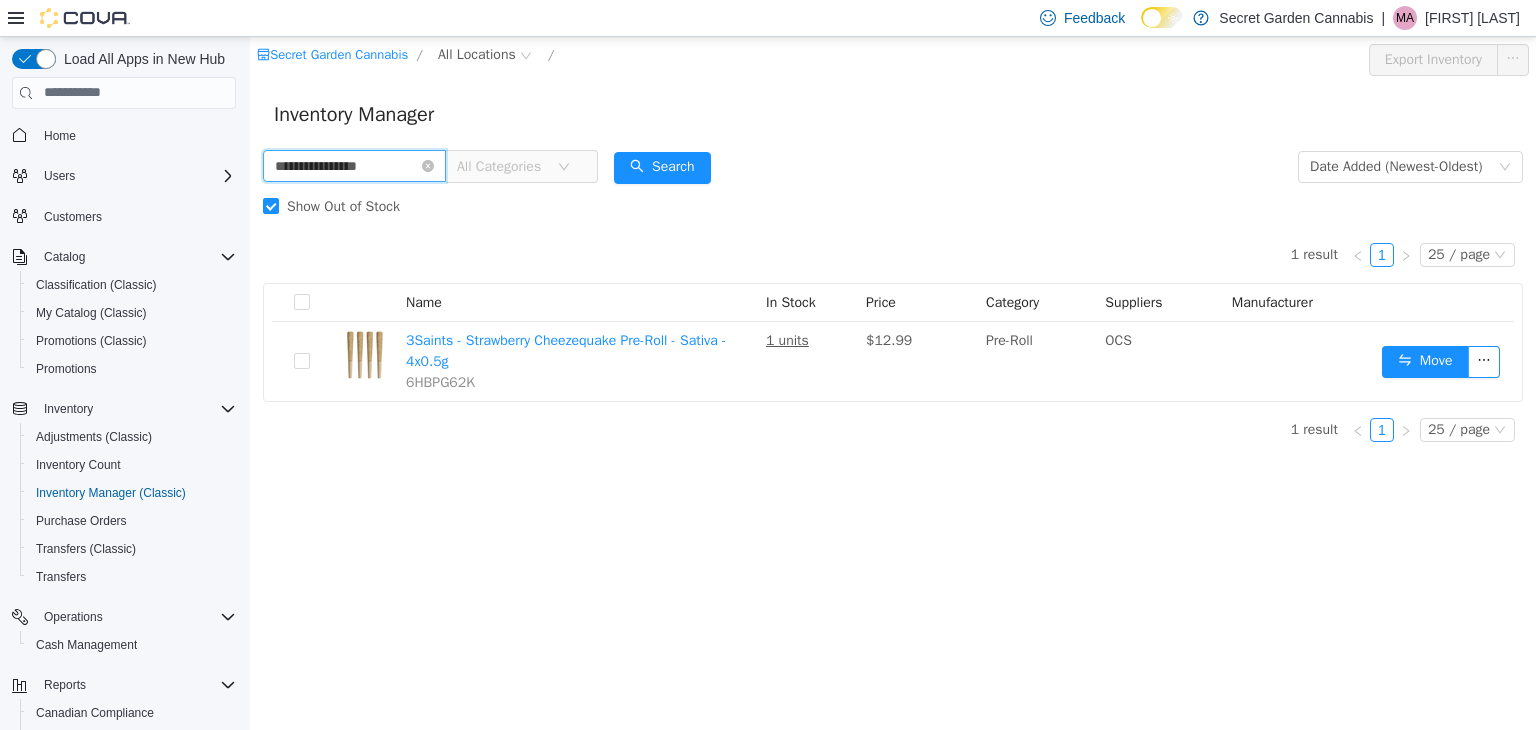 click on "**********" at bounding box center [354, 165] 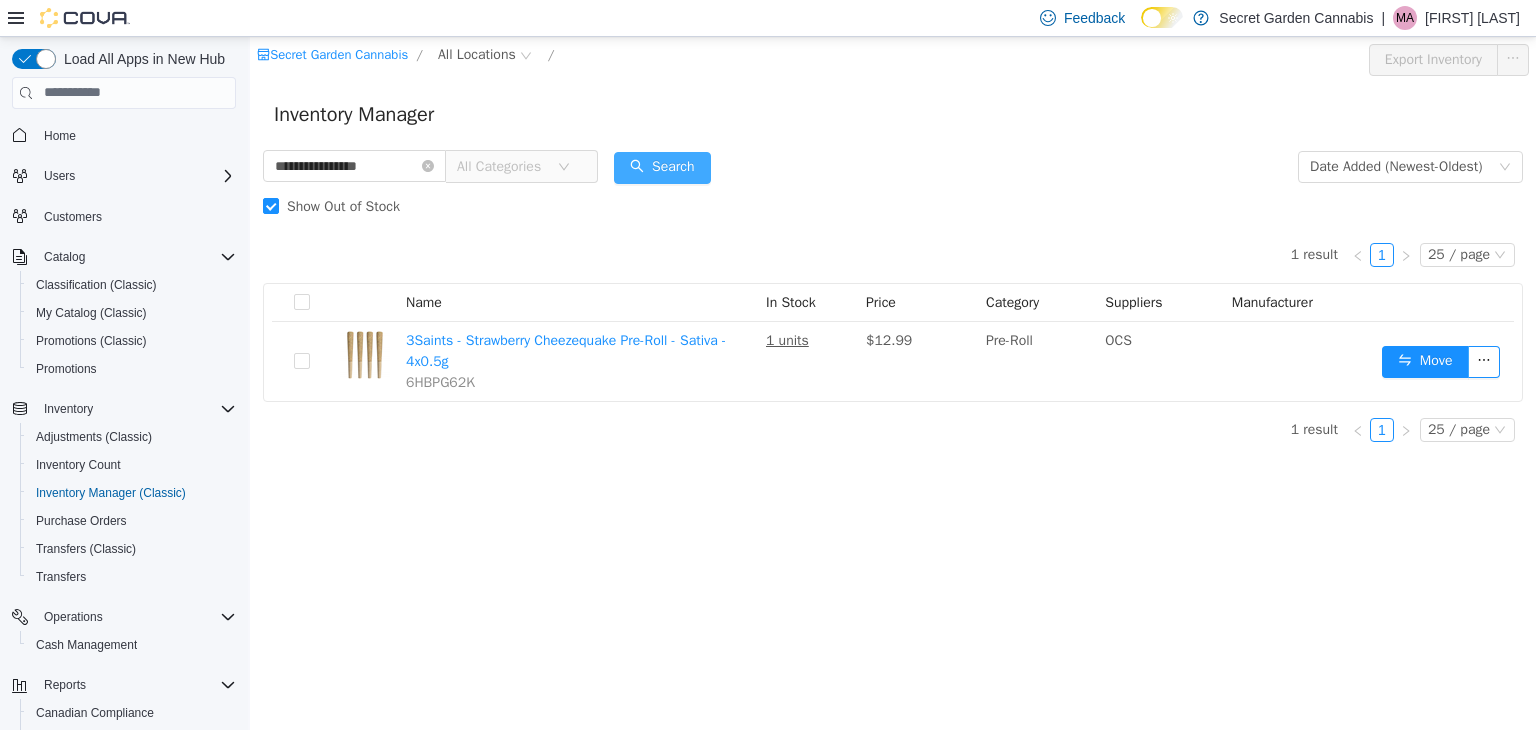 click on "Search" at bounding box center [662, 167] 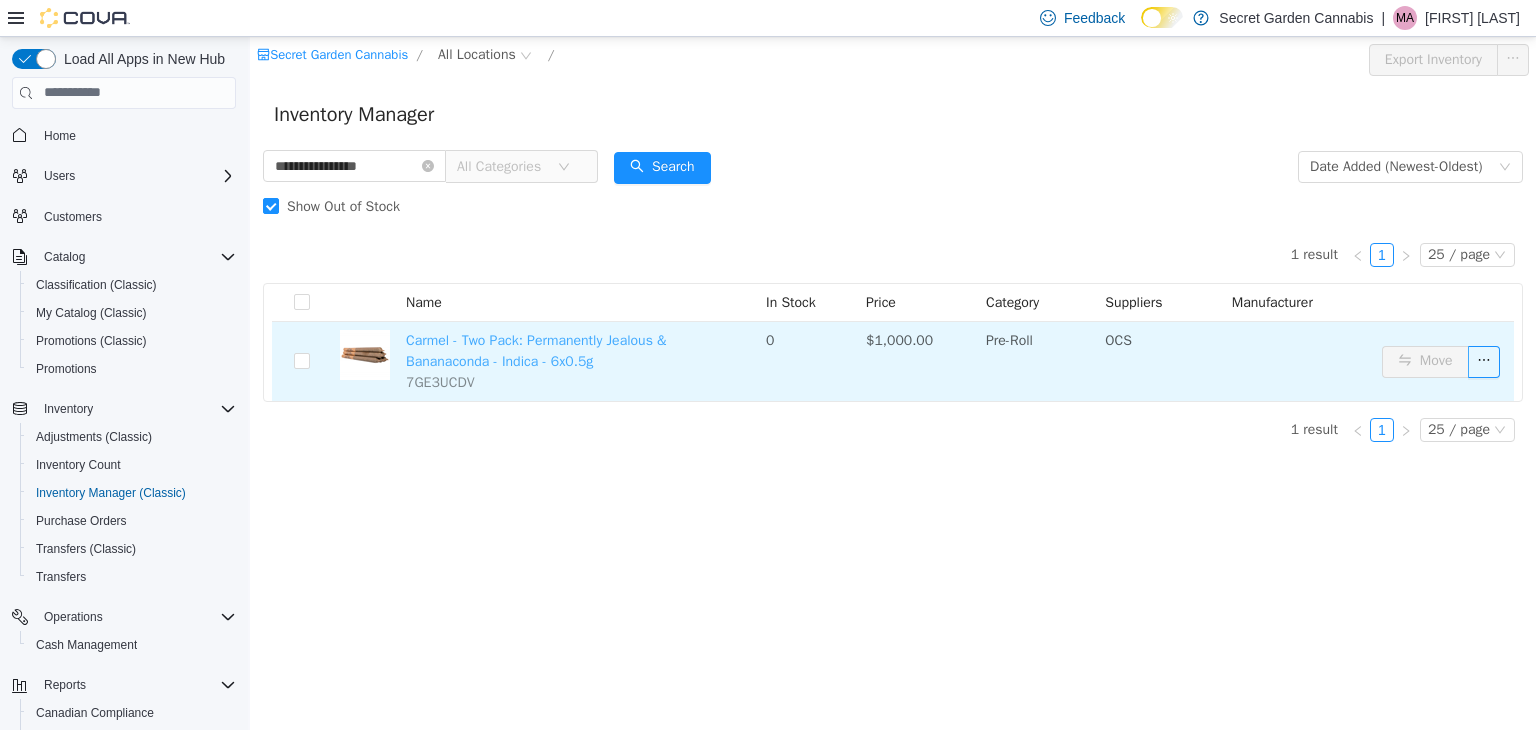 click on "Carmel - Two Pack: Permanently Jealous & Bananaconda - Indica - 6x0.5g" at bounding box center (536, 350) 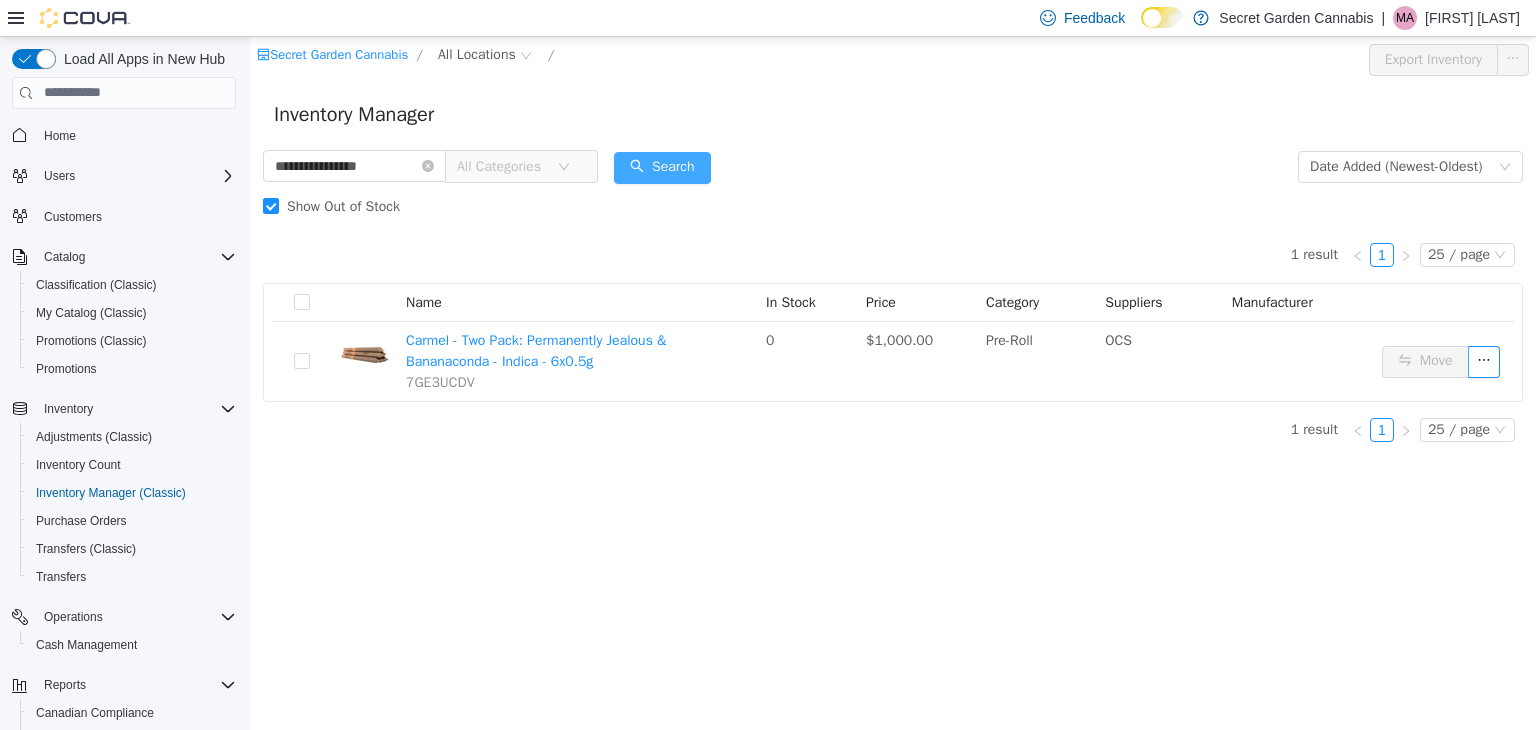 click on "Search" at bounding box center (662, 167) 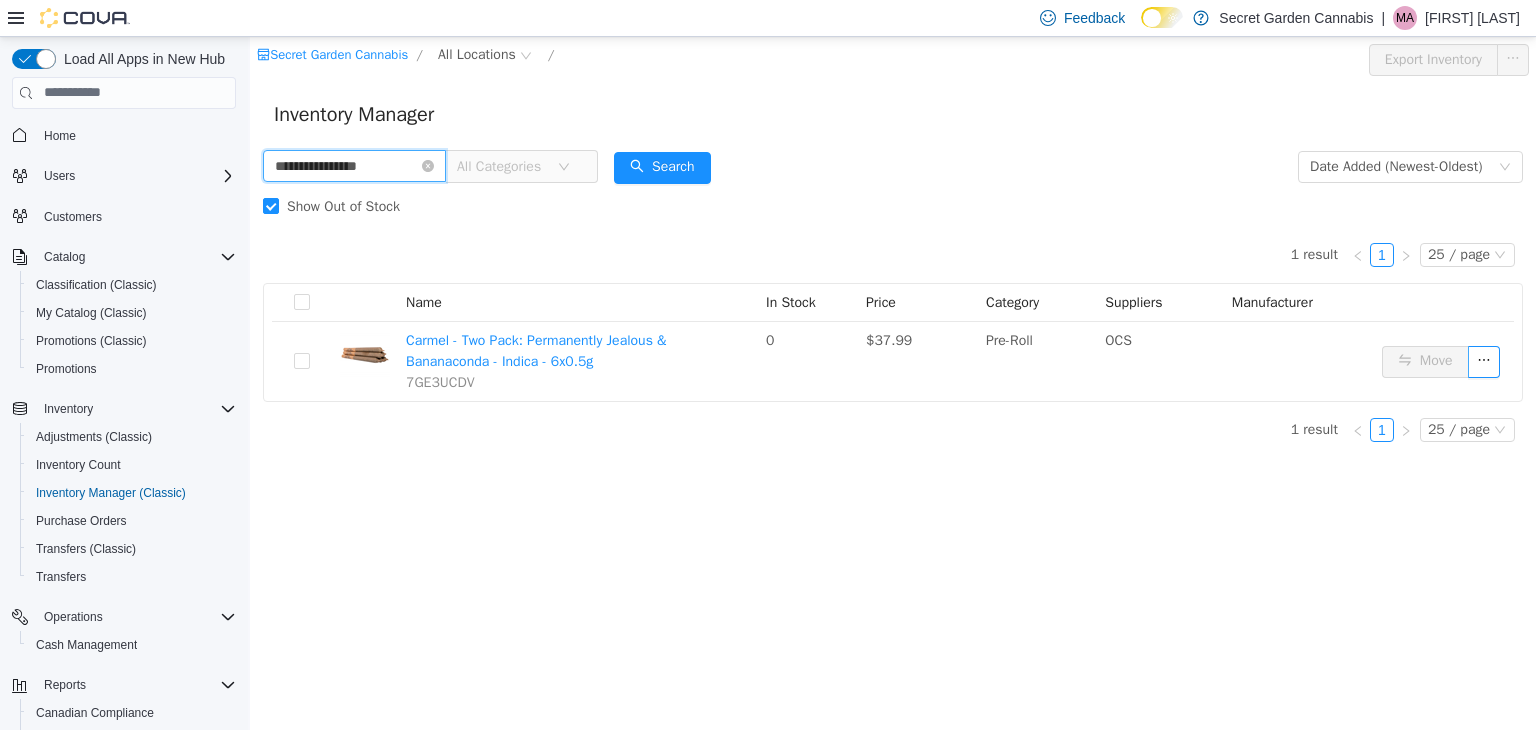 click on "**********" at bounding box center [354, 165] 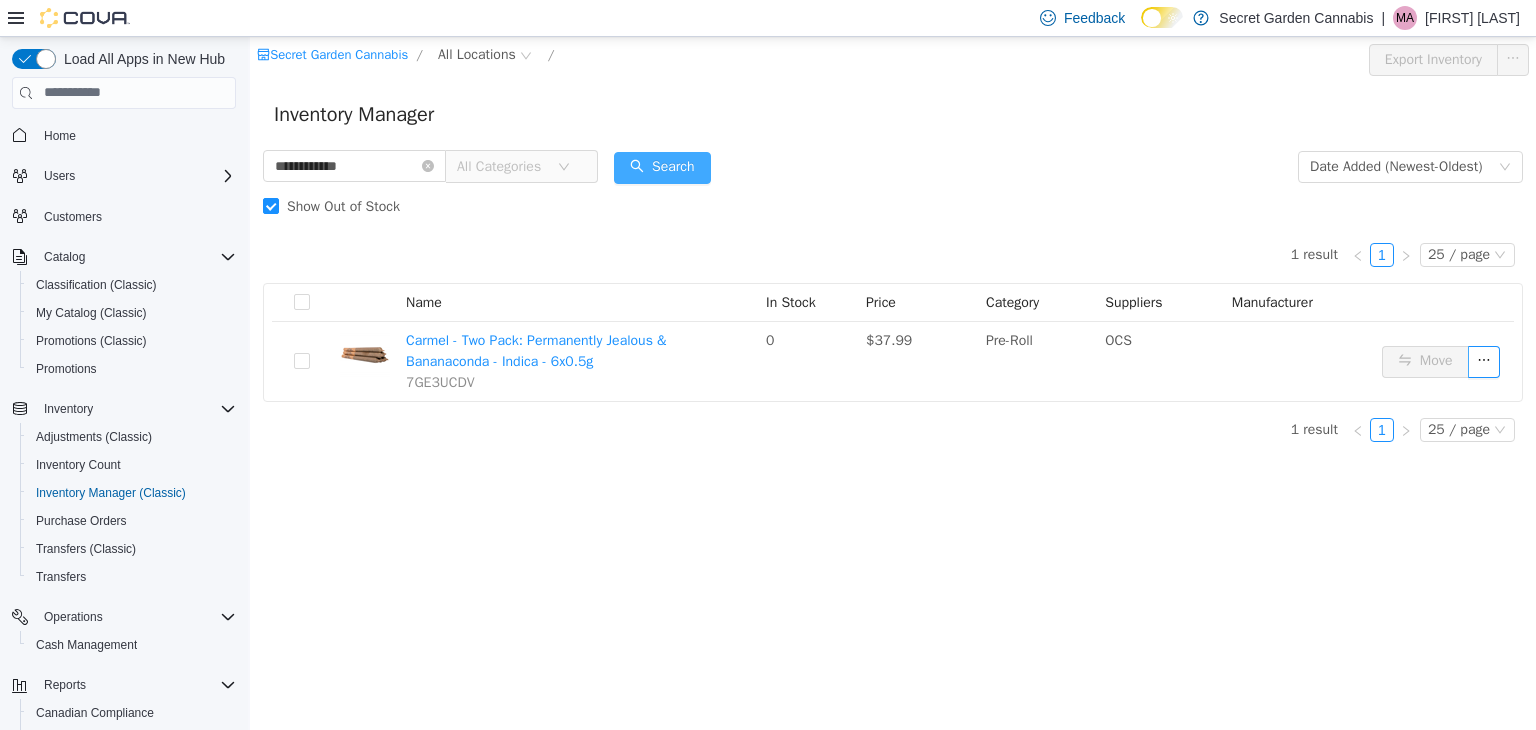 click on "Search" at bounding box center (662, 167) 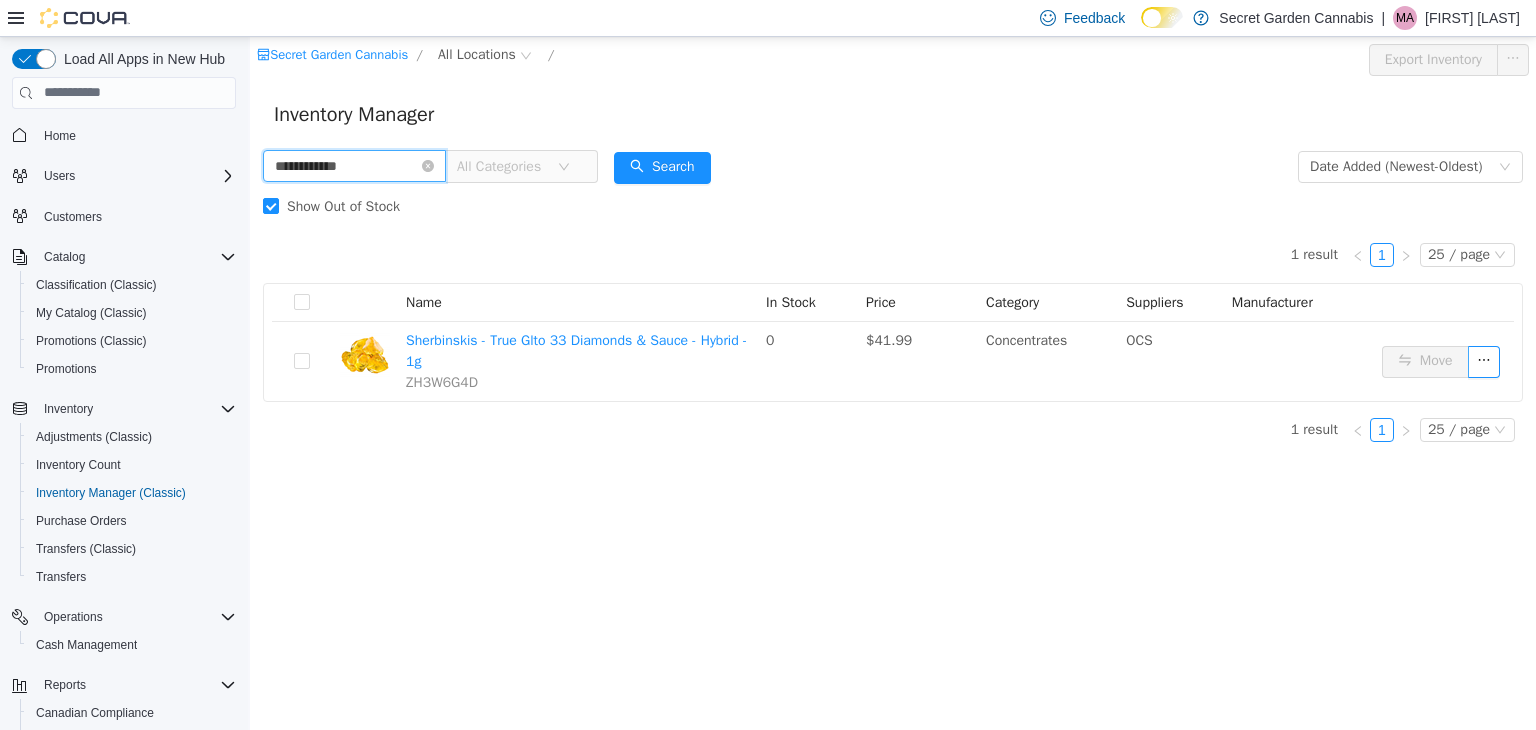 click on "**********" at bounding box center (354, 165) 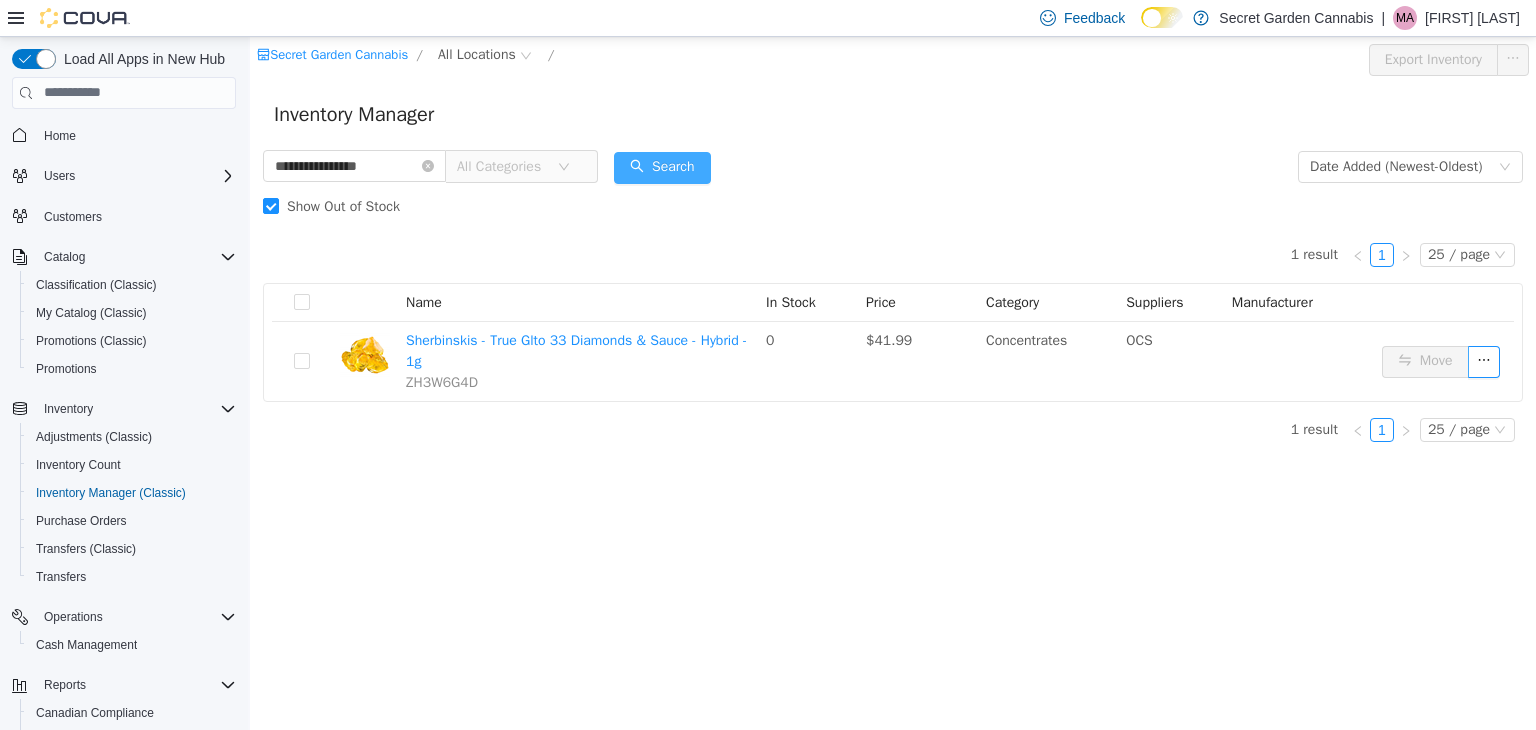 click on "Search" at bounding box center (662, 167) 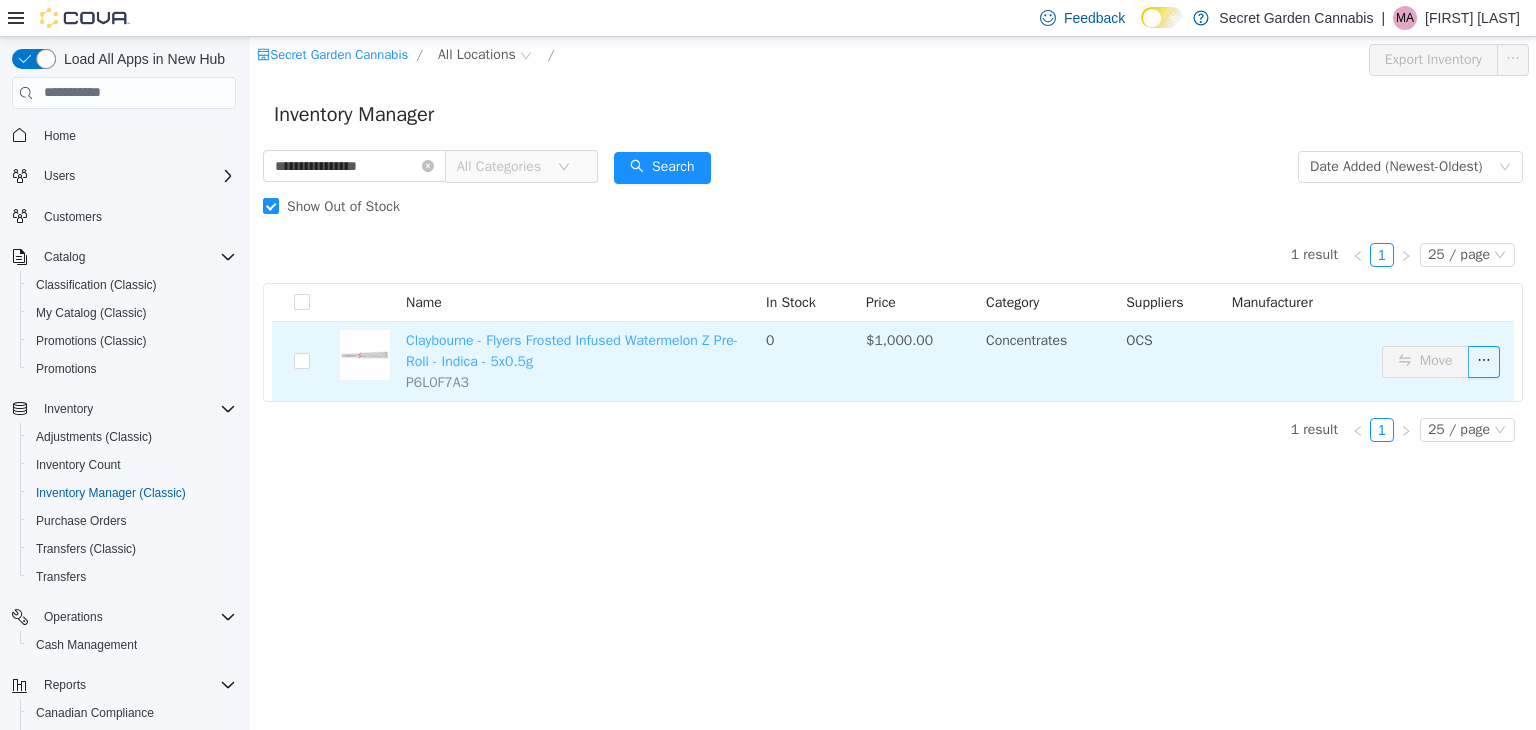 click on "Claybourne - Flyers Frosted Infused Watermelon Z Pre-Roll - Indica - 5x0.5g" at bounding box center (572, 350) 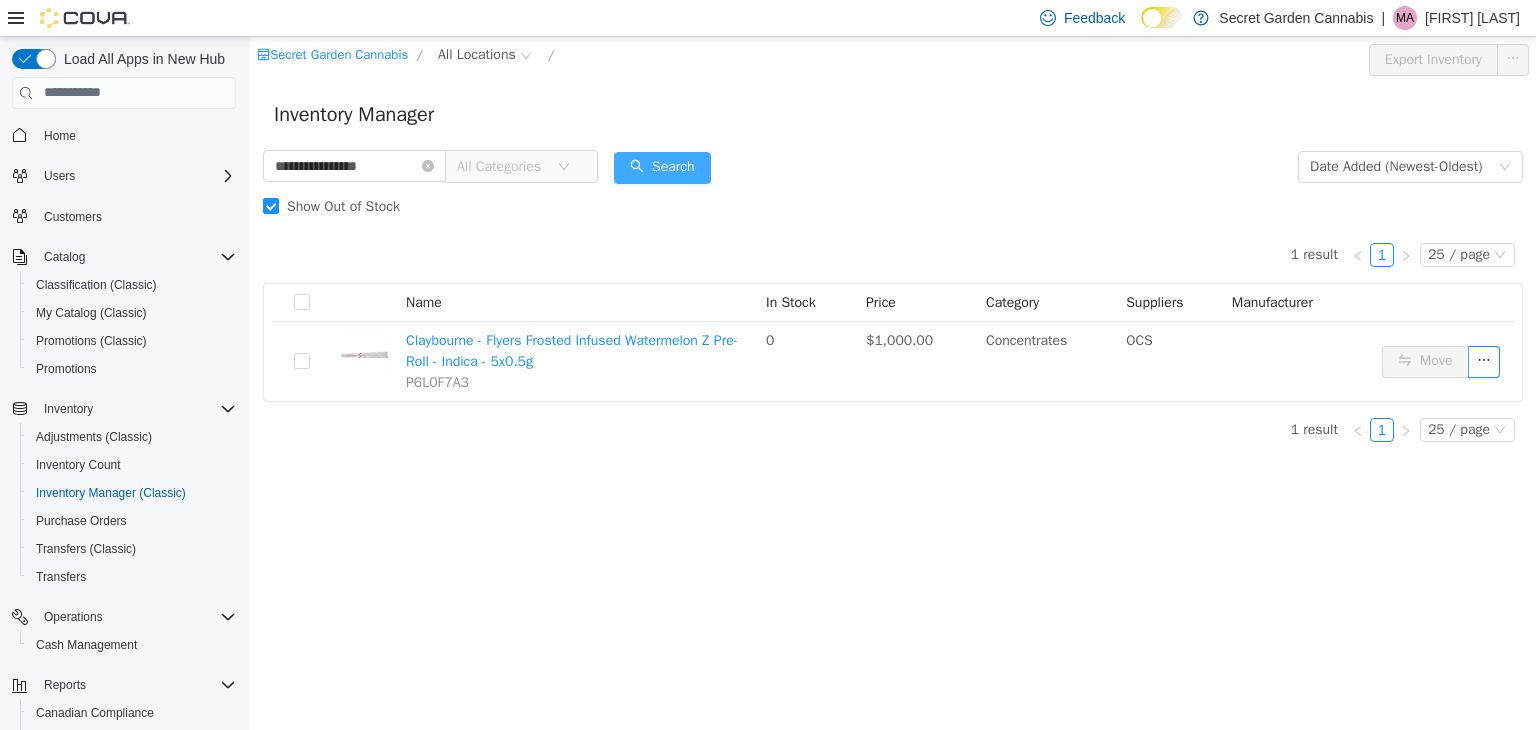 click on "Search" at bounding box center (662, 167) 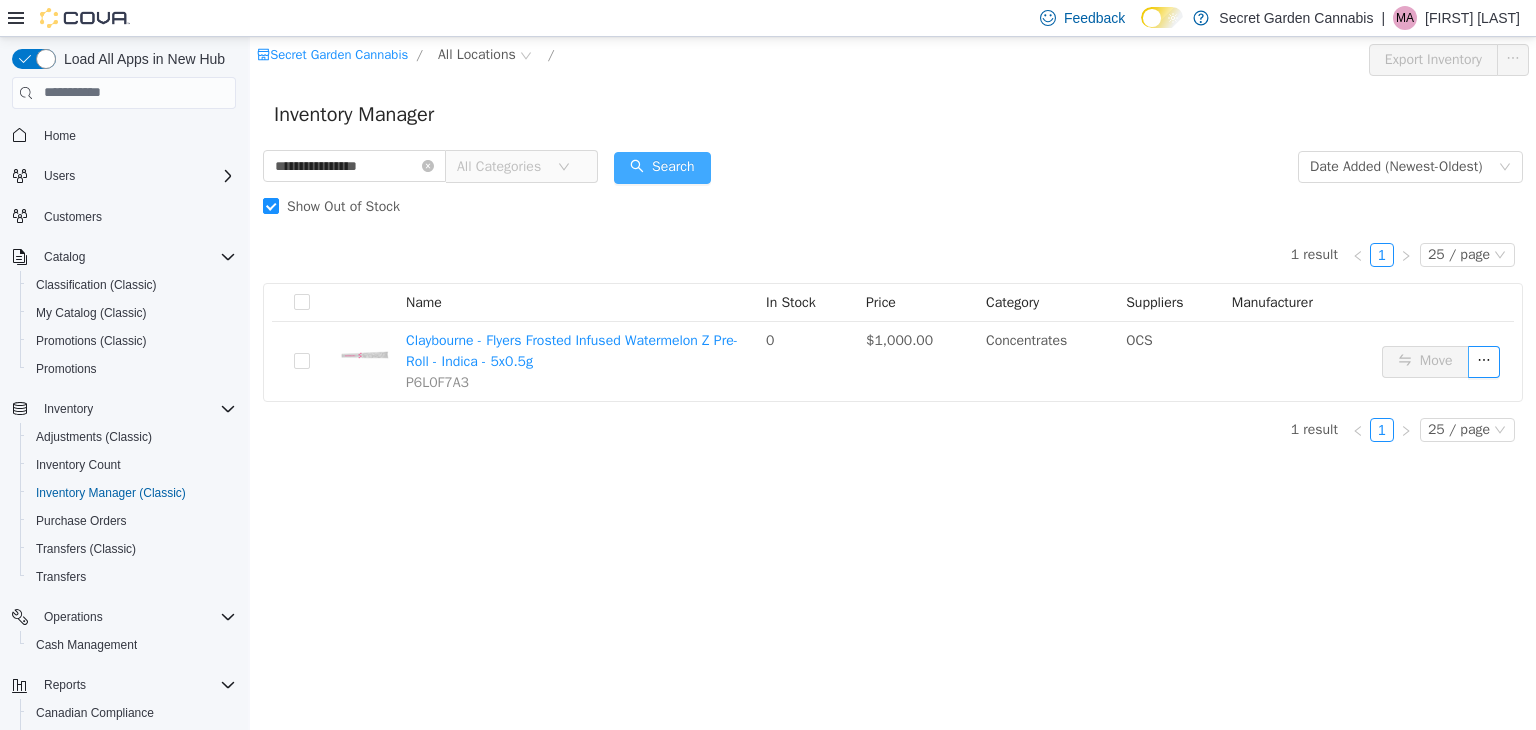 click on "Search" at bounding box center (662, 167) 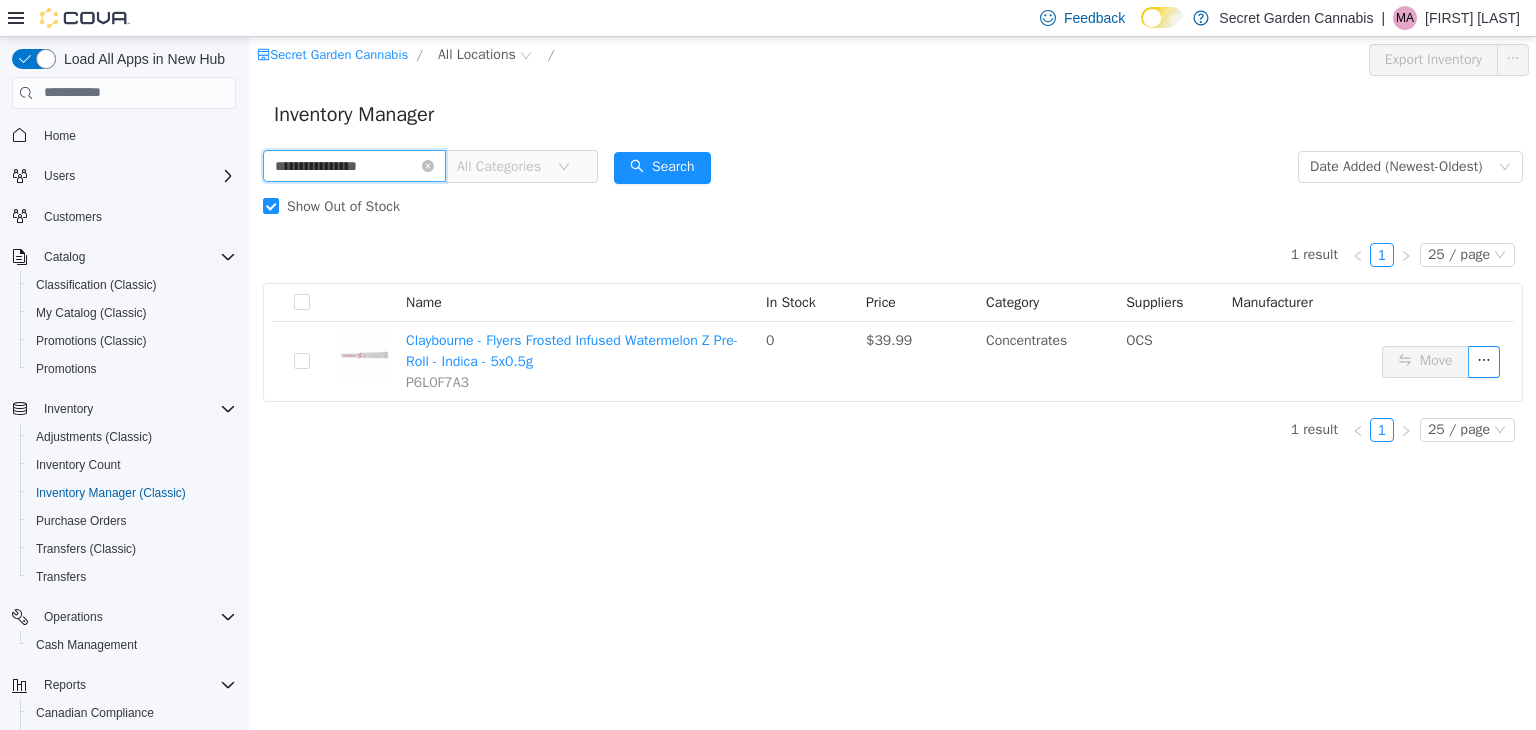 click on "**********" at bounding box center [354, 165] 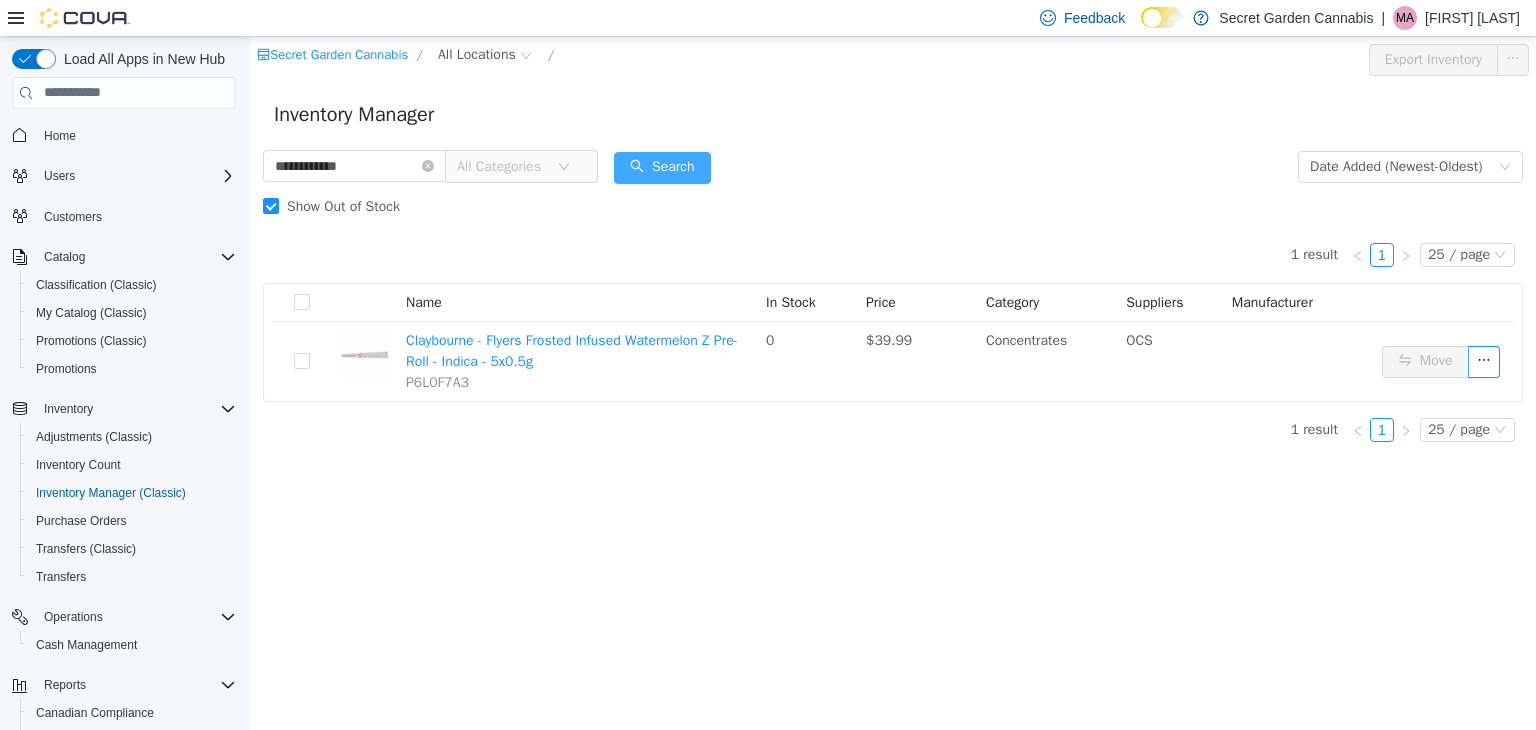 click on "Search" at bounding box center (662, 167) 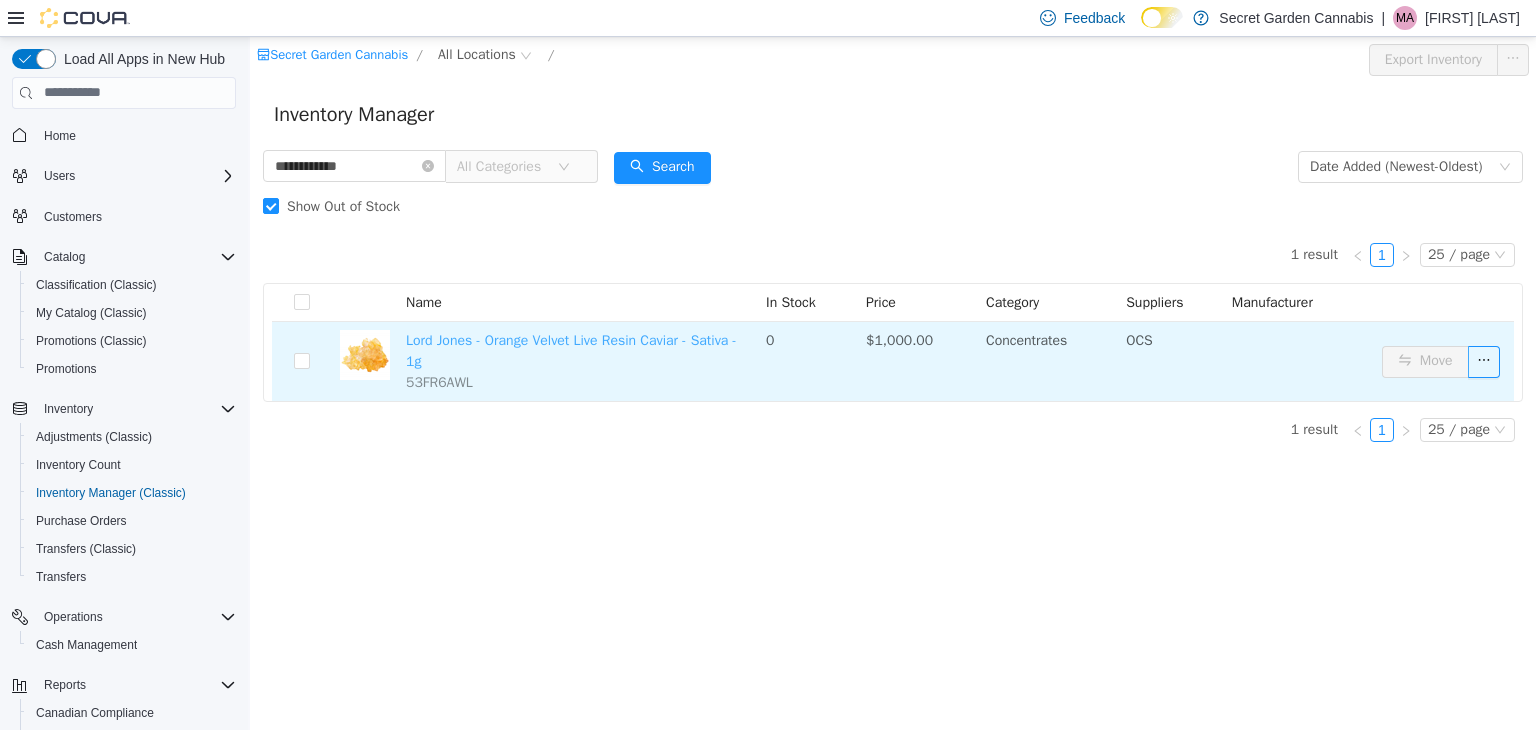 click on "Lord Jones - Orange Velvet Live Resin Caviar - Sativa - 1g" at bounding box center (571, 350) 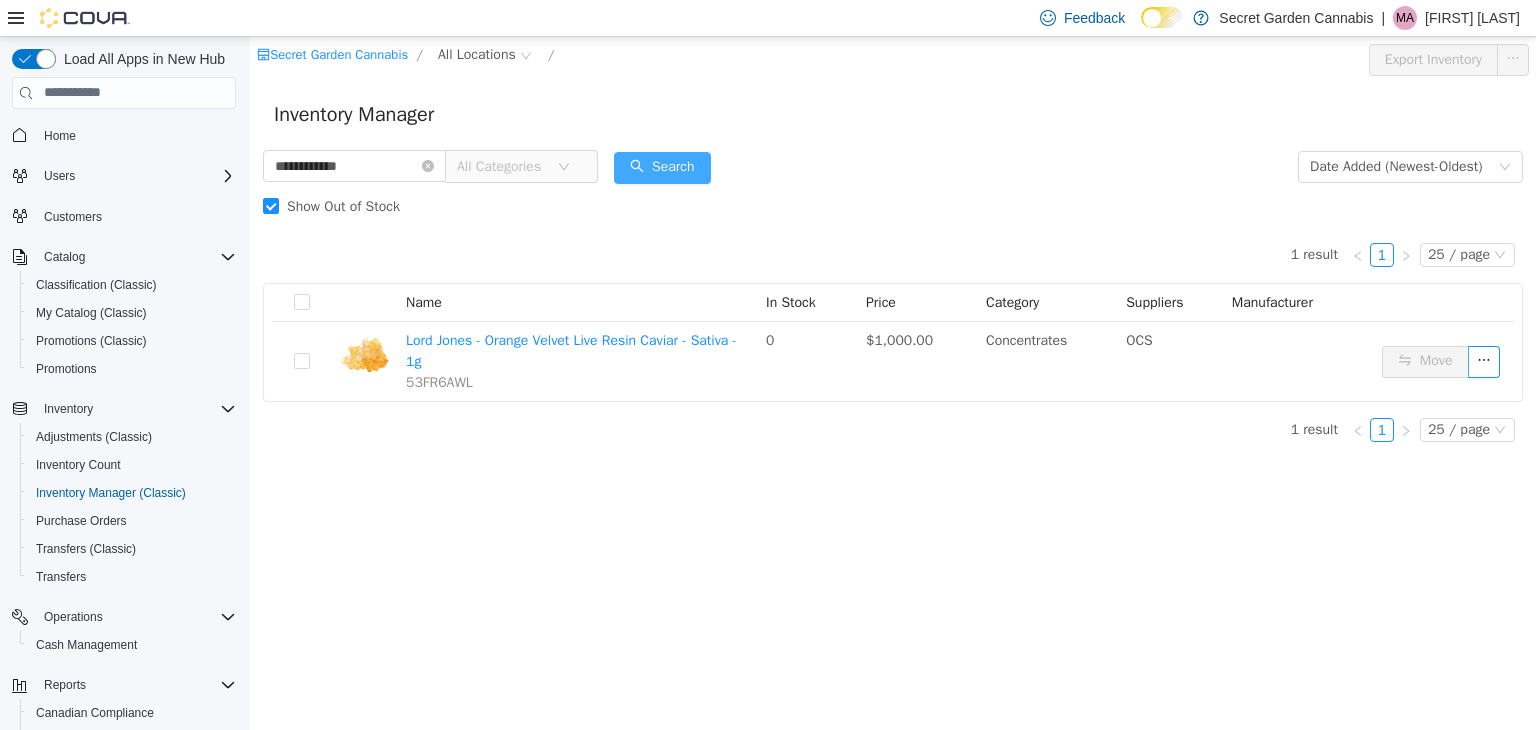 click on "Search" at bounding box center [662, 167] 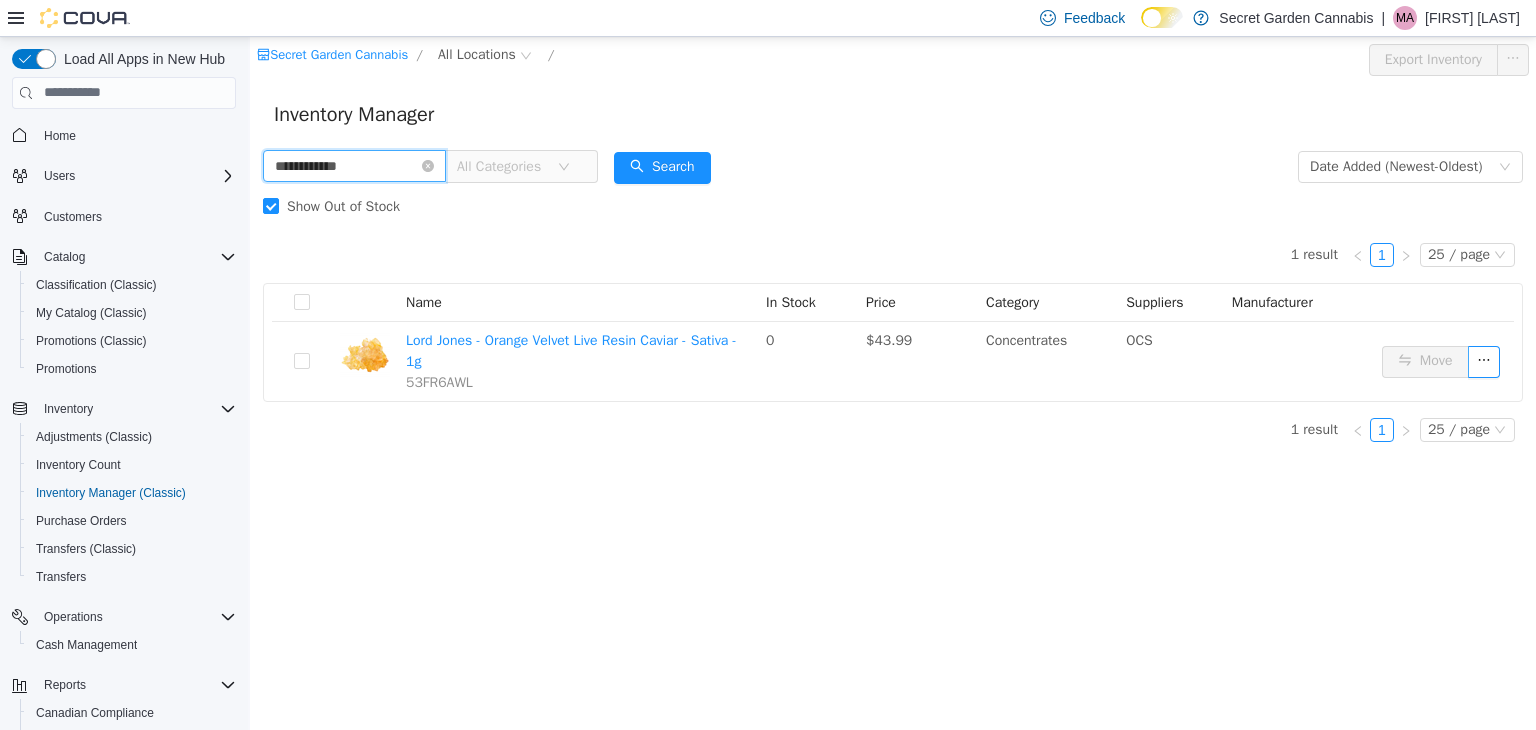 click on "**********" at bounding box center (354, 165) 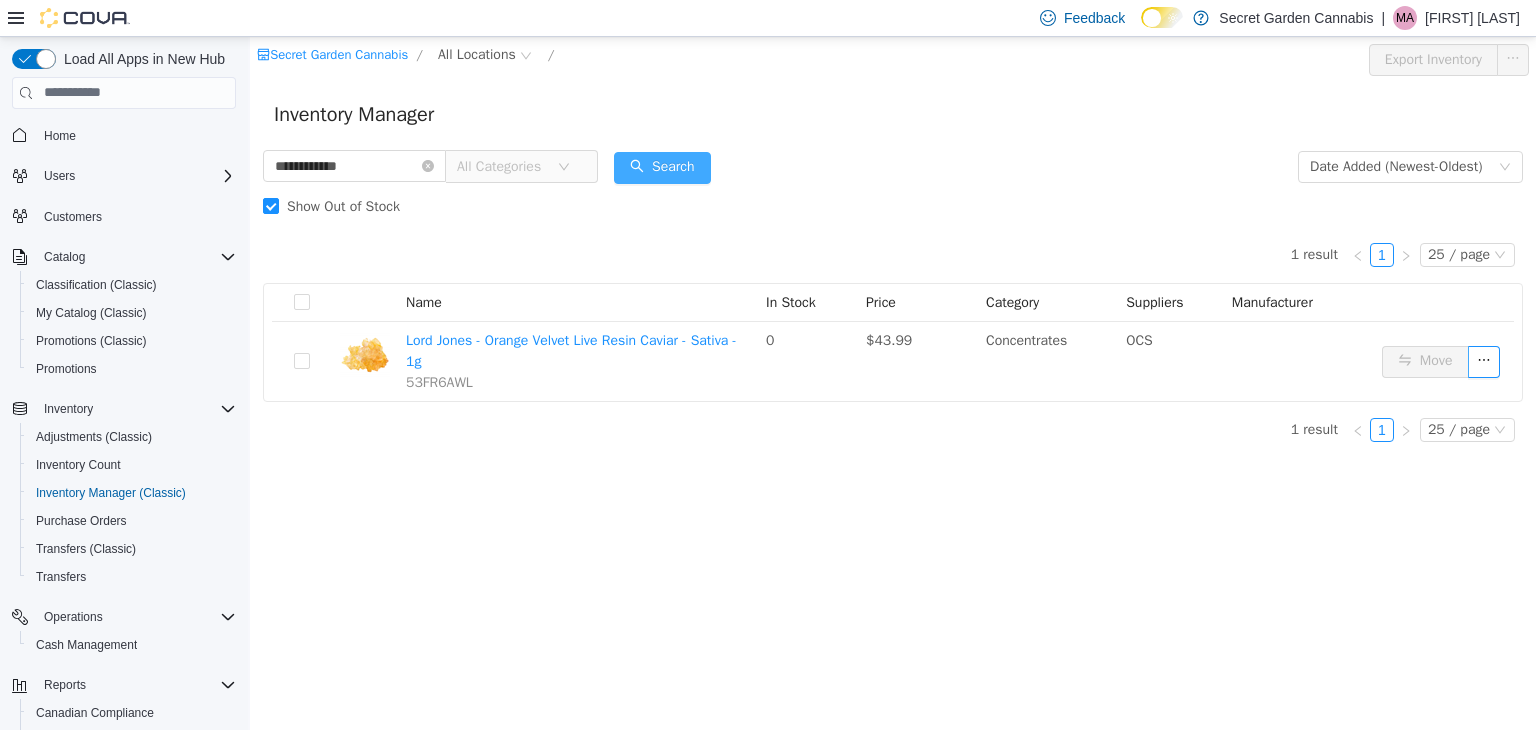 click on "Search" at bounding box center (662, 167) 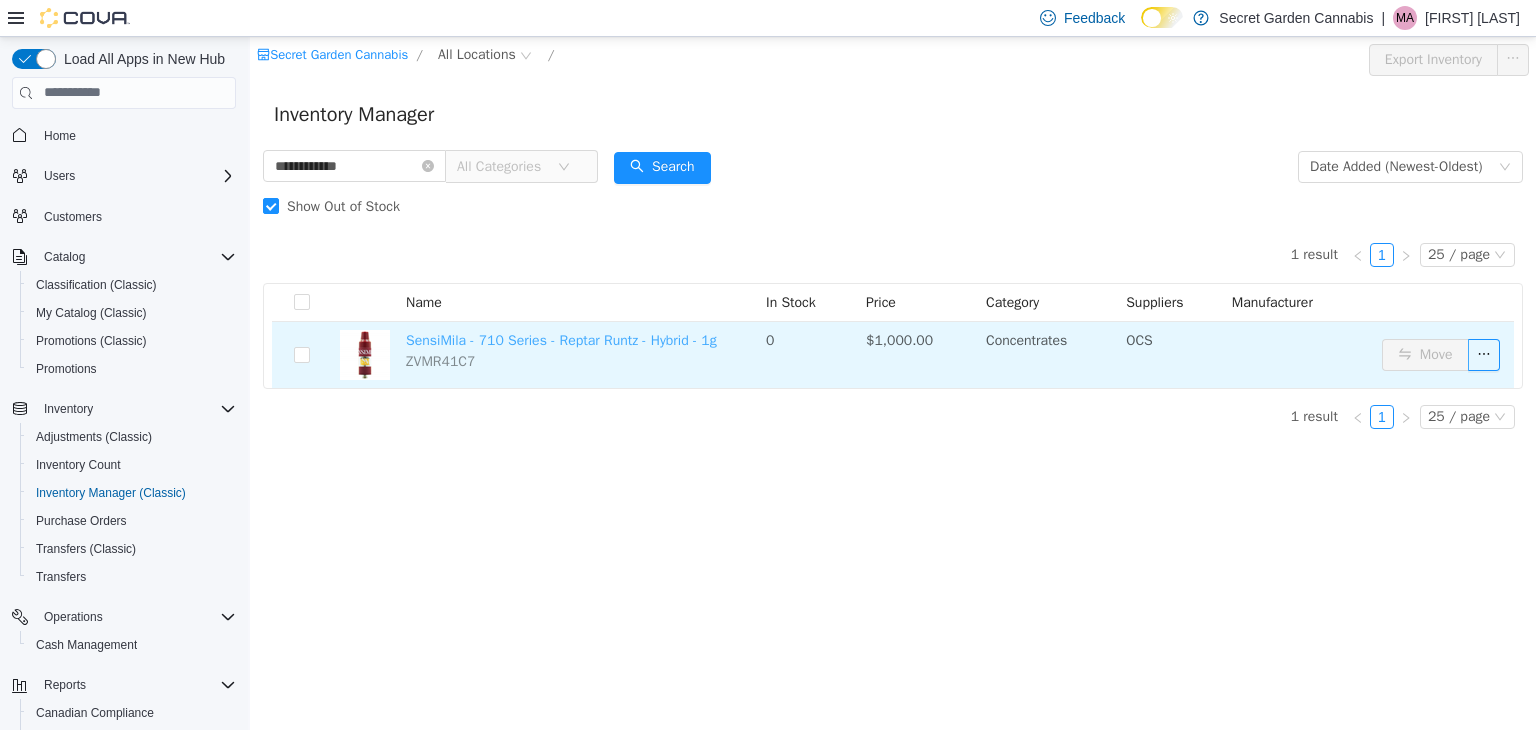 click on "SensiMila - 710 Series - Reptar Runtz - Hybrid - 1g" at bounding box center [561, 339] 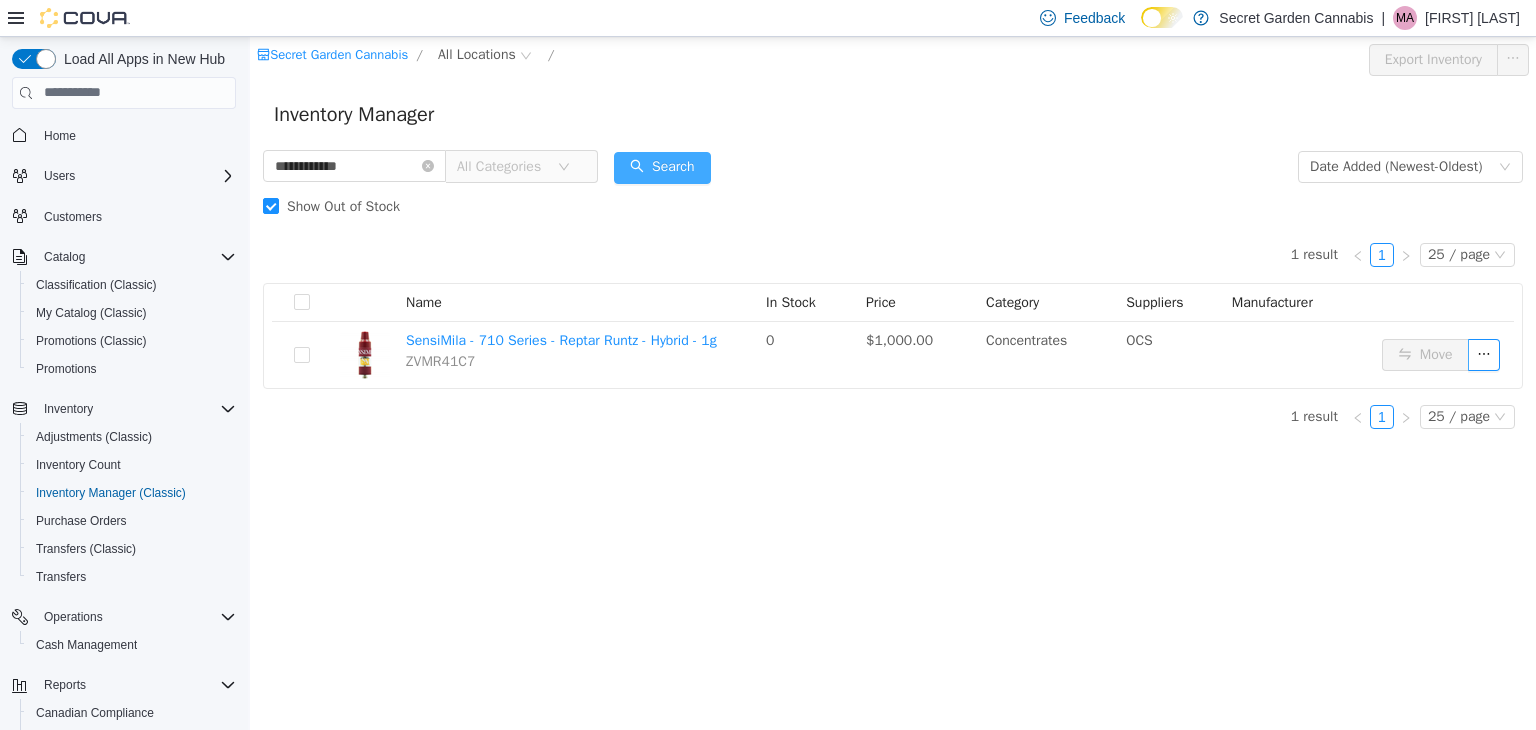 click on "Search" at bounding box center (662, 167) 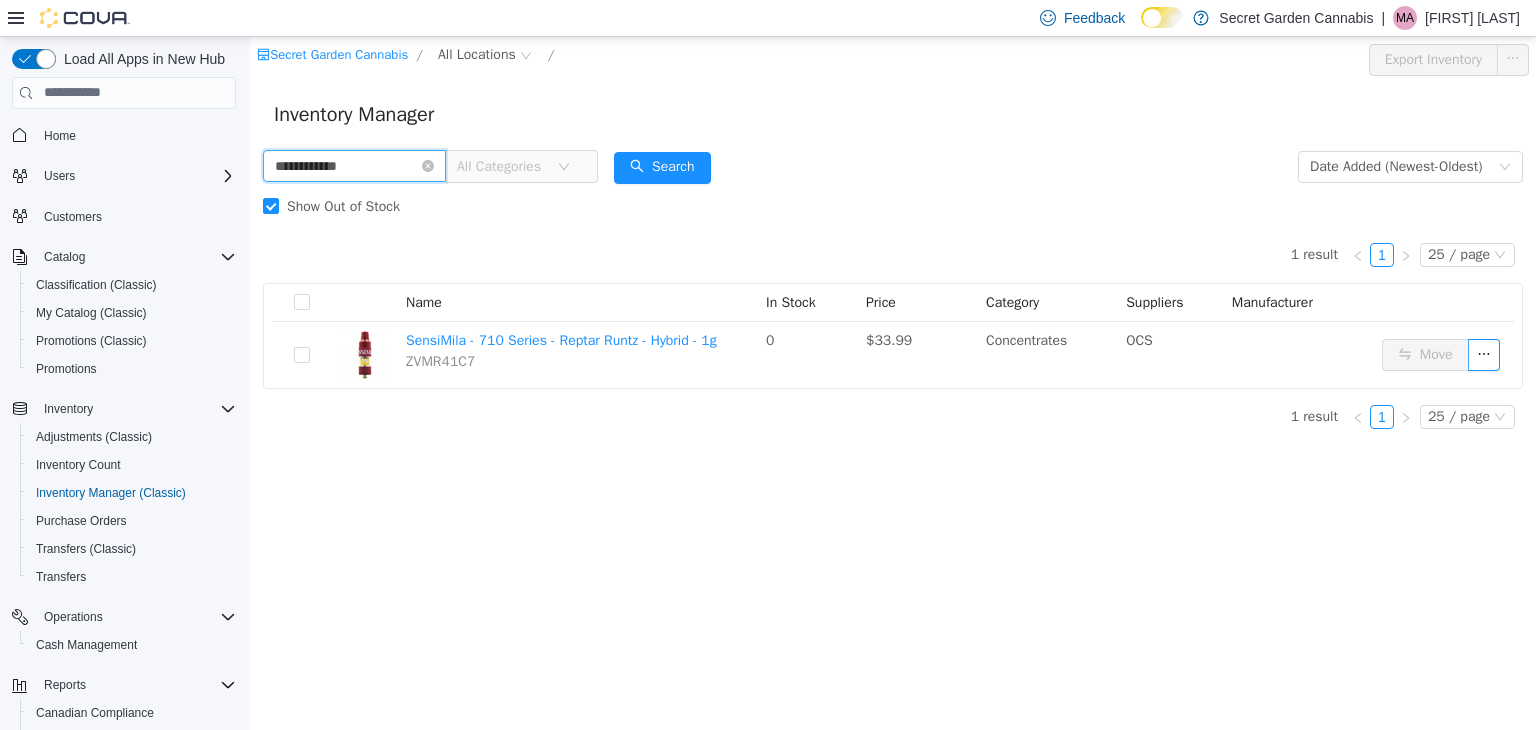 click on "**********" at bounding box center [354, 165] 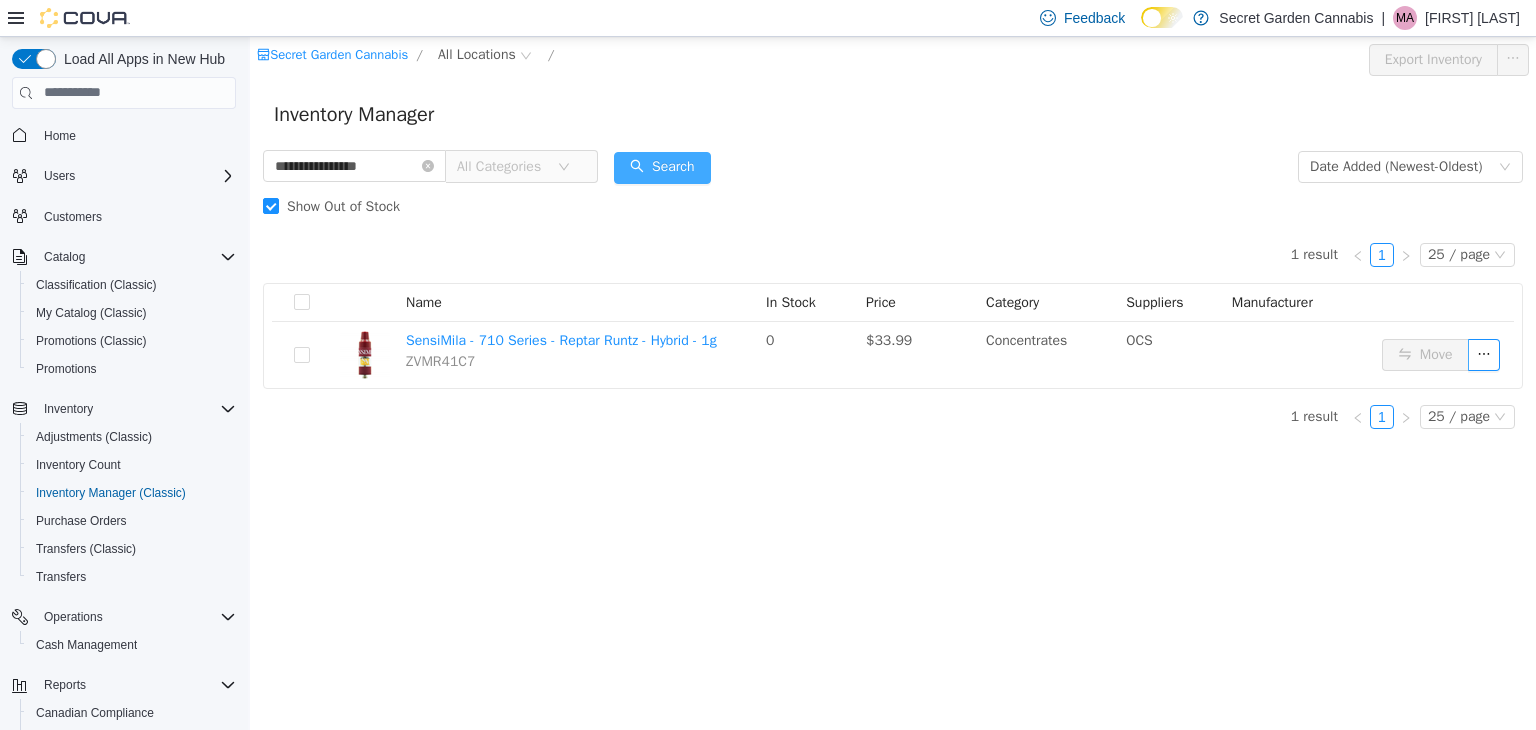 click on "Search" at bounding box center (662, 167) 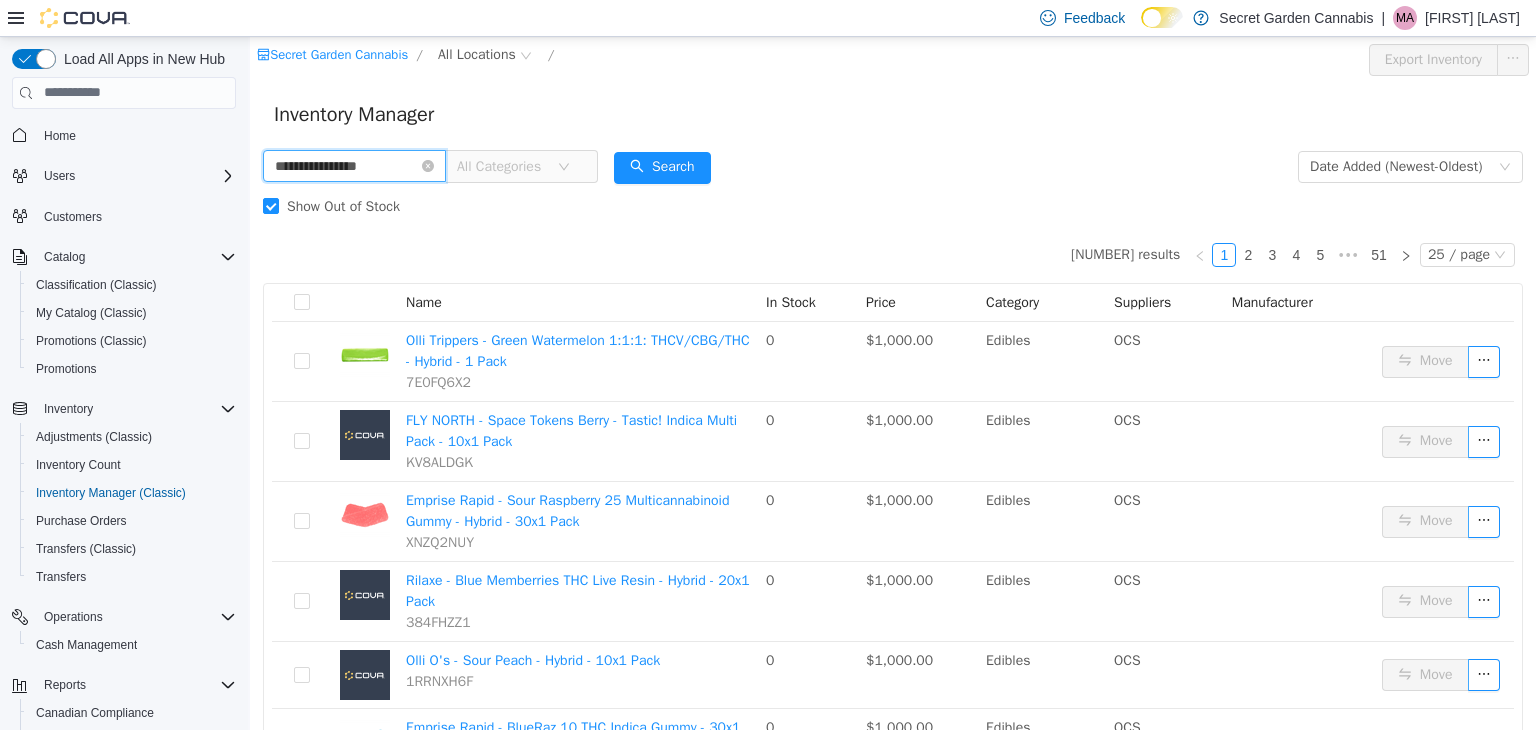 click on "**********" at bounding box center (354, 165) 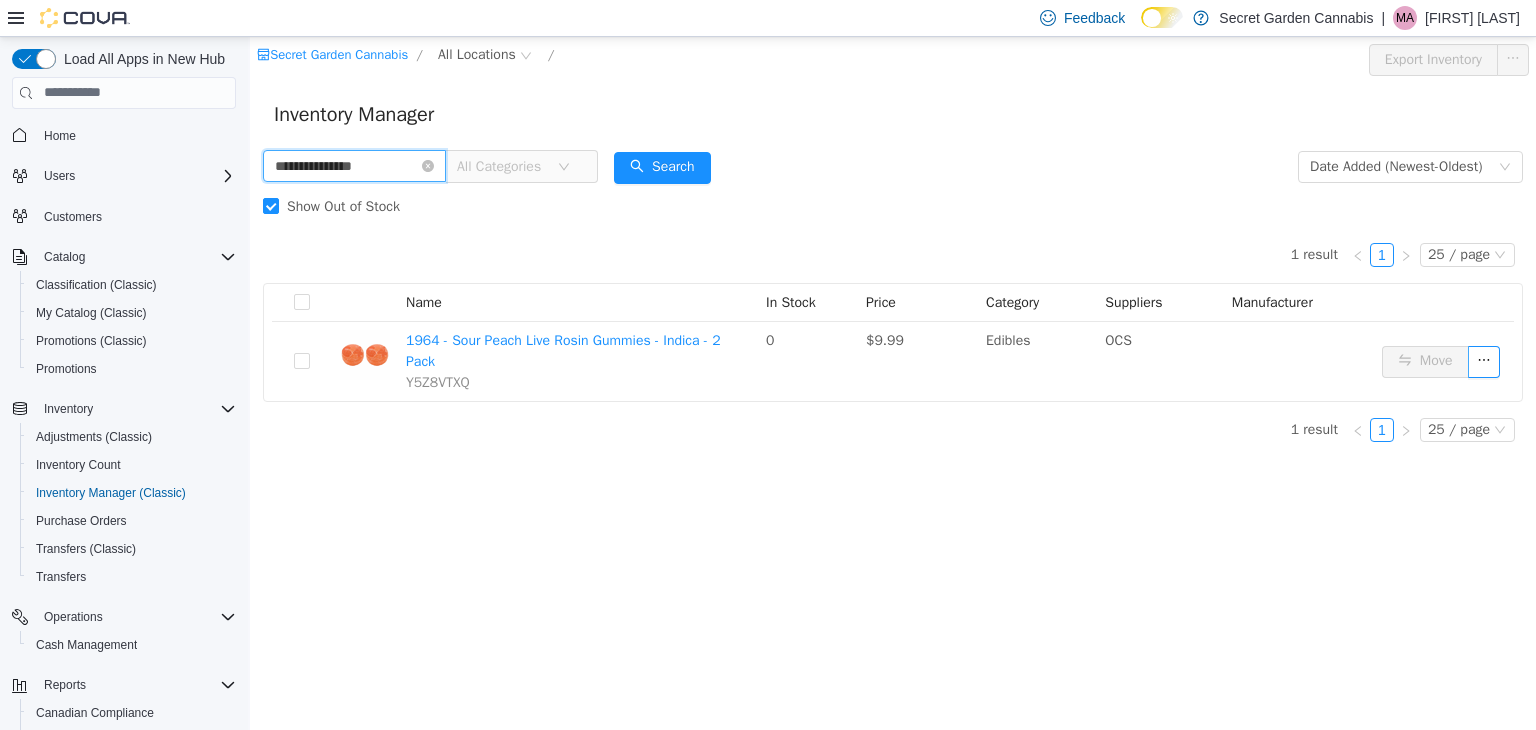 click on "**********" at bounding box center [354, 165] 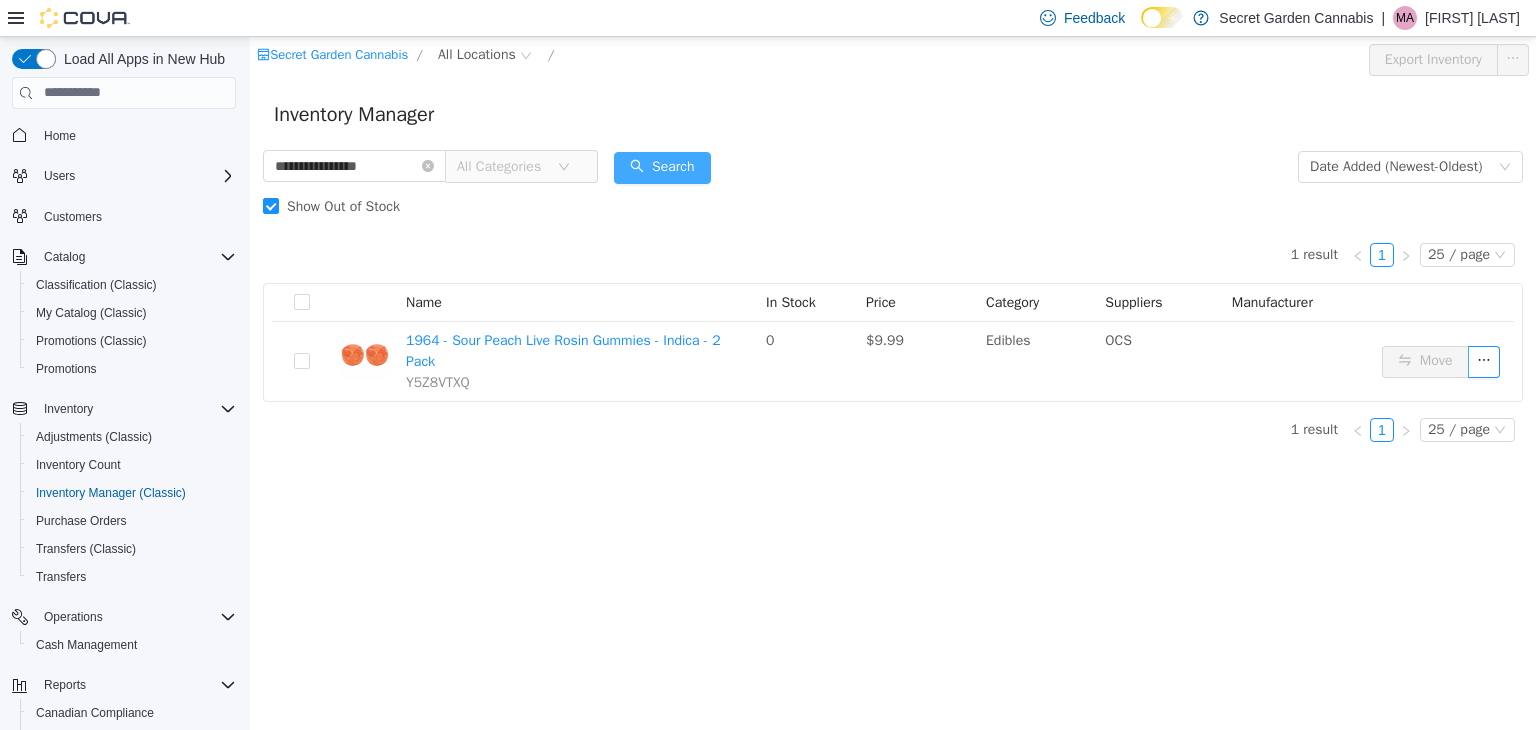 click on "Search" at bounding box center [662, 167] 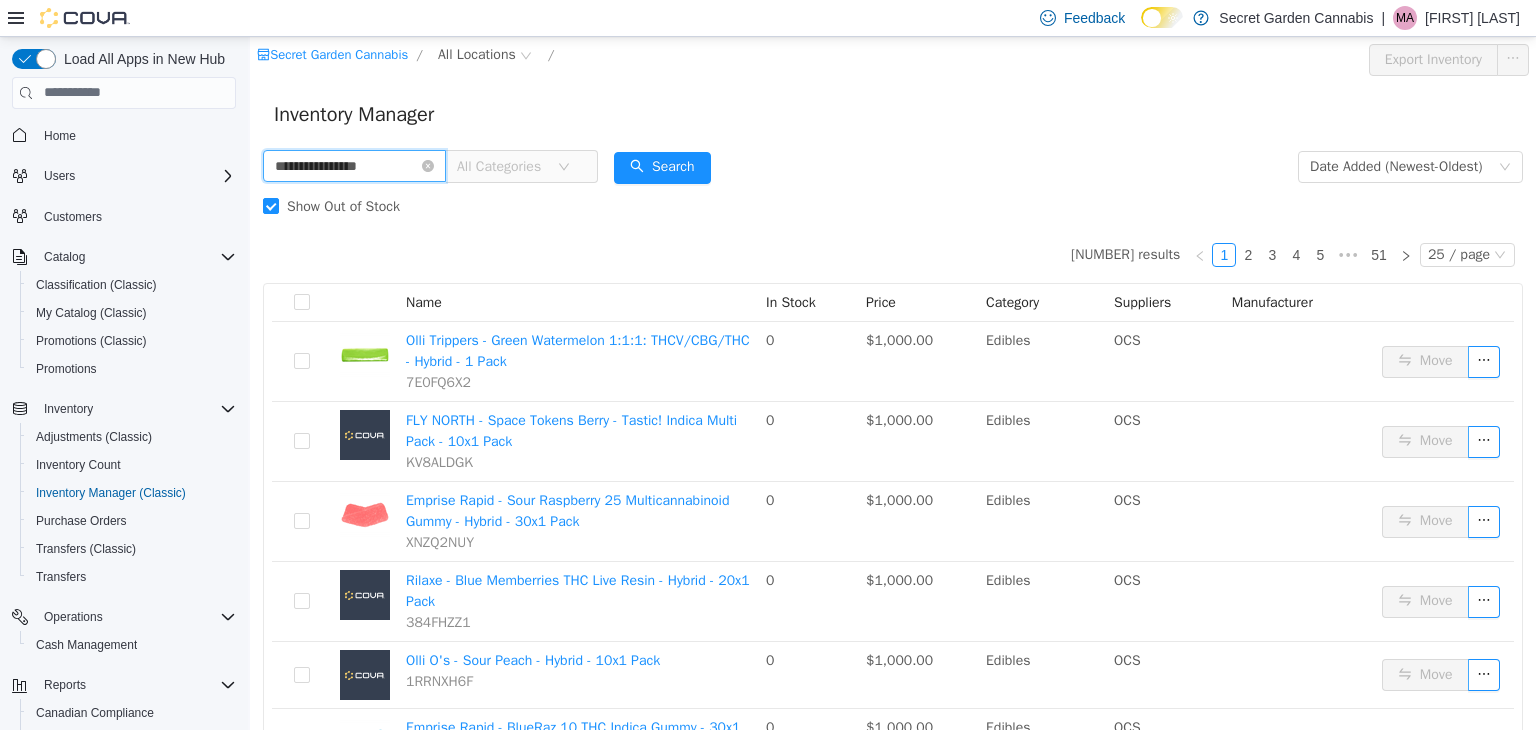 click on "**********" at bounding box center (354, 165) 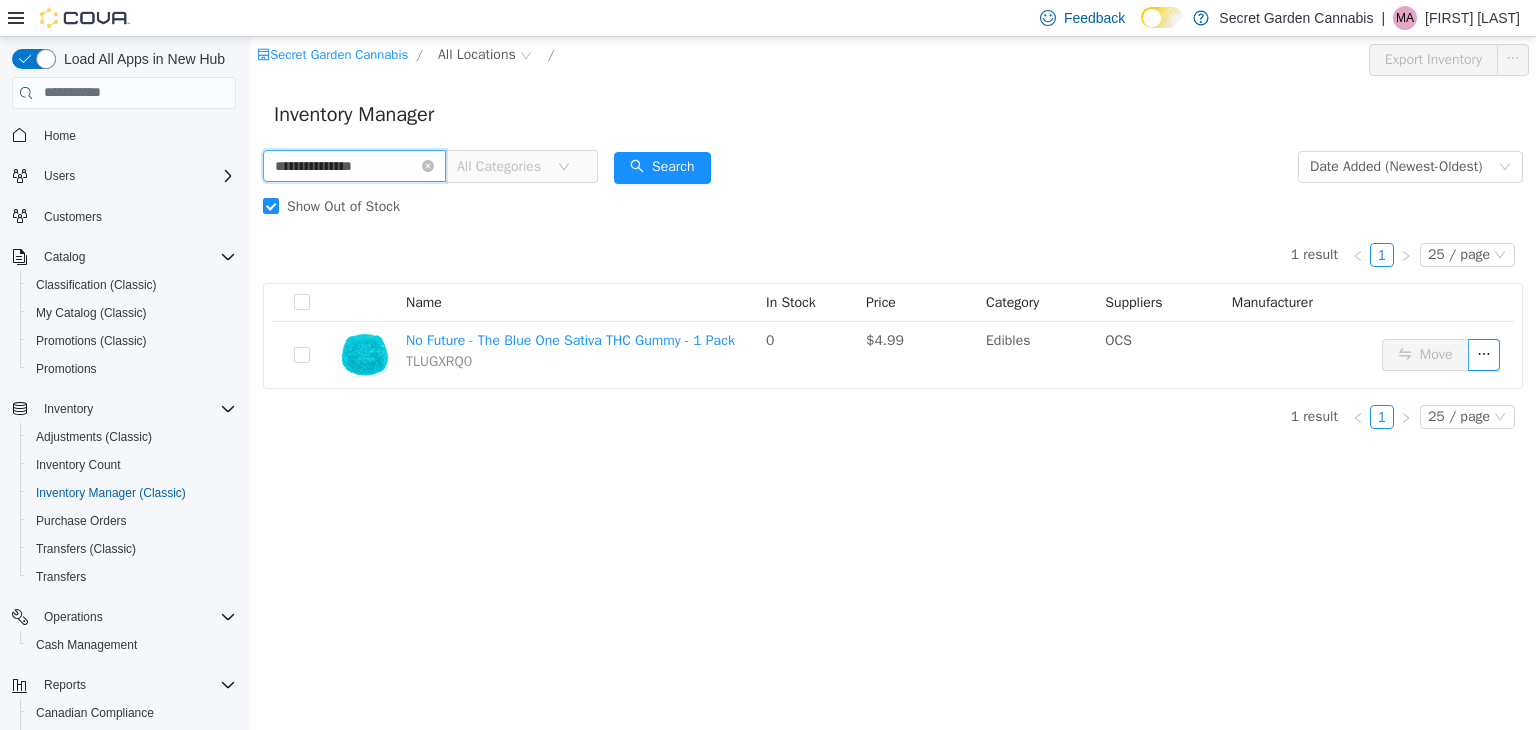 click on "**********" at bounding box center (354, 165) 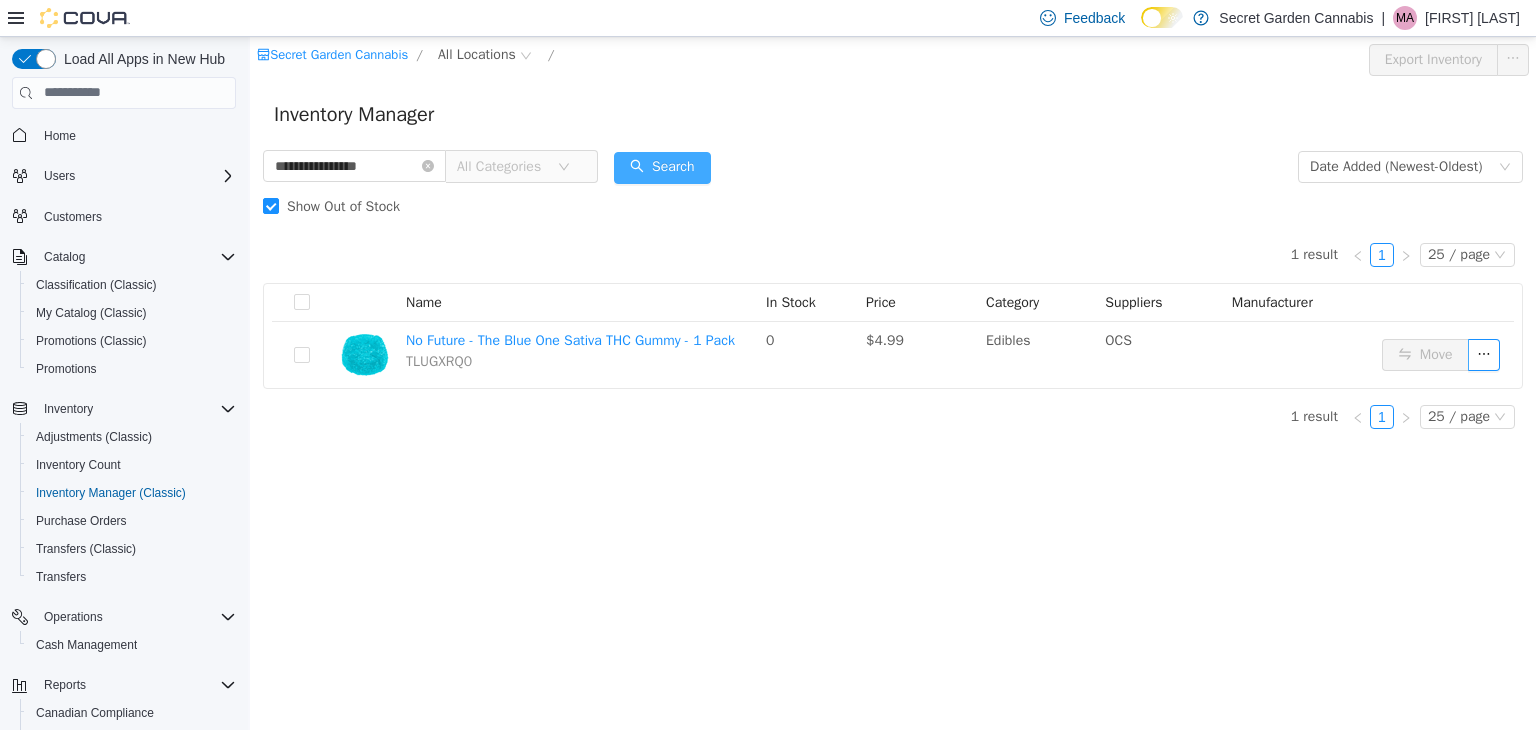 click on "Search" at bounding box center [662, 167] 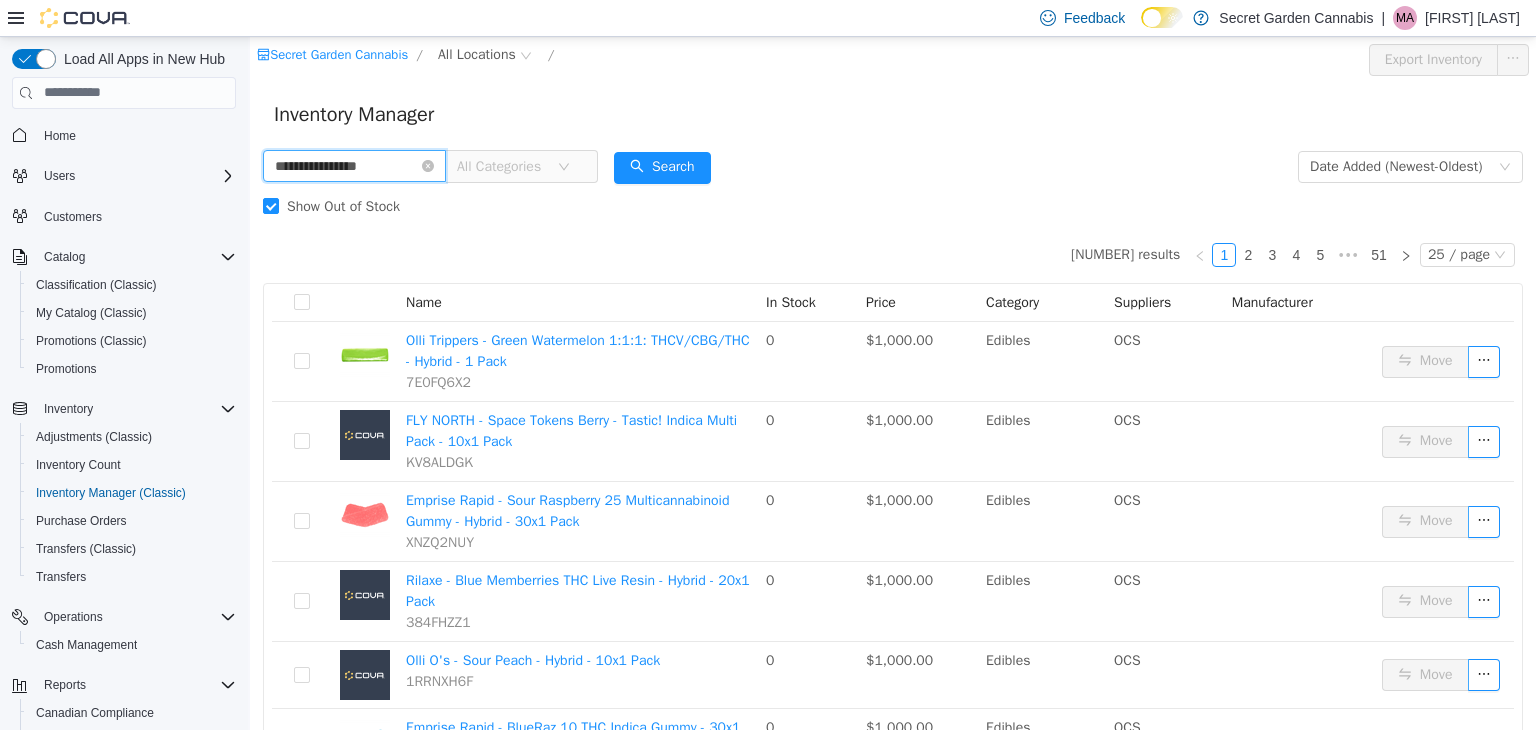 click on "**********" at bounding box center (354, 165) 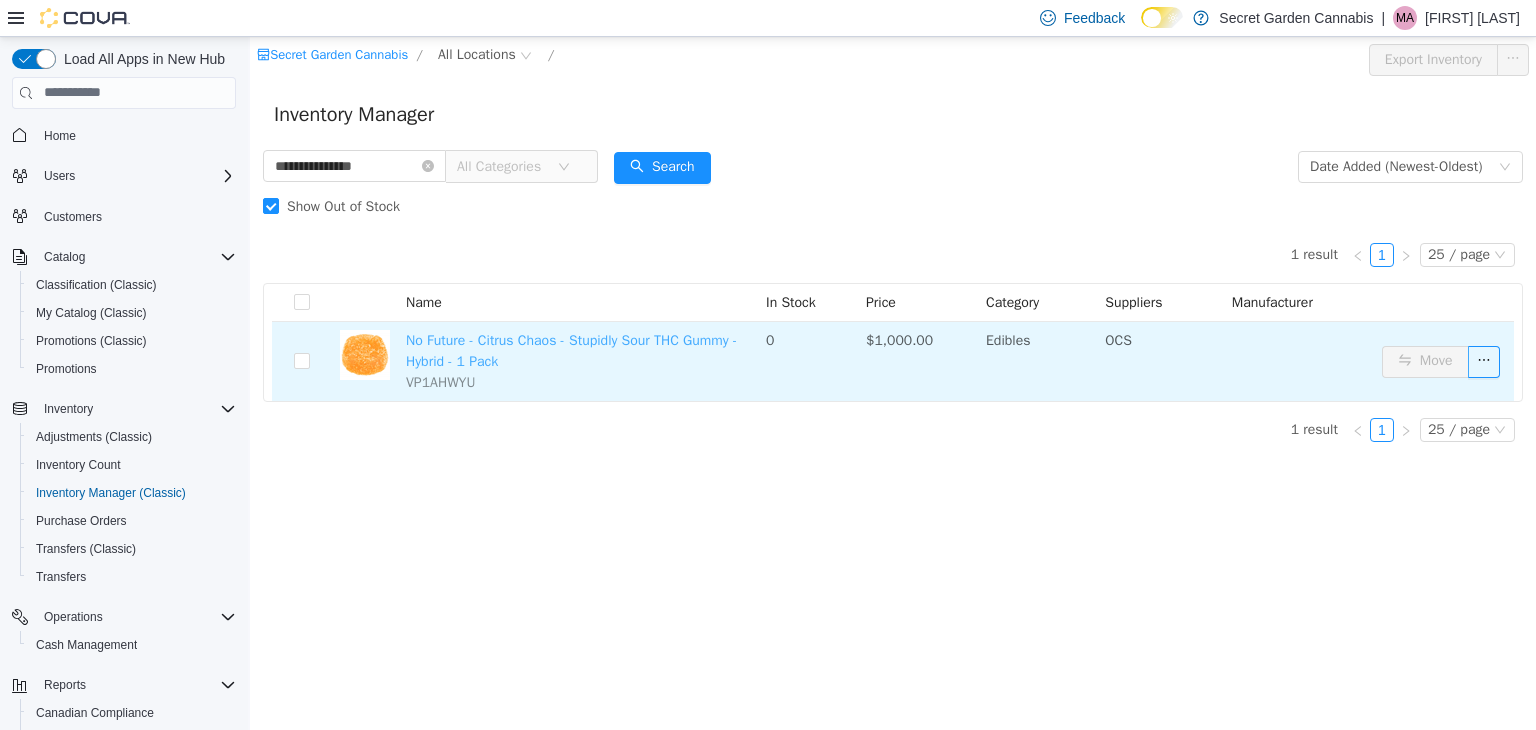 click on "No Future - Citrus Chaos - Stupidly Sour THC Gummy - Hybrid - 1 Pack" at bounding box center [571, 350] 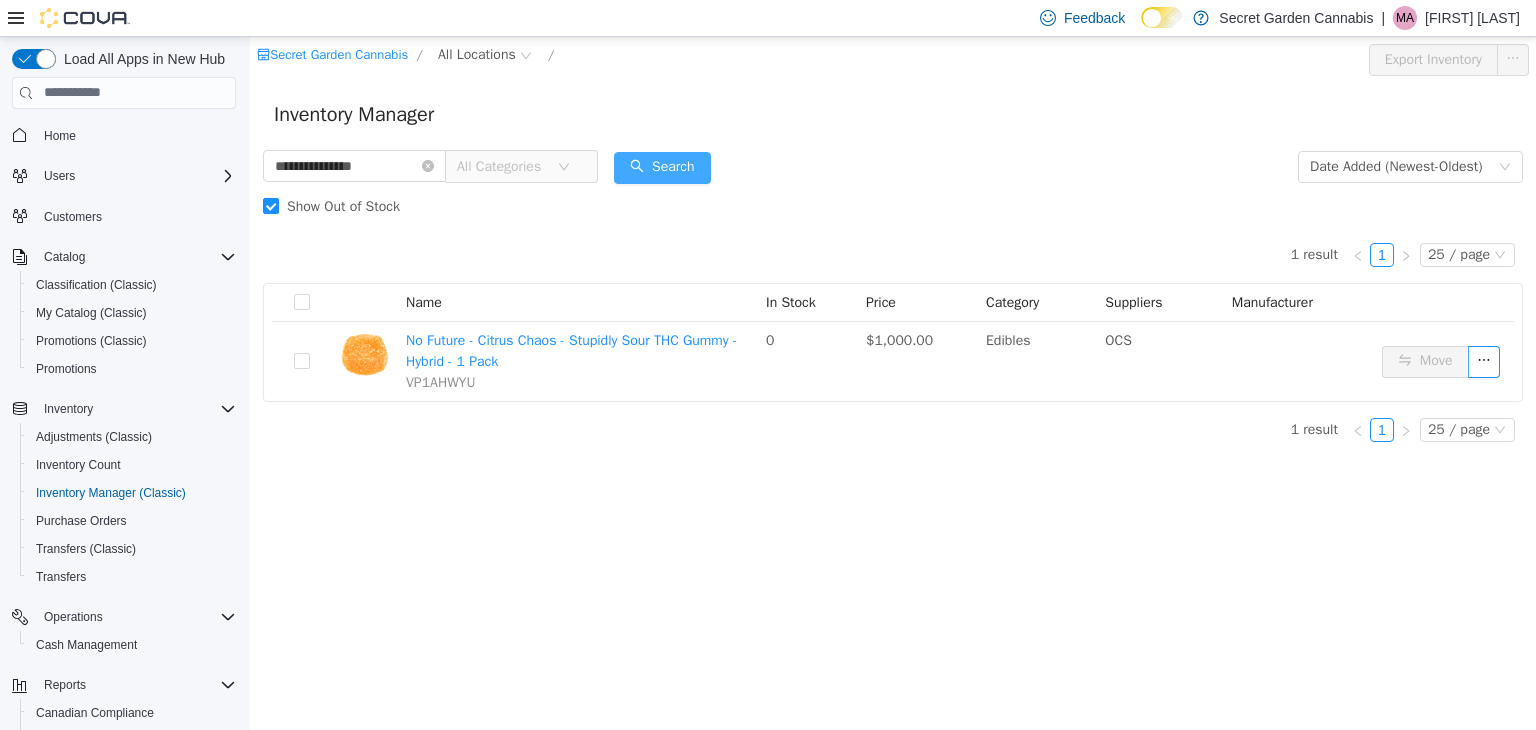 click on "Search" at bounding box center (662, 167) 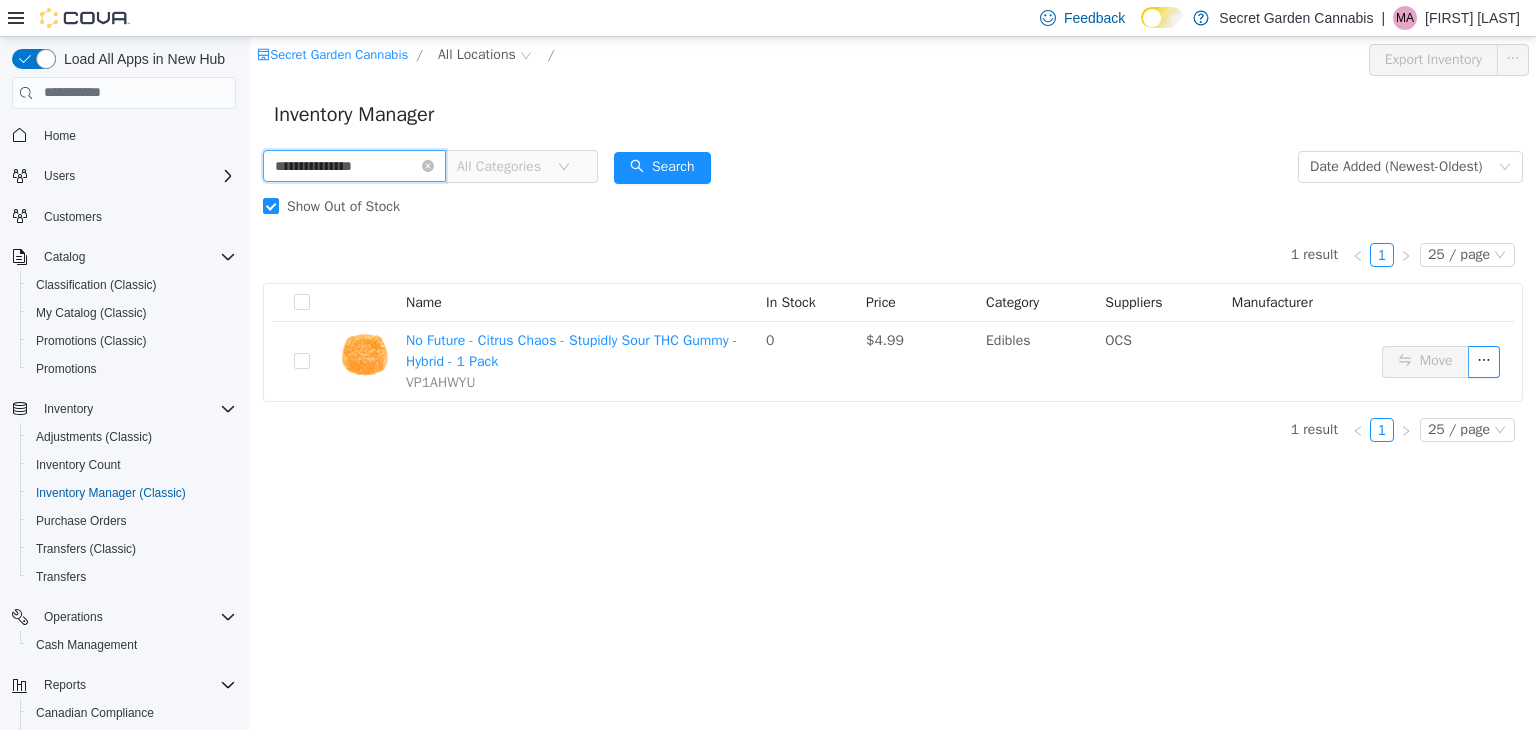 click on "**********" at bounding box center [354, 165] 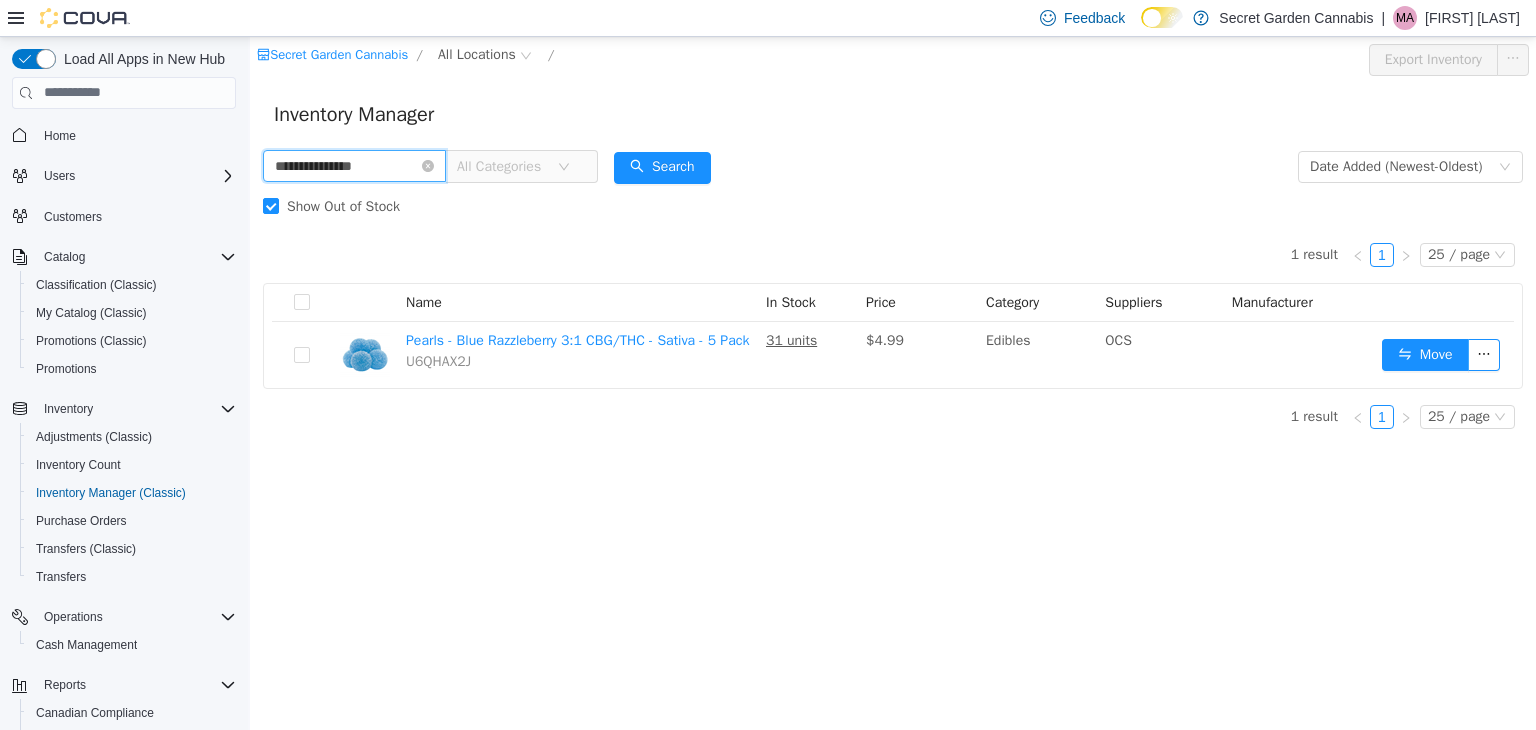 click on "**********" at bounding box center [354, 165] 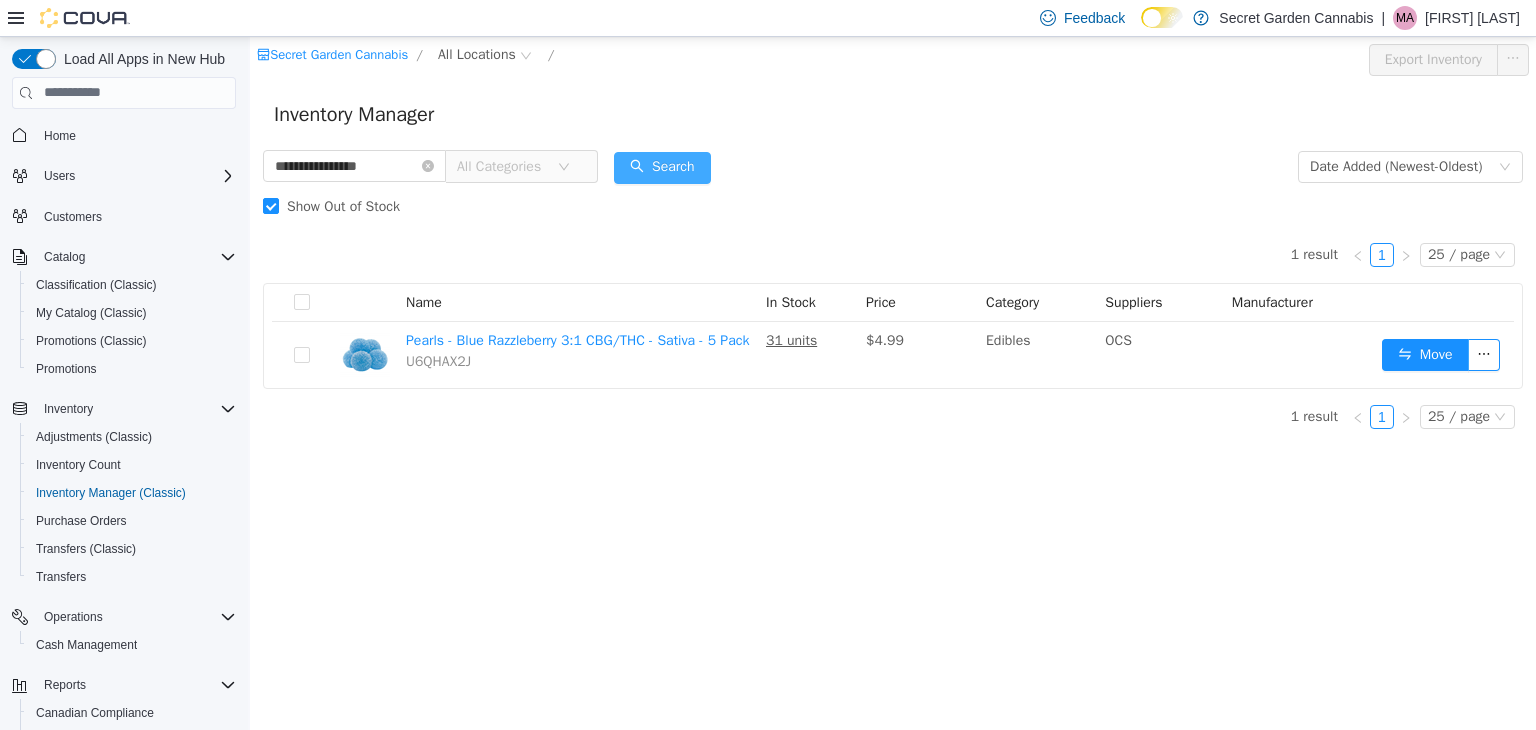 click on "Search" at bounding box center (662, 167) 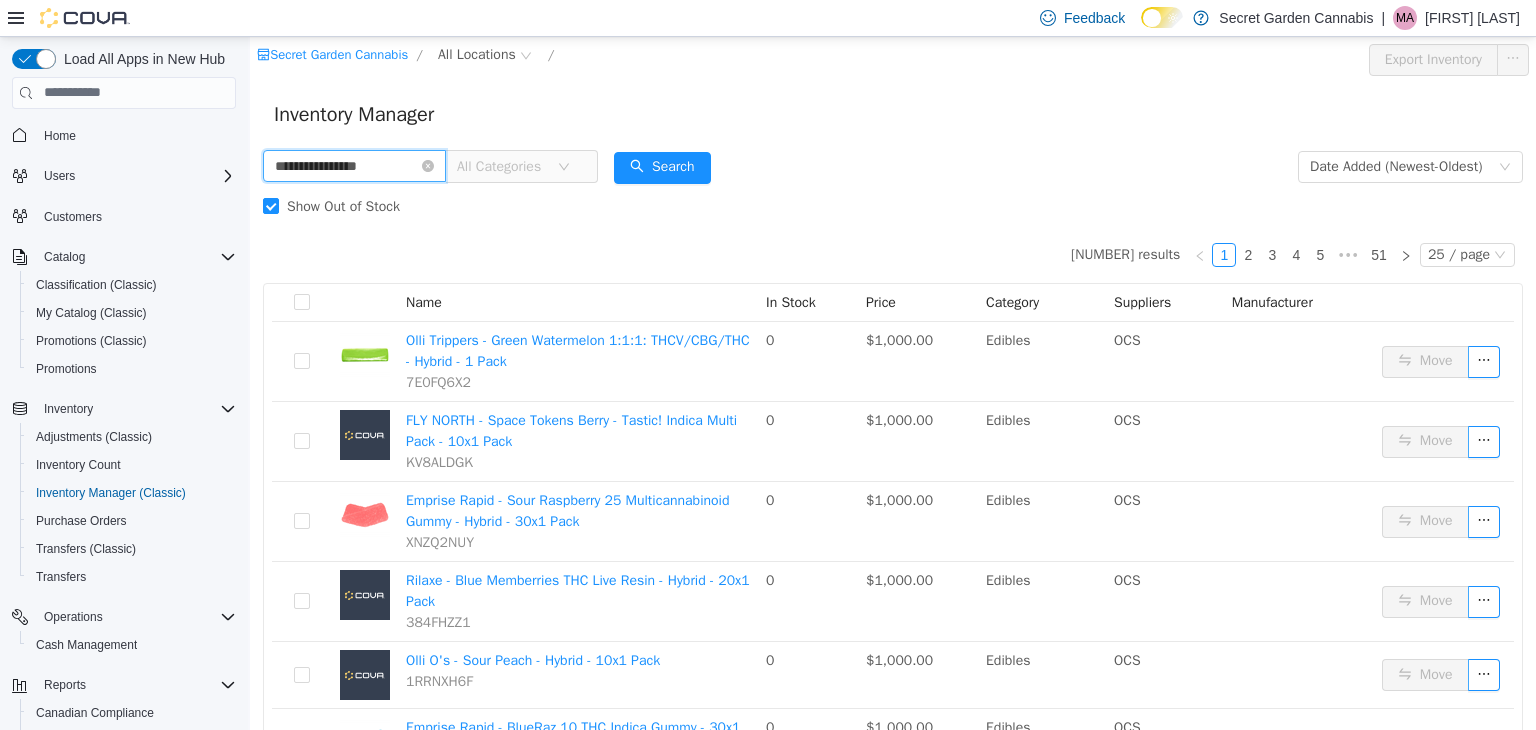 click on "**********" at bounding box center (354, 165) 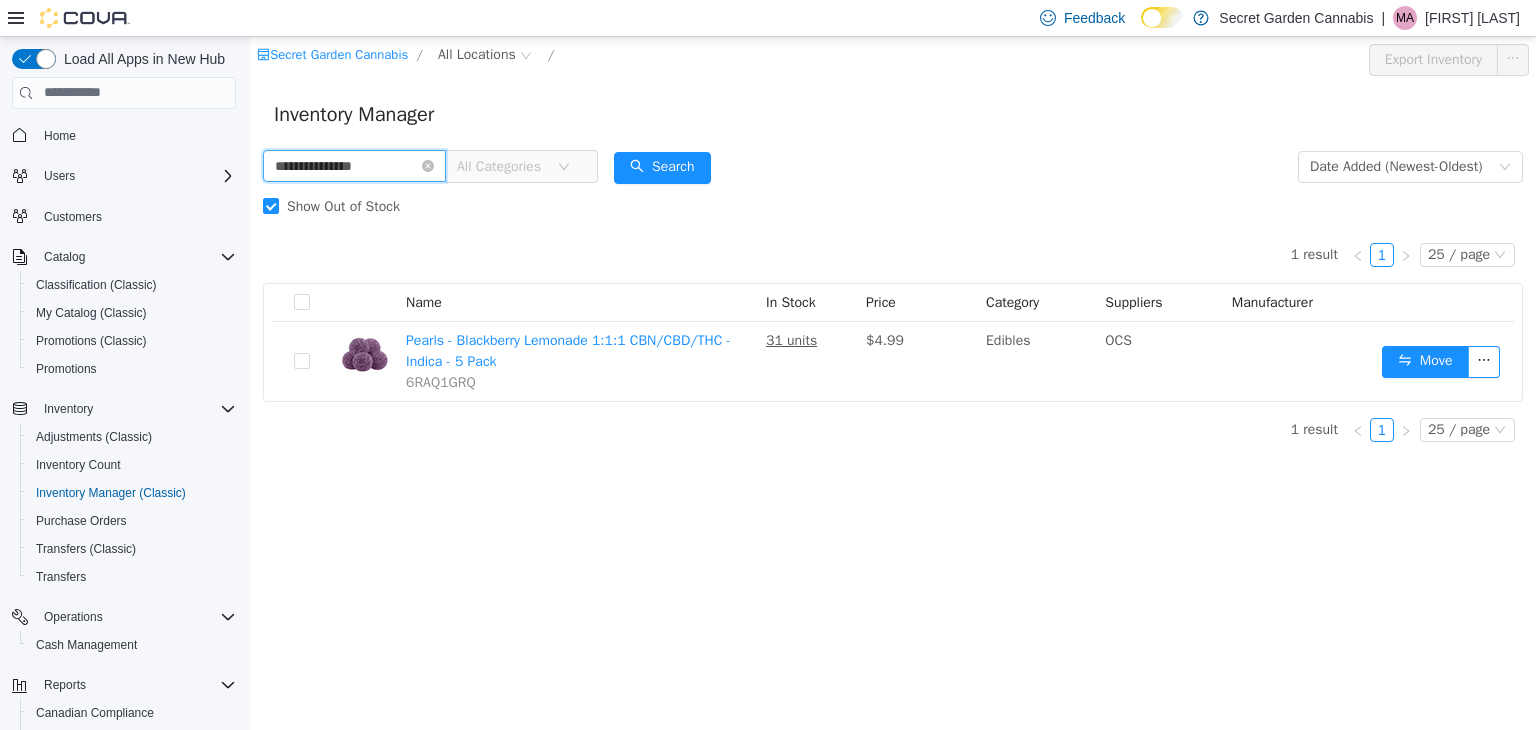 click on "**********" at bounding box center [354, 165] 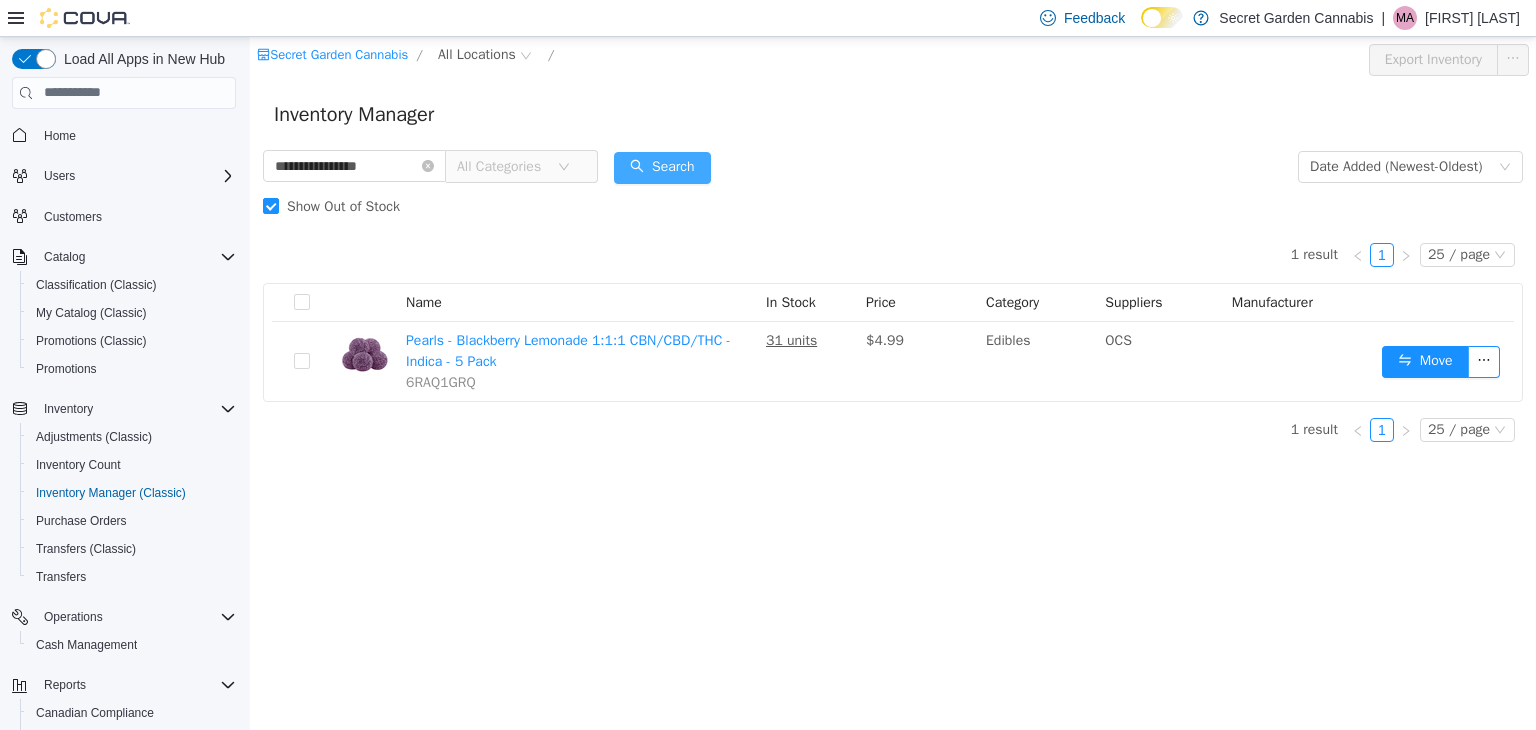 click on "Search" at bounding box center (662, 167) 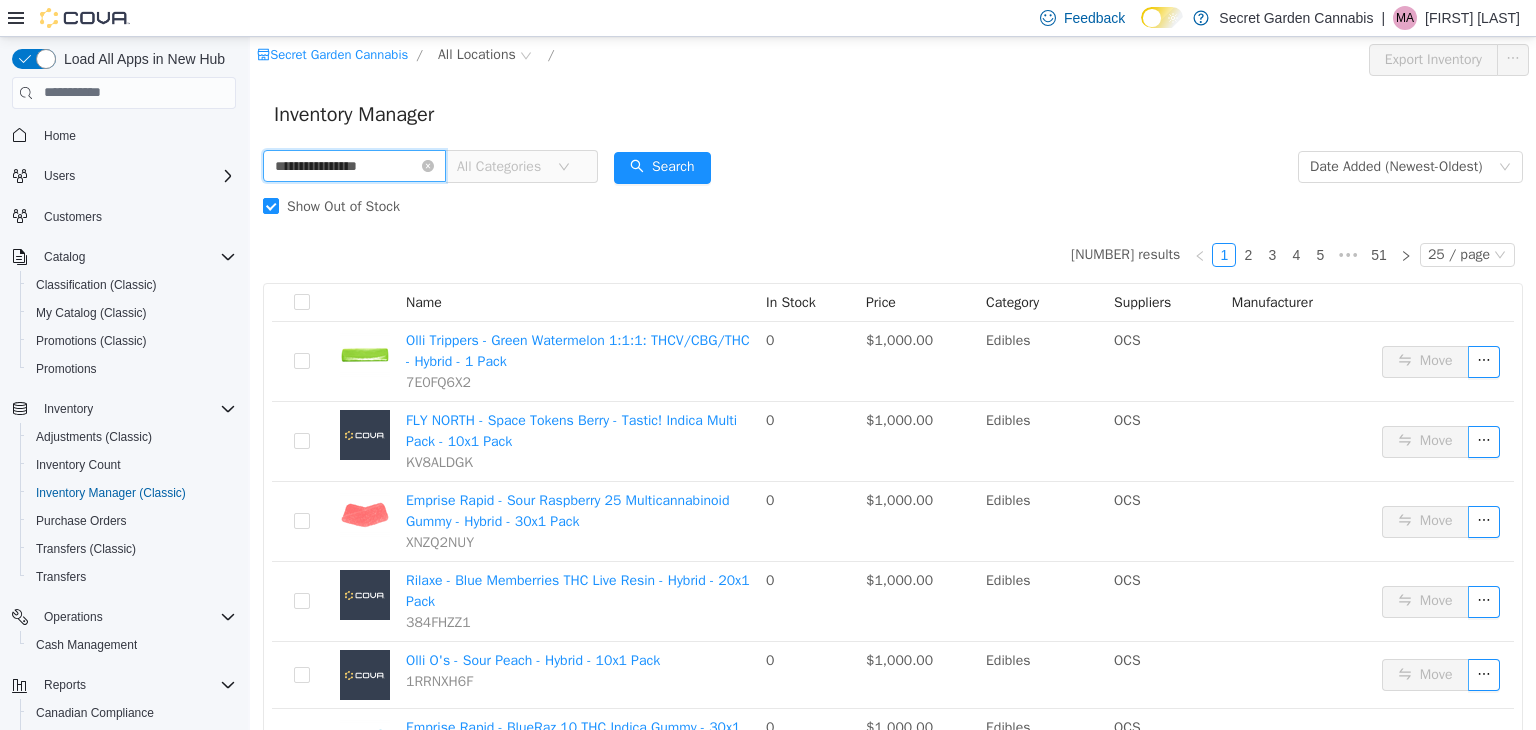 click on "**********" at bounding box center (354, 165) 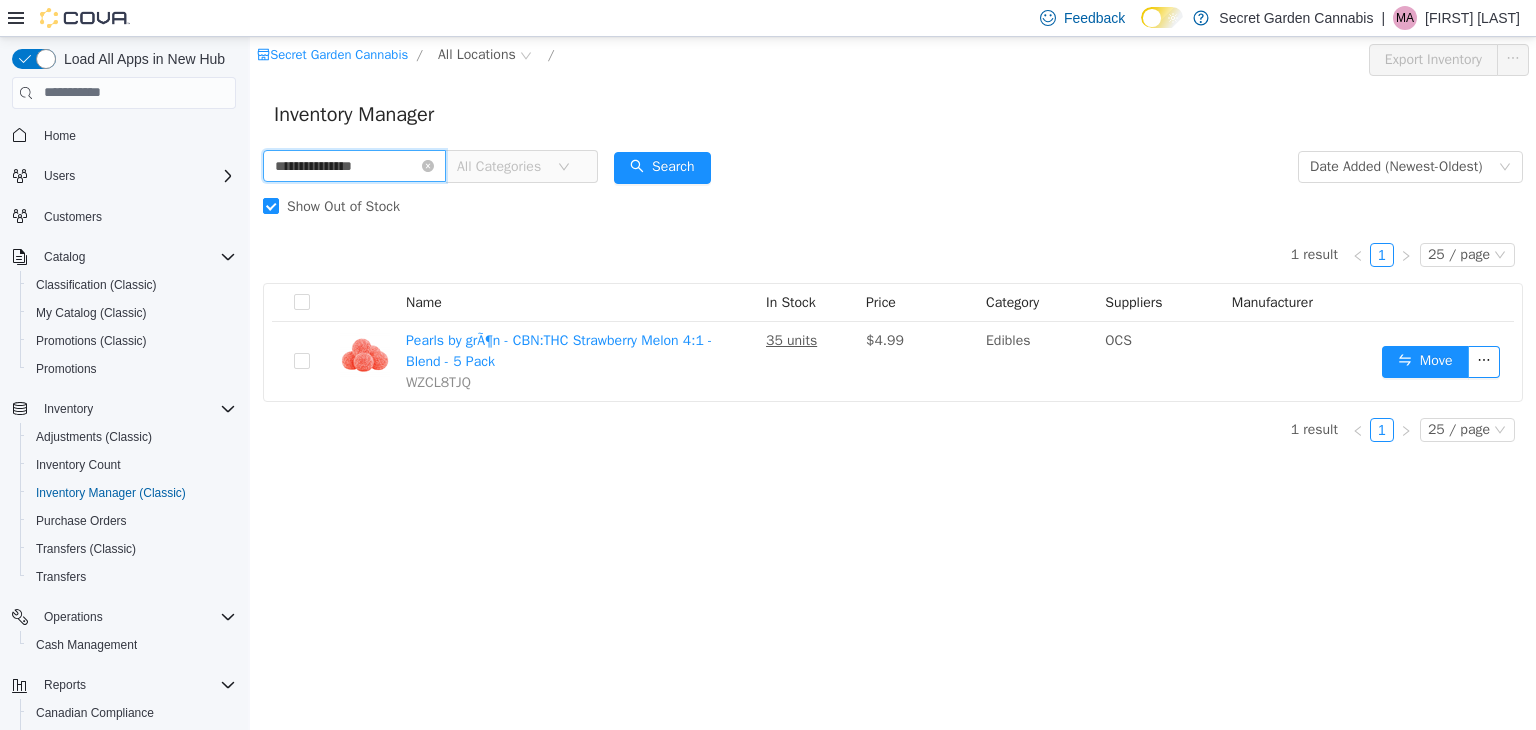 click on "**********" at bounding box center (354, 165) 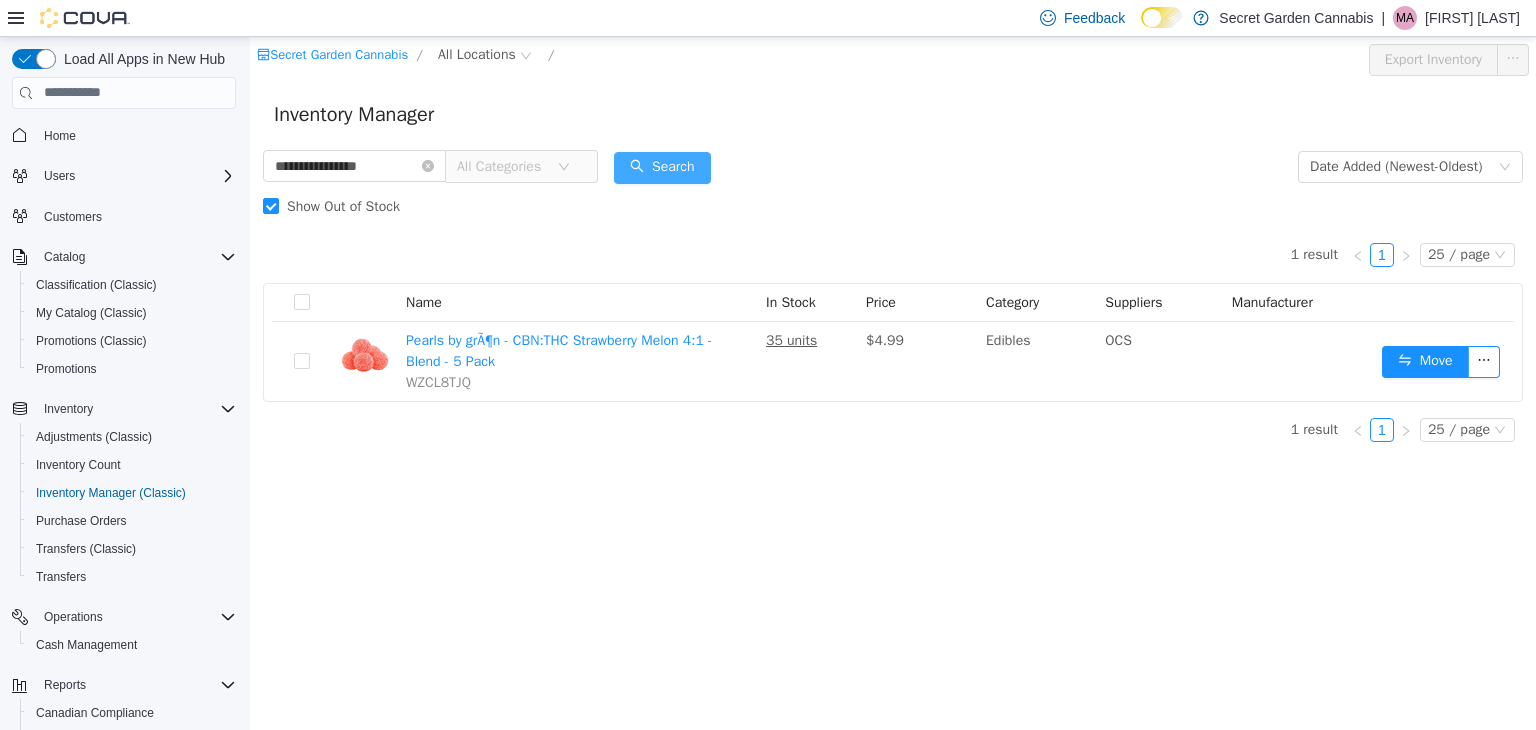 click on "Search" at bounding box center [662, 167] 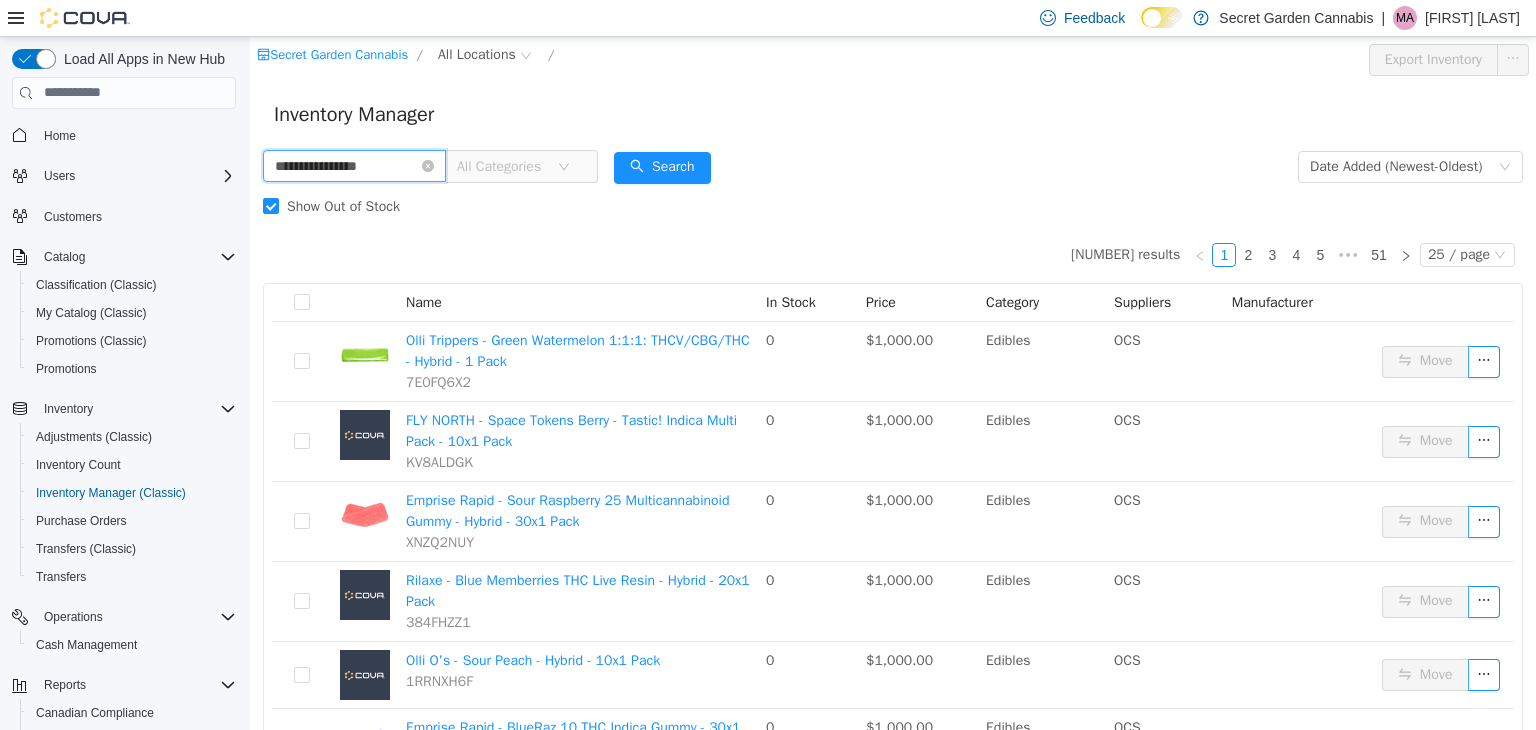 click on "**********" at bounding box center [354, 165] 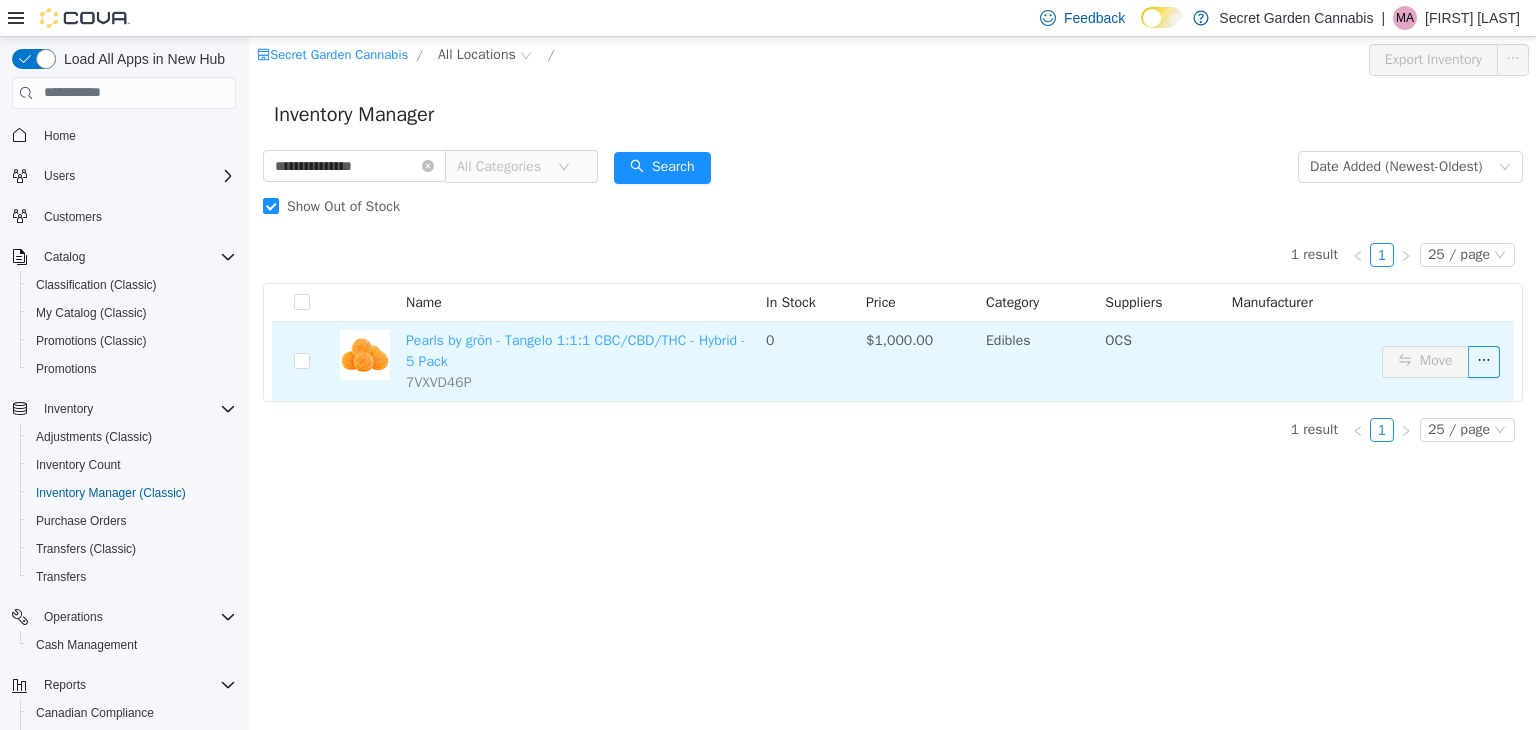 click on "Pearls by grön - Tangelo 1:1:1 CBC/CBD/THC - Hybrid - 5 Pack" at bounding box center (576, 350) 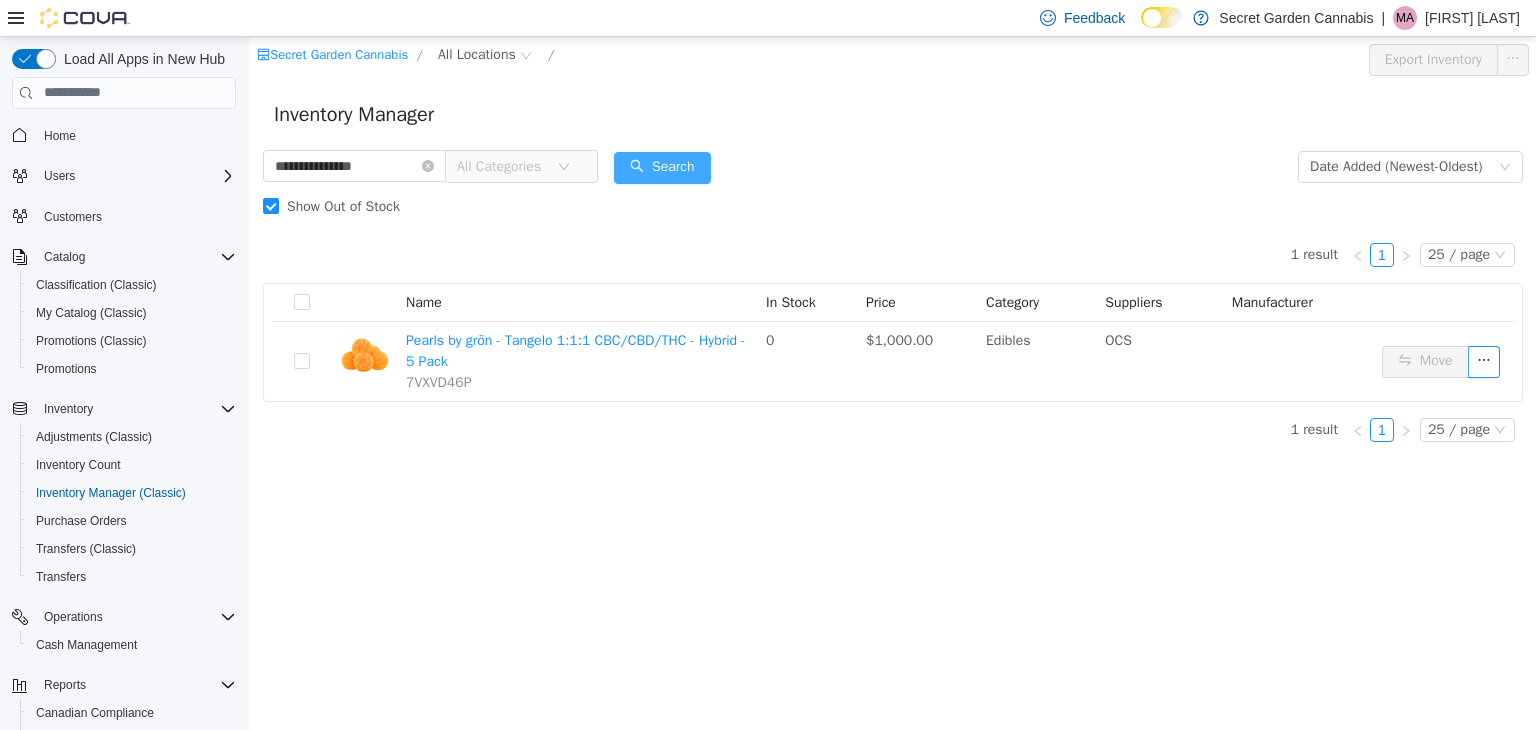 click on "Search" at bounding box center [662, 167] 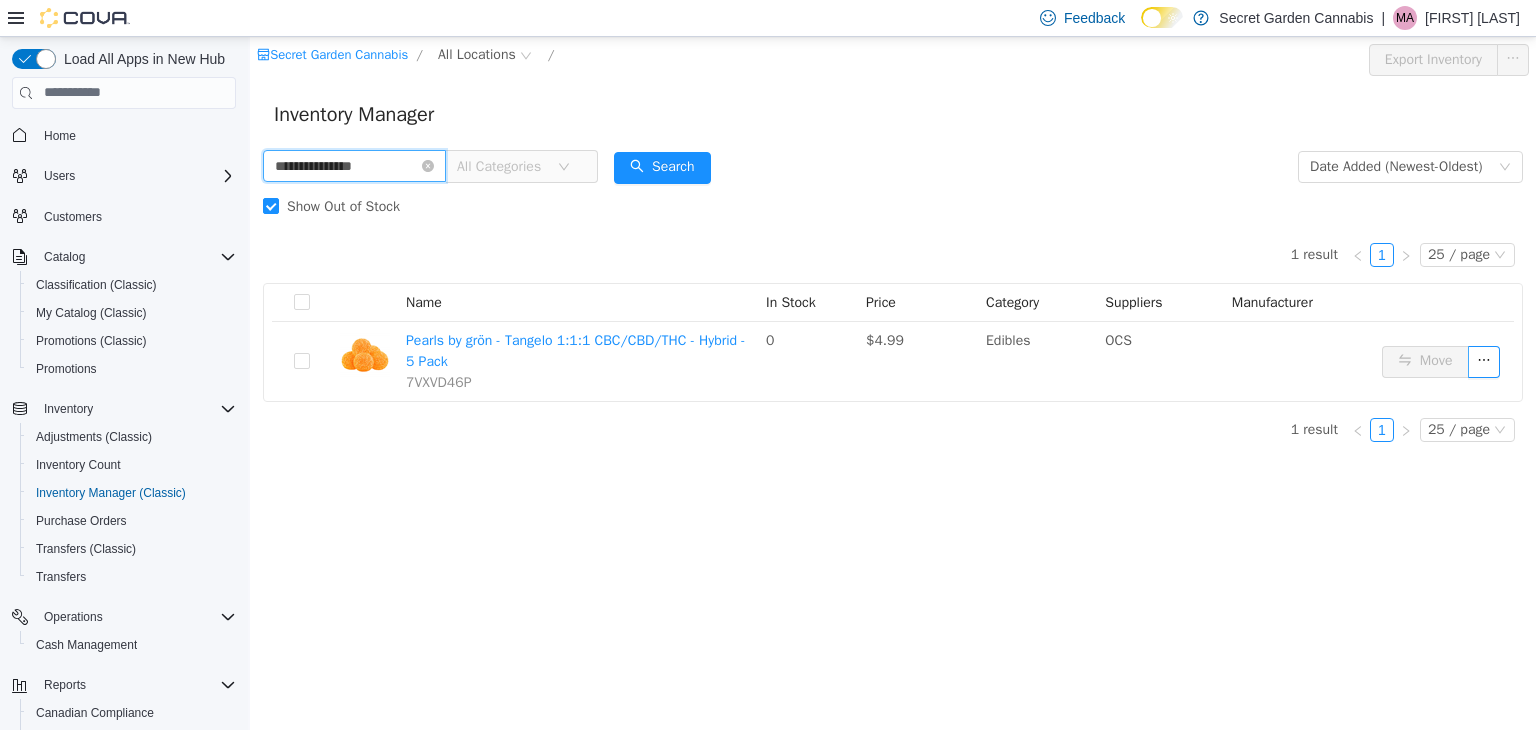 click on "**********" at bounding box center (354, 165) 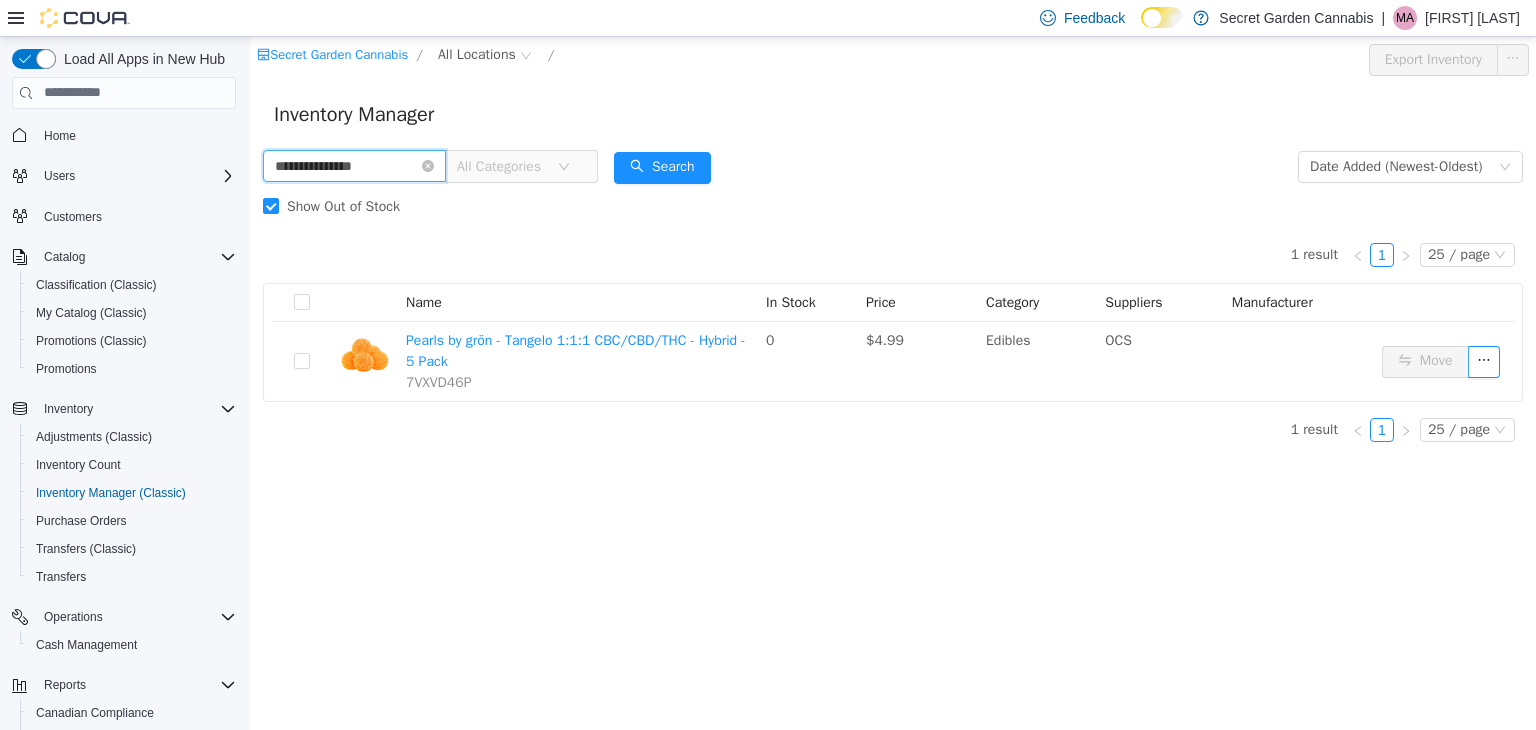 click on "**********" at bounding box center (354, 165) 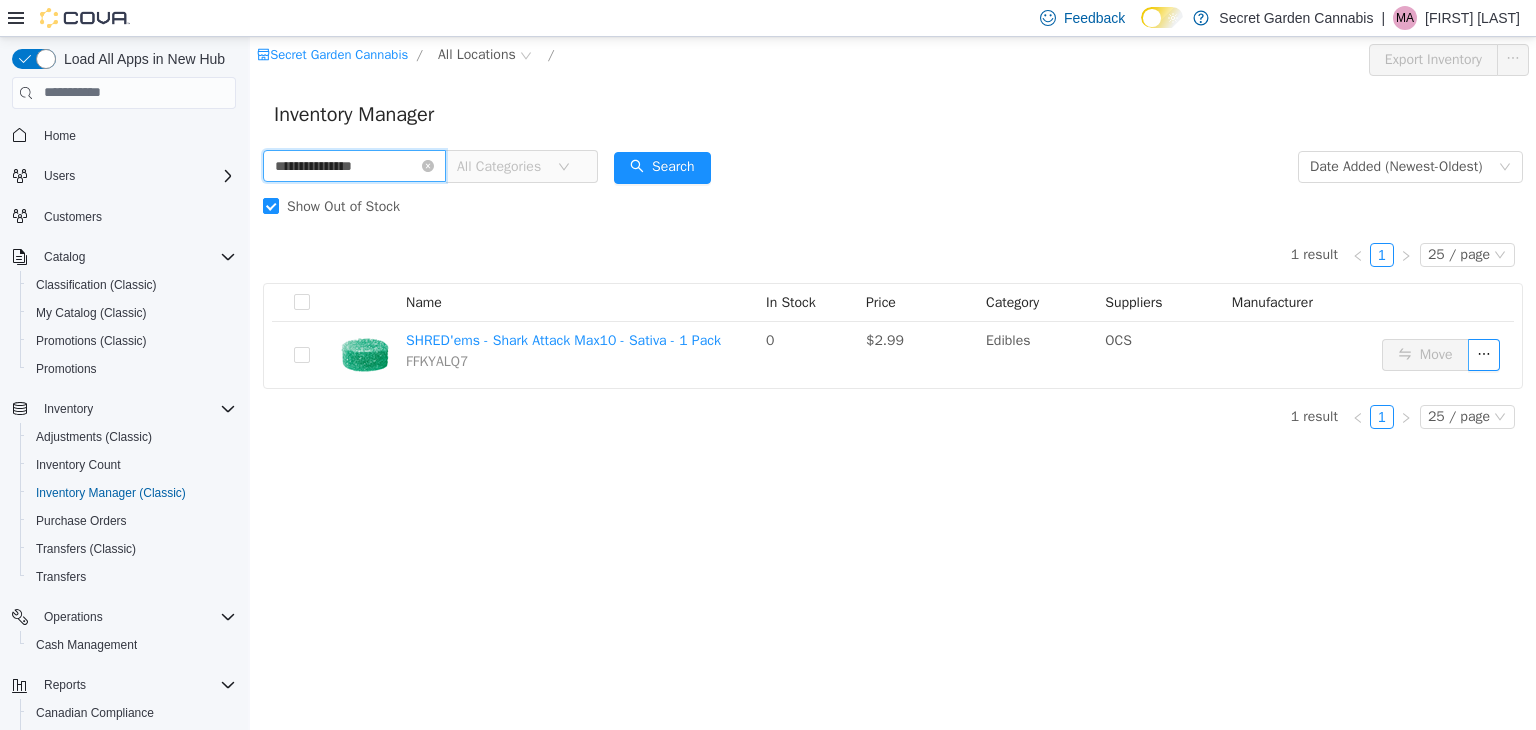 click on "**********" at bounding box center (354, 165) 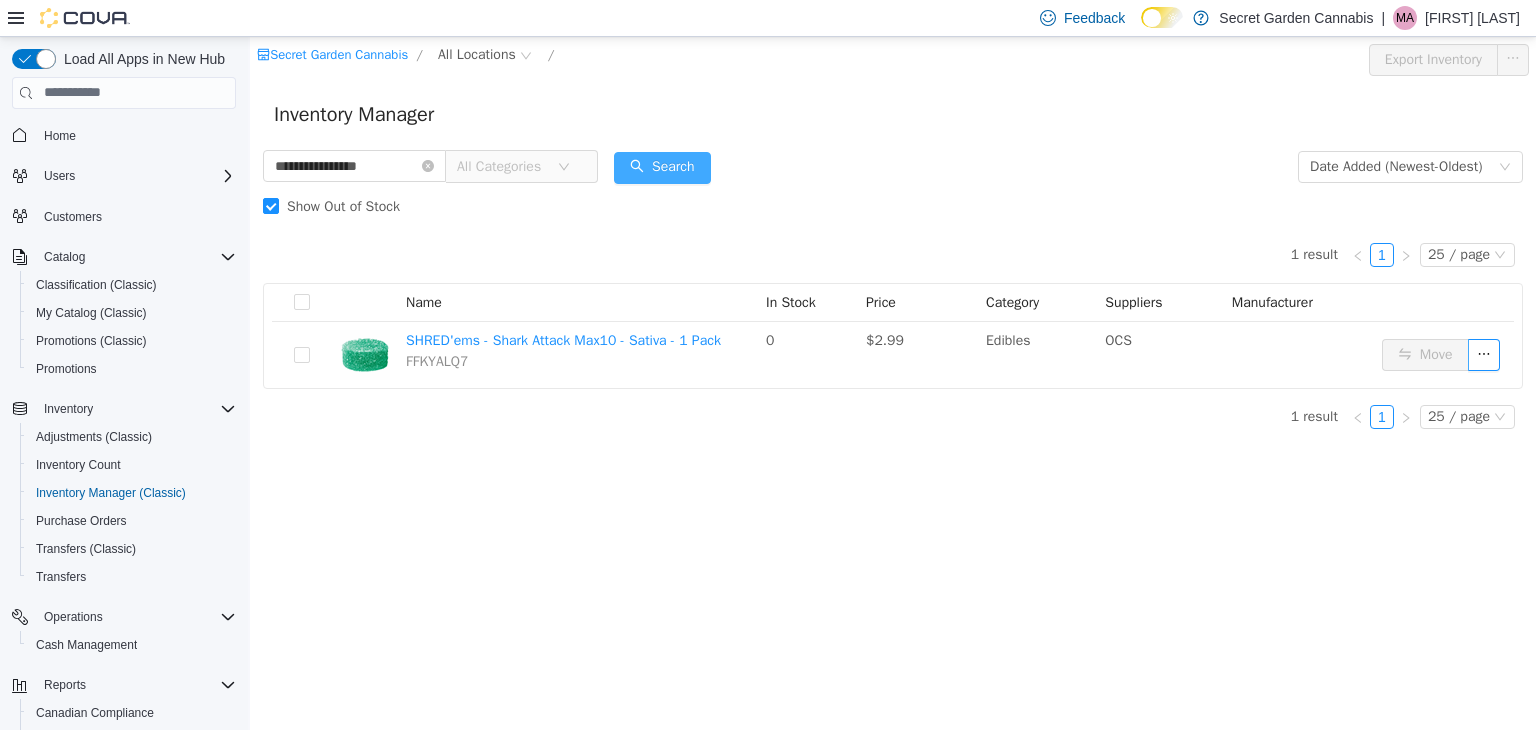 click on "Search" at bounding box center (662, 167) 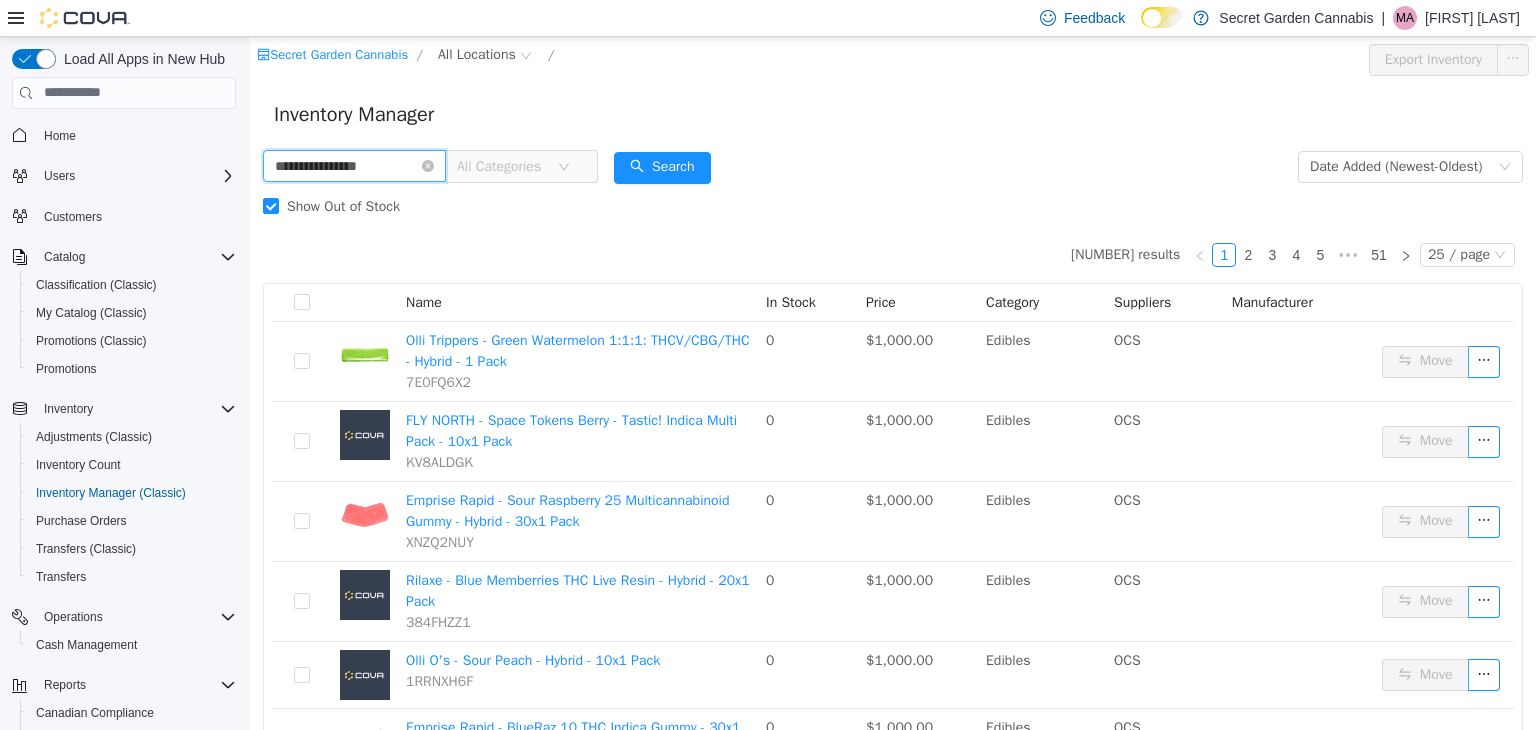 click on "**********" at bounding box center [354, 165] 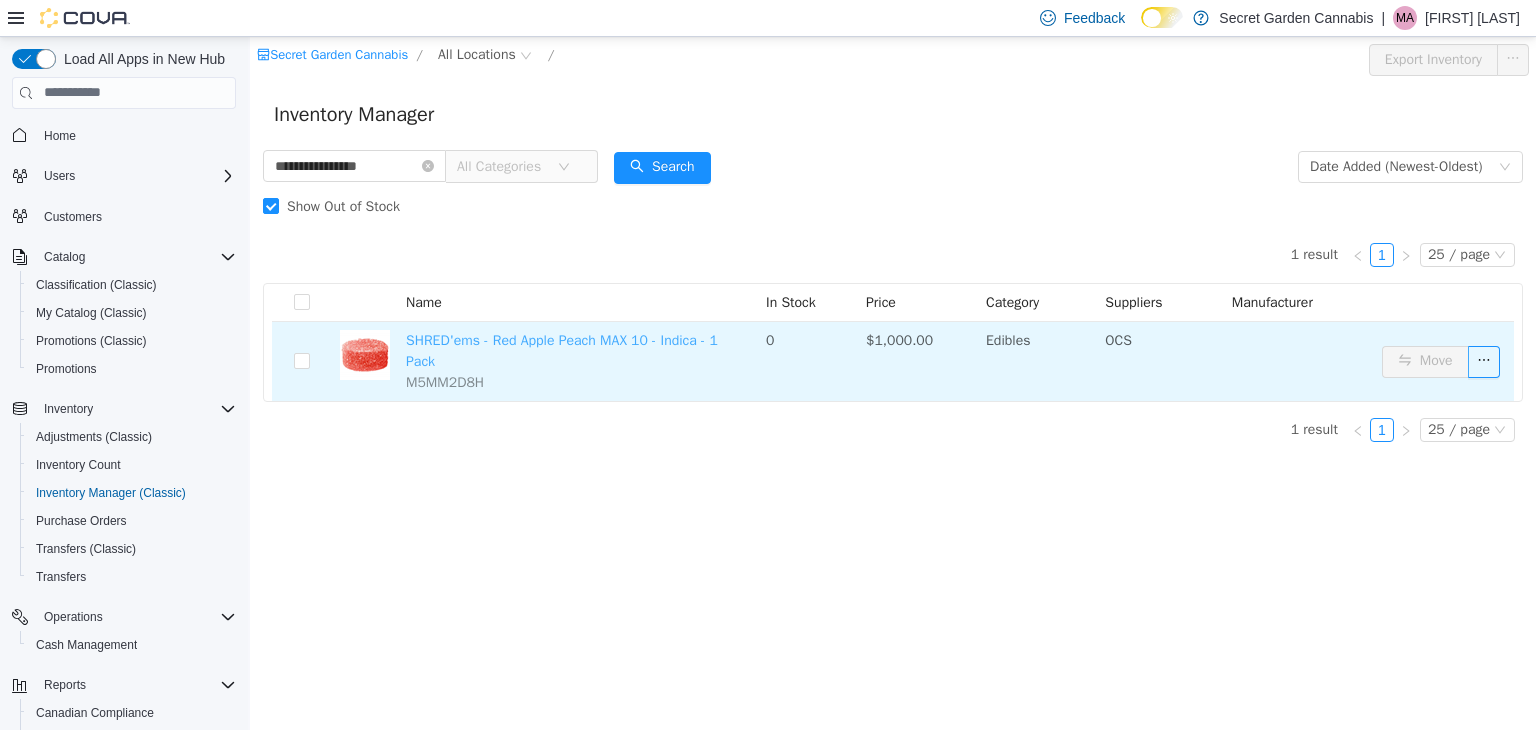 click on "SHRED'ems - Red Apple Peach MAX 10 - Indica - 1 Pack" at bounding box center (562, 350) 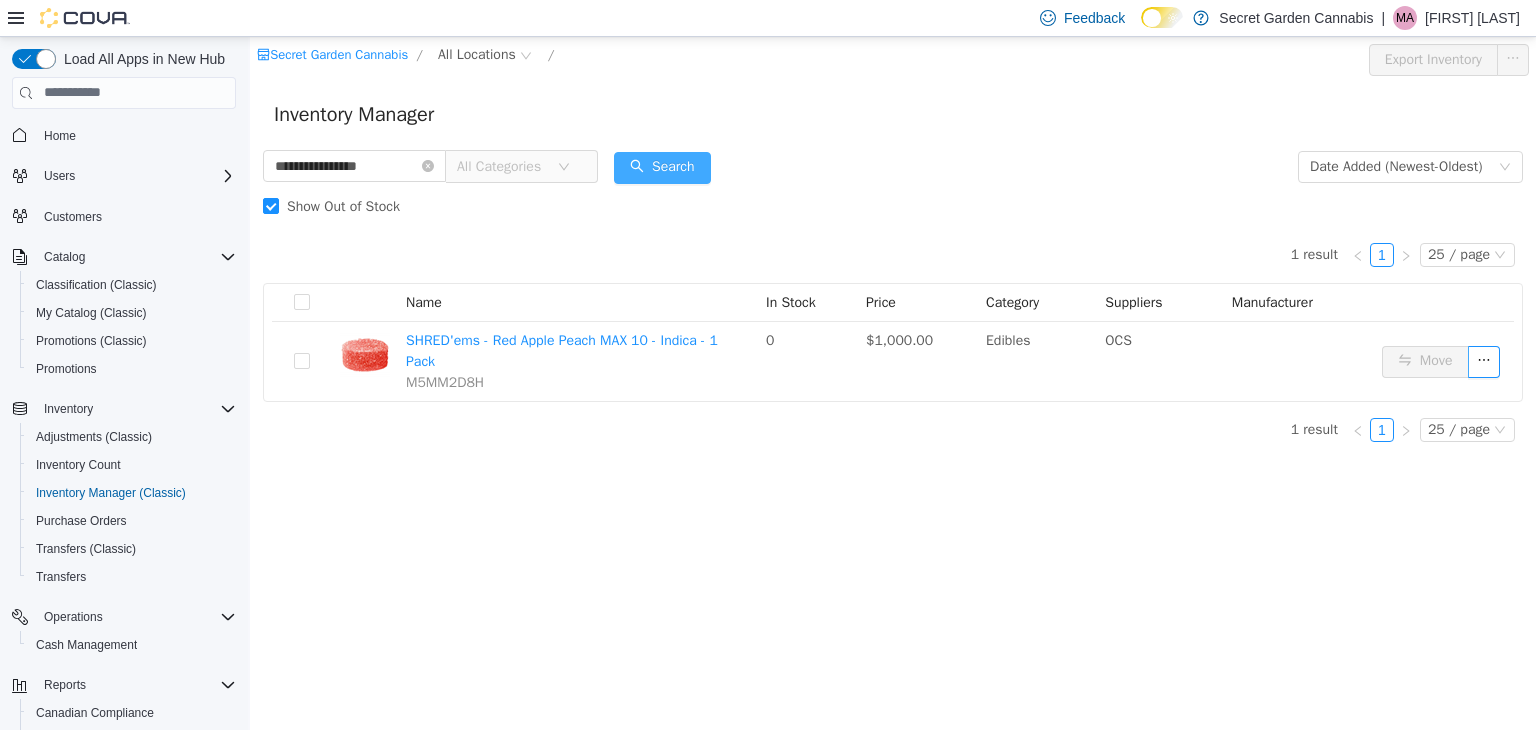 click on "Search" at bounding box center [662, 167] 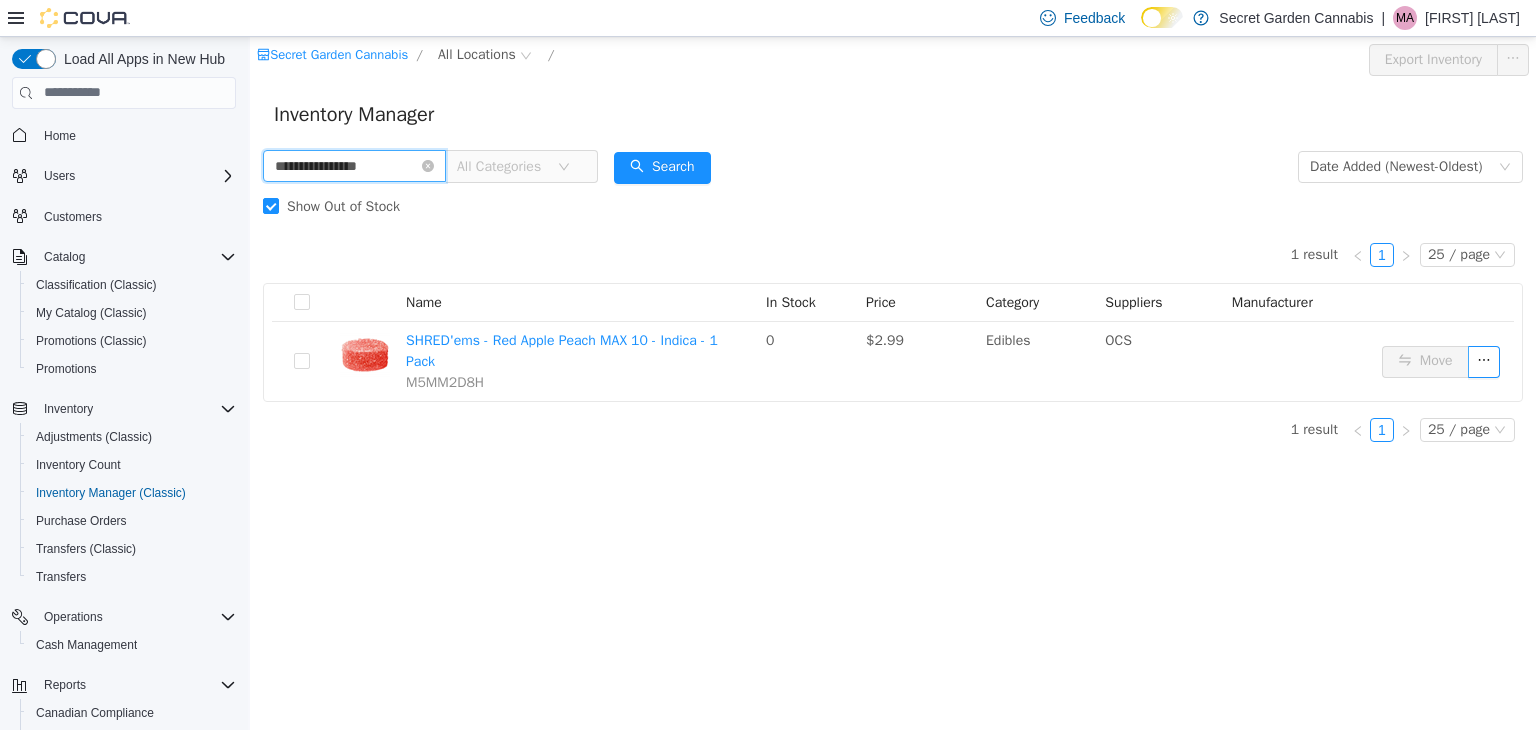click on "**********" at bounding box center [354, 165] 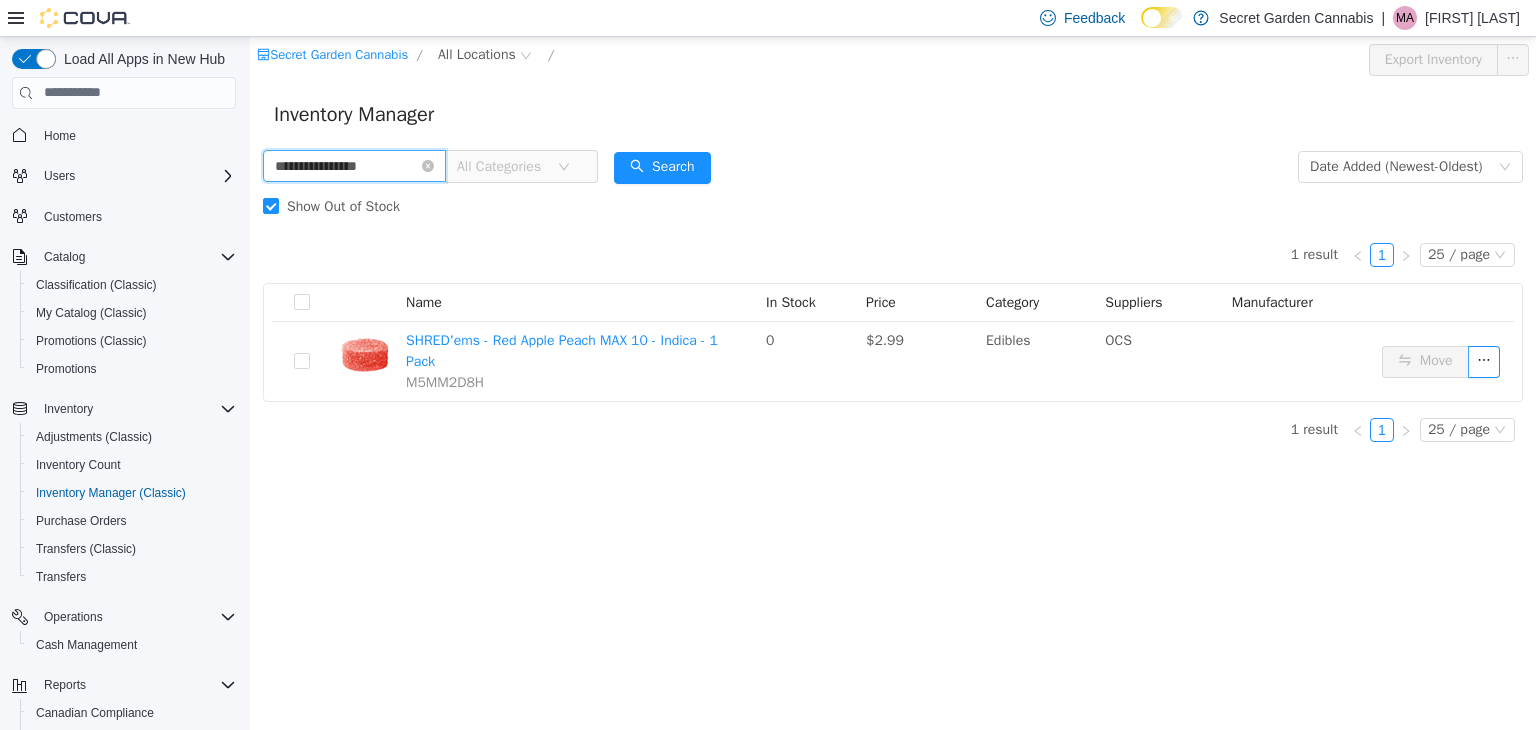 click on "**********" at bounding box center [354, 165] 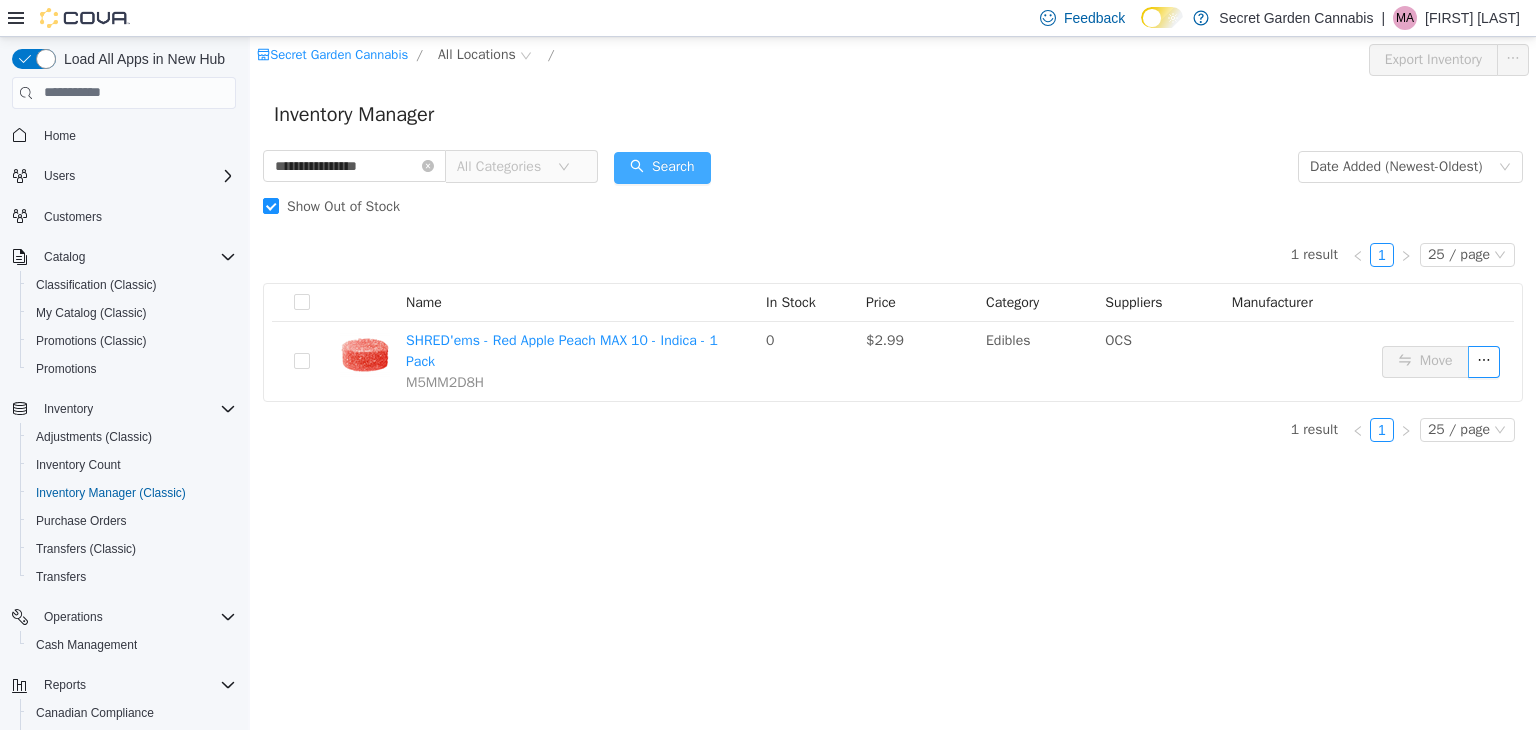 click on "Search" at bounding box center (662, 167) 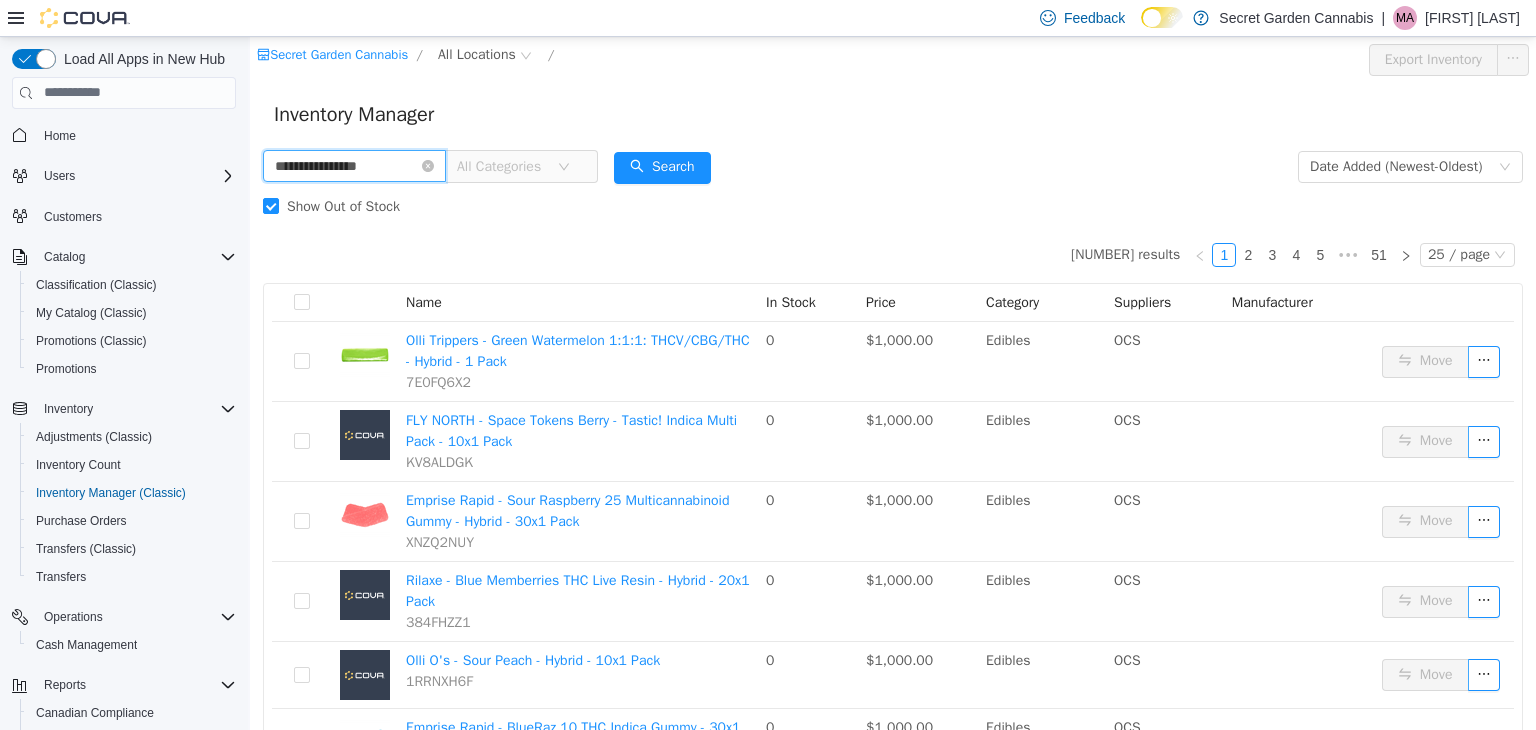 click on "**********" at bounding box center [354, 165] 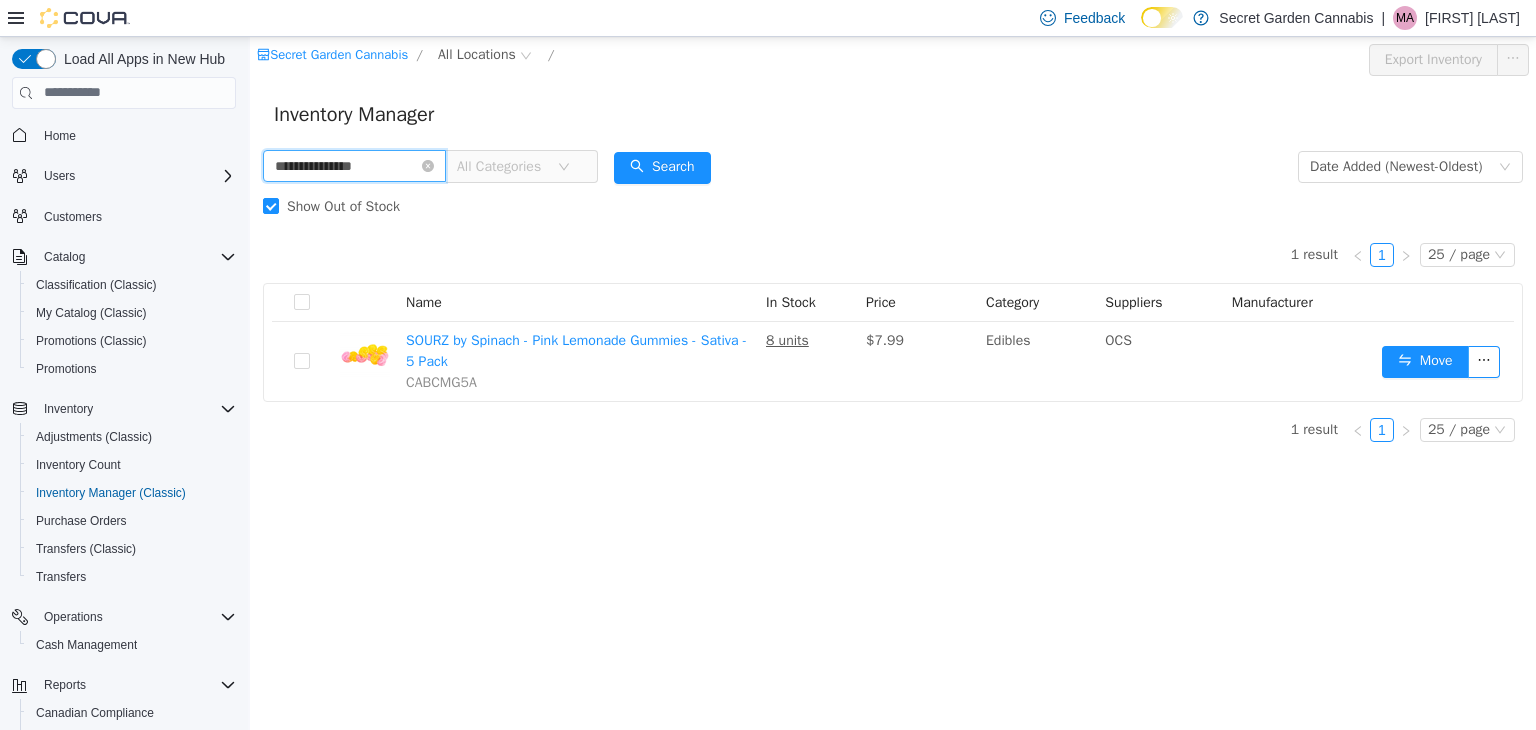 click on "**********" at bounding box center (354, 165) 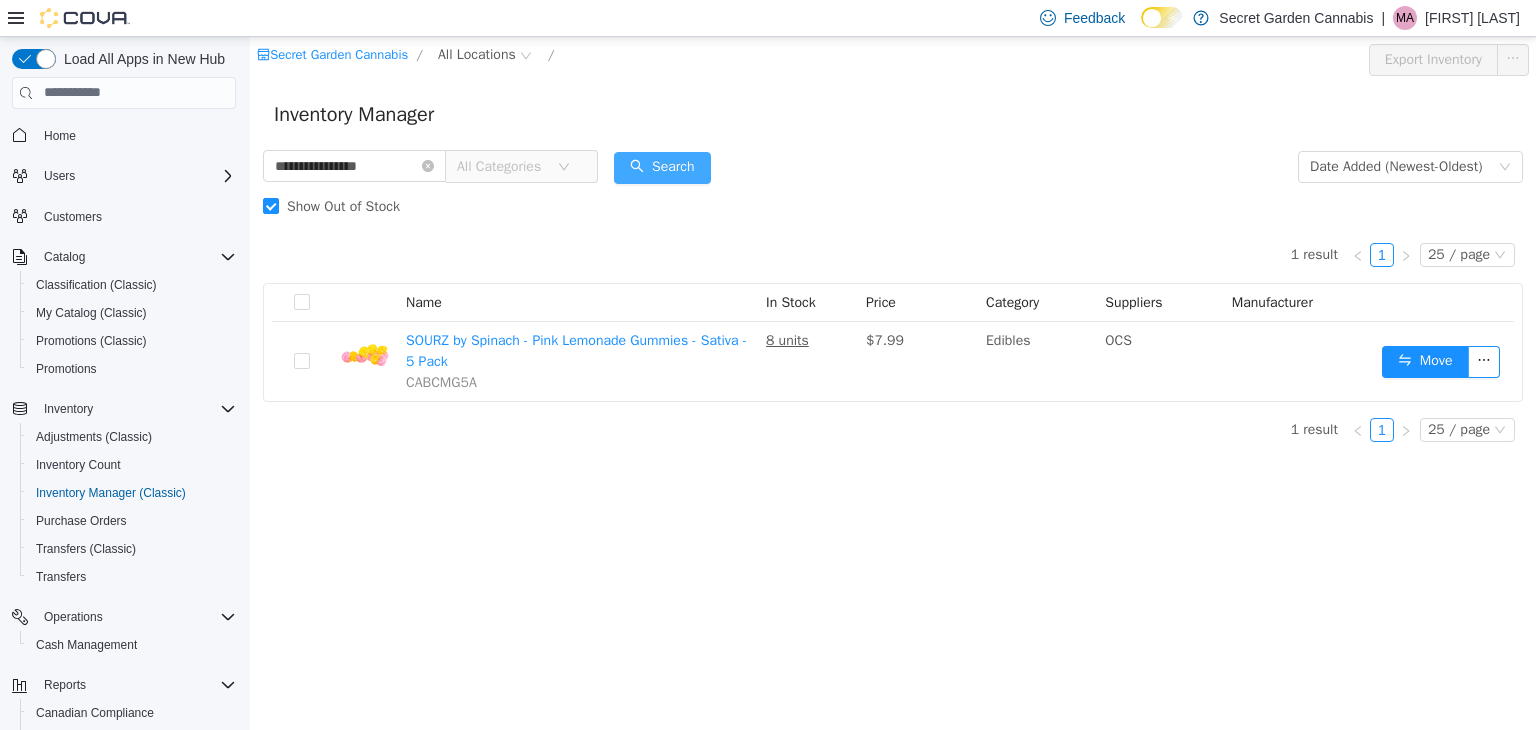 click on "Search" at bounding box center [662, 167] 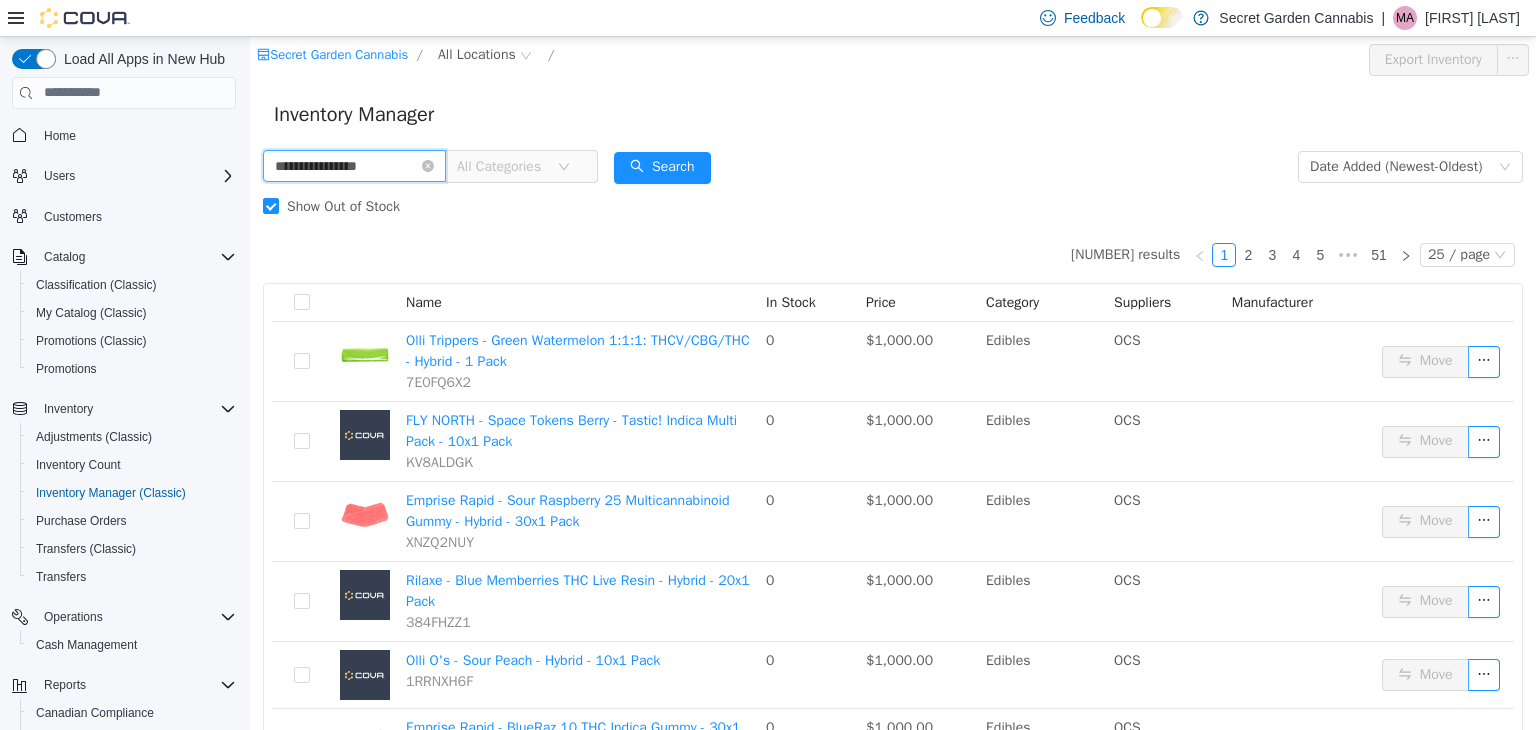 click on "**********" at bounding box center [354, 165] 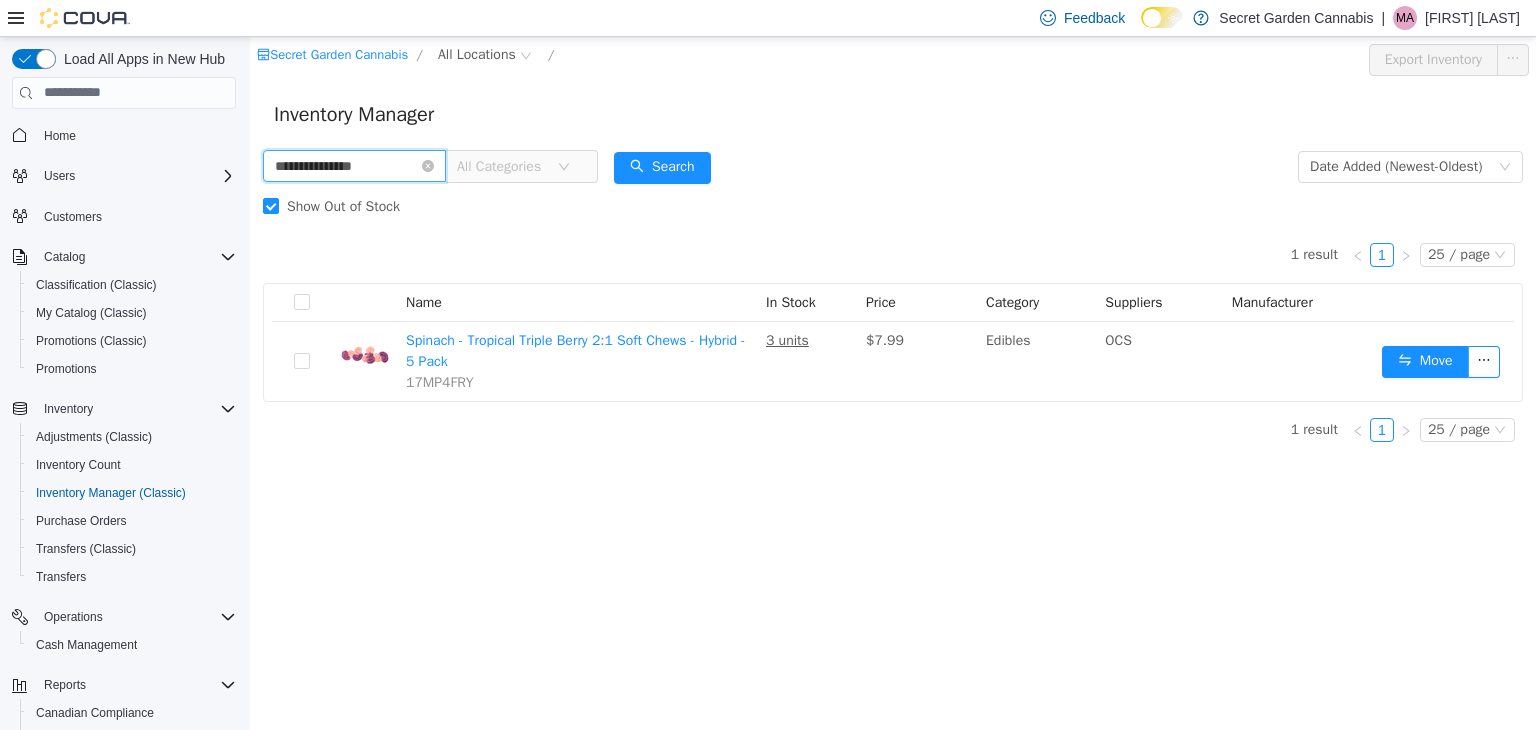 click on "**********" at bounding box center [354, 165] 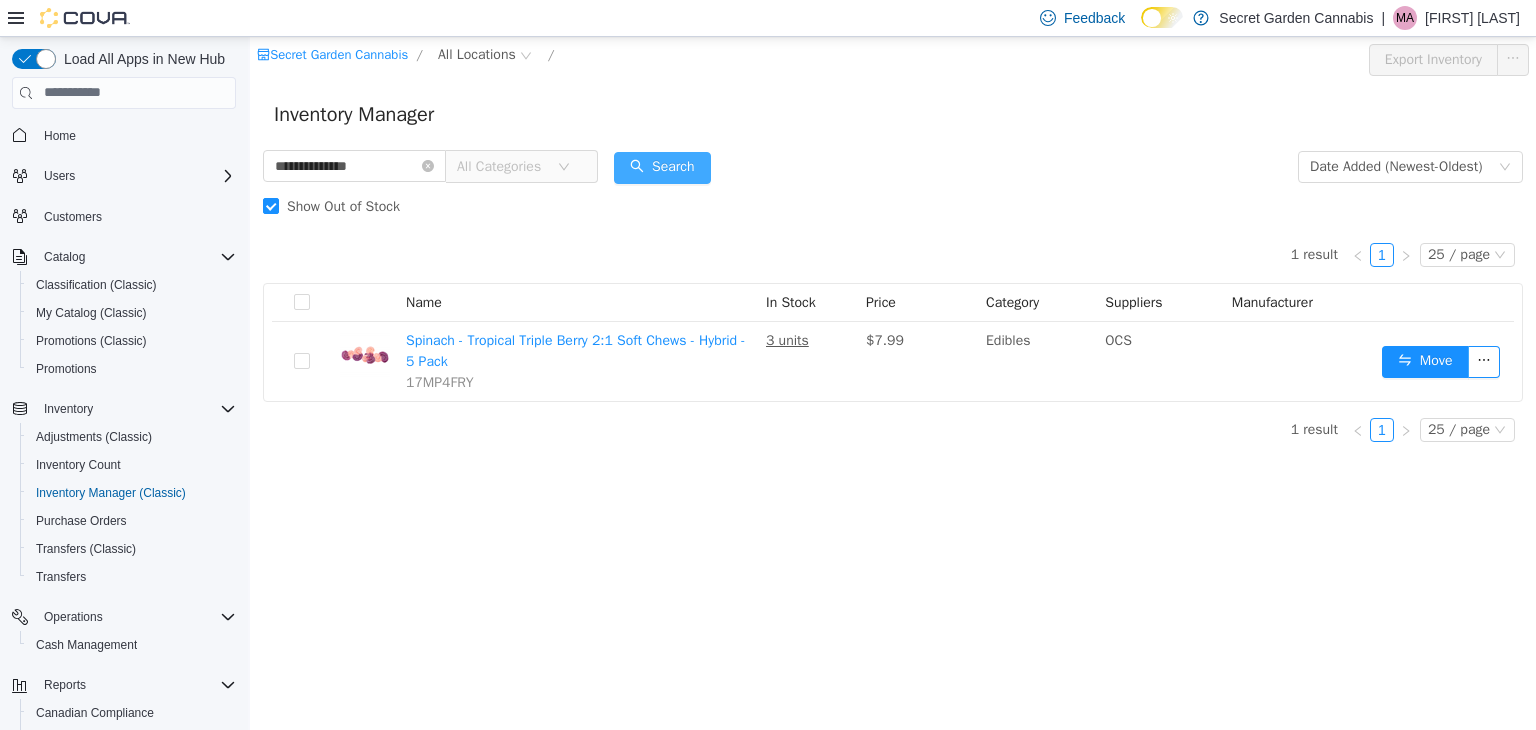 click on "Search" at bounding box center [662, 167] 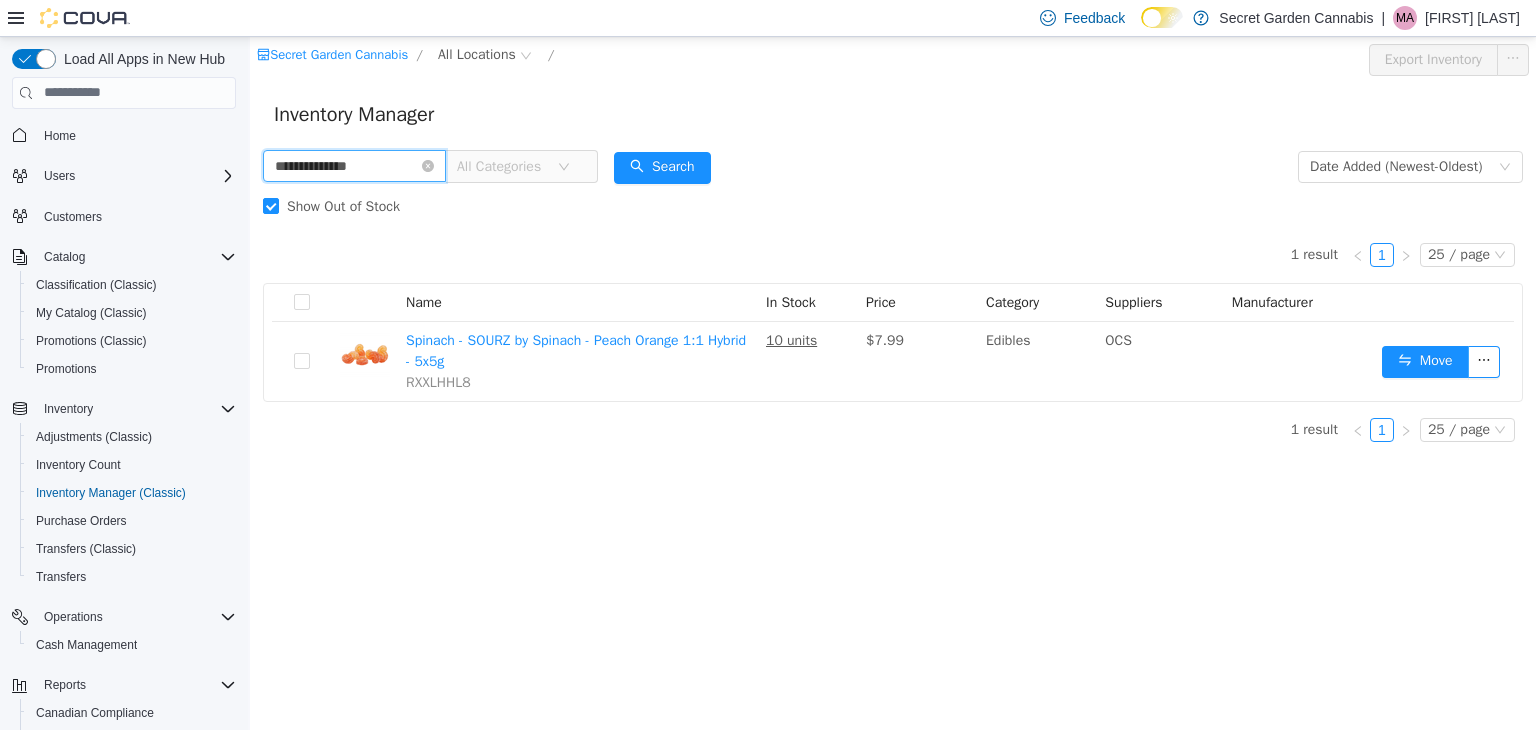 click on "**********" at bounding box center [354, 165] 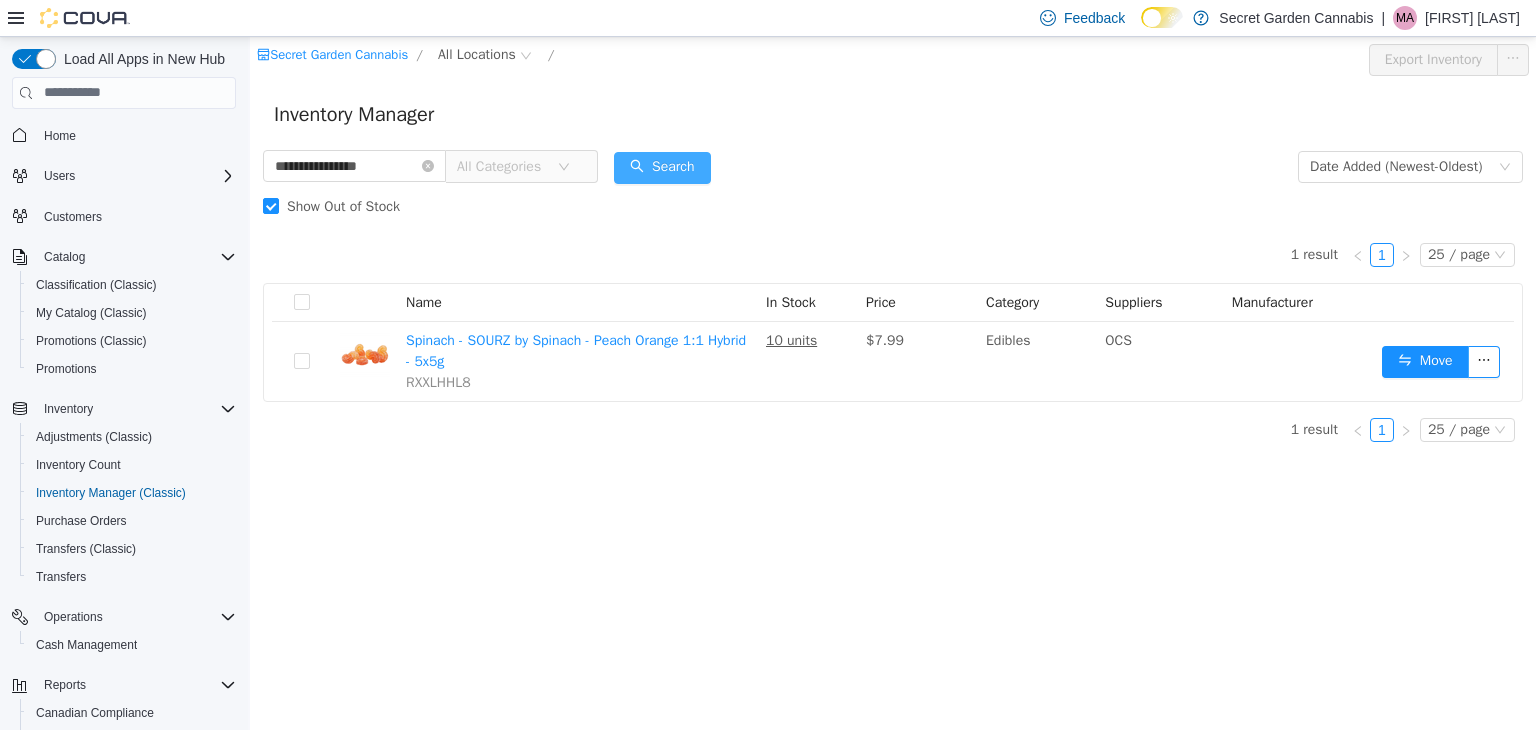click on "Search" at bounding box center (662, 167) 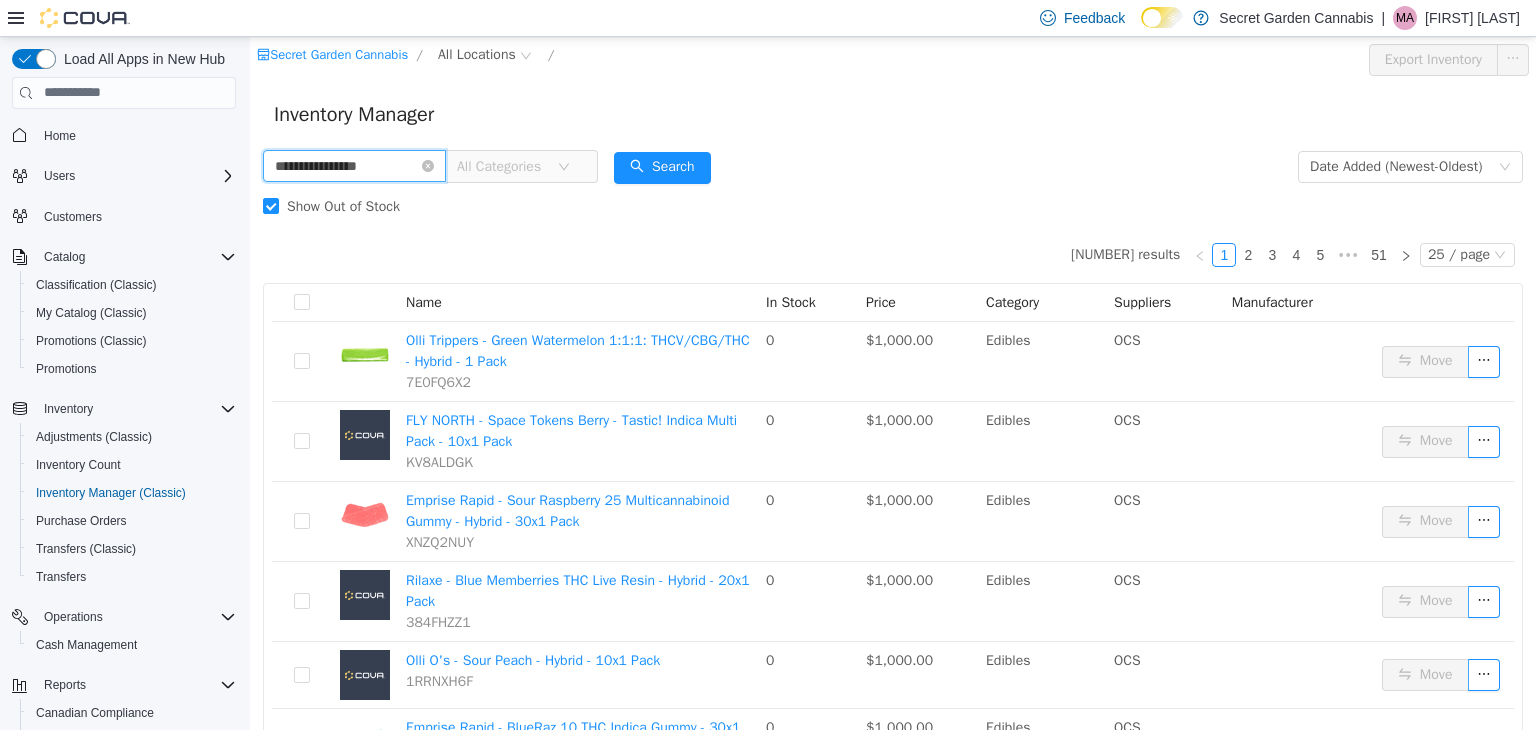 click on "**********" at bounding box center (354, 165) 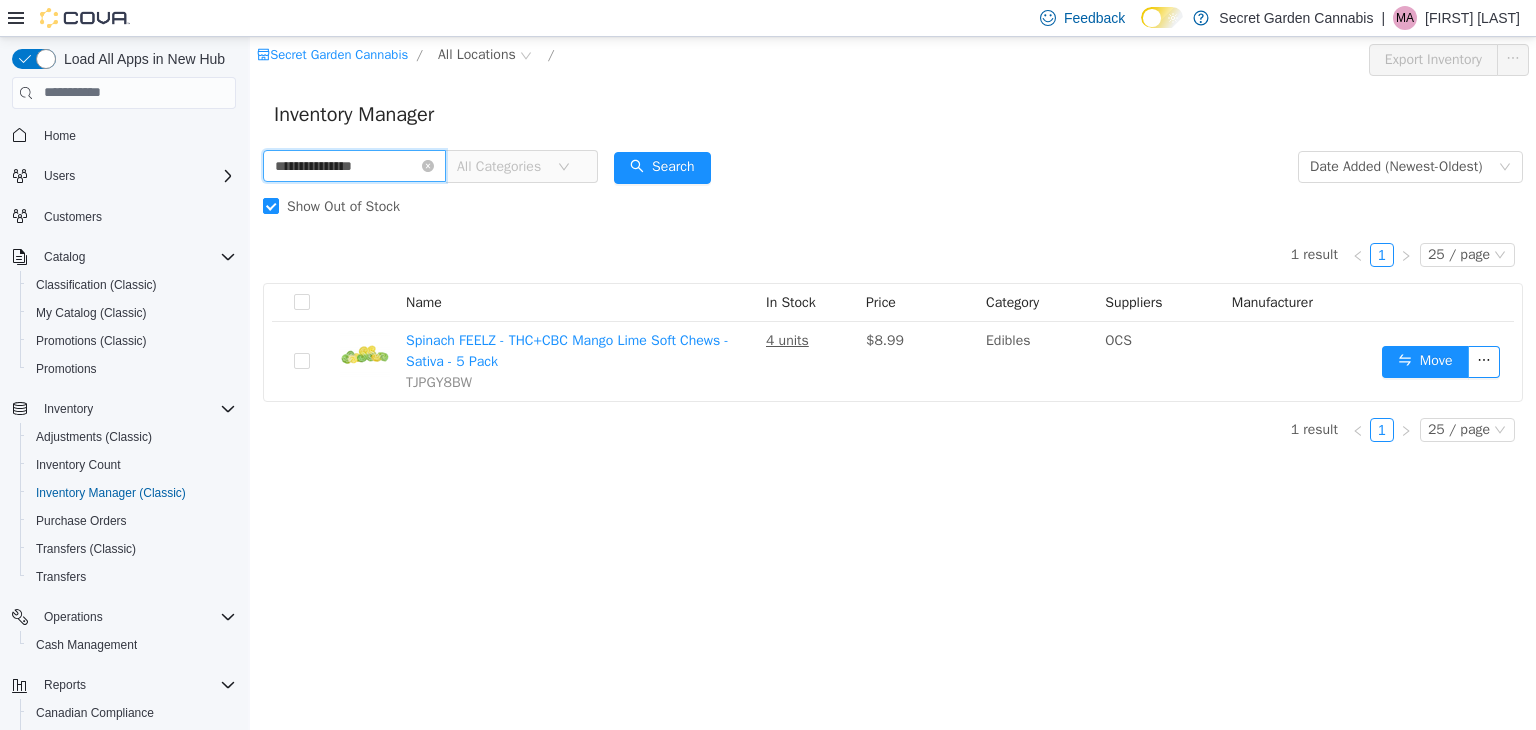 click on "**********" at bounding box center (354, 165) 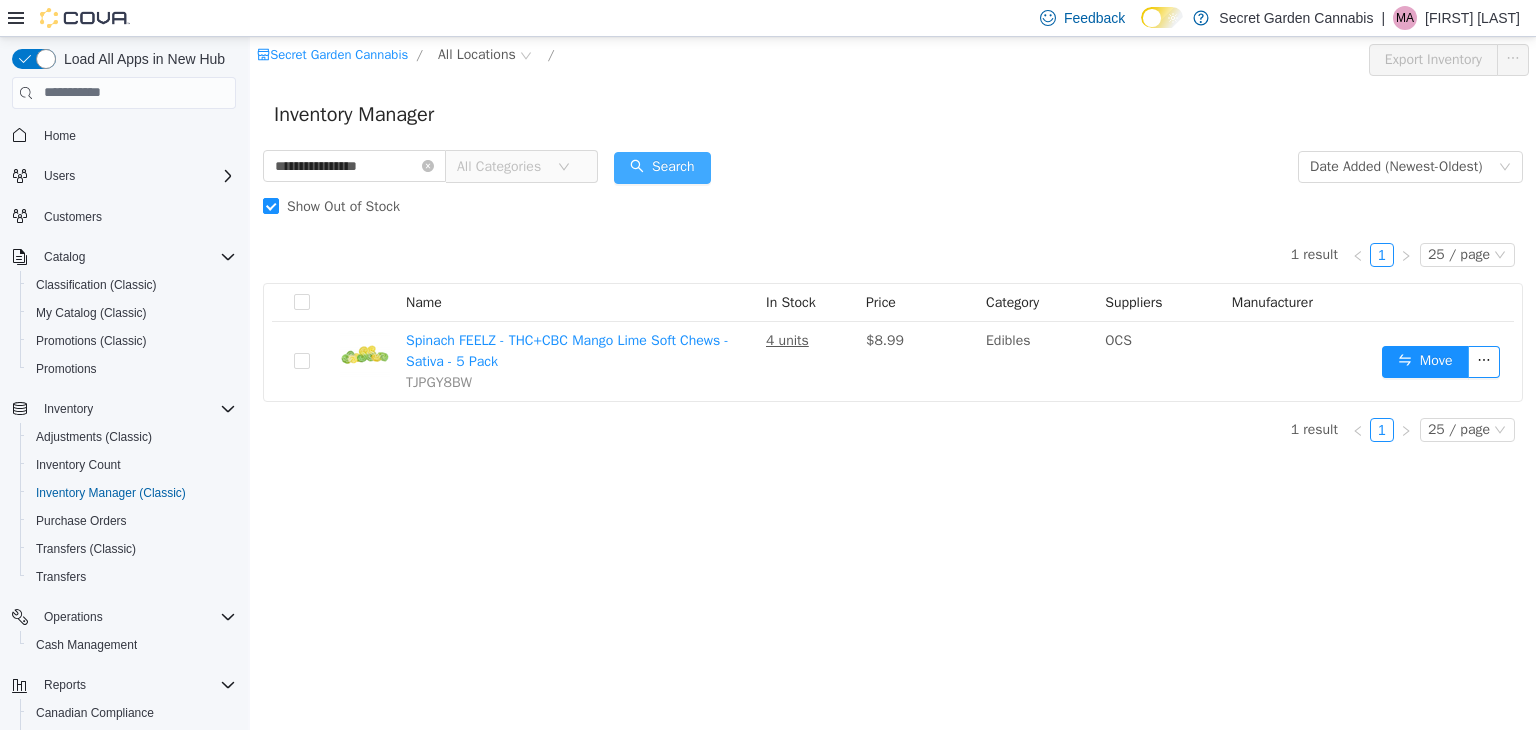 click on "Search" at bounding box center (662, 167) 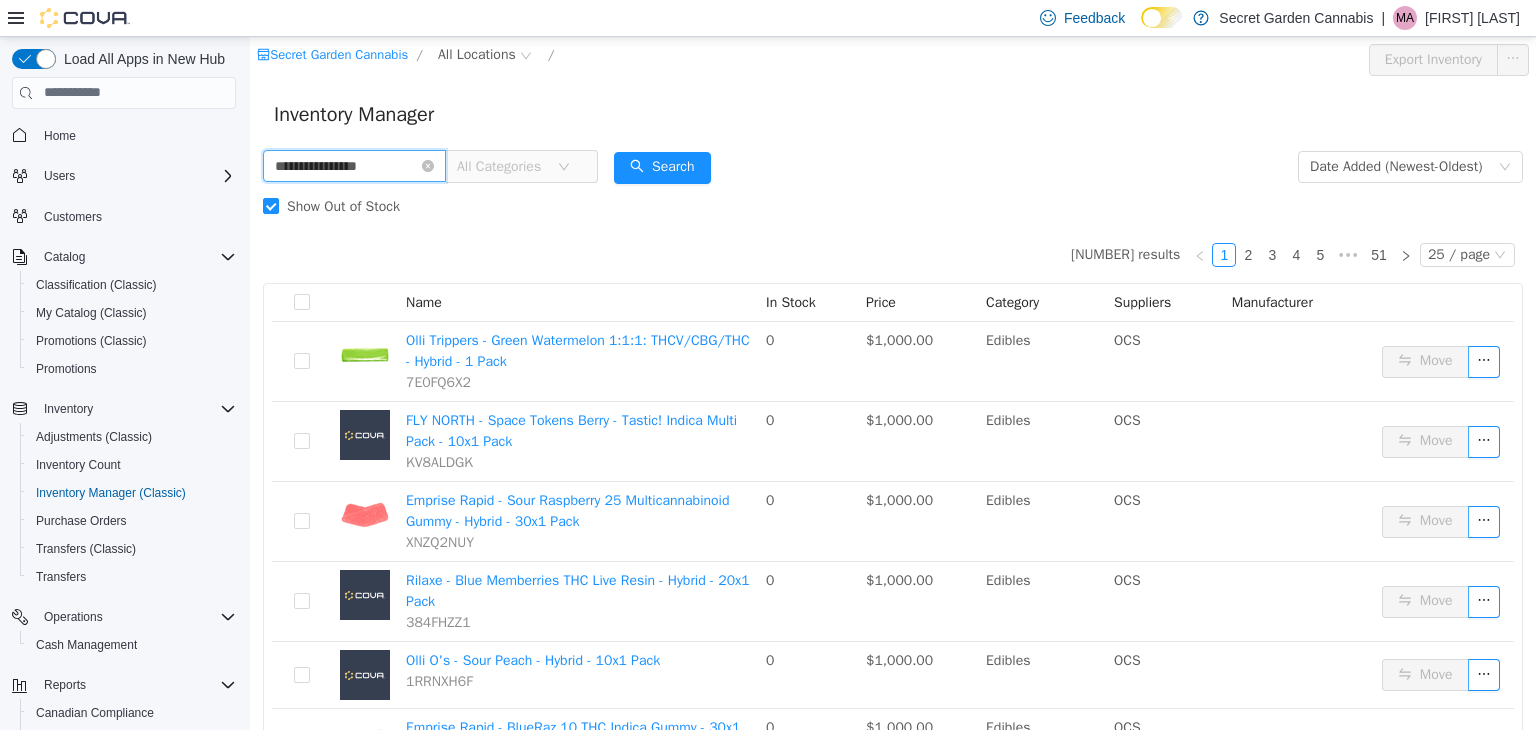 click on "**********" at bounding box center (354, 165) 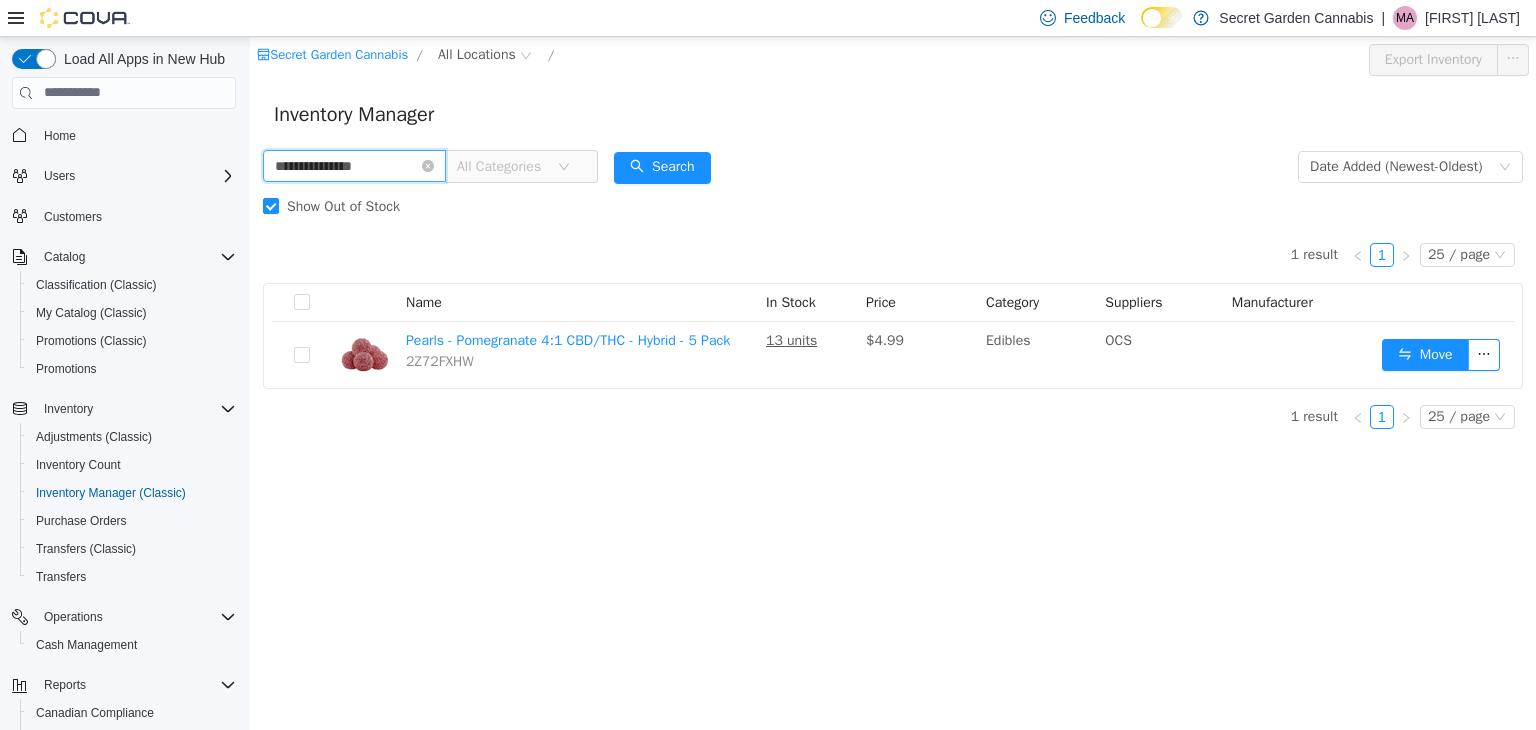click on "**********" at bounding box center [354, 165] 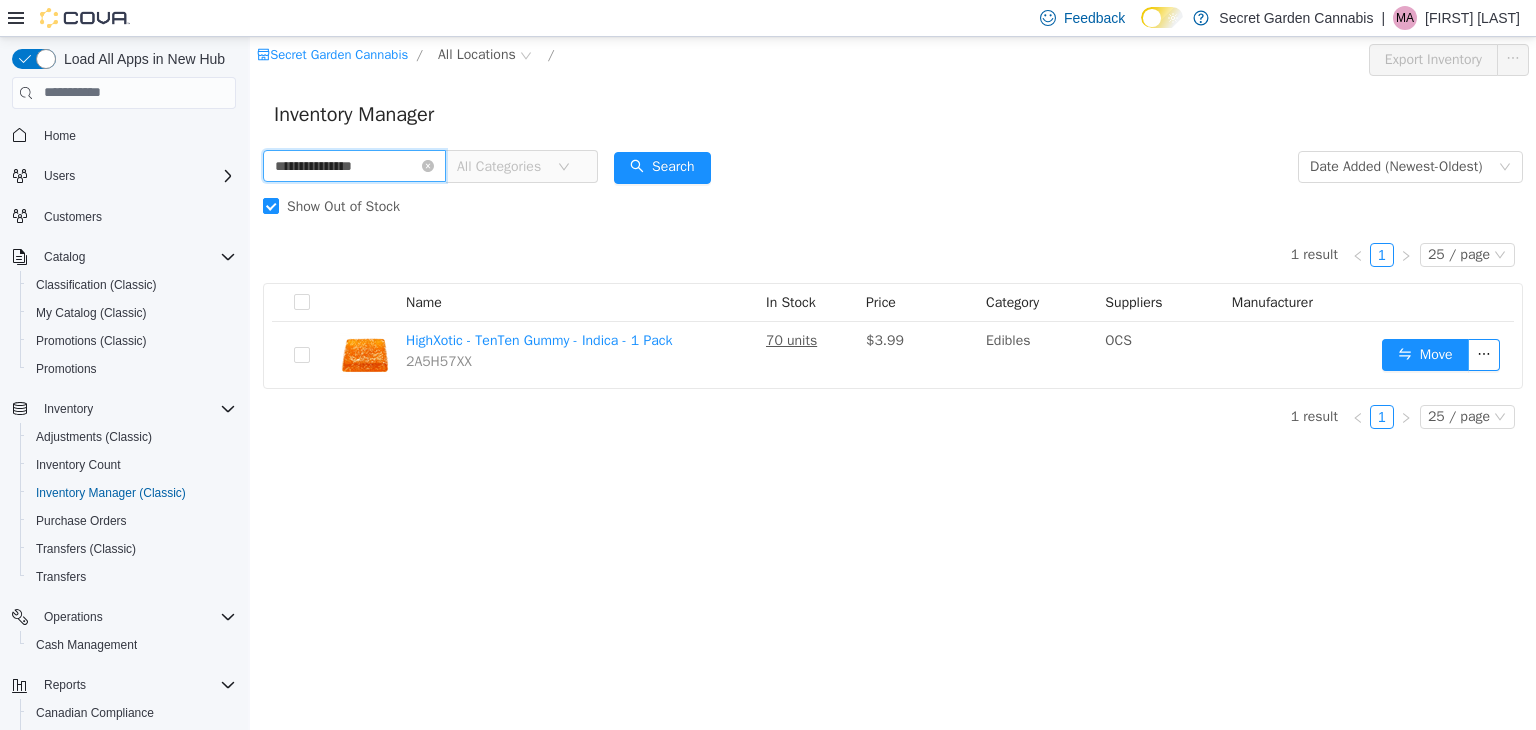click on "**********" at bounding box center (354, 165) 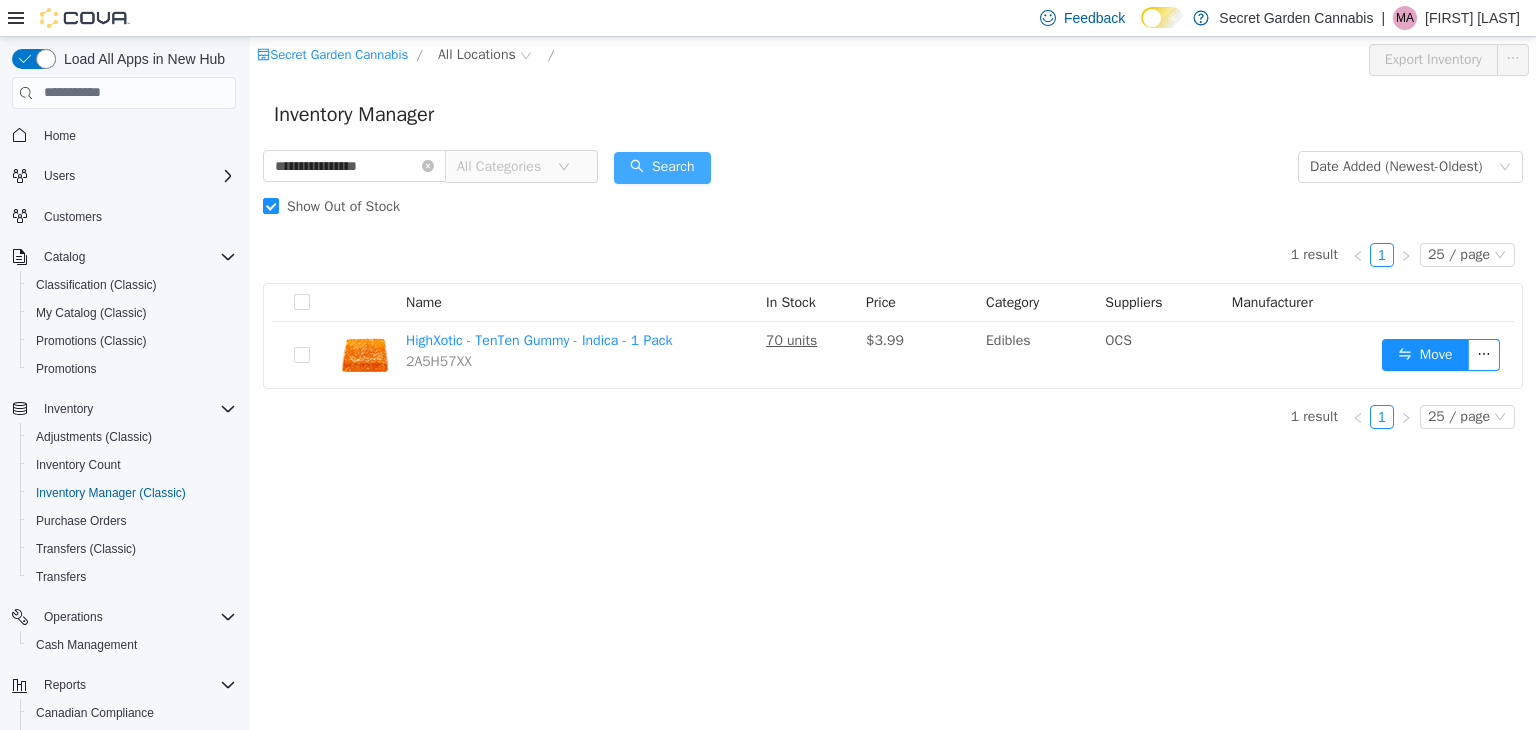 click on "Search" at bounding box center [662, 167] 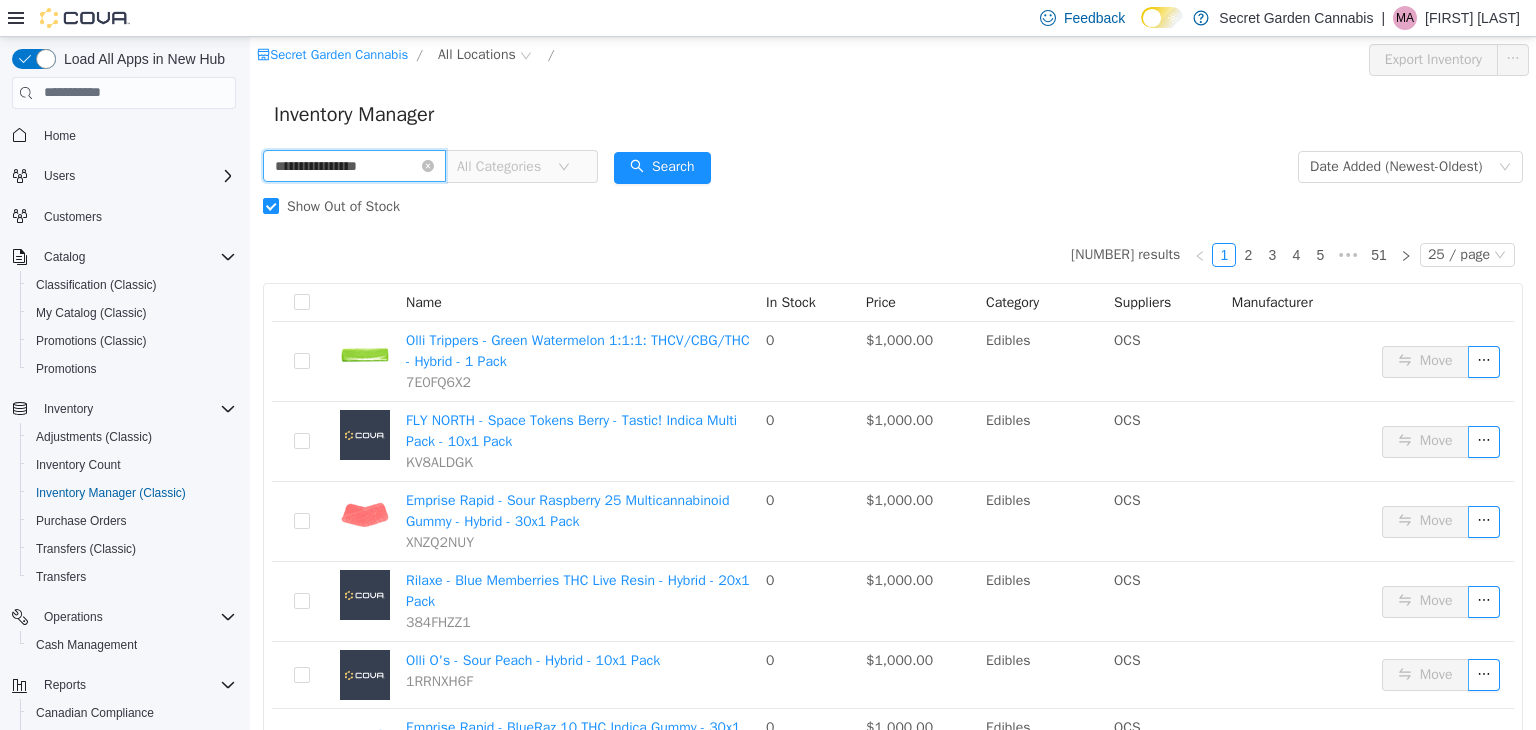 click on "**********" at bounding box center [354, 165] 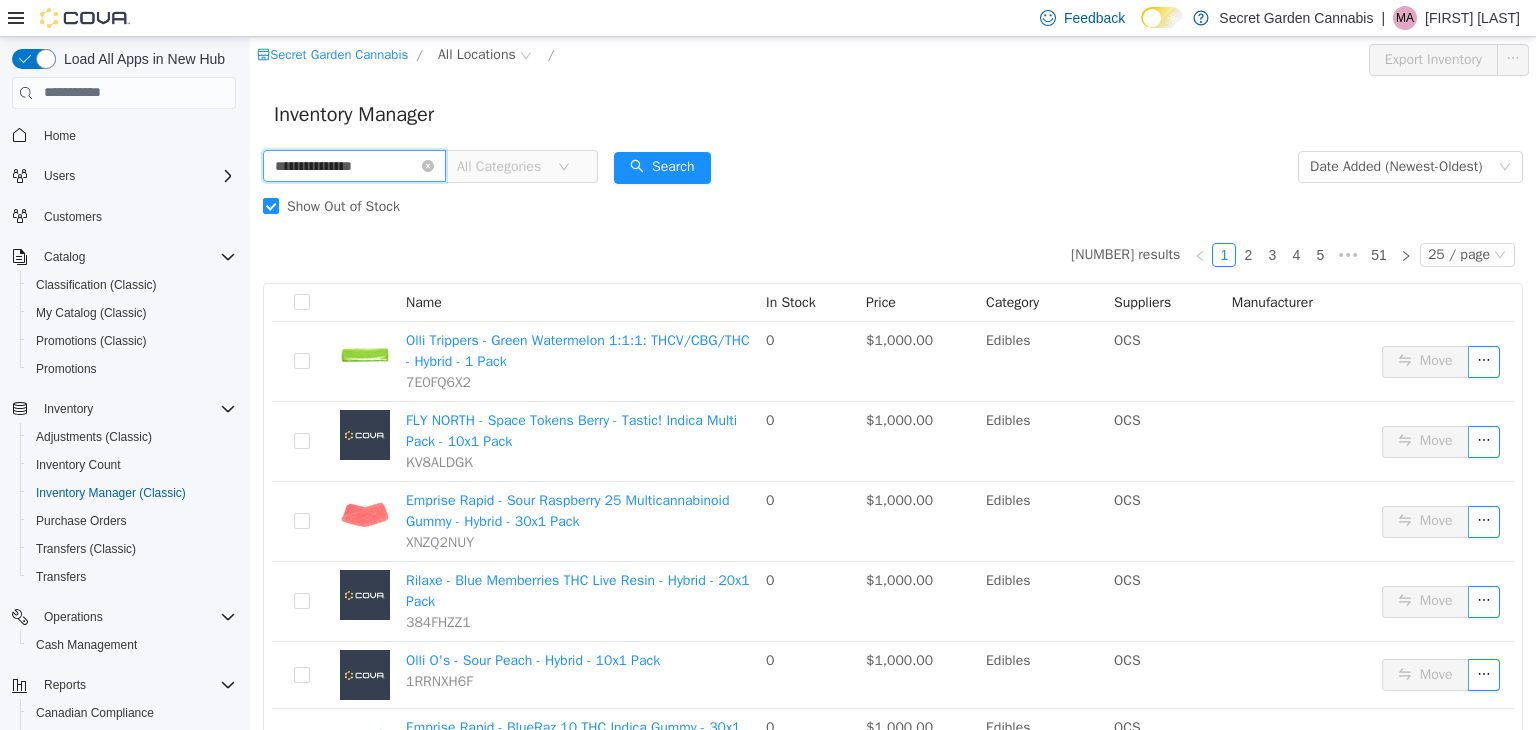 type on "**********" 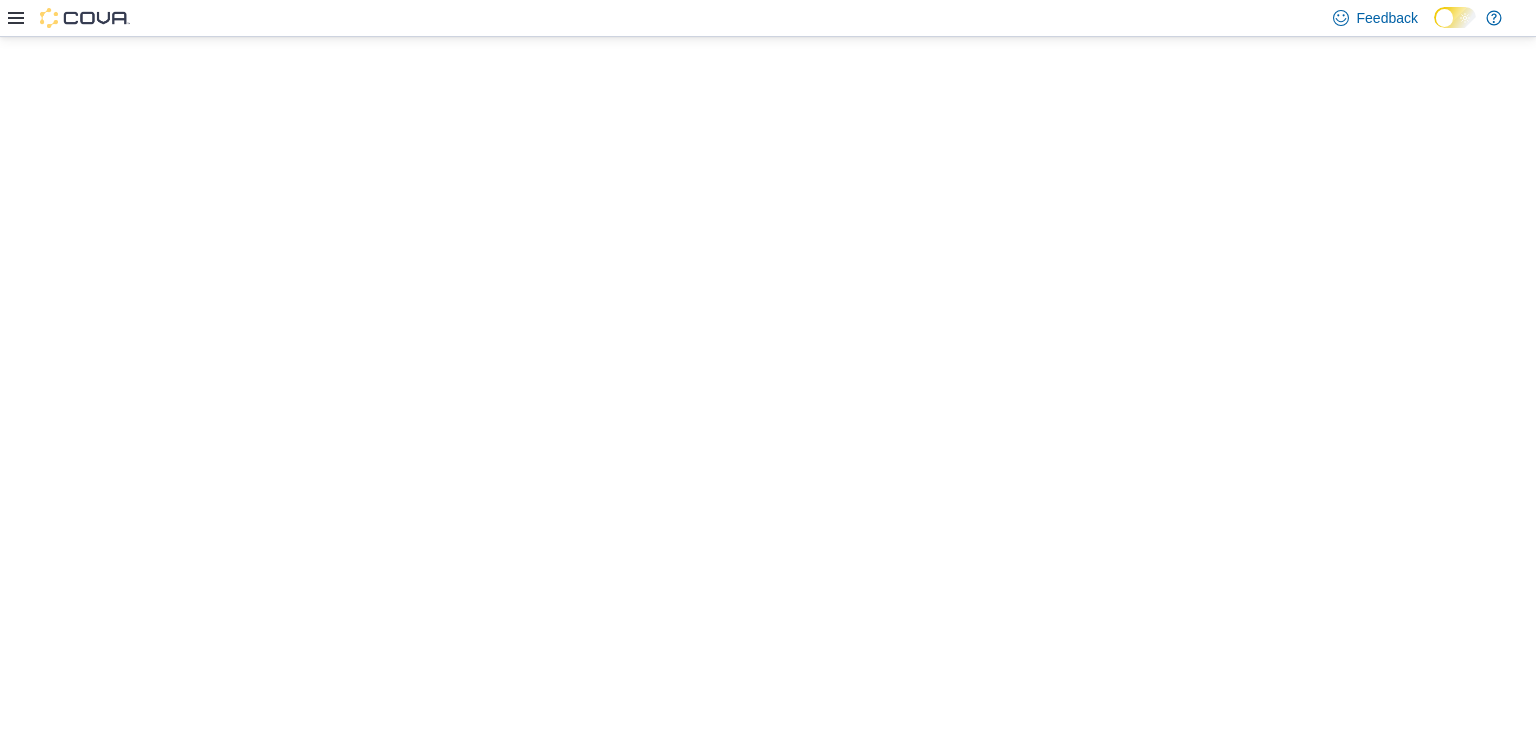 scroll, scrollTop: 0, scrollLeft: 0, axis: both 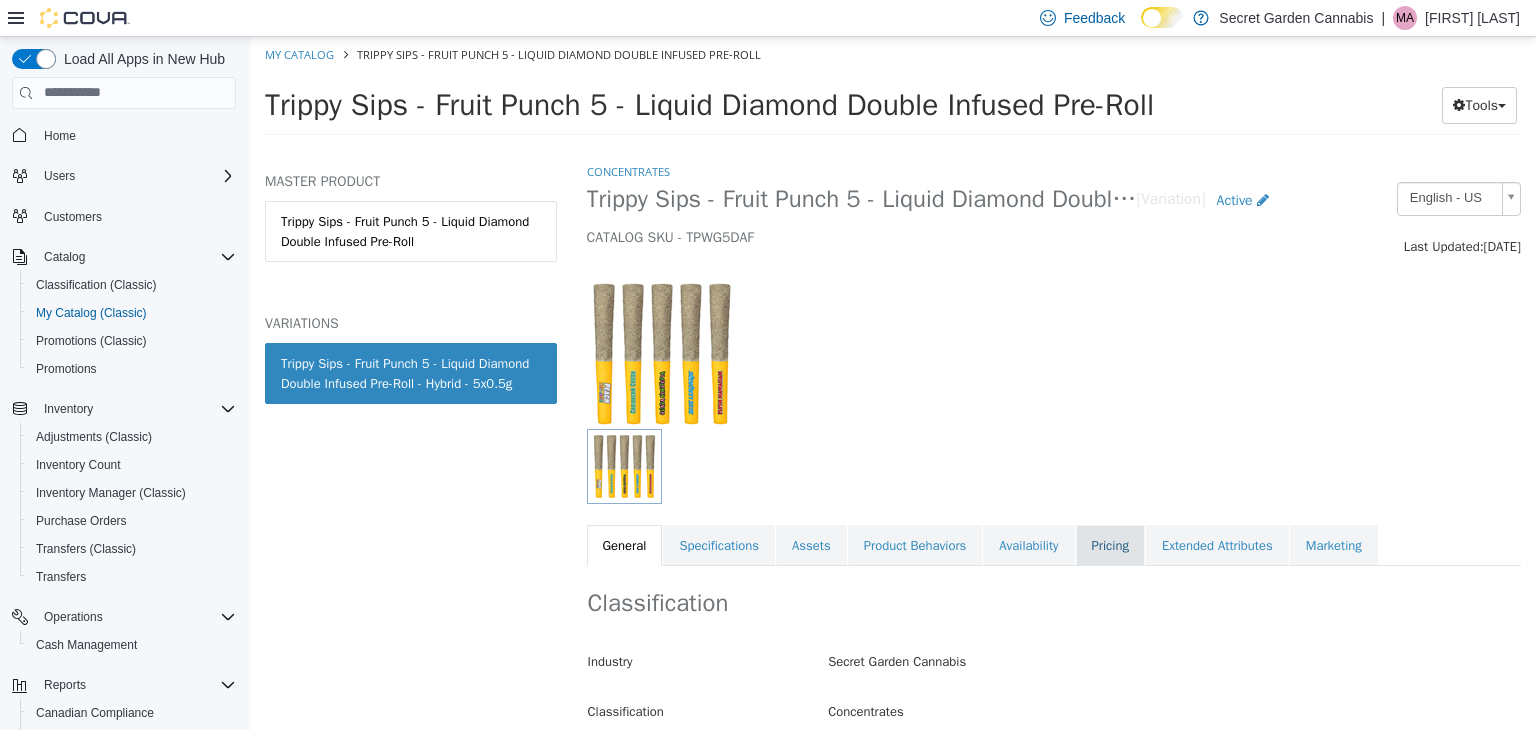 click on "Pricing" at bounding box center [1110, 545] 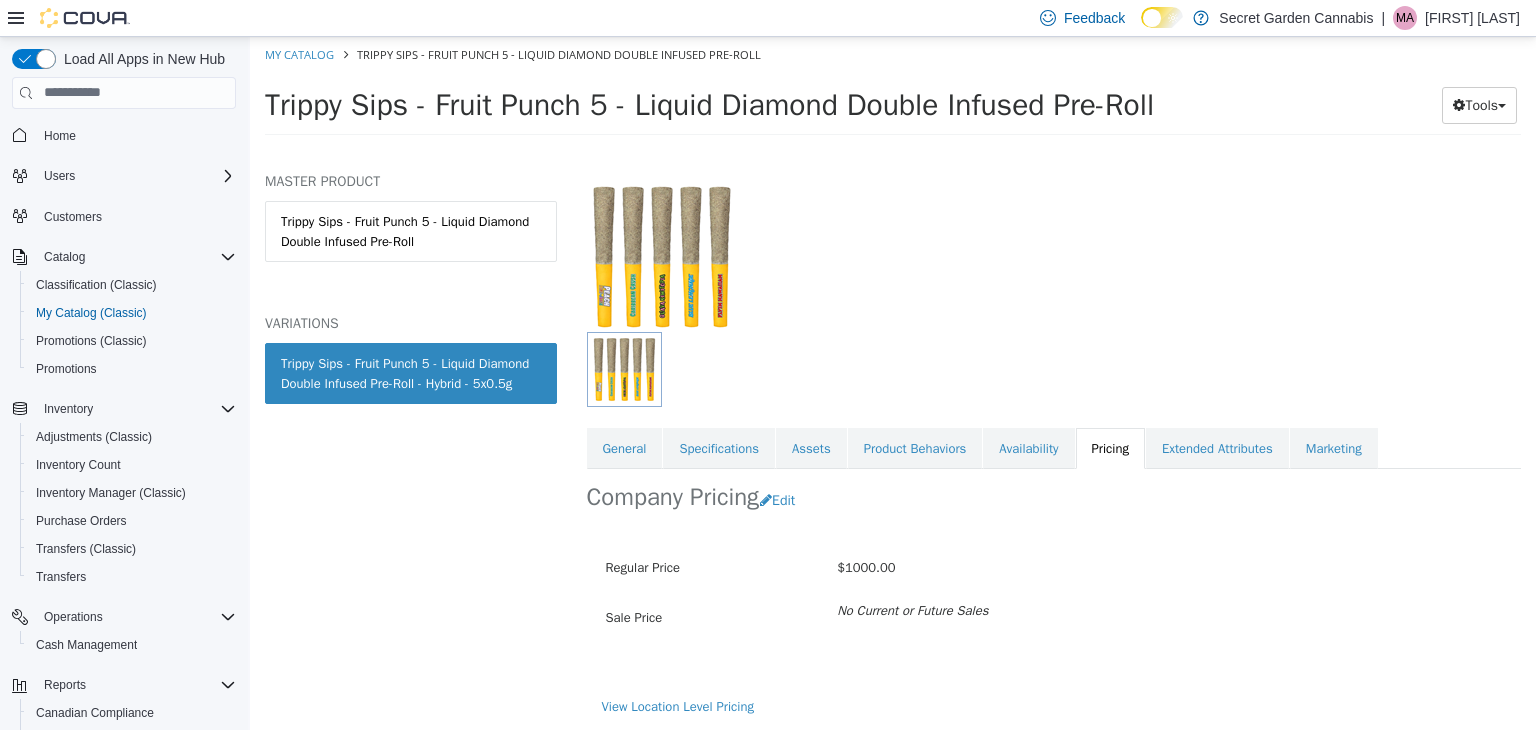 scroll, scrollTop: 96, scrollLeft: 0, axis: vertical 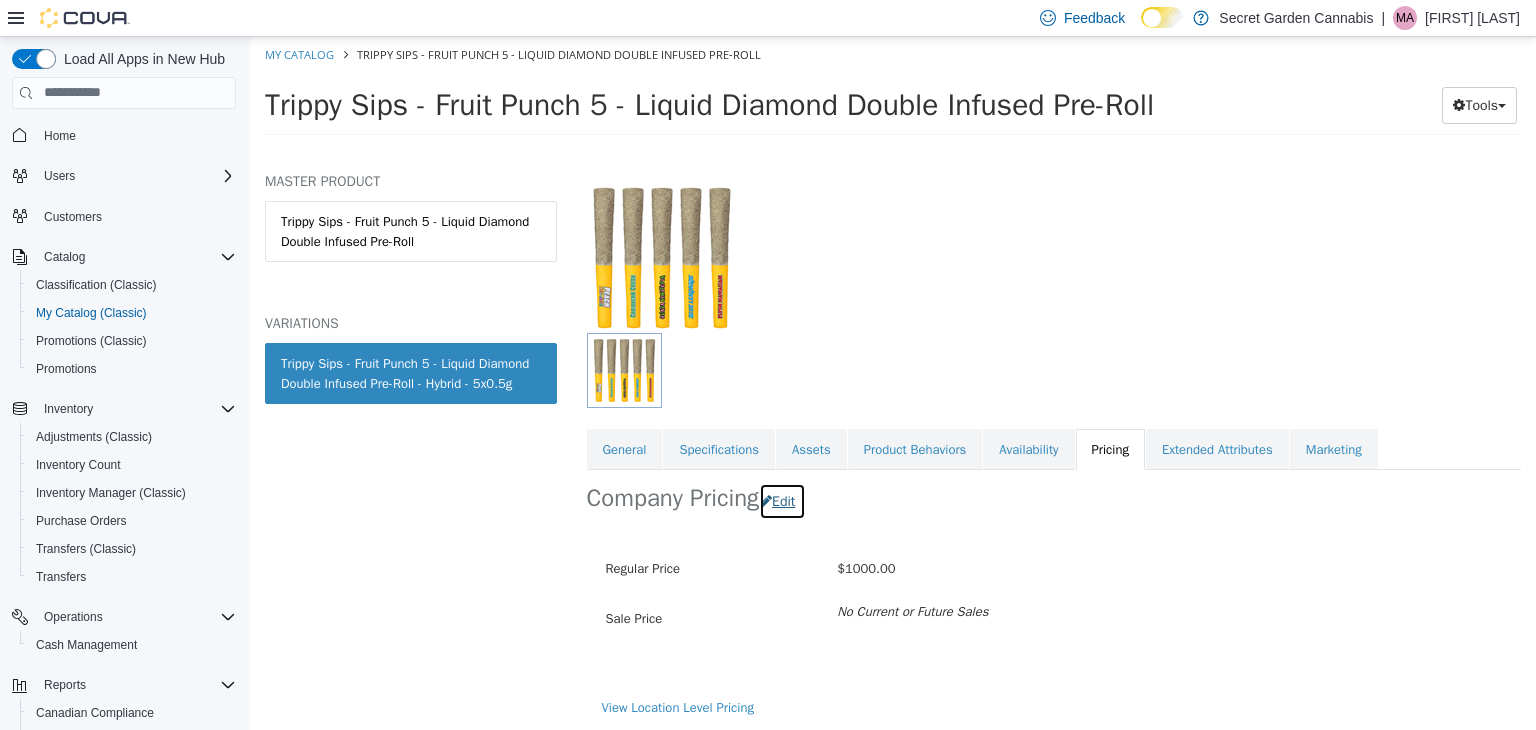 click on "Edit" at bounding box center (782, 500) 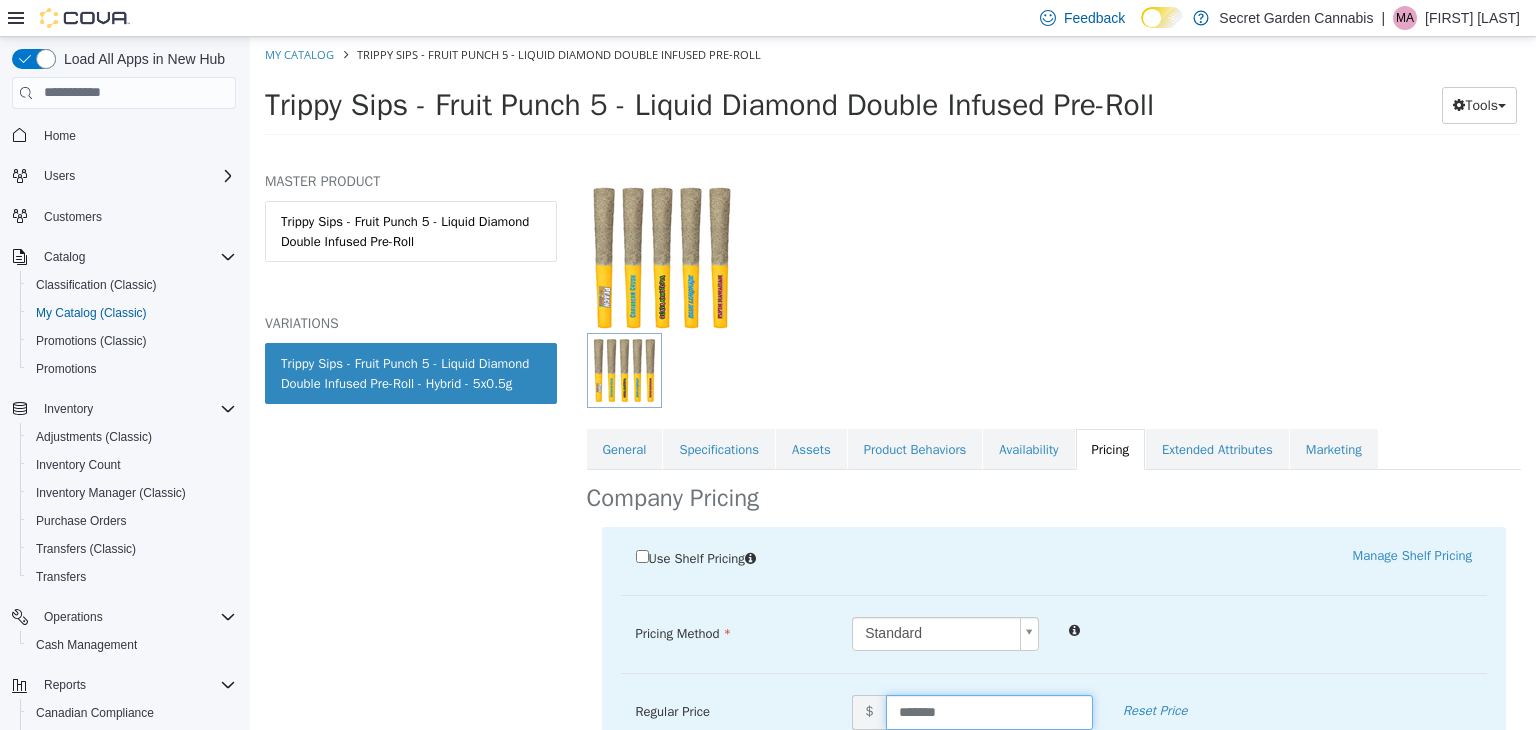click on "*******" at bounding box center (989, 711) 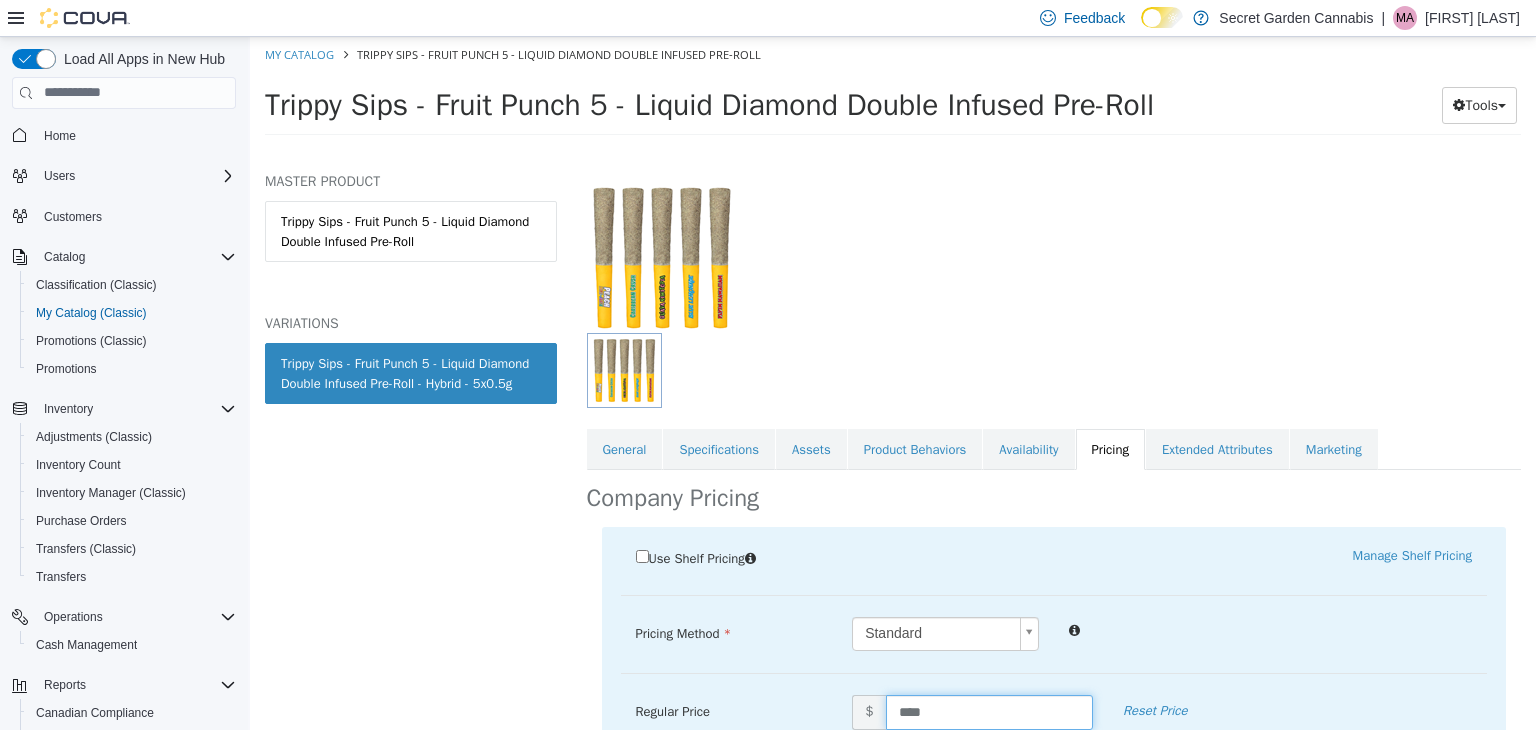 type on "*****" 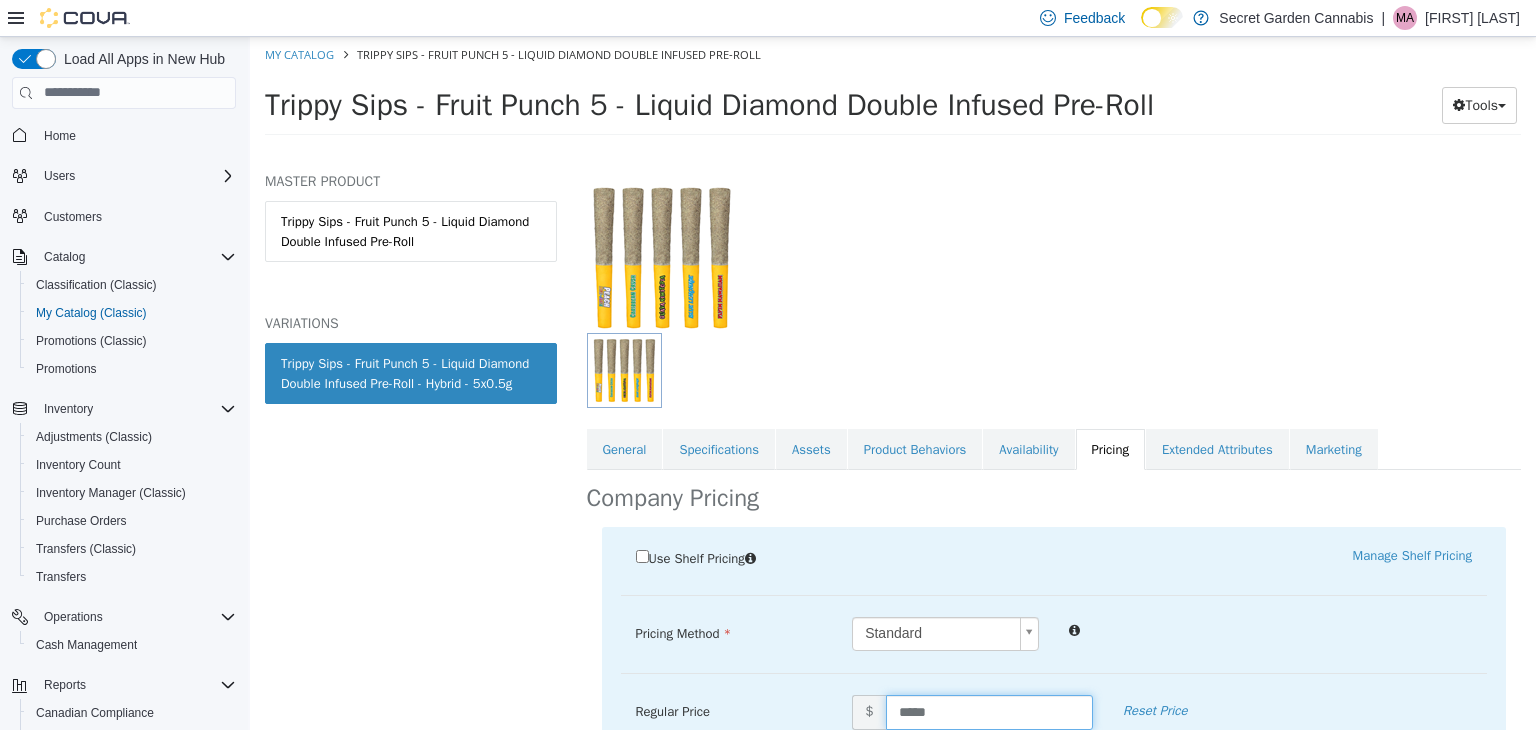 scroll, scrollTop: 321, scrollLeft: 0, axis: vertical 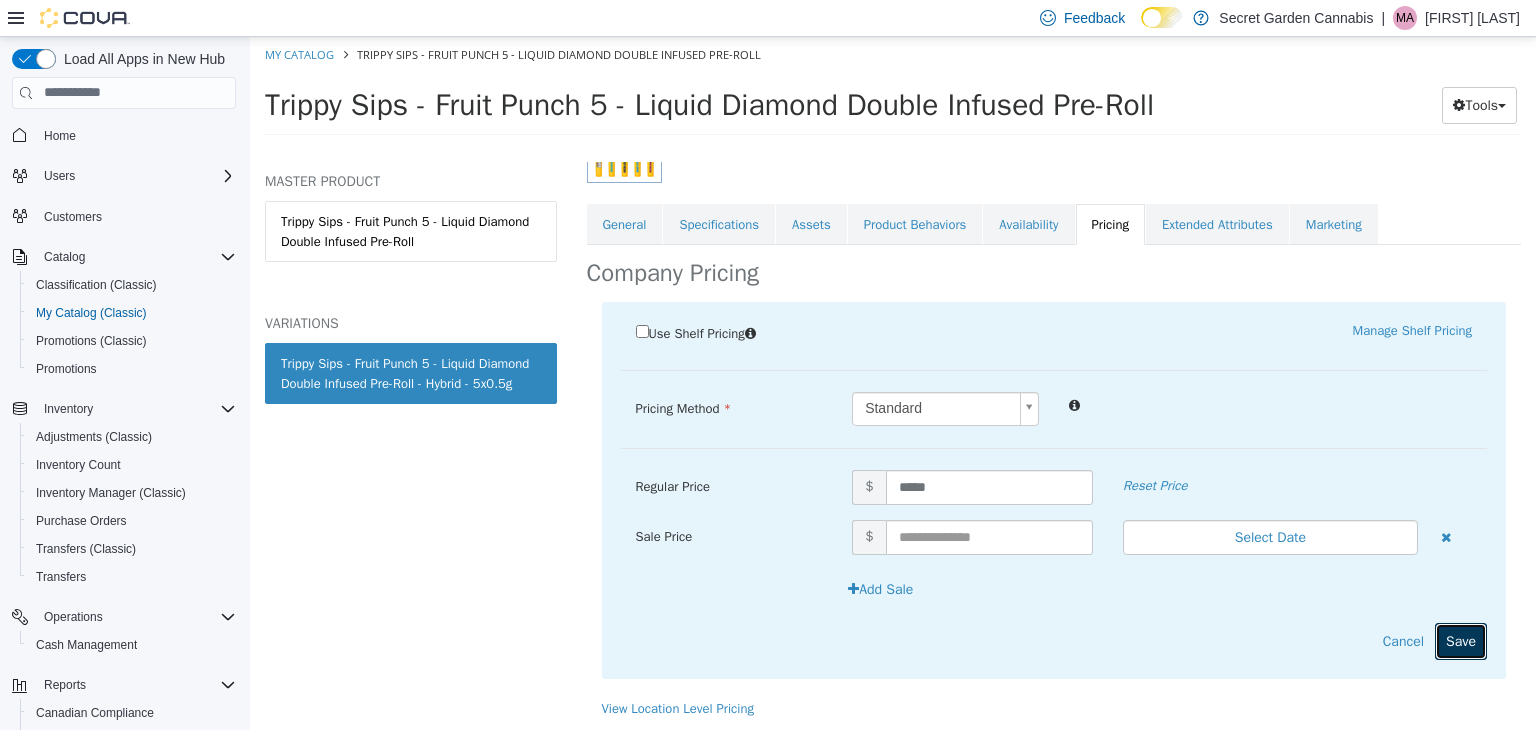 click on "Save" at bounding box center (1461, 640) 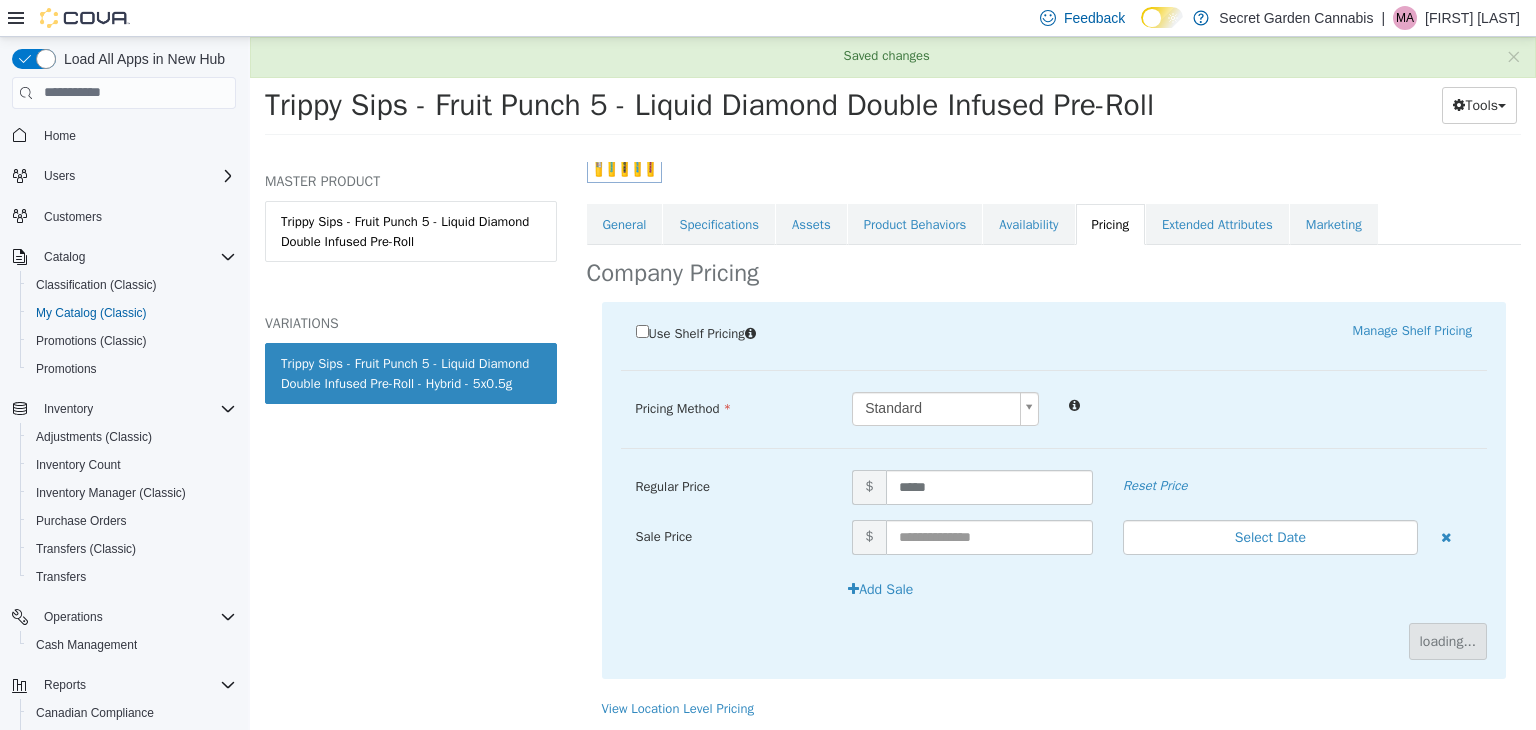scroll, scrollTop: 97, scrollLeft: 0, axis: vertical 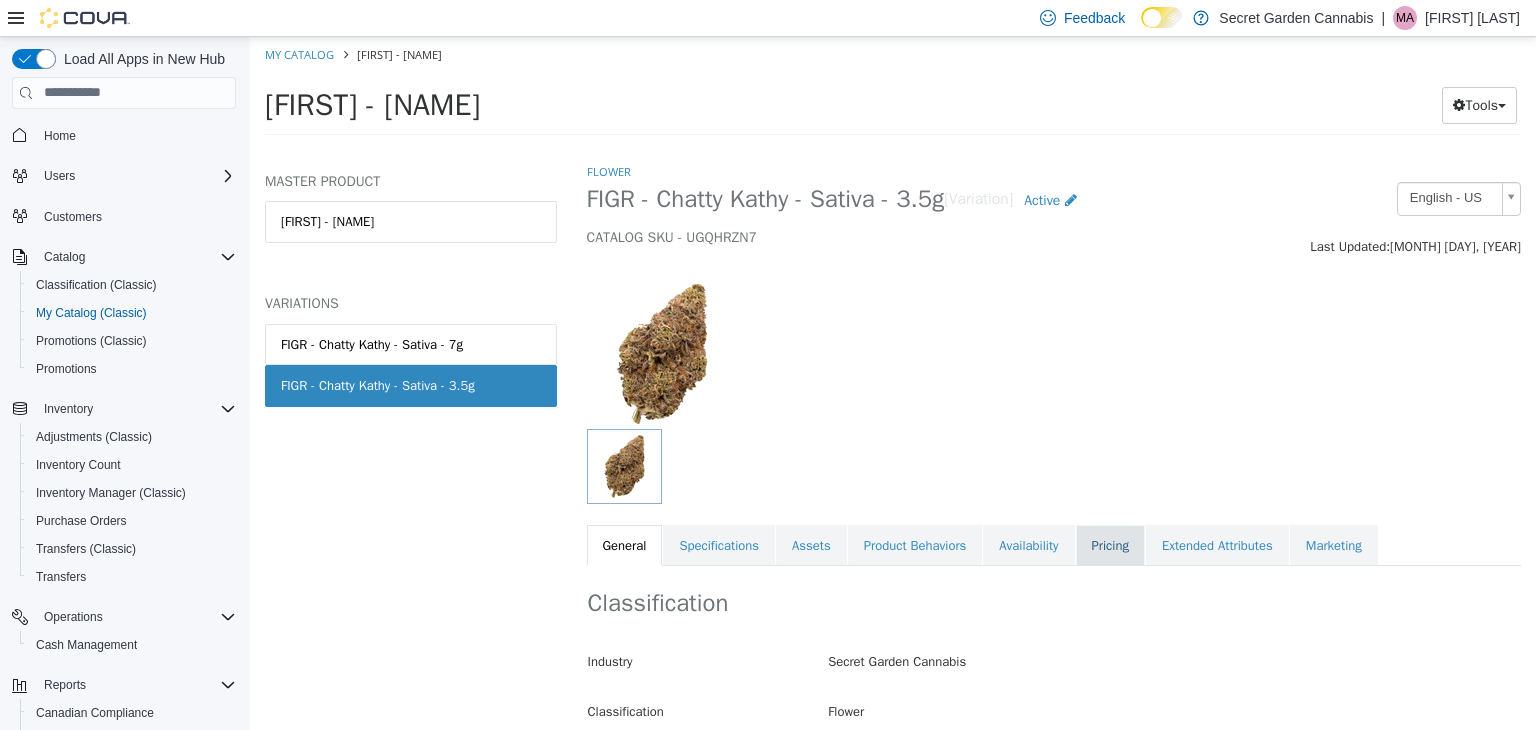click on "Pricing" at bounding box center (1110, 545) 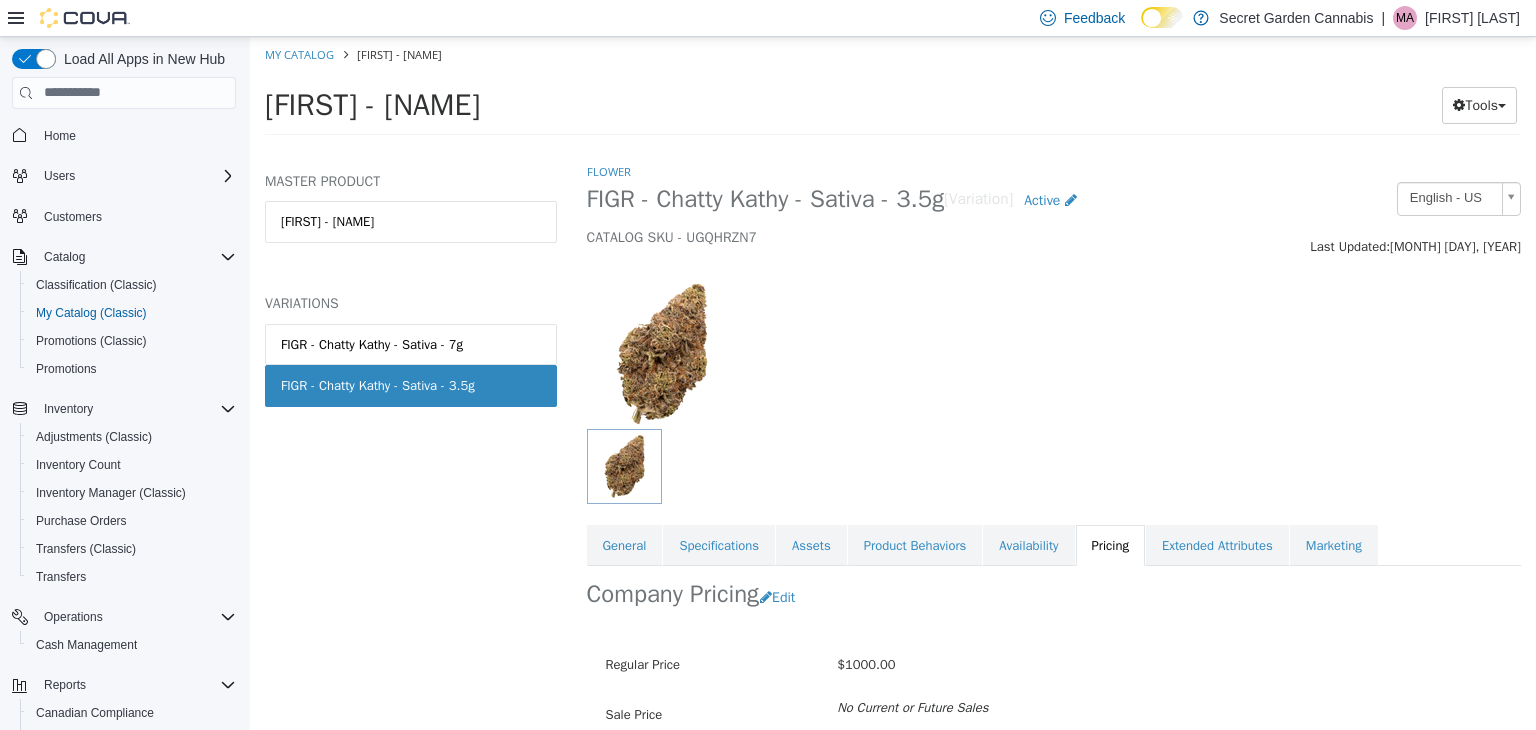 scroll, scrollTop: 97, scrollLeft: 0, axis: vertical 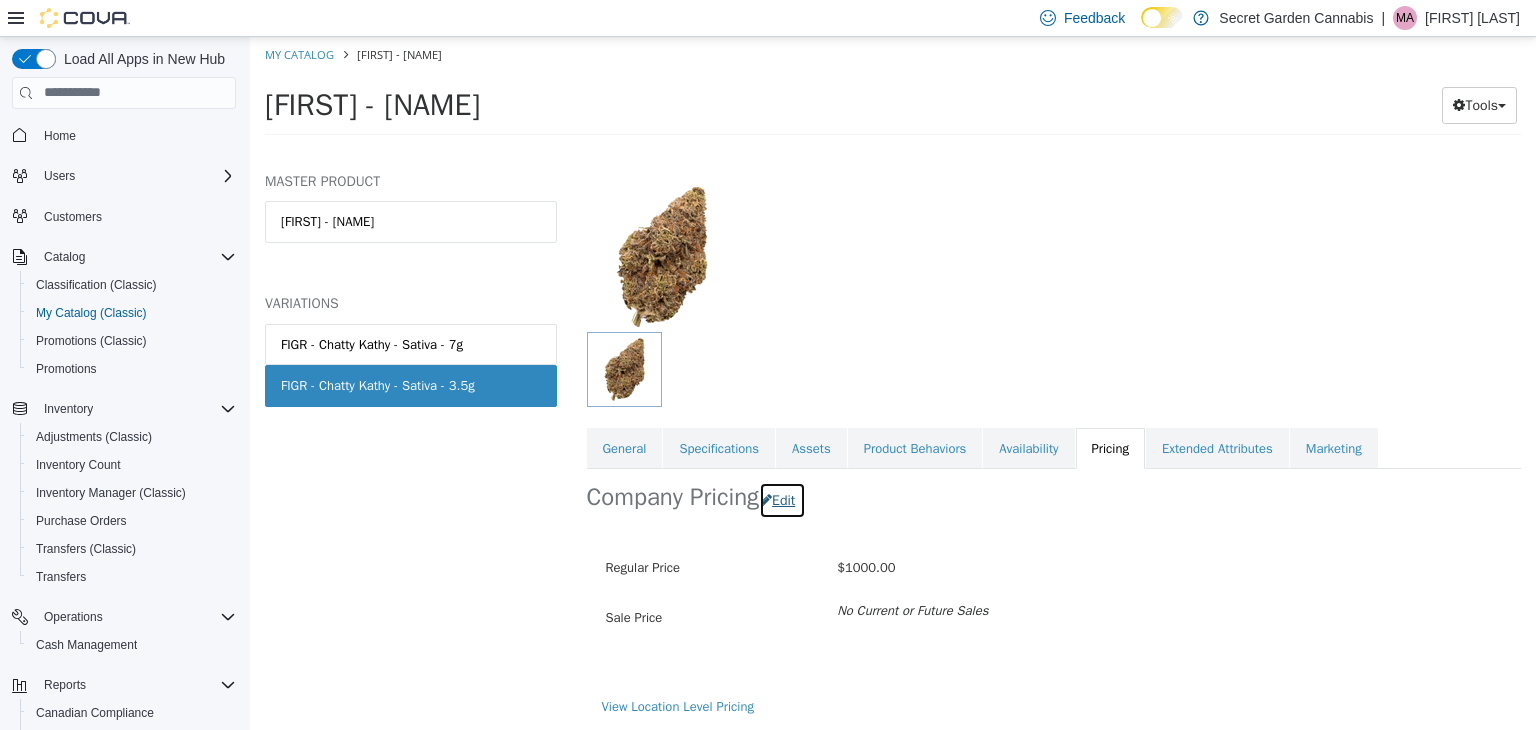 click on "Edit" at bounding box center (782, 499) 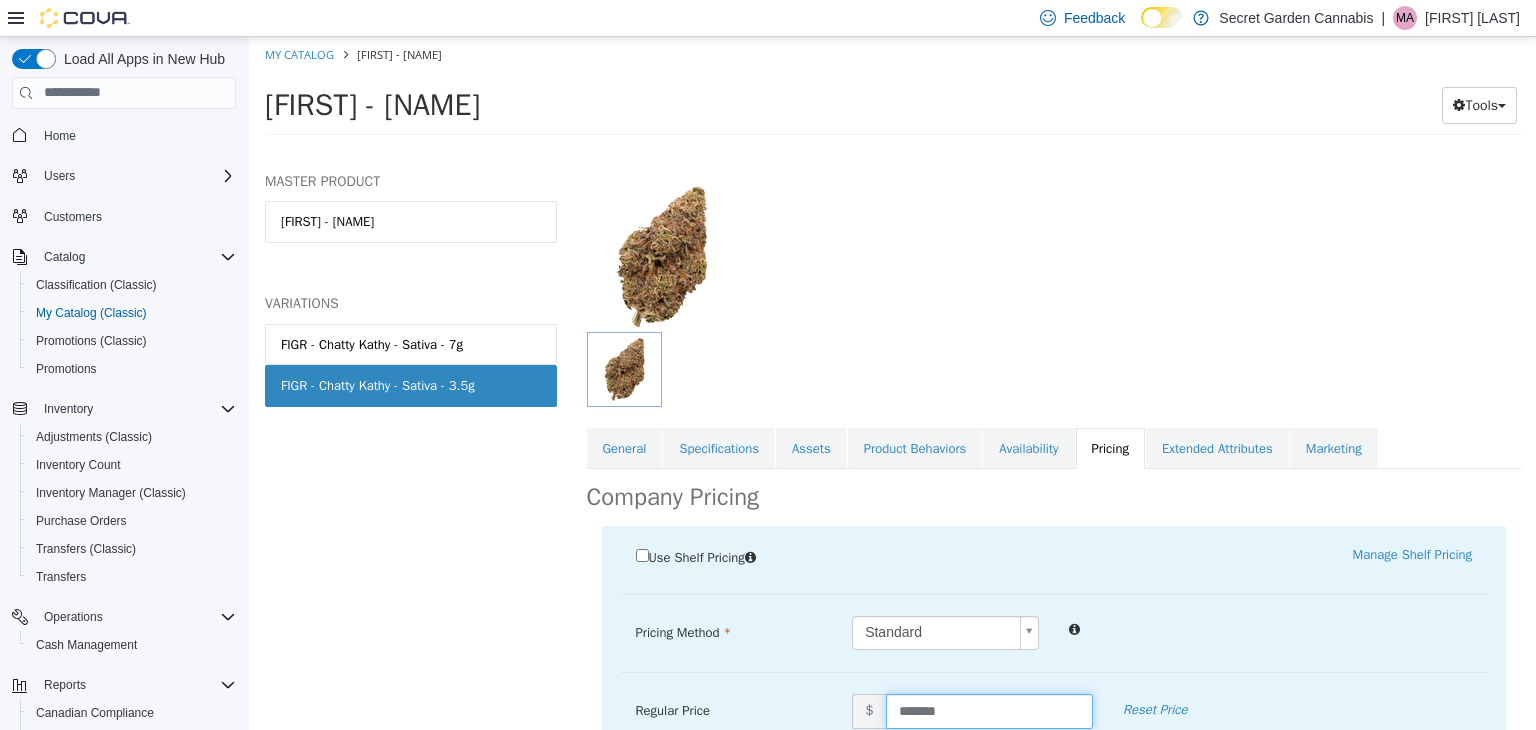 click on "*******" at bounding box center [989, 710] 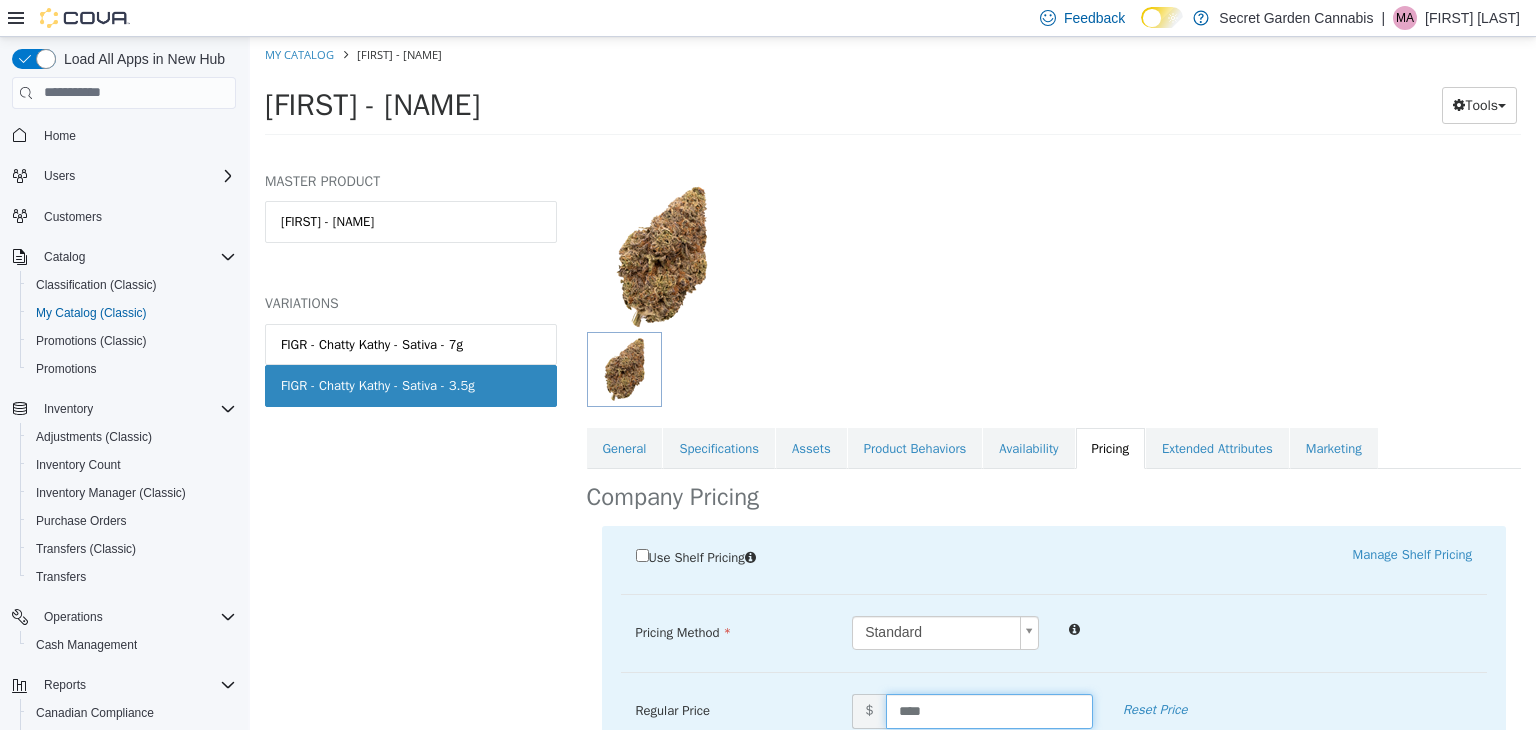 type on "*****" 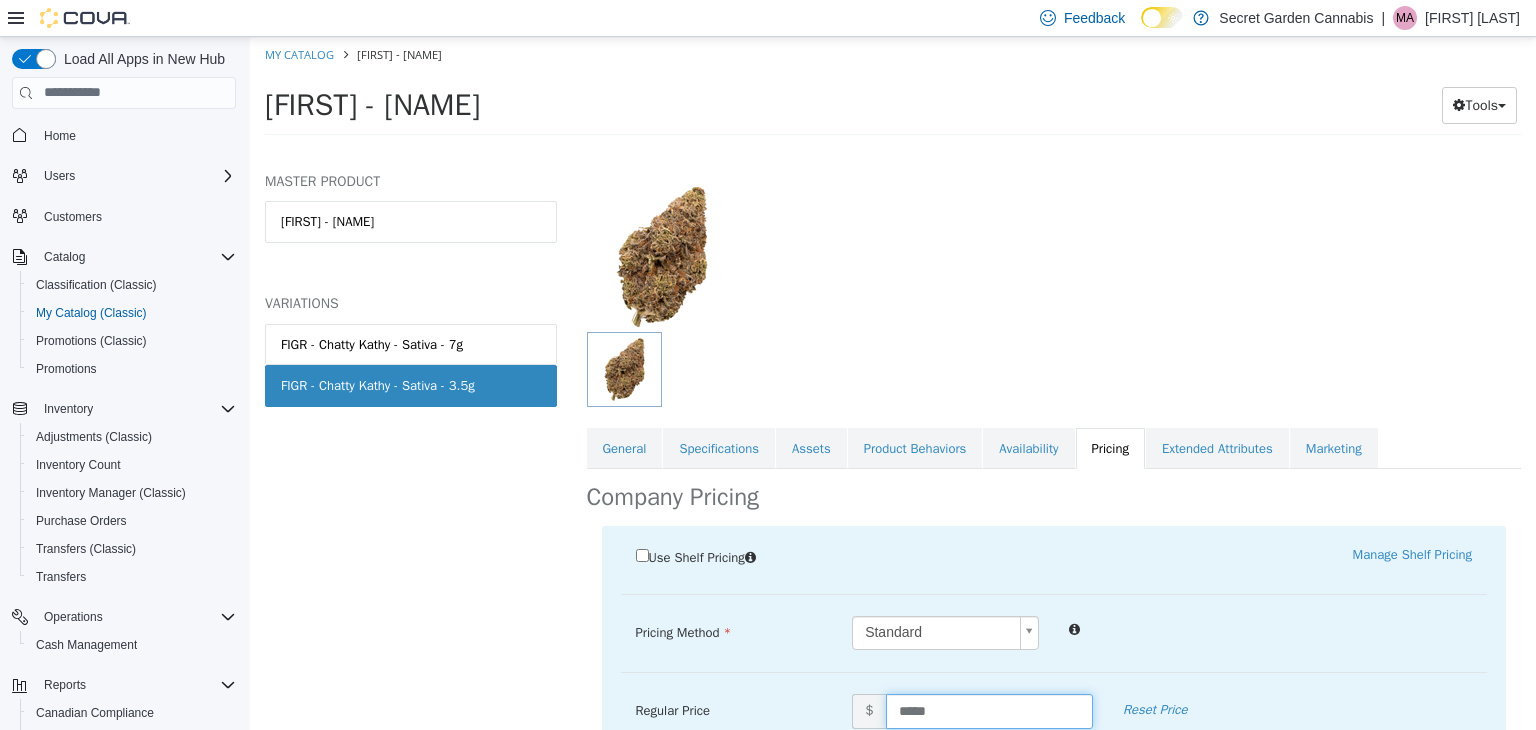 scroll, scrollTop: 321, scrollLeft: 0, axis: vertical 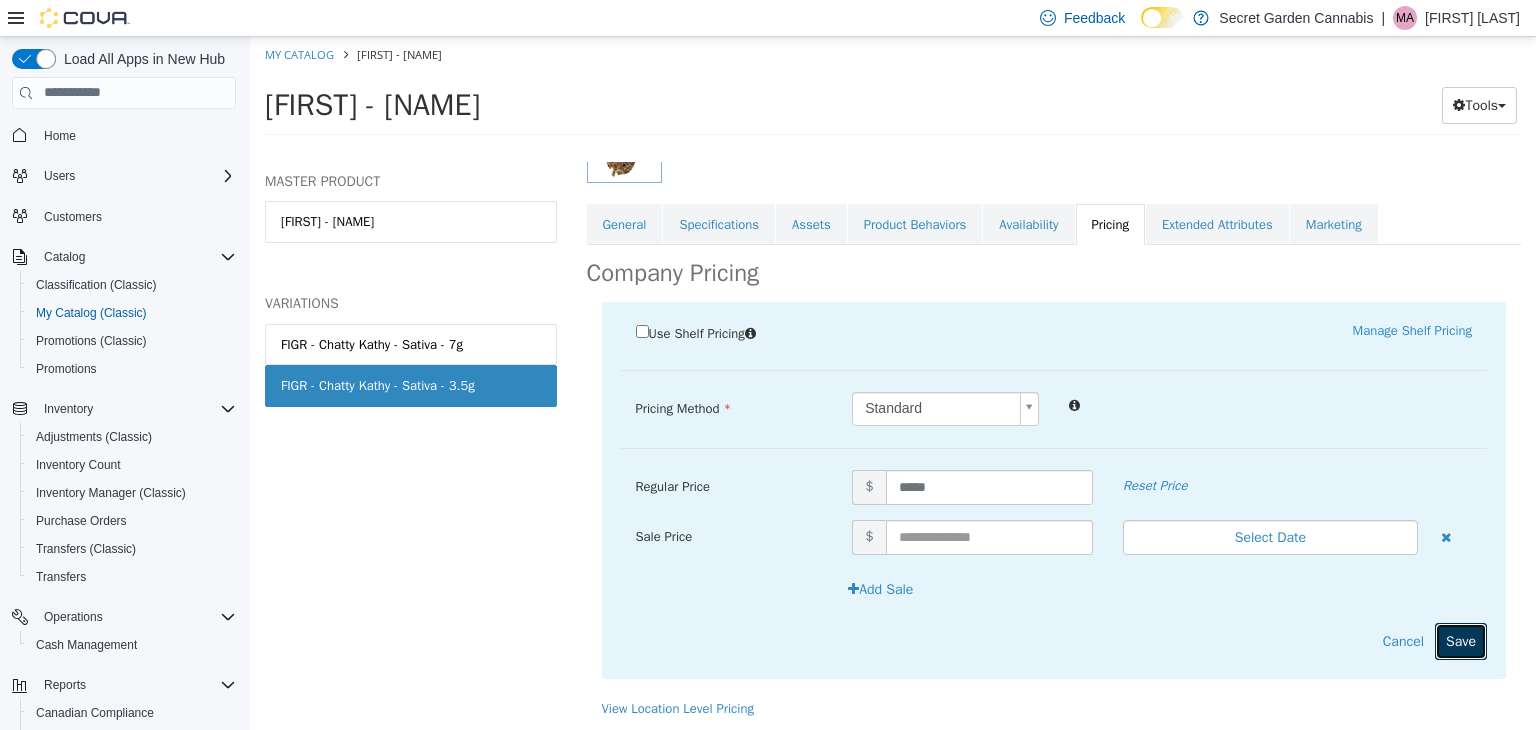 click on "Save" at bounding box center [1461, 640] 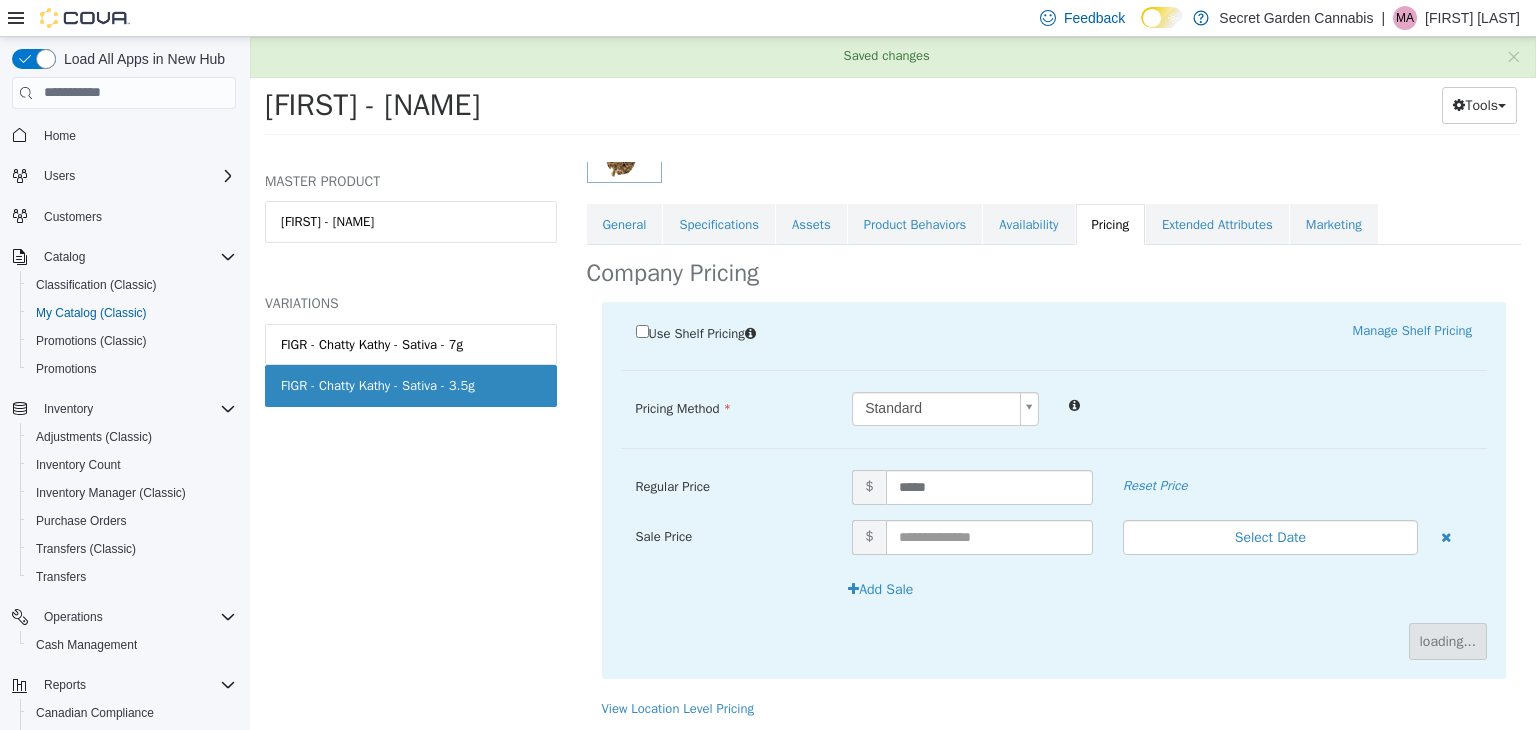 scroll, scrollTop: 97, scrollLeft: 0, axis: vertical 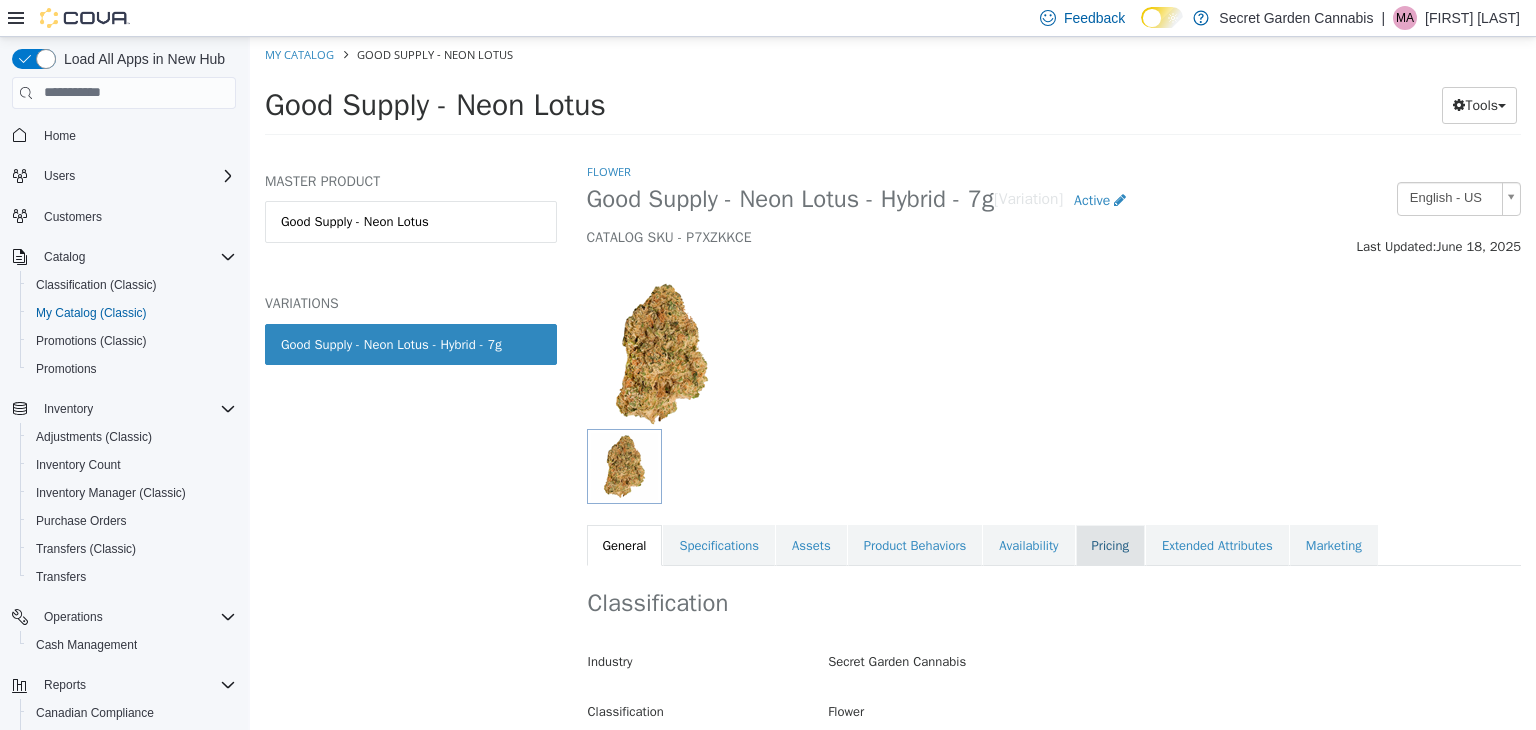 click on "Pricing" at bounding box center [1110, 545] 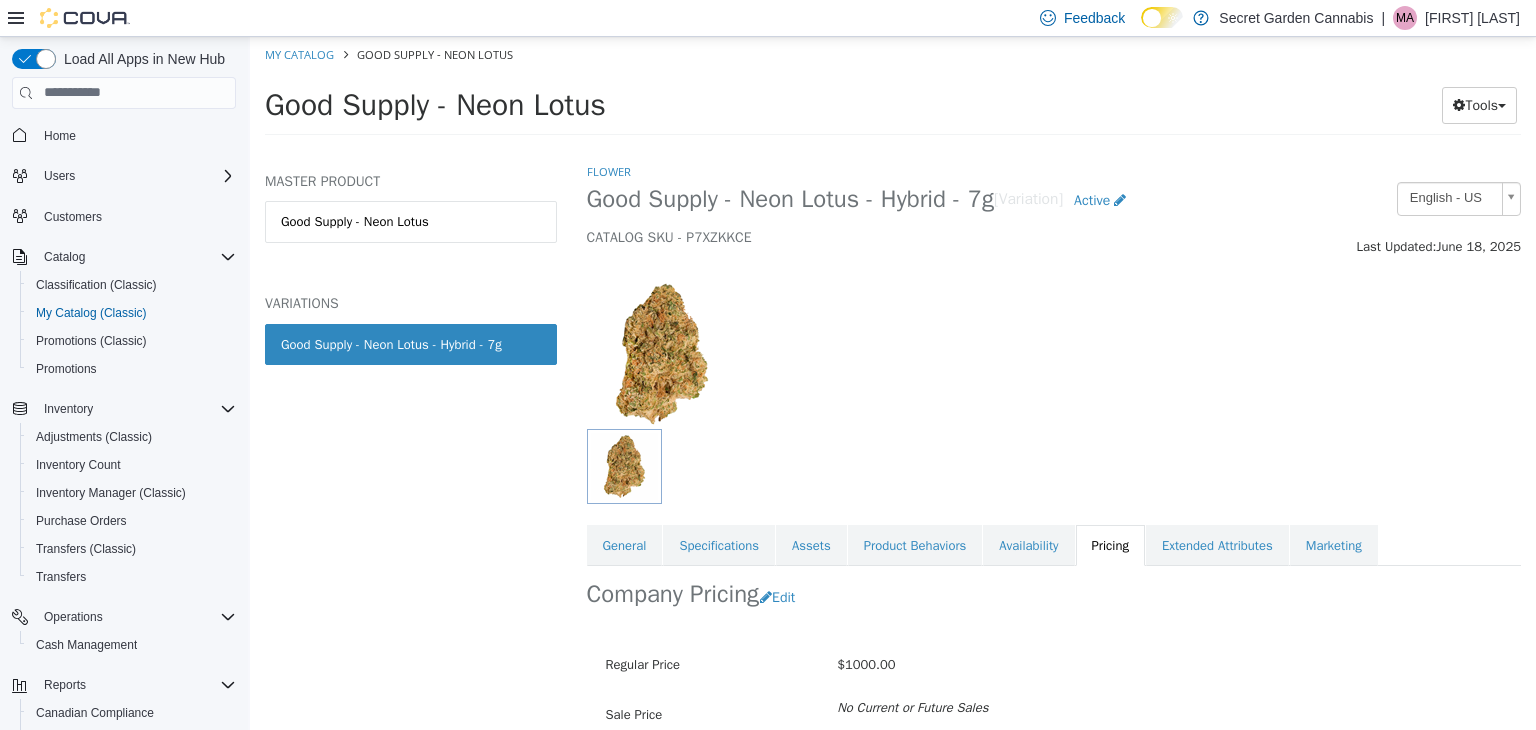 scroll, scrollTop: 97, scrollLeft: 0, axis: vertical 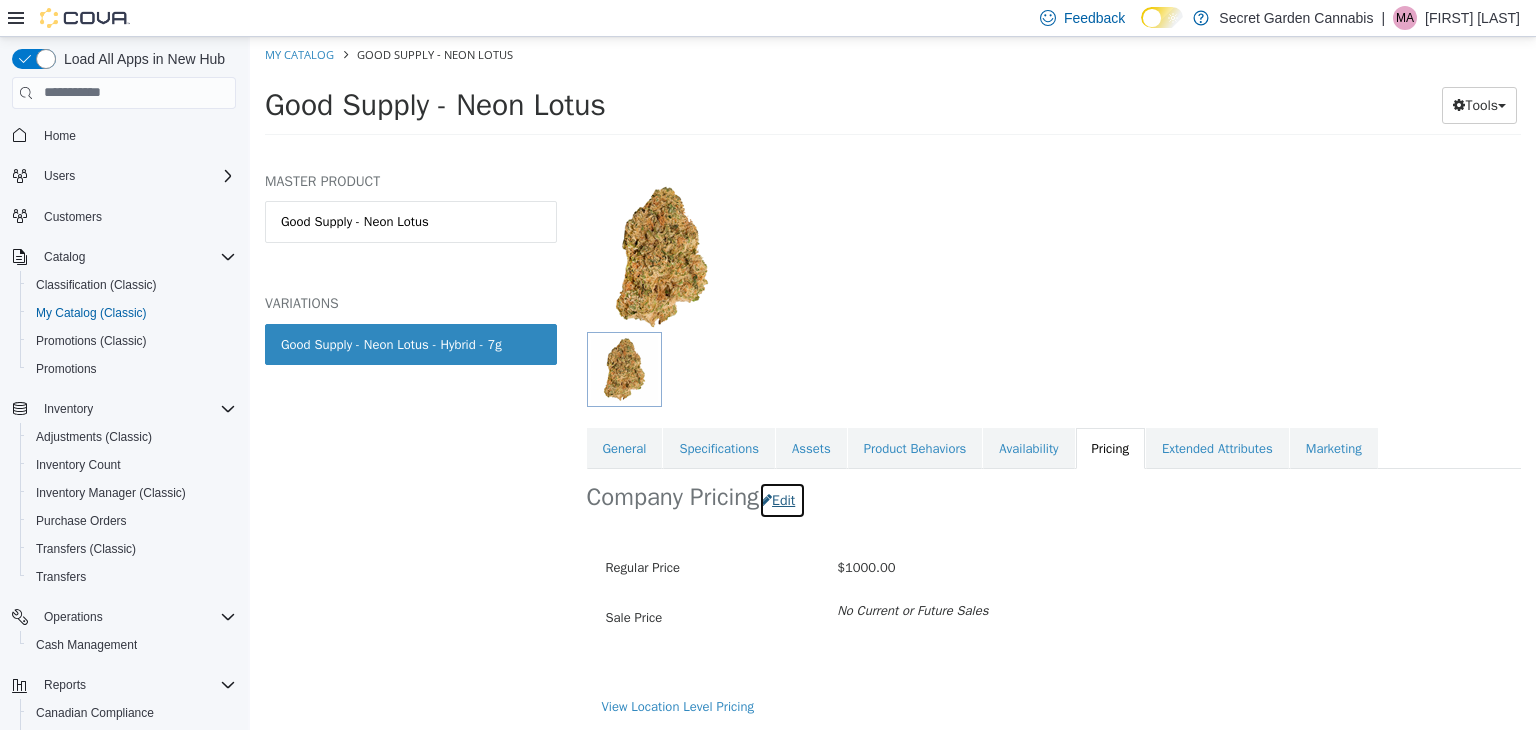 click on "Edit" at bounding box center (782, 499) 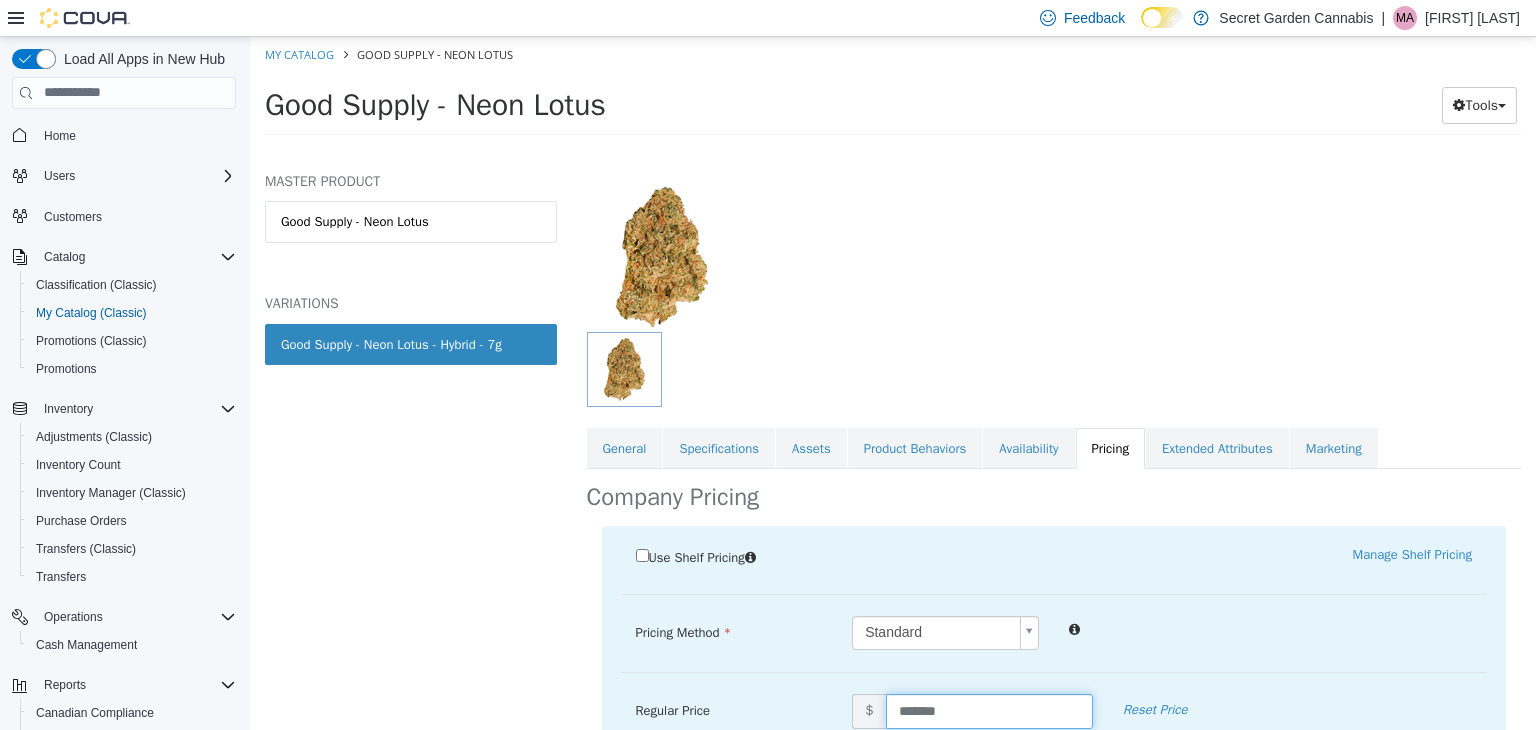 click on "*******" at bounding box center (989, 710) 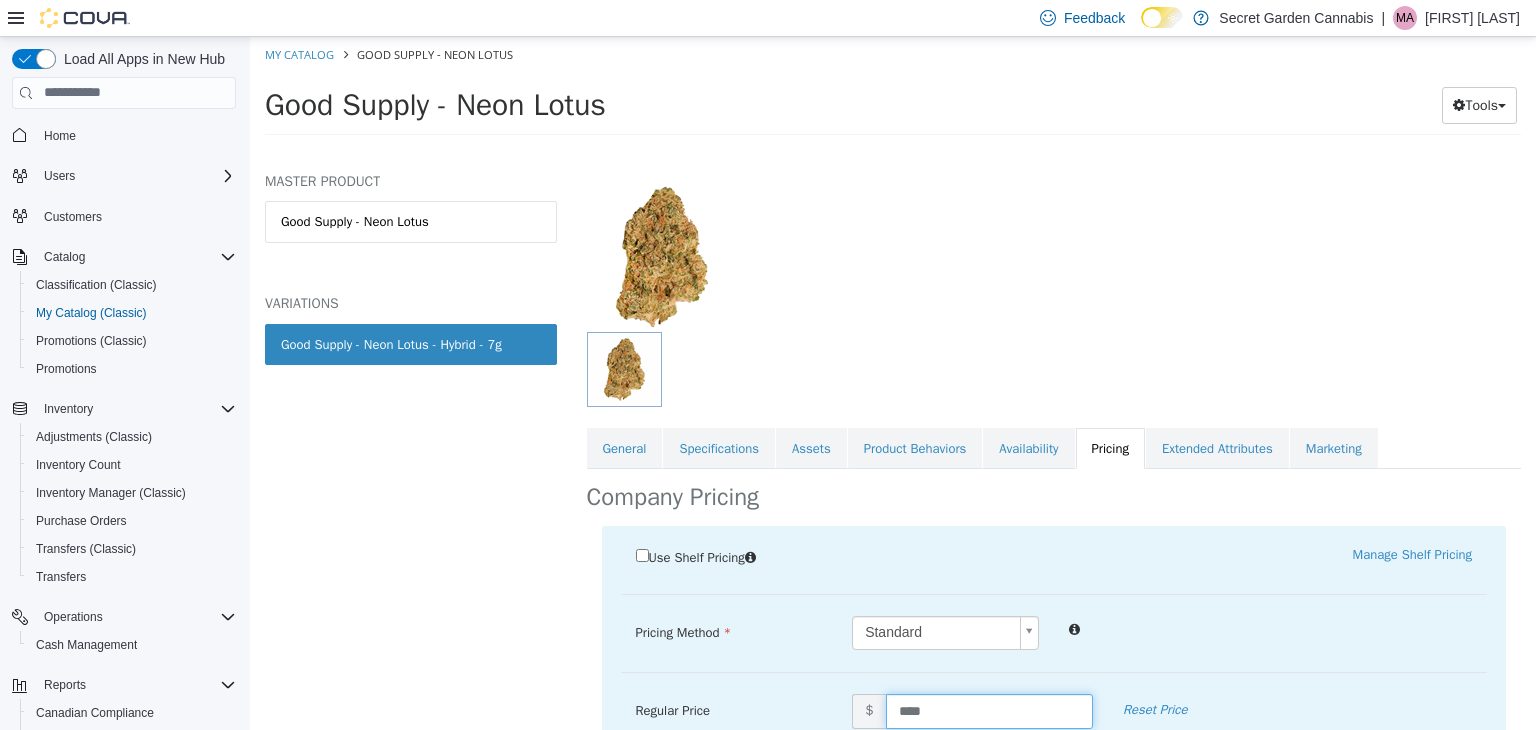 type on "*****" 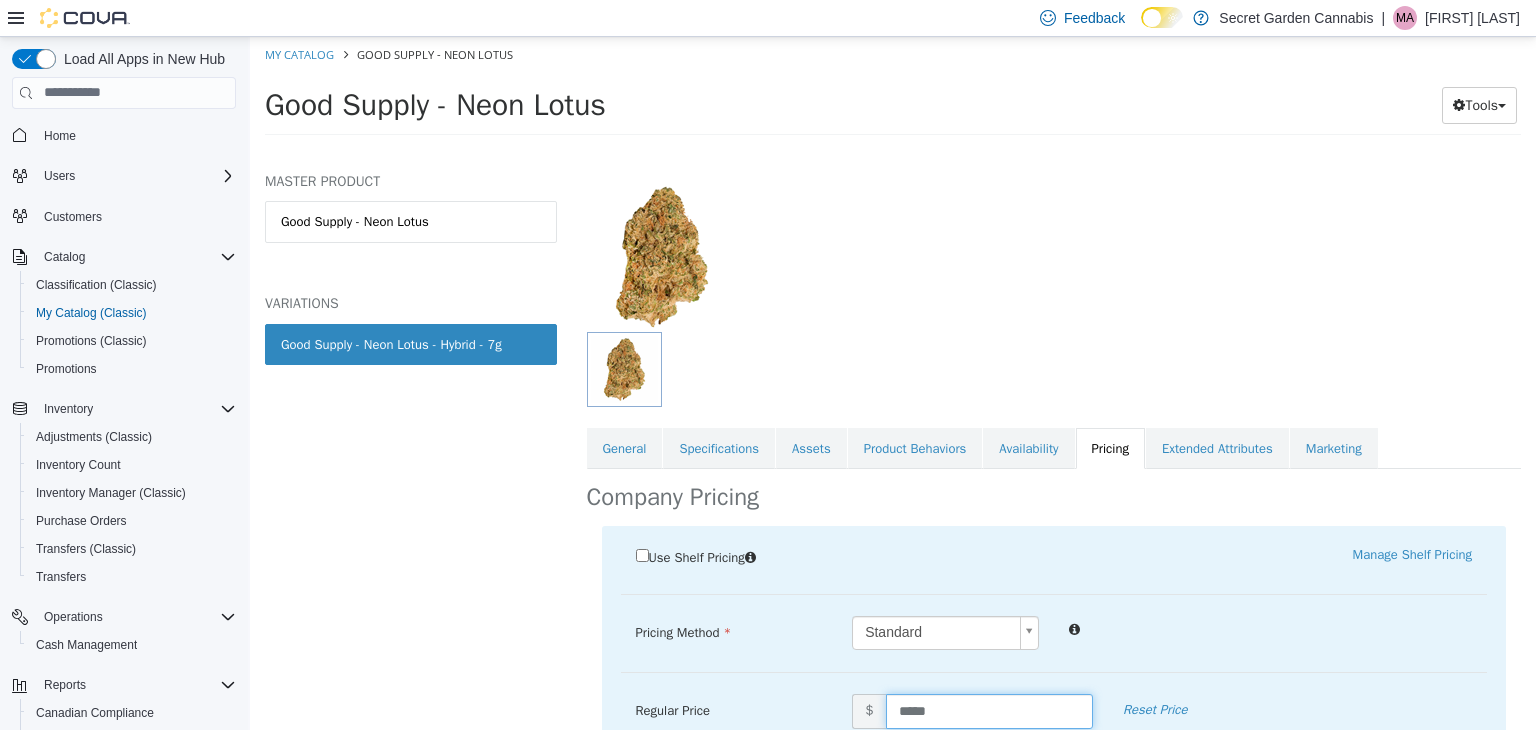 scroll, scrollTop: 321, scrollLeft: 0, axis: vertical 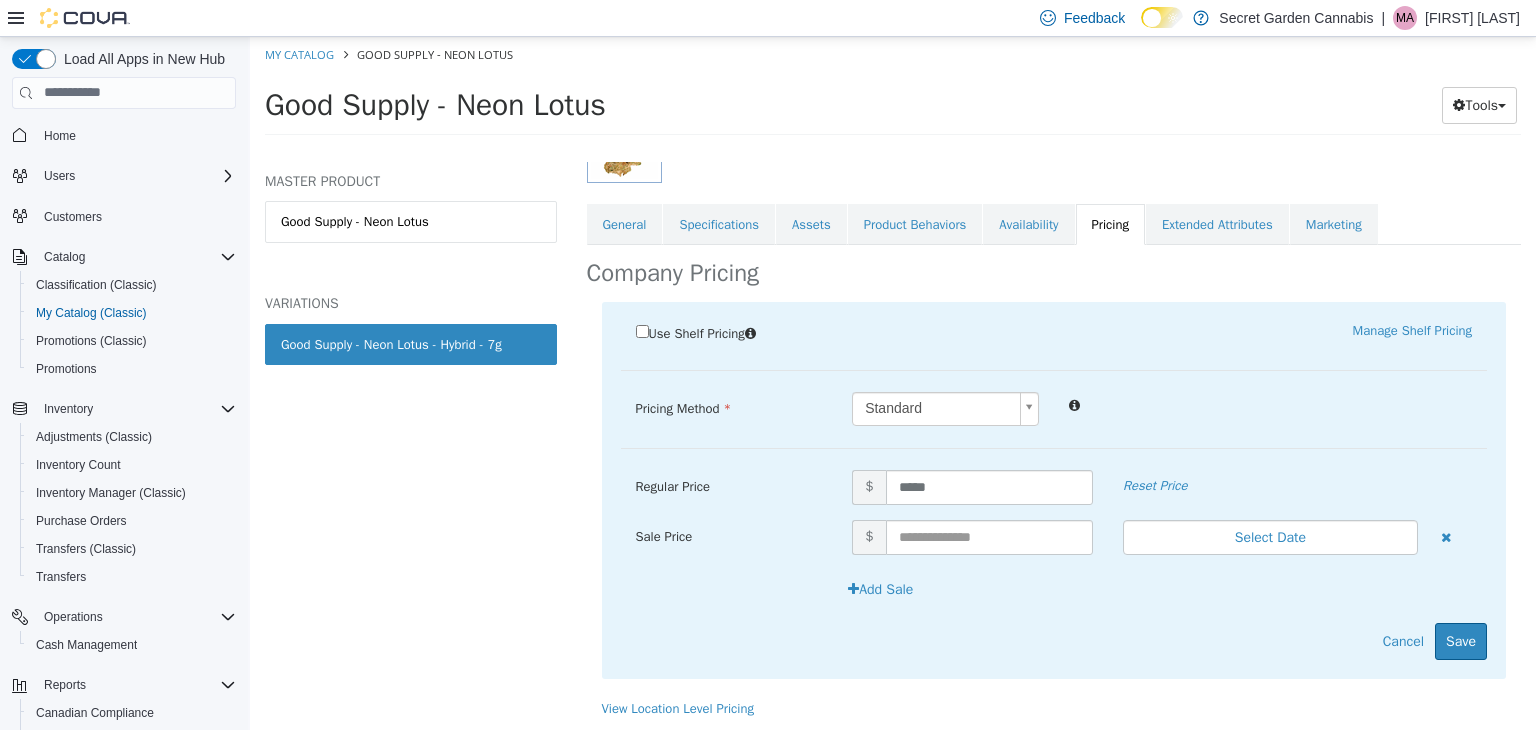 click on "Use Shelf Pricing    Manage Shelf Pricing Shelf Price     Select a Shelf Price                             Shelf Price is required Pricing Method     Standard                             * Regular Price $ ***** Reset Price Sale Price $ Select Date     (UTC-4) Toronto                                Add Sale Cancel Save" at bounding box center (1054, 489) 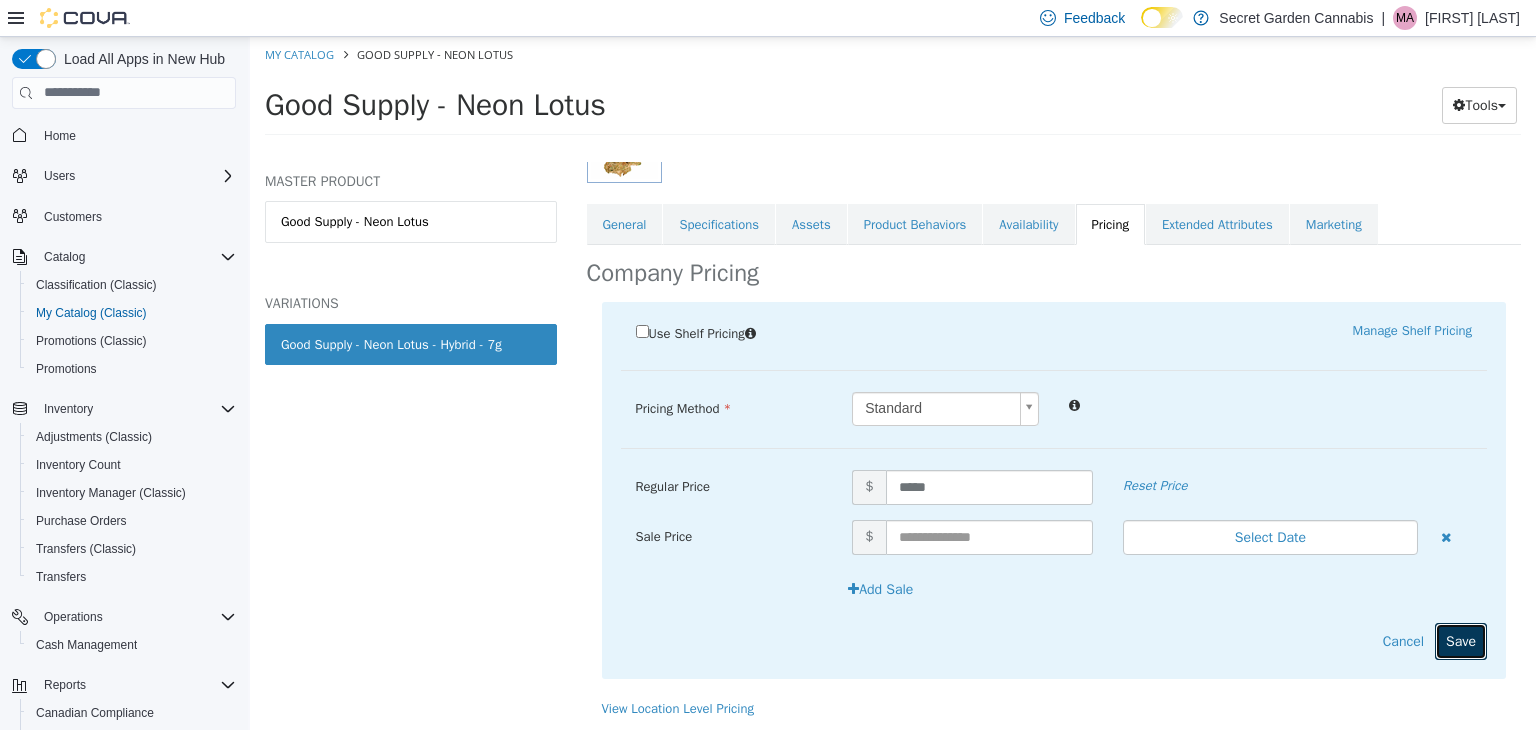 click on "Save" at bounding box center (1461, 640) 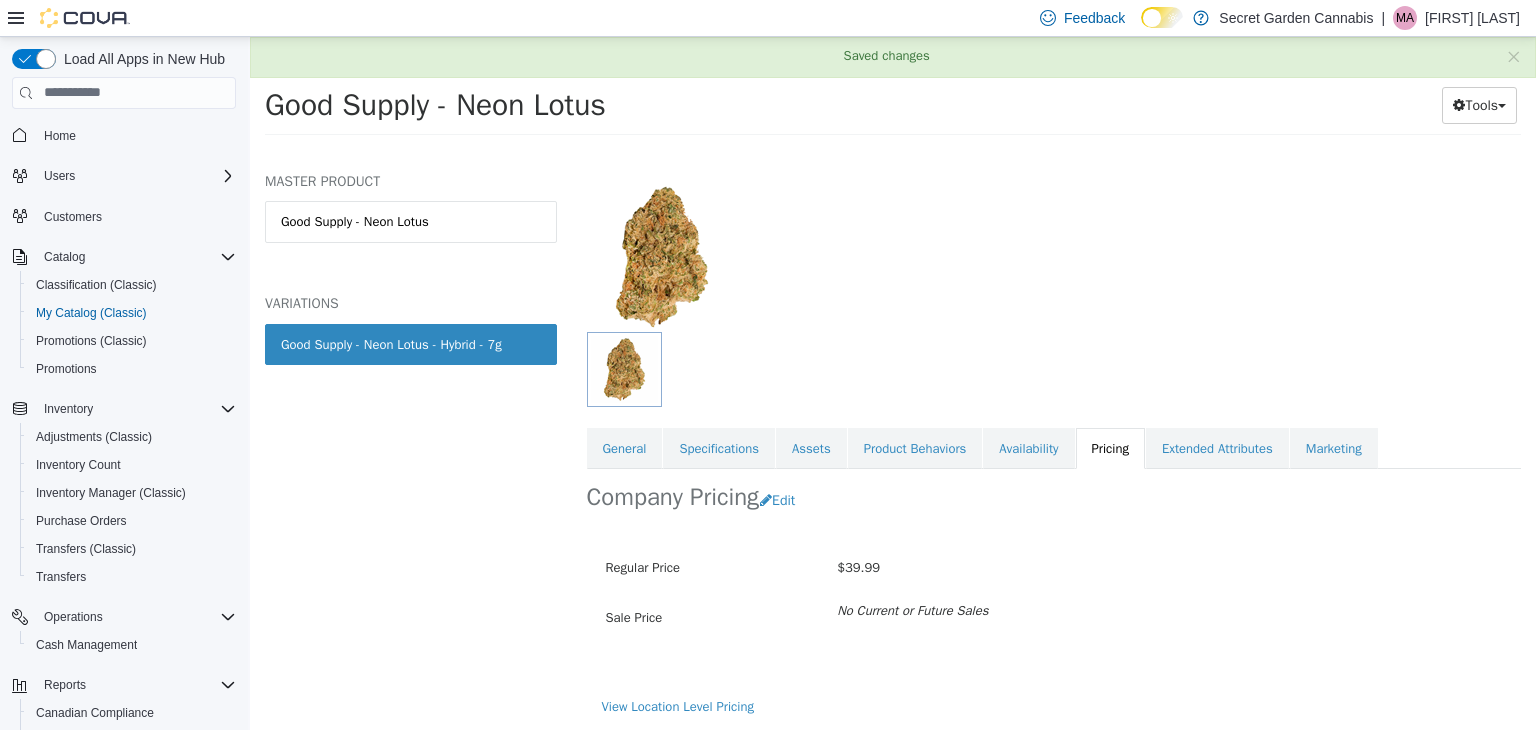 scroll, scrollTop: 97, scrollLeft: 0, axis: vertical 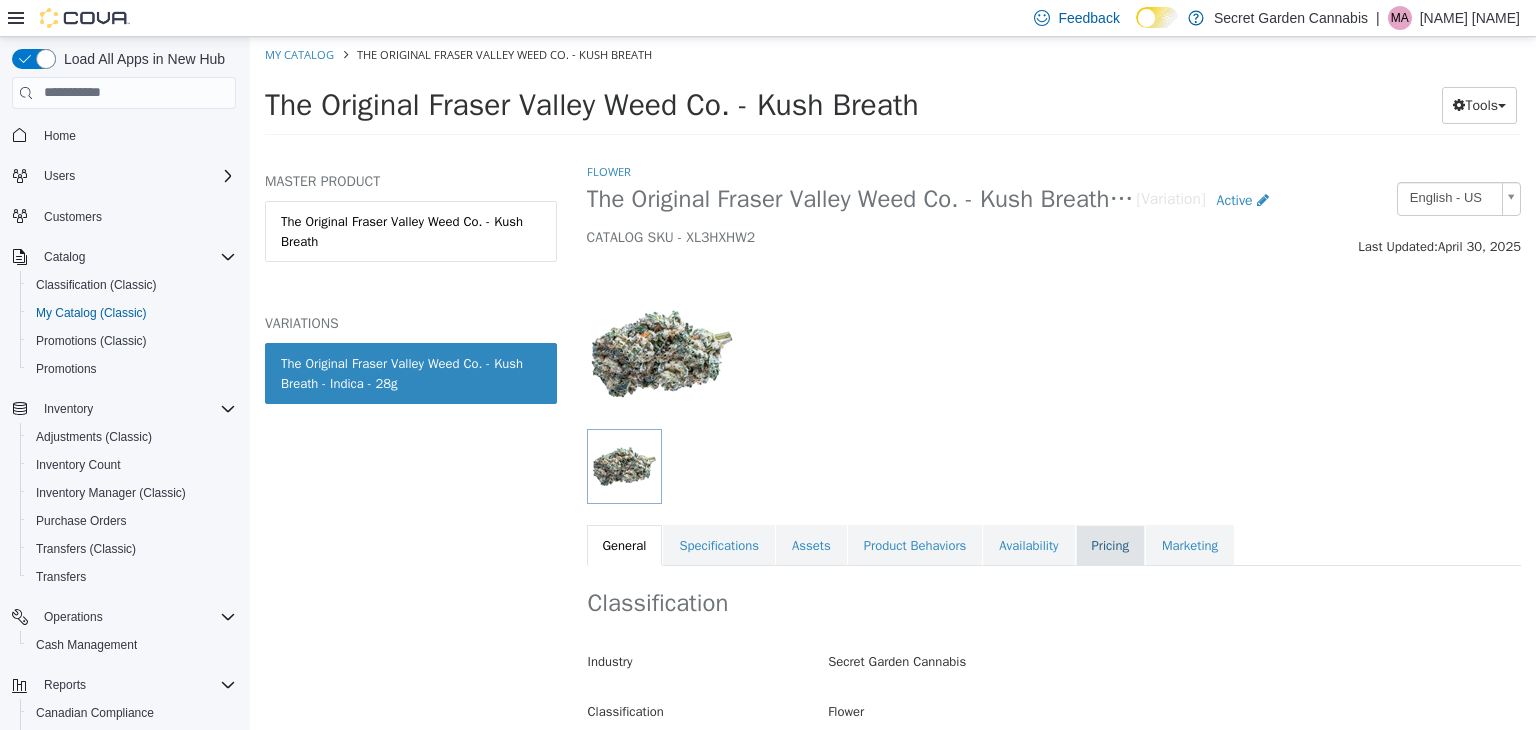 click on "Pricing" at bounding box center [1110, 545] 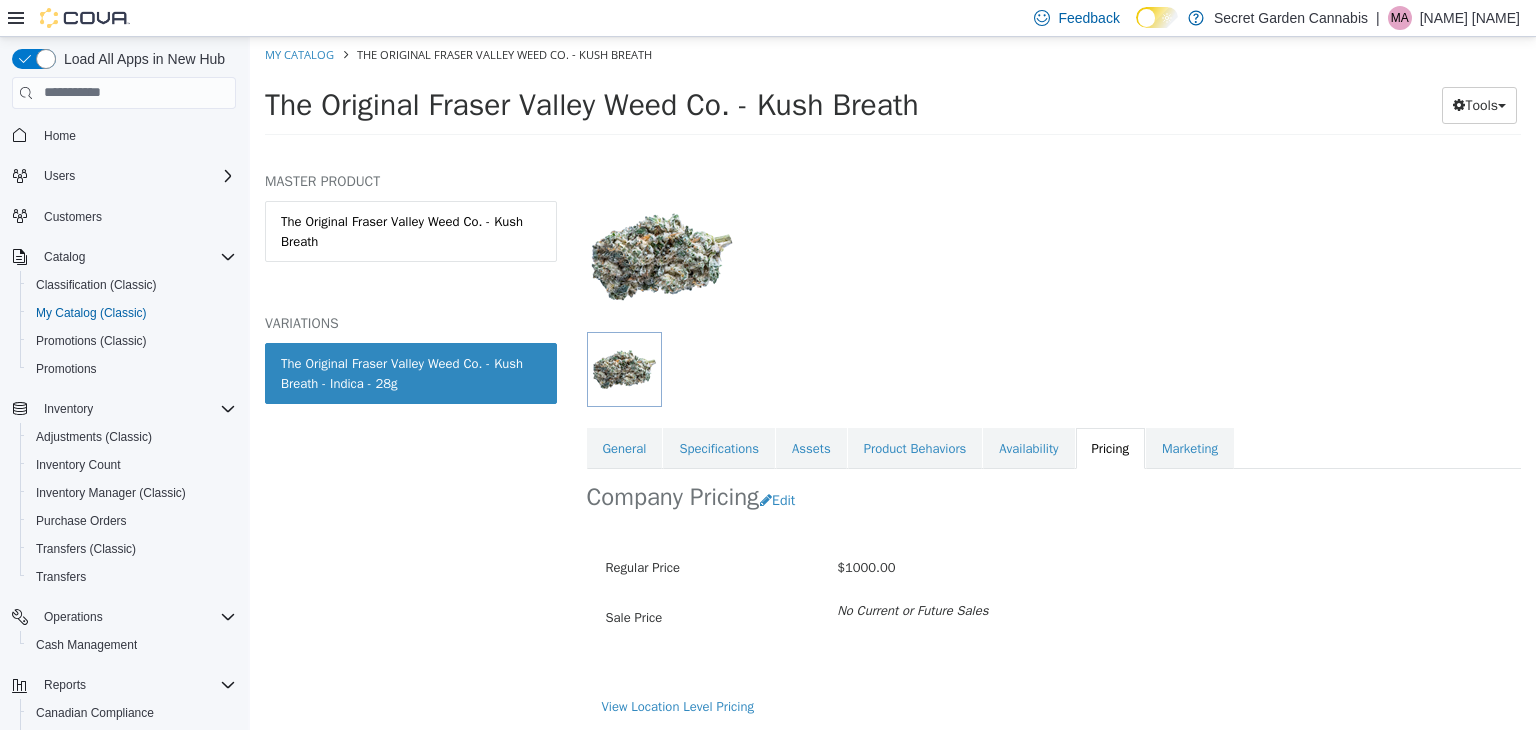 scroll, scrollTop: 97, scrollLeft: 0, axis: vertical 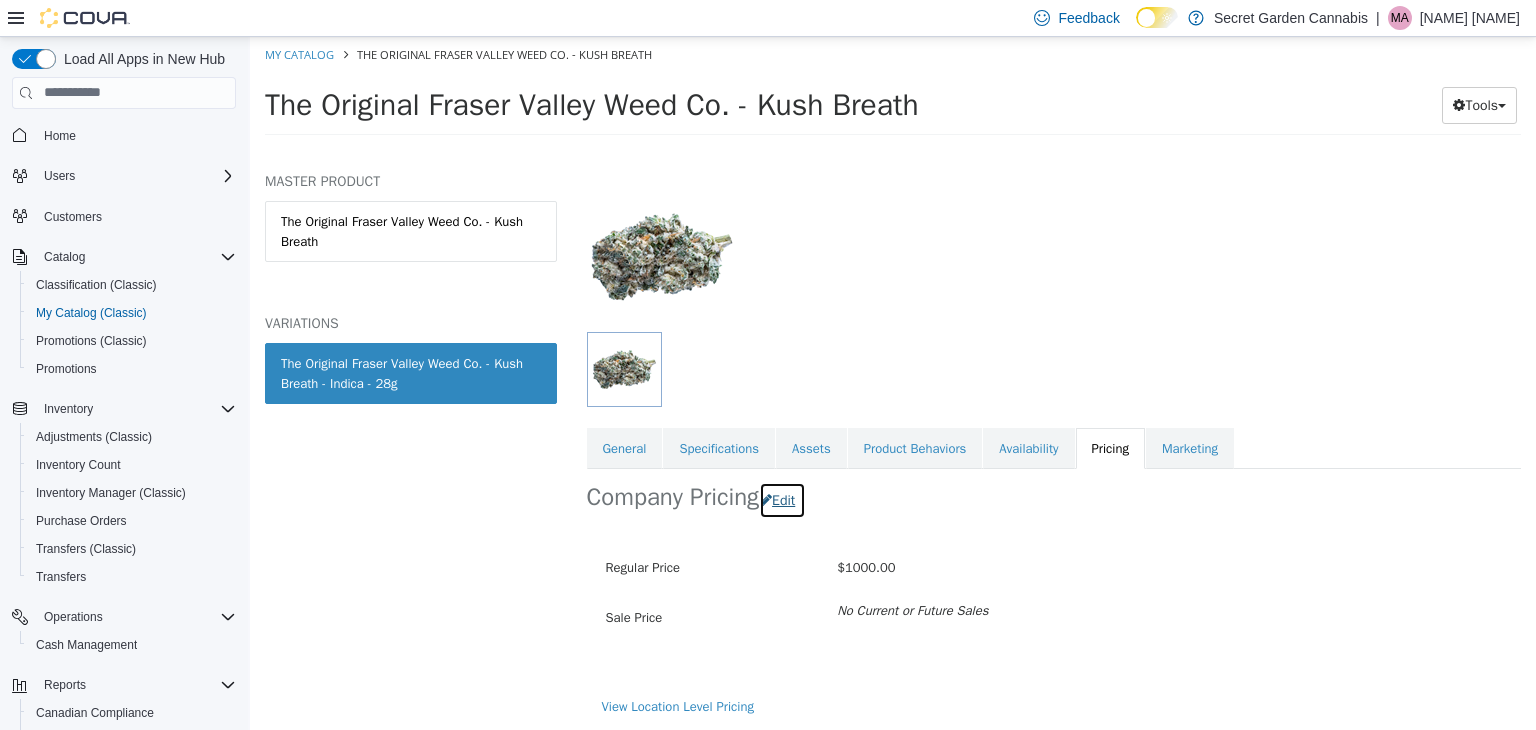 click on "Edit" at bounding box center (782, 499) 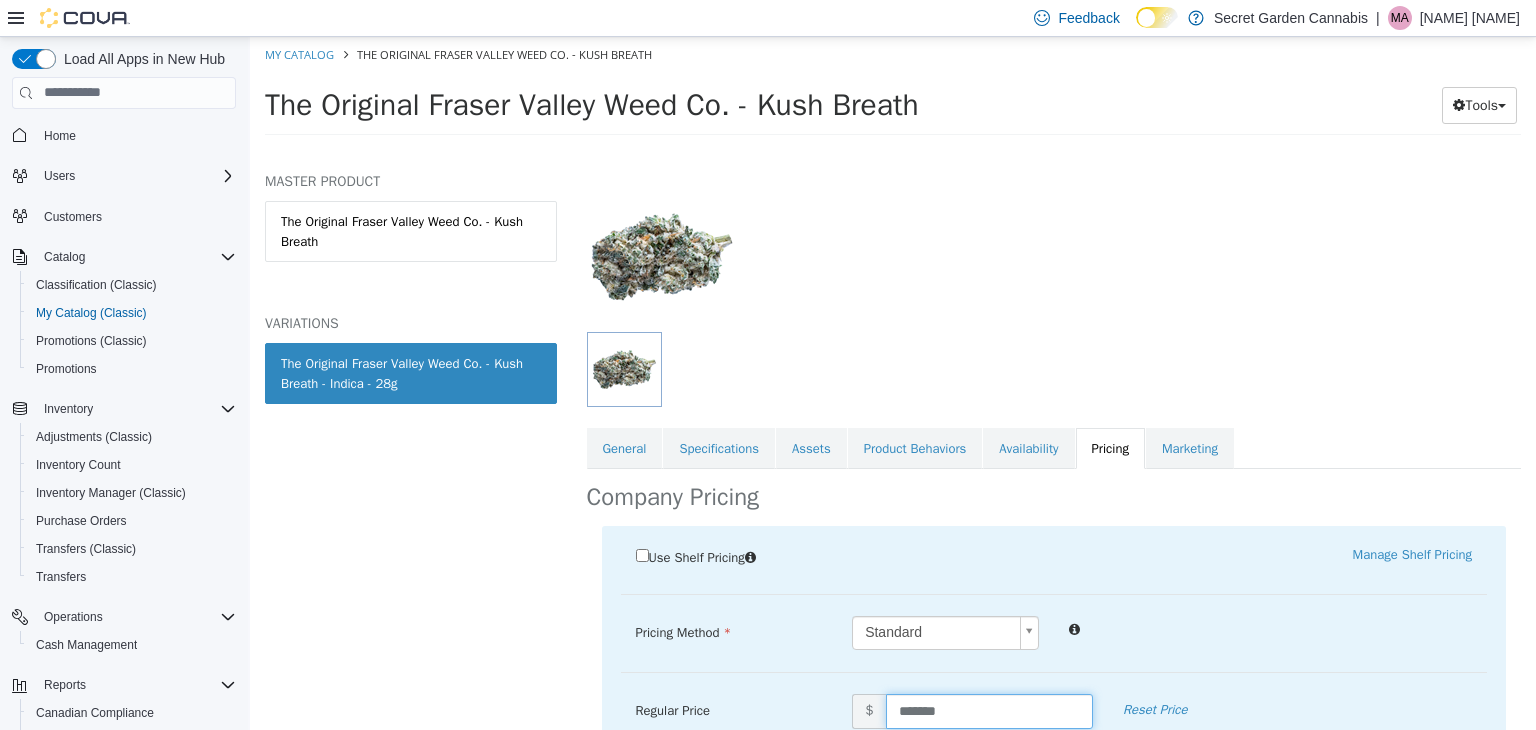 click on "*******" at bounding box center (989, 710) 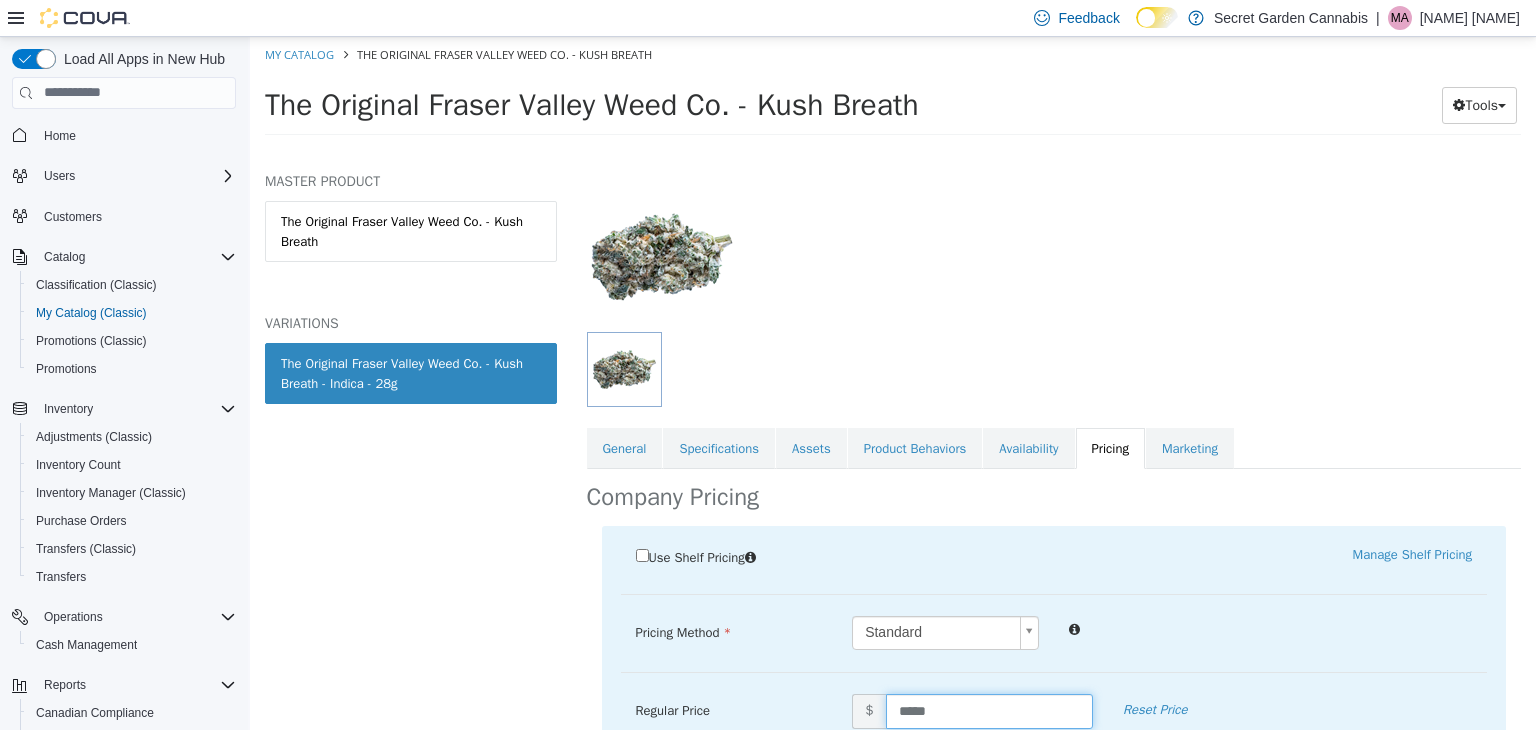 type on "******" 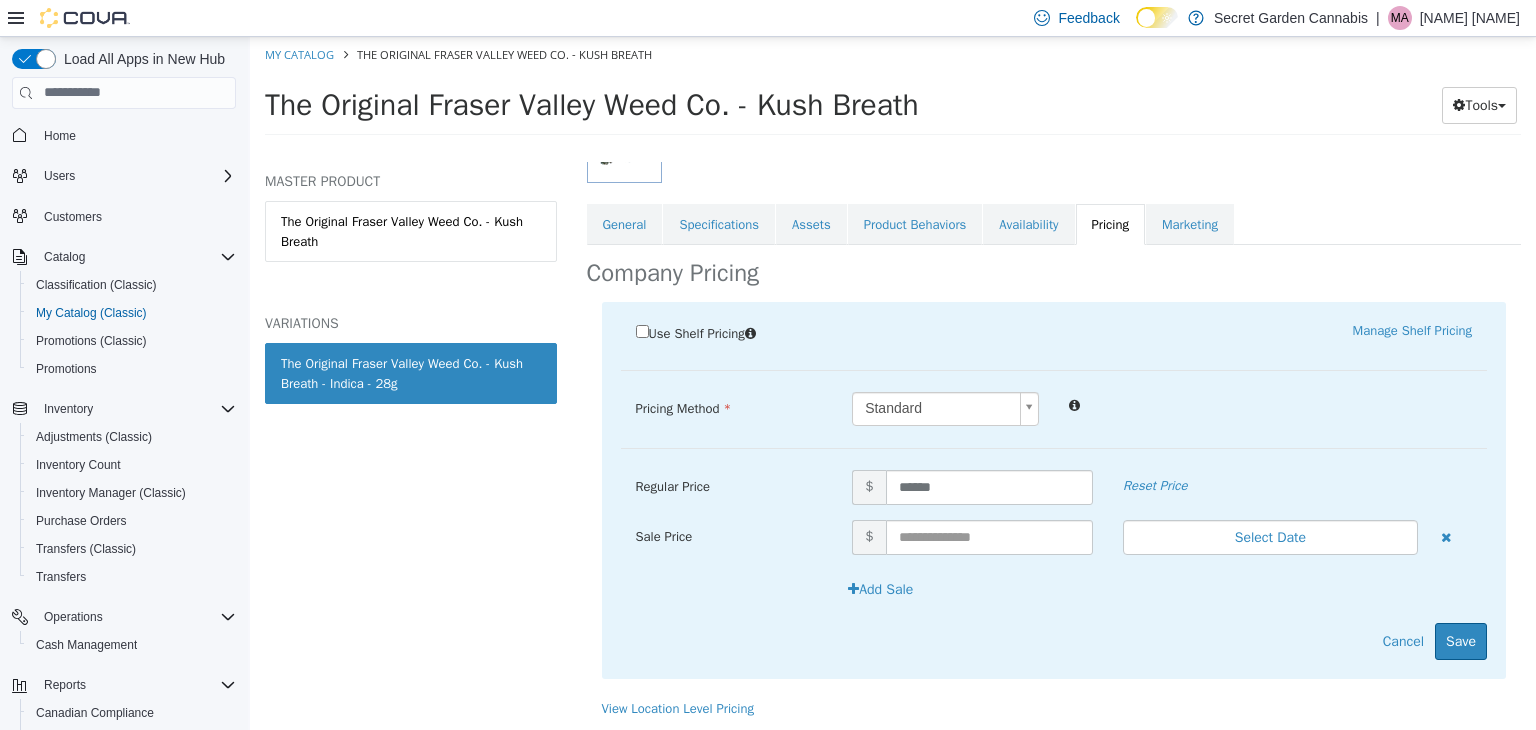 scroll, scrollTop: 320, scrollLeft: 0, axis: vertical 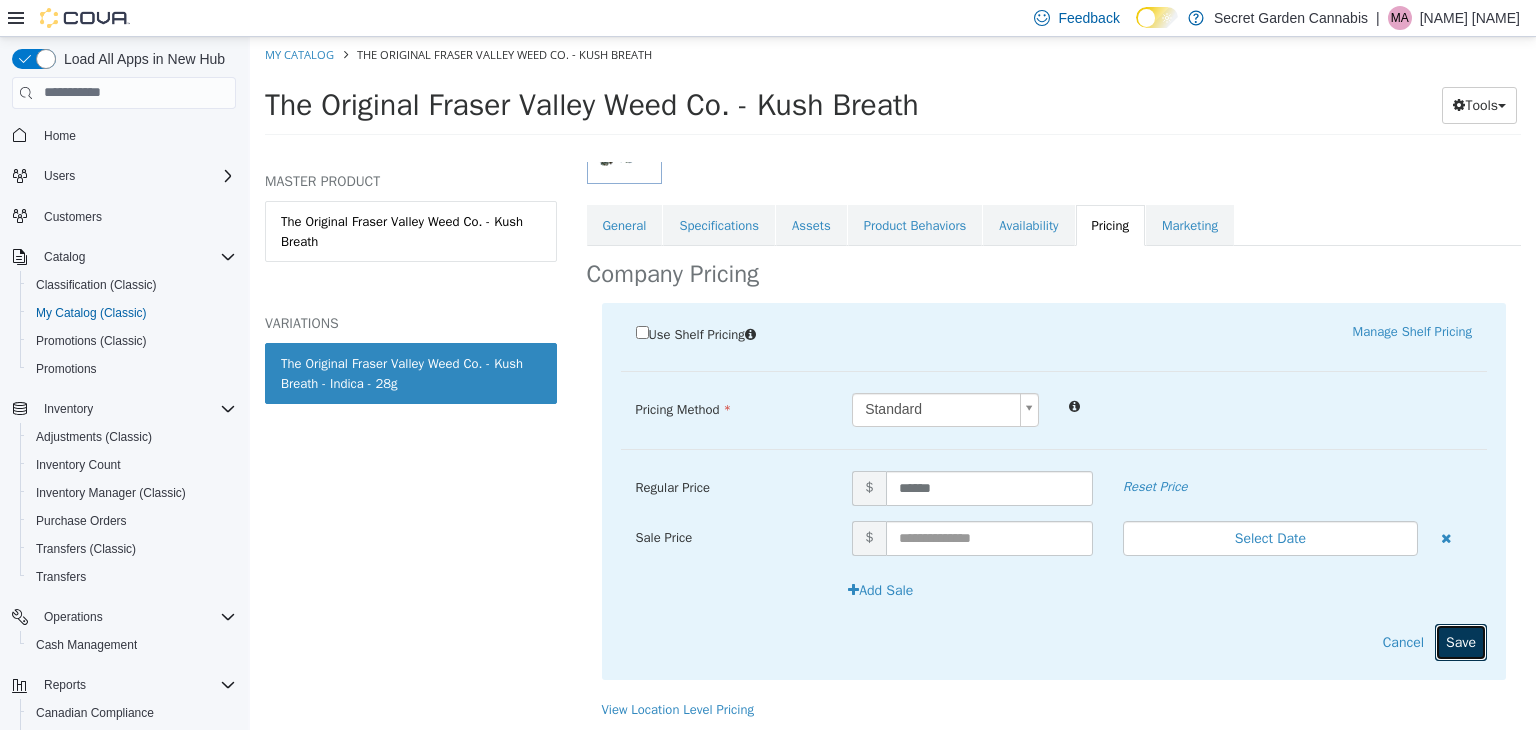 click on "Save" at bounding box center (1461, 641) 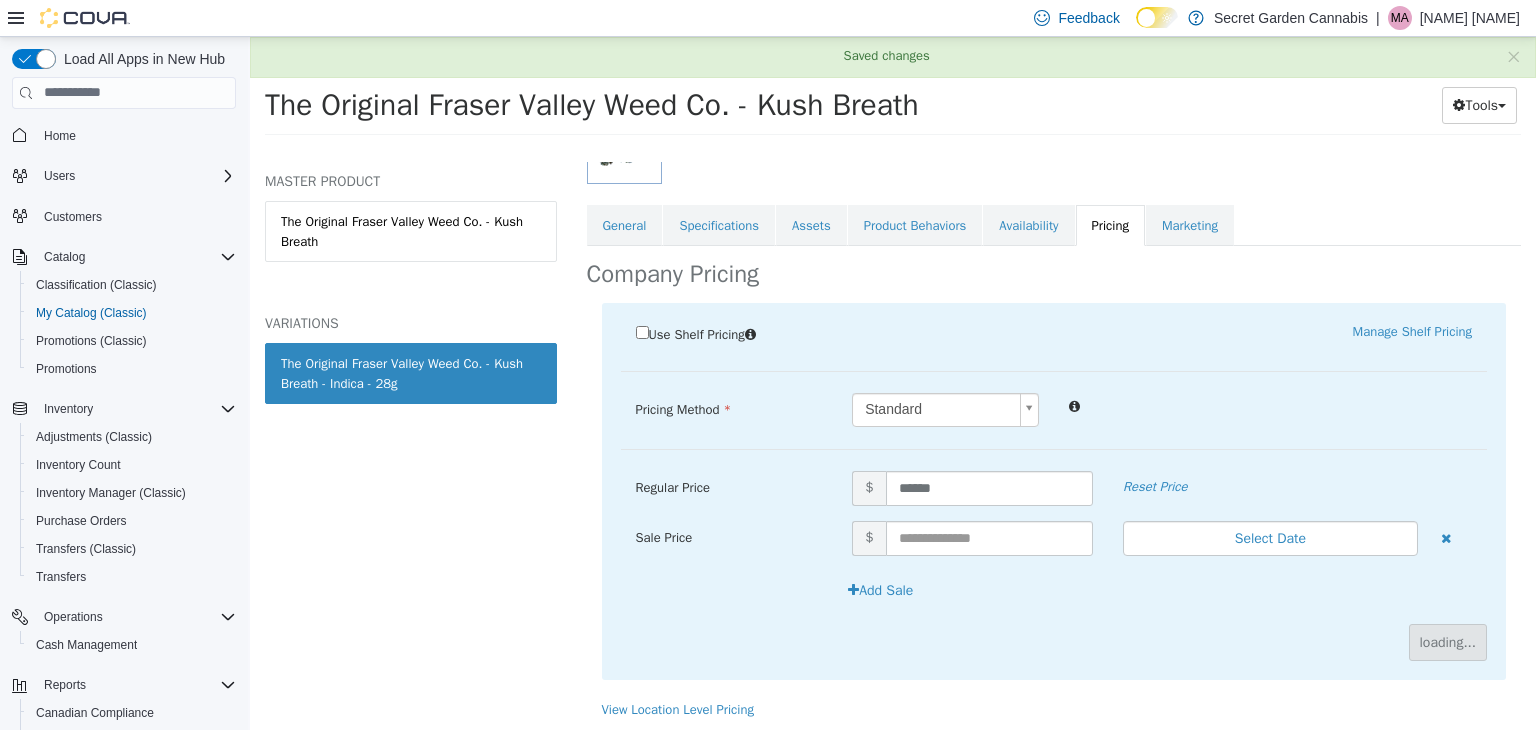 scroll, scrollTop: 97, scrollLeft: 0, axis: vertical 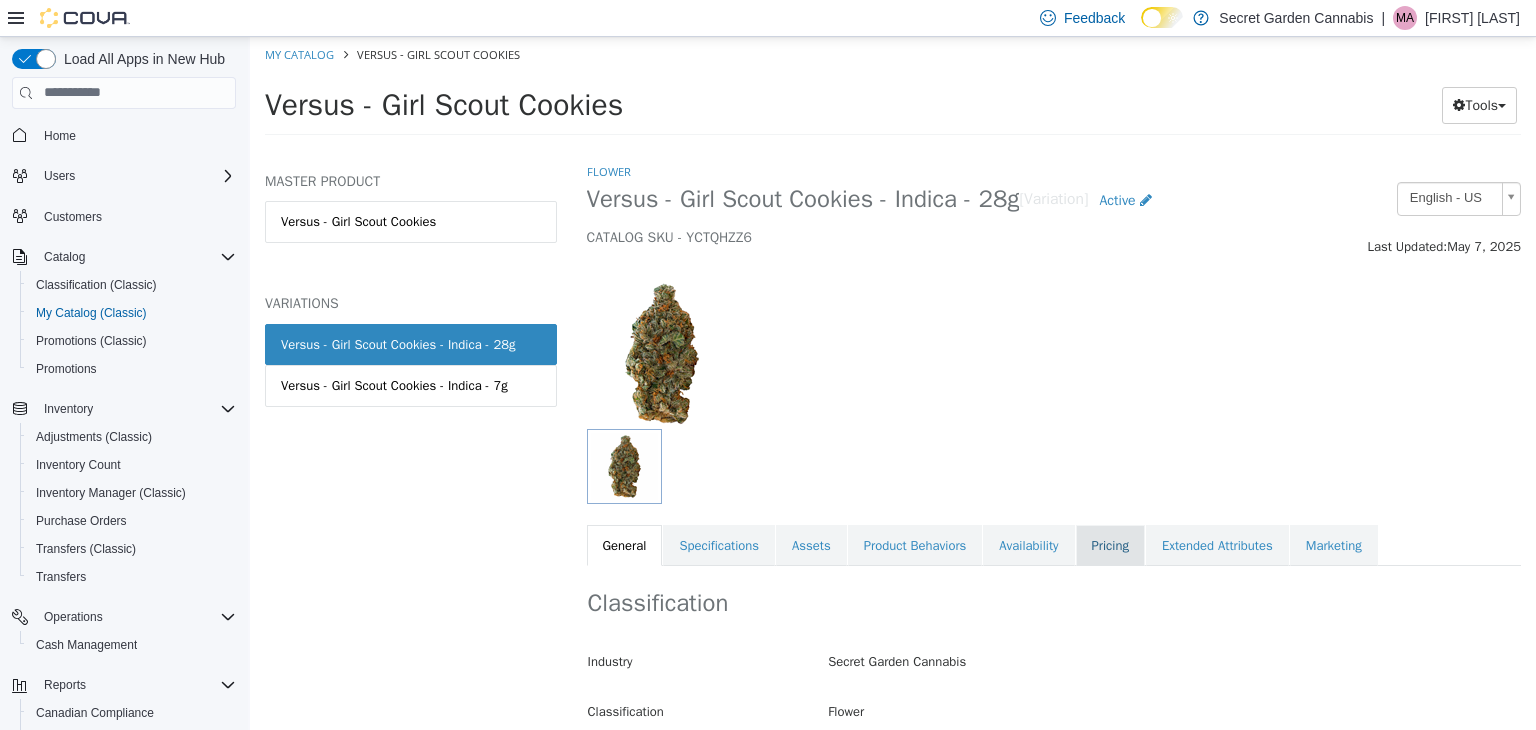click on "Pricing" at bounding box center [1110, 545] 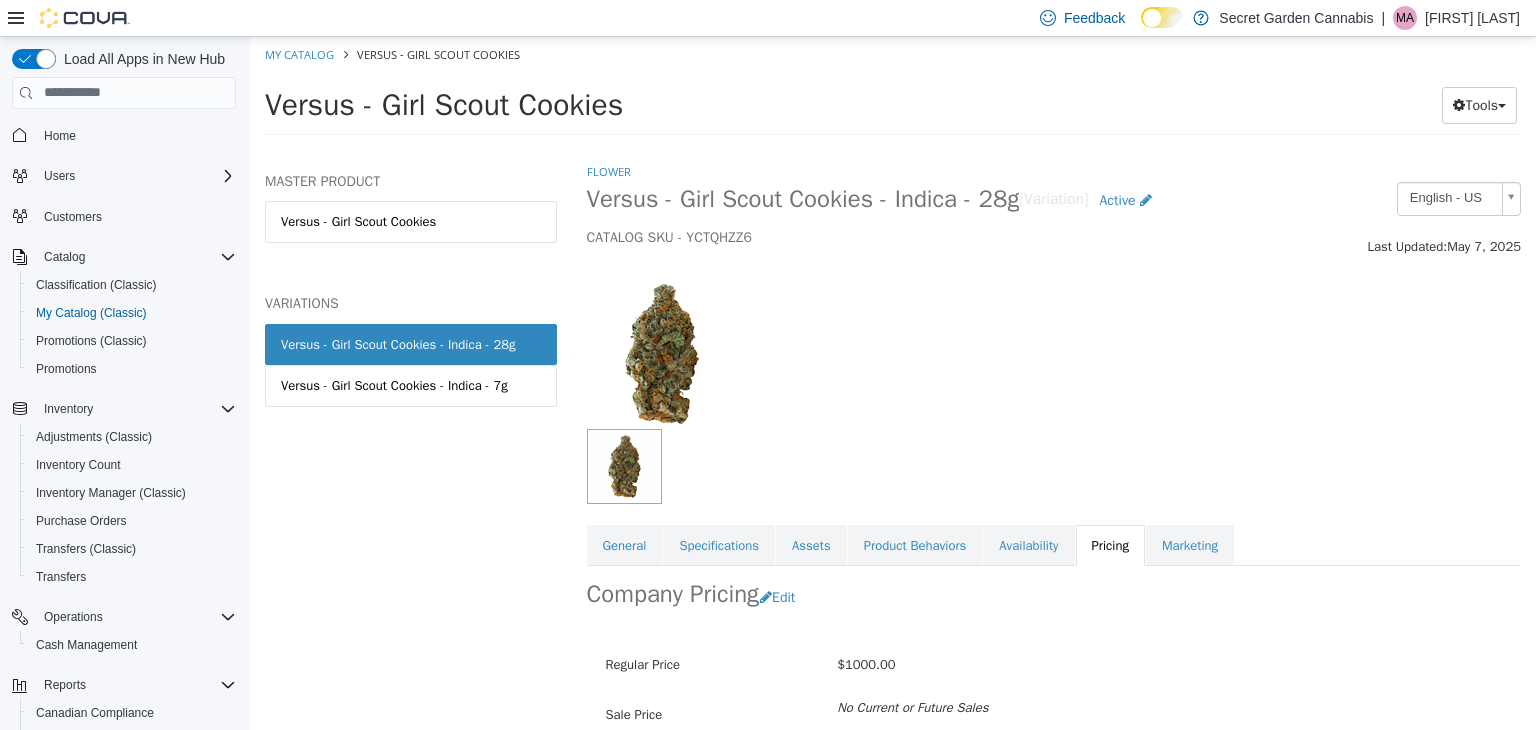 scroll, scrollTop: 97, scrollLeft: 0, axis: vertical 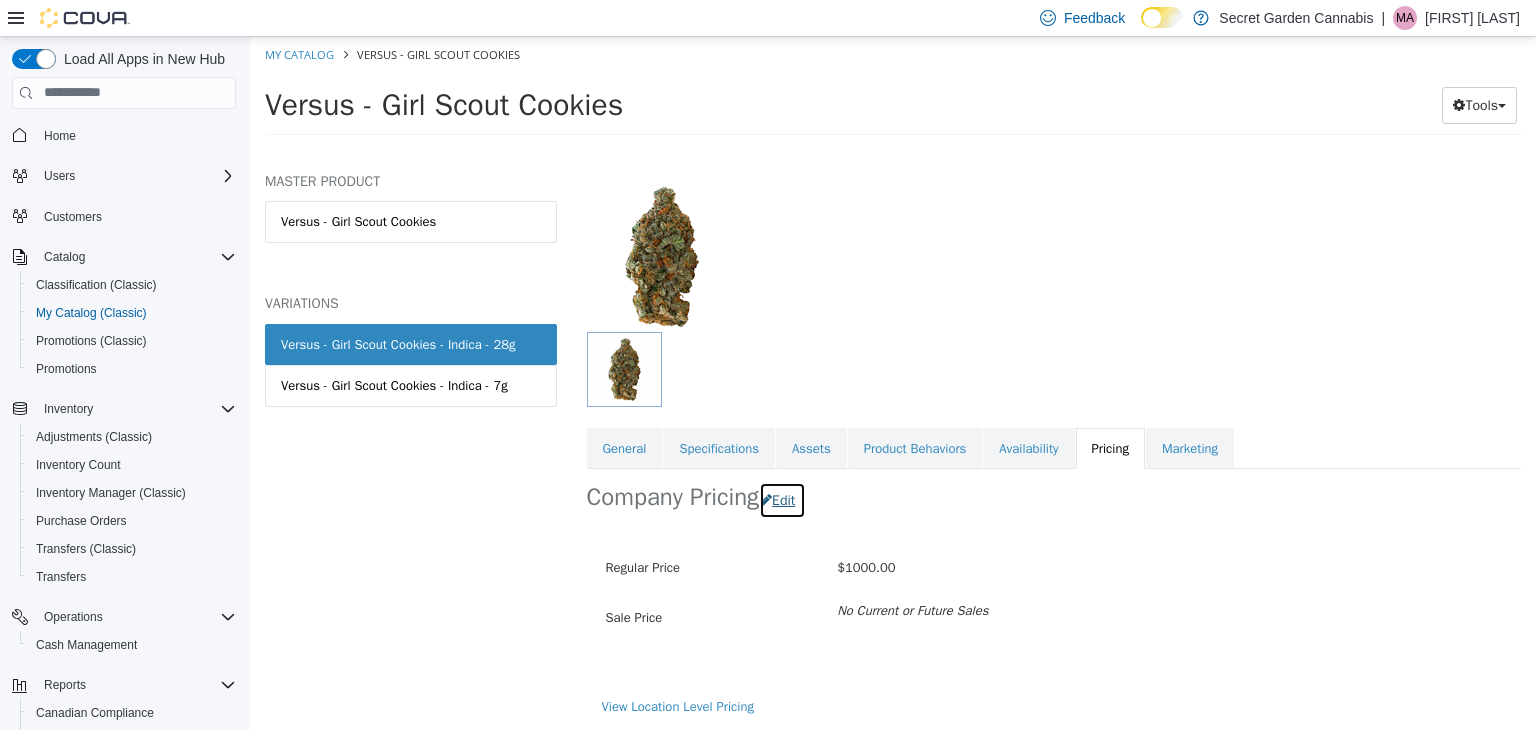 click on "Edit" at bounding box center [782, 499] 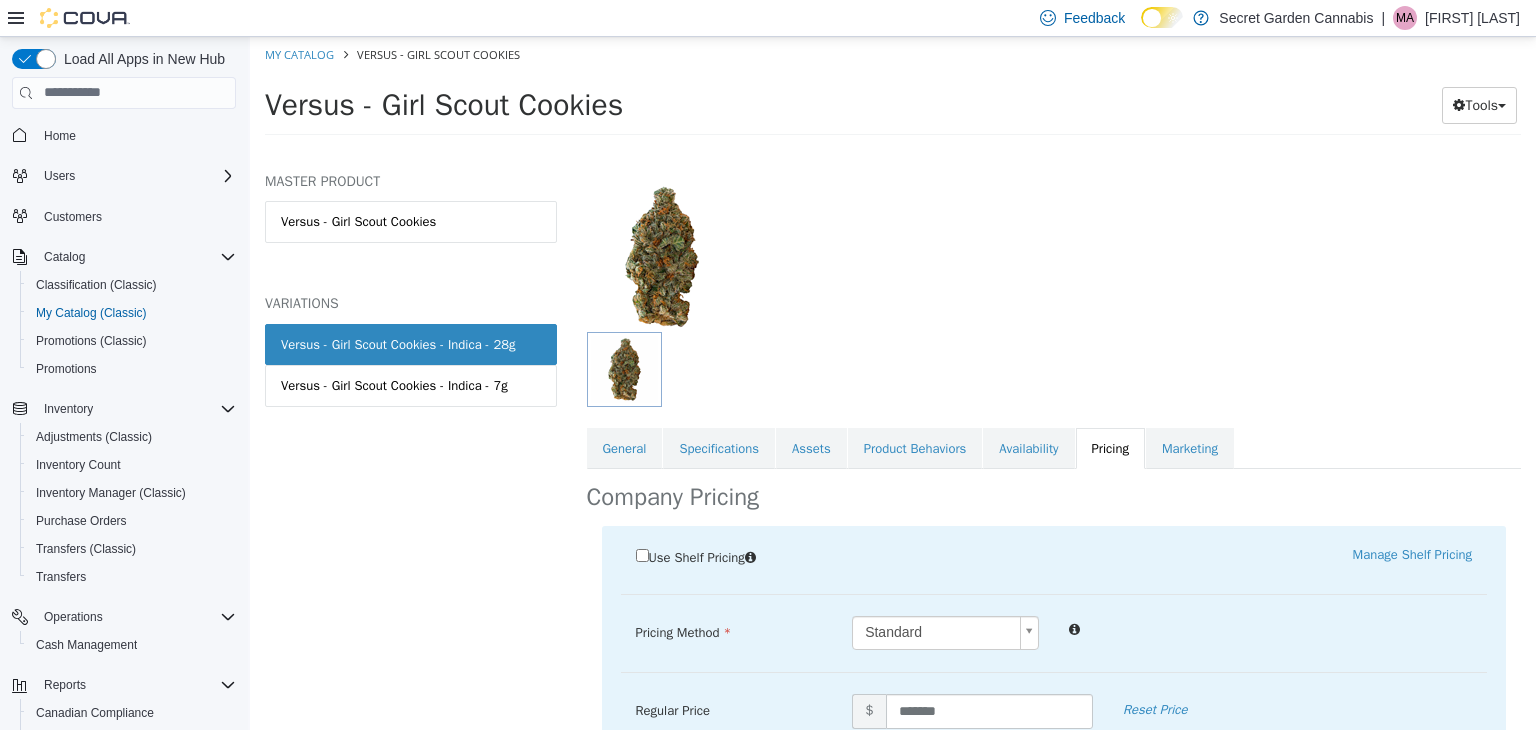 scroll, scrollTop: 321, scrollLeft: 0, axis: vertical 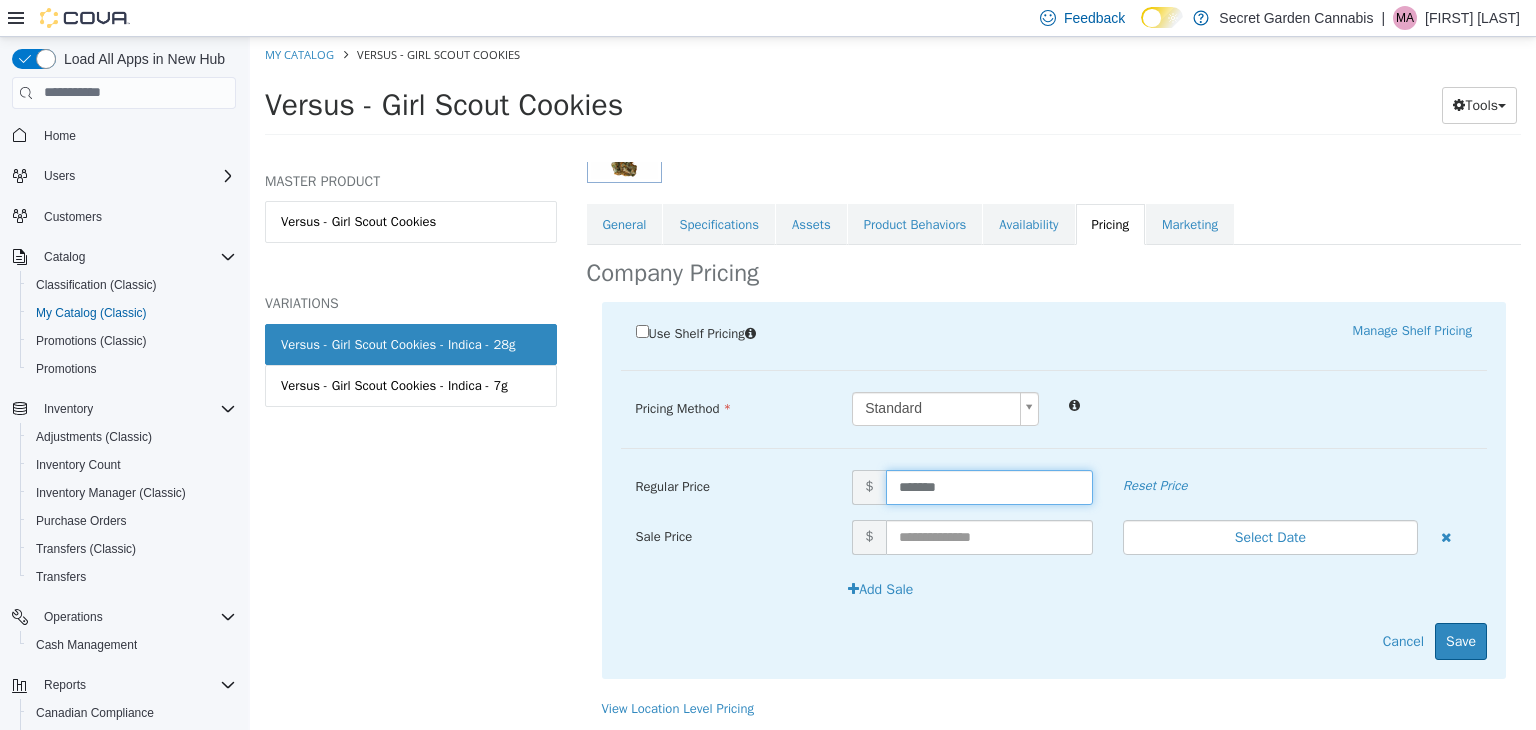 click on "*******" at bounding box center (989, 486) 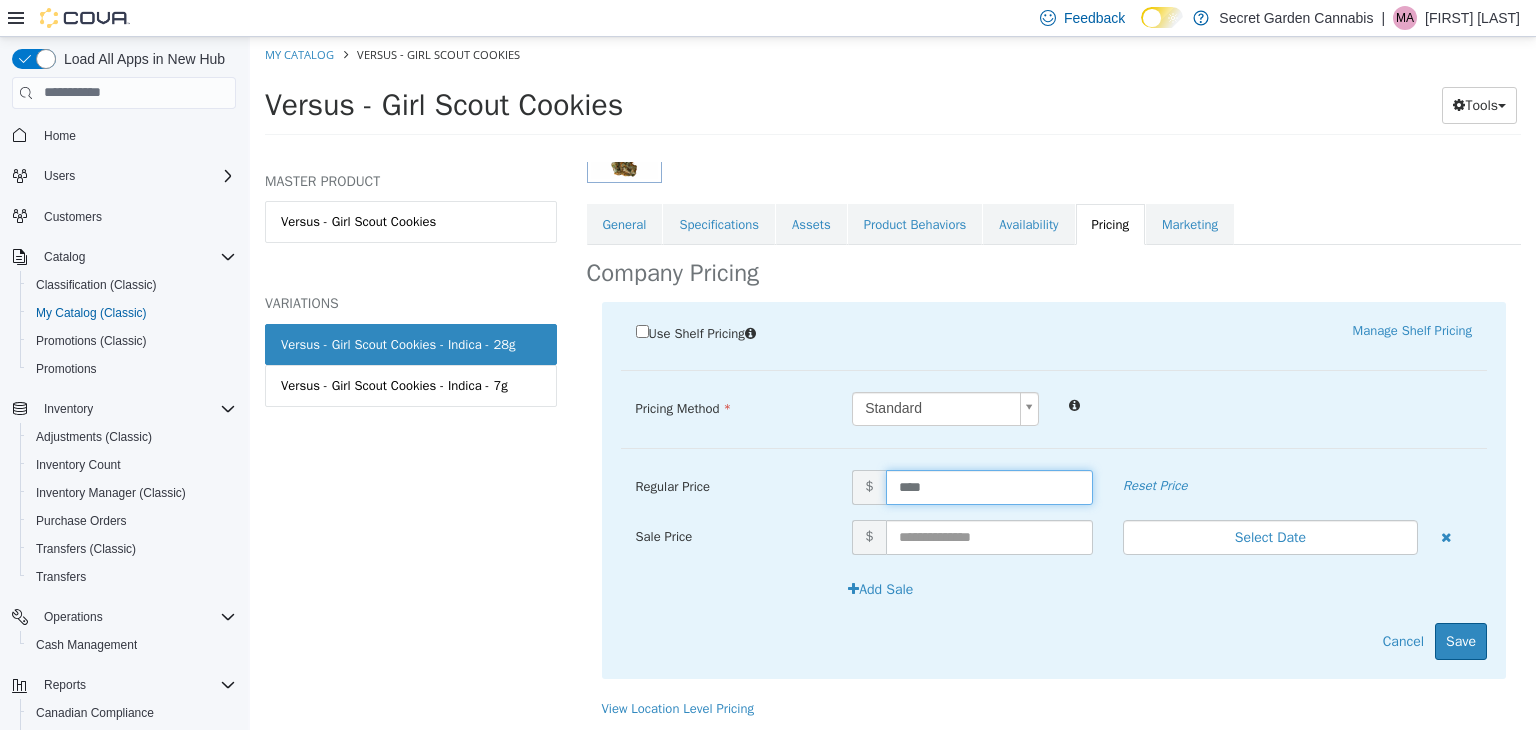 type on "*****" 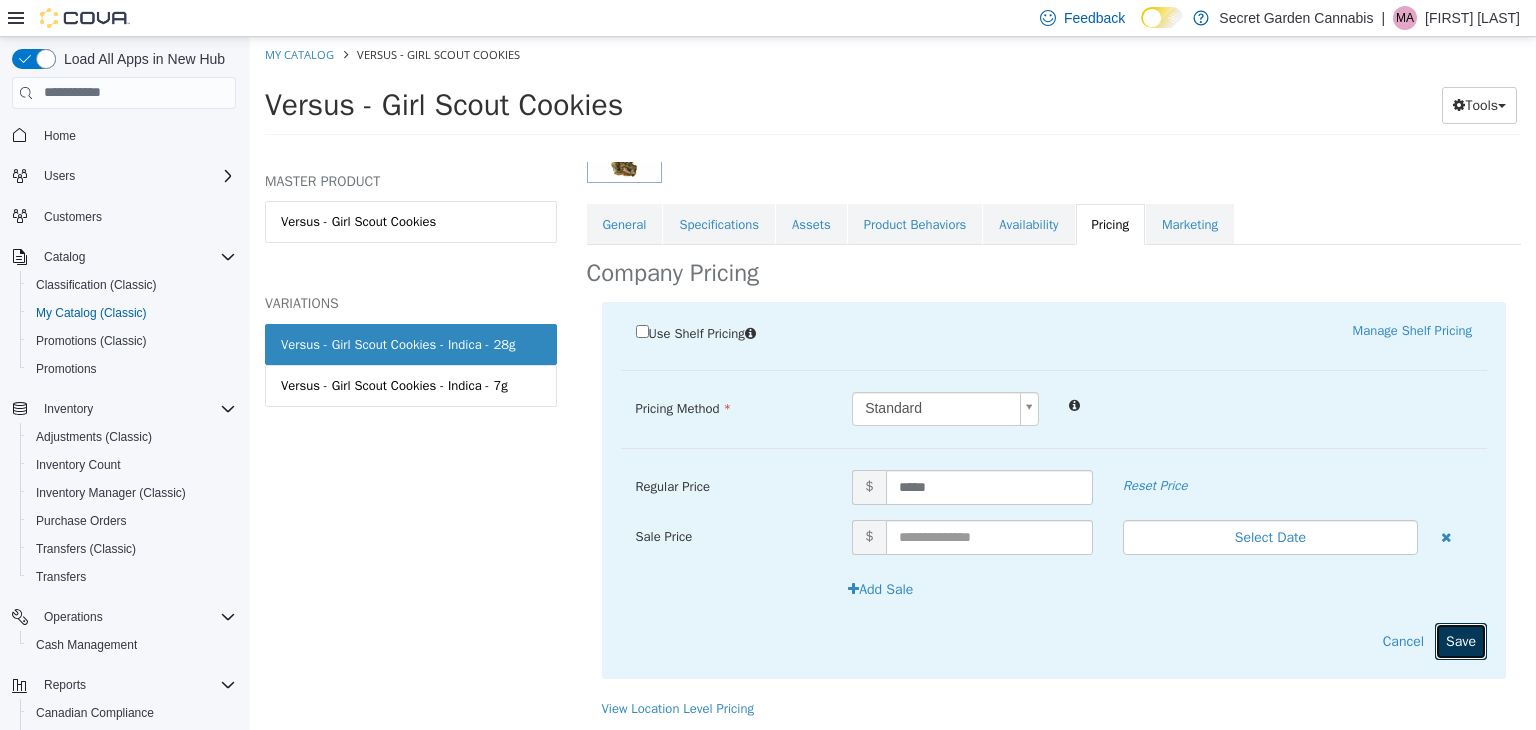 click on "Save" at bounding box center [1461, 640] 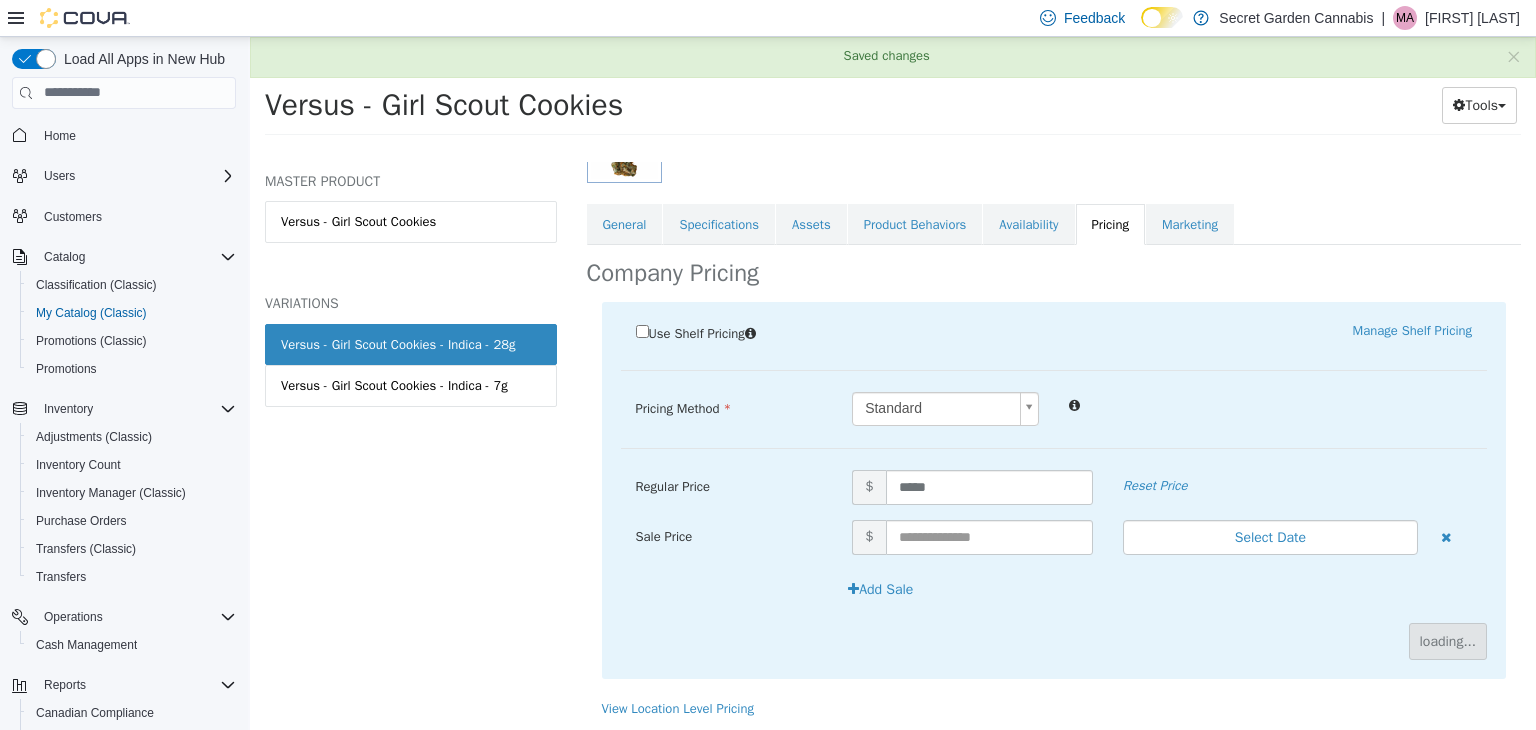 scroll, scrollTop: 97, scrollLeft: 0, axis: vertical 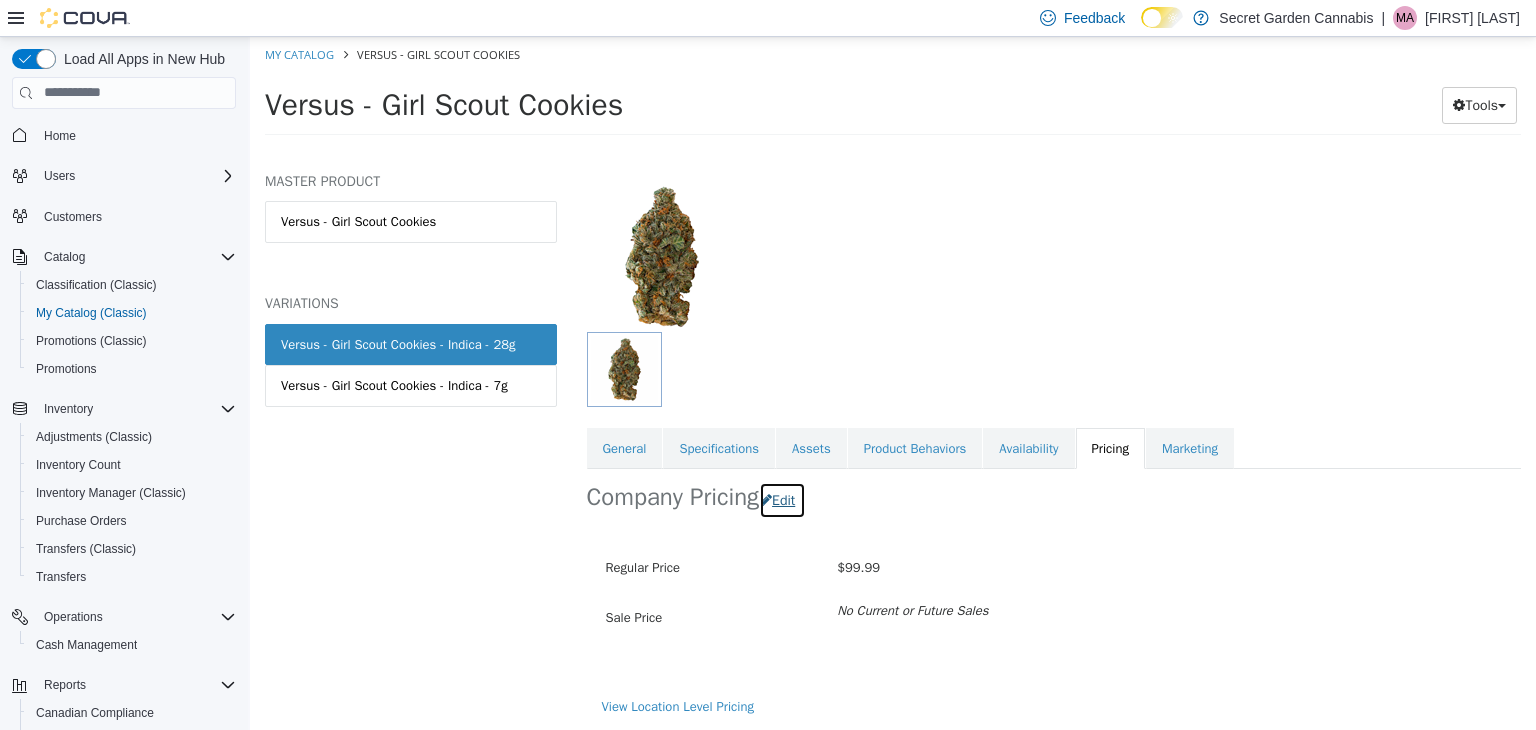 click on "Edit" at bounding box center [782, 499] 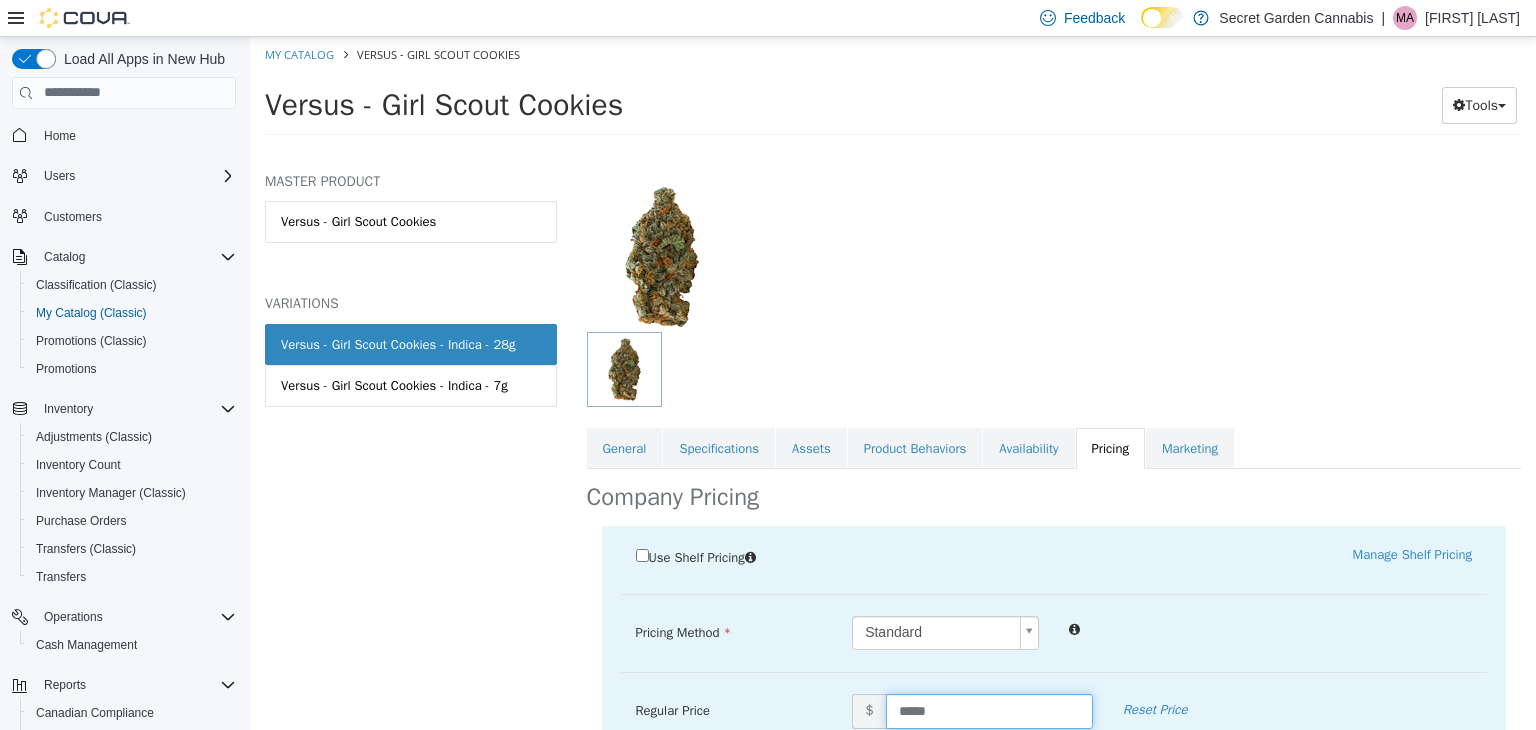 click on "*****" at bounding box center (989, 710) 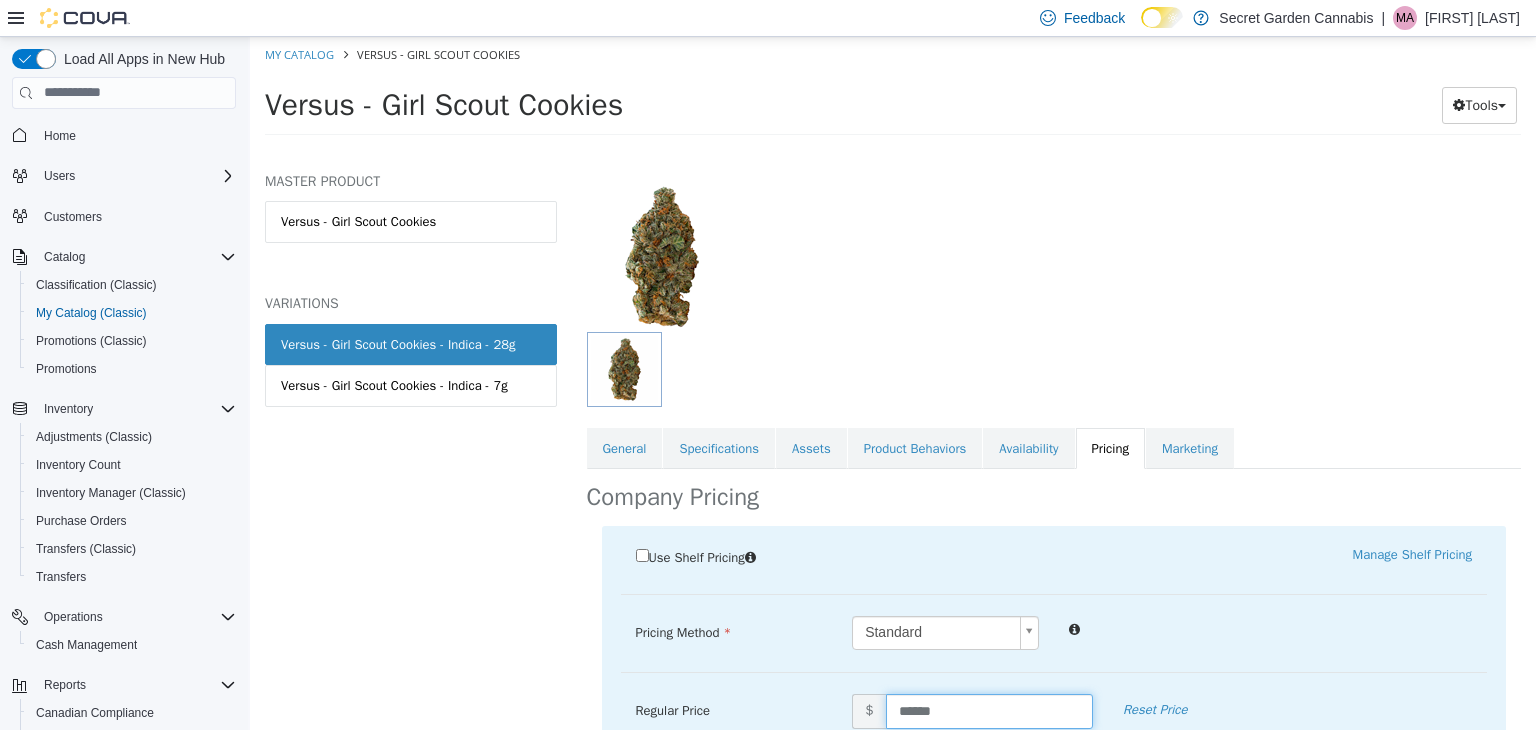 scroll, scrollTop: 321, scrollLeft: 0, axis: vertical 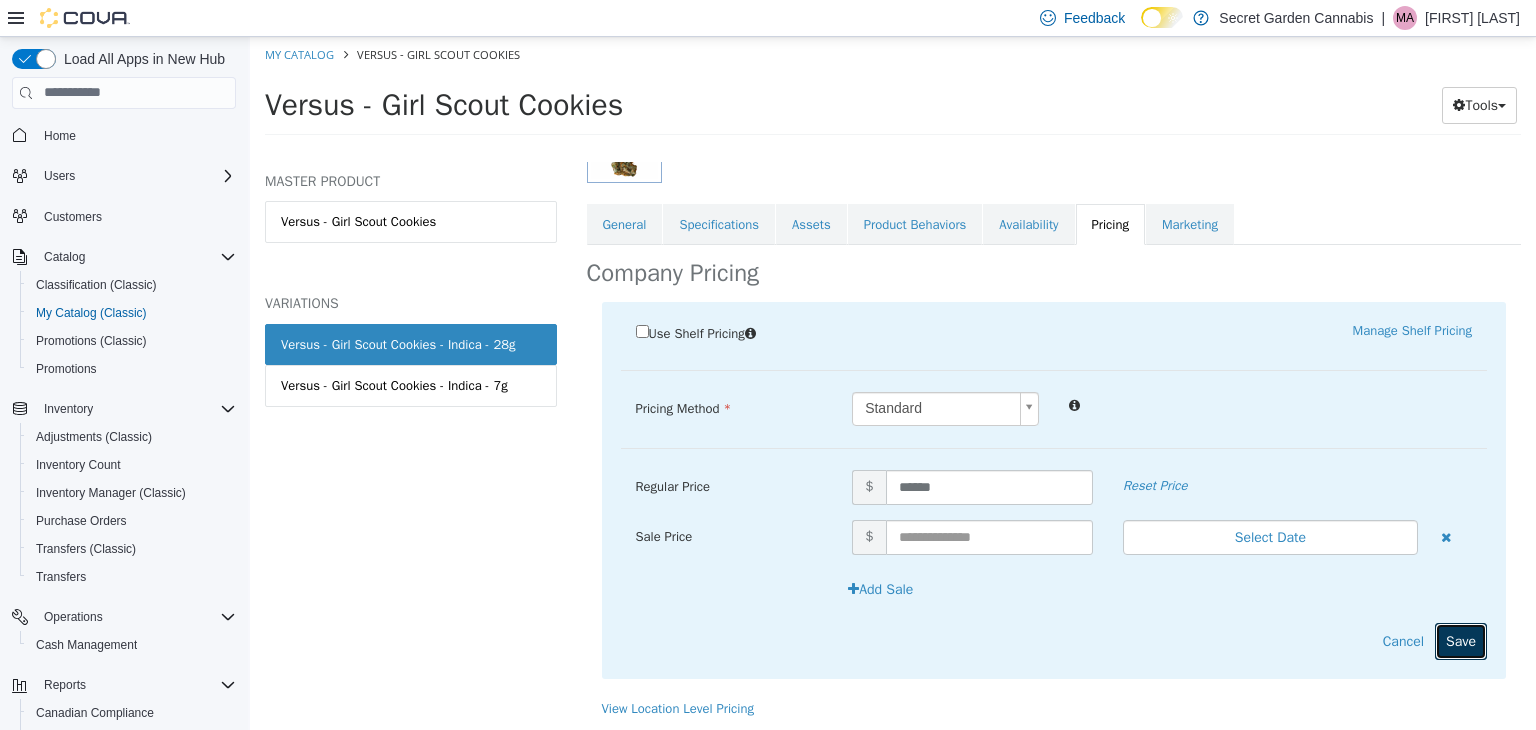click on "Save" at bounding box center [1461, 640] 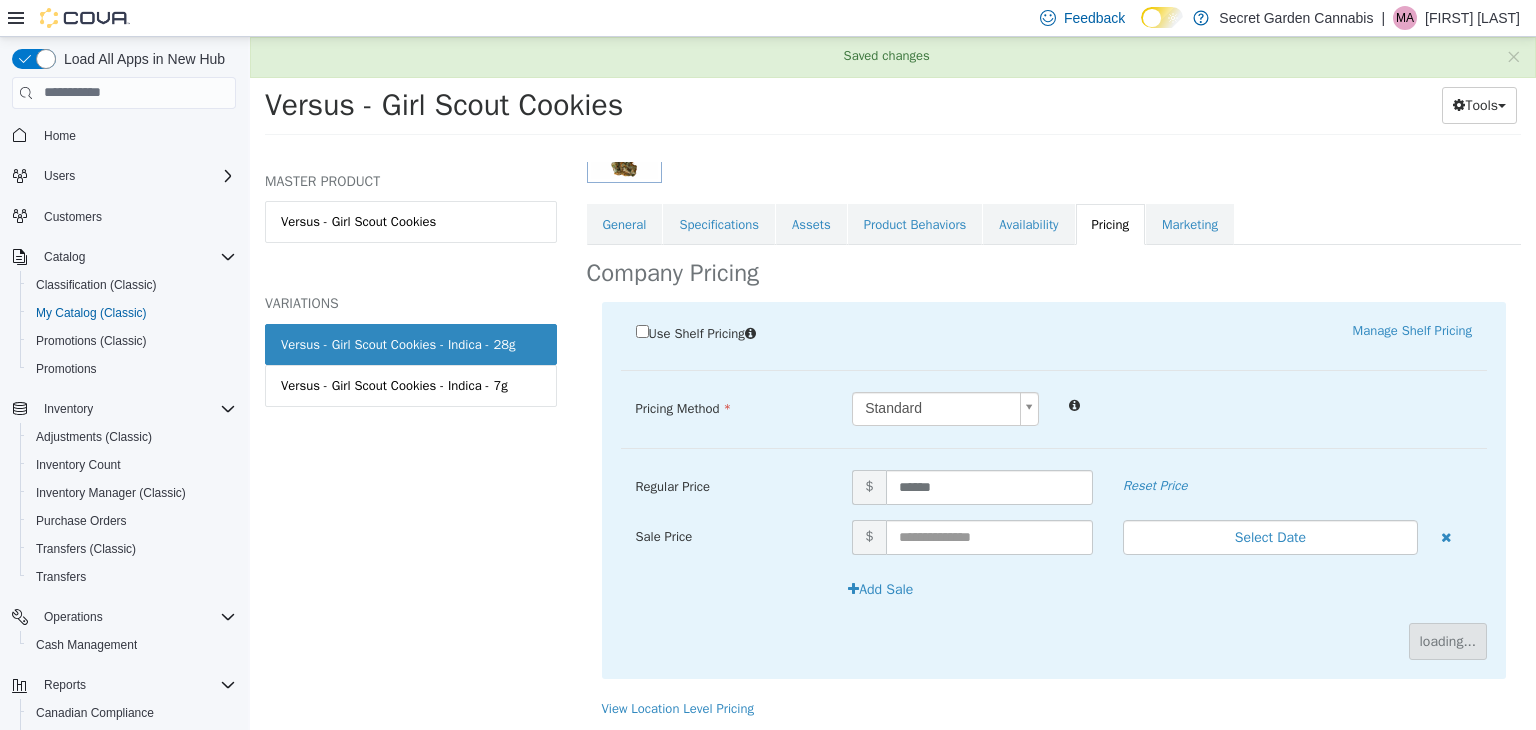 scroll, scrollTop: 97, scrollLeft: 0, axis: vertical 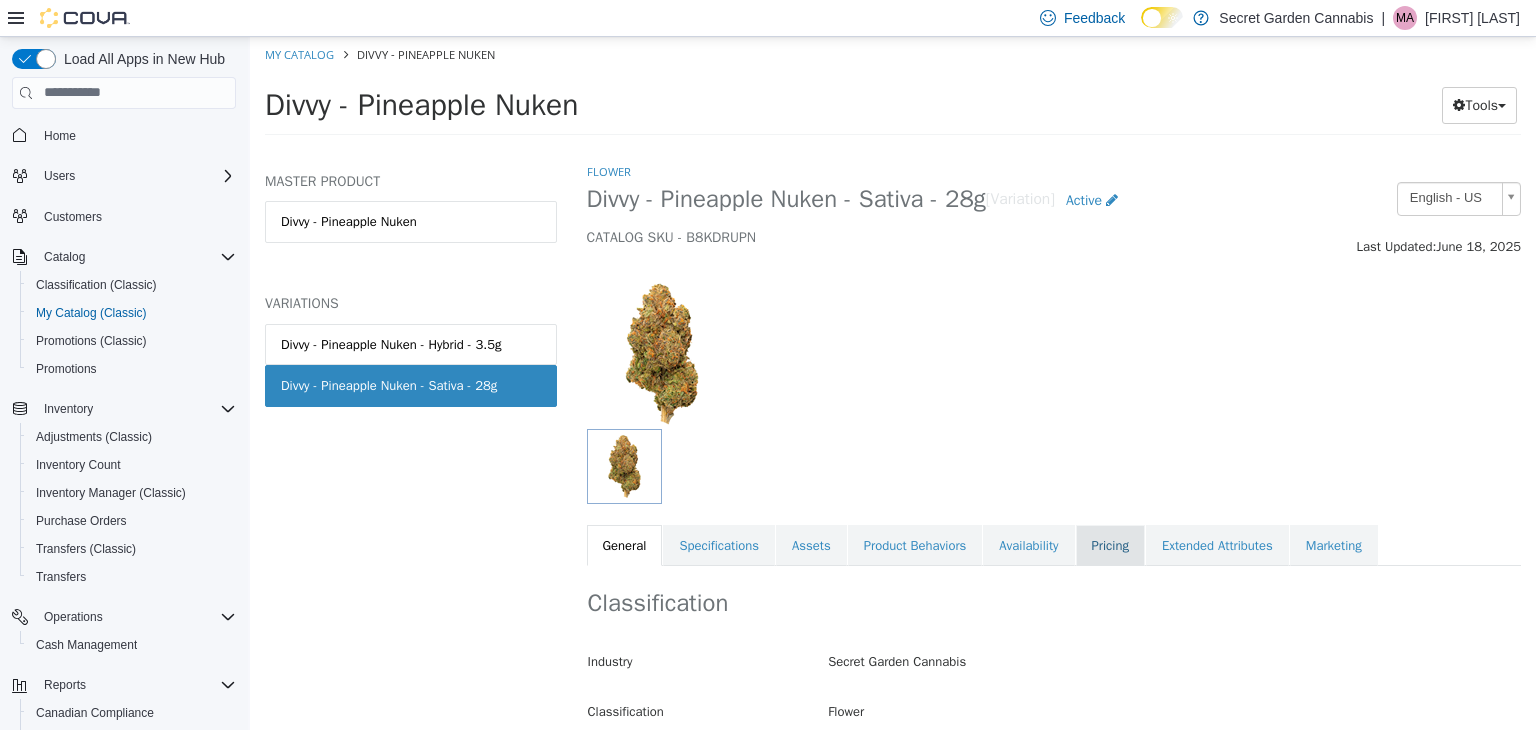 click on "Pricing" at bounding box center [1110, 545] 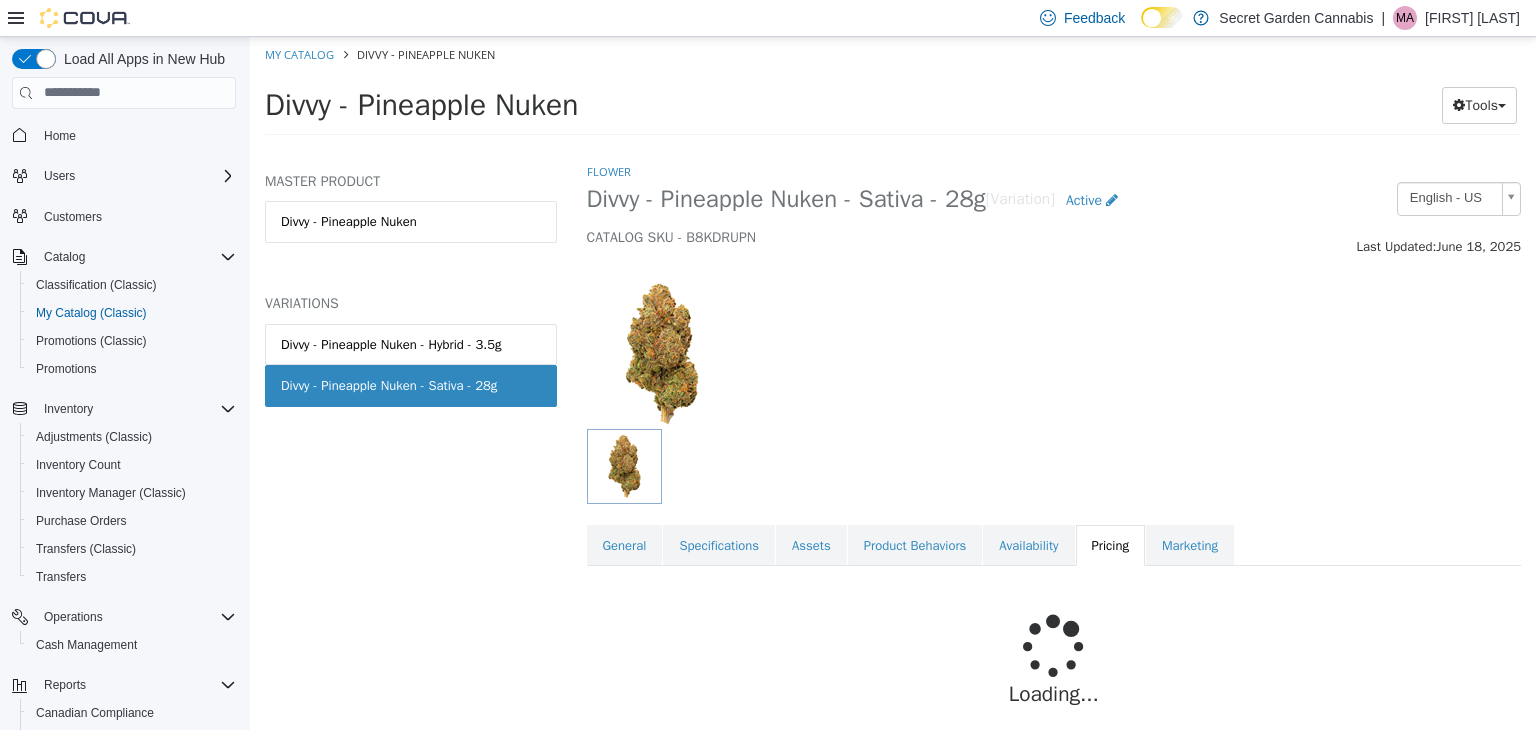 scroll, scrollTop: 97, scrollLeft: 0, axis: vertical 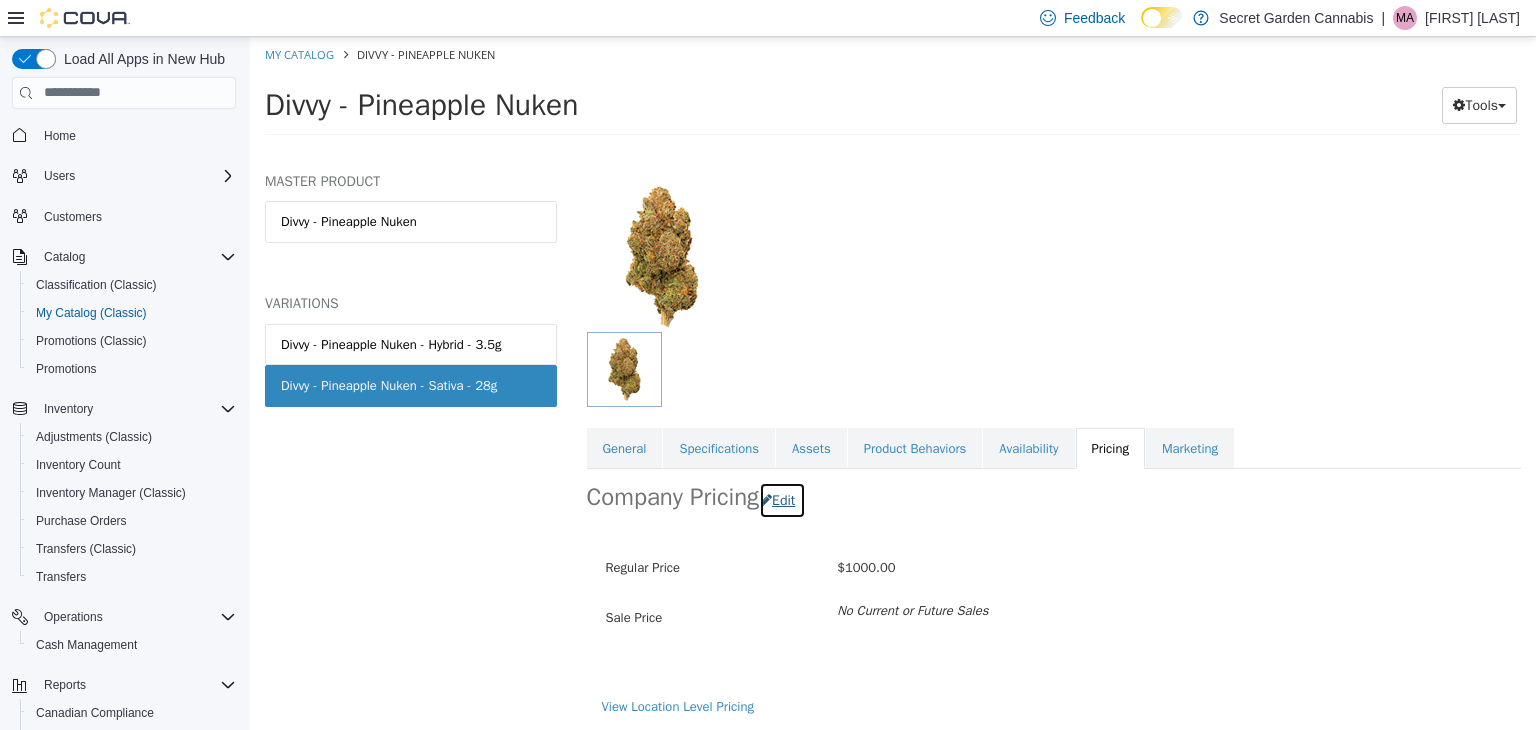 click on "Edit" at bounding box center [782, 499] 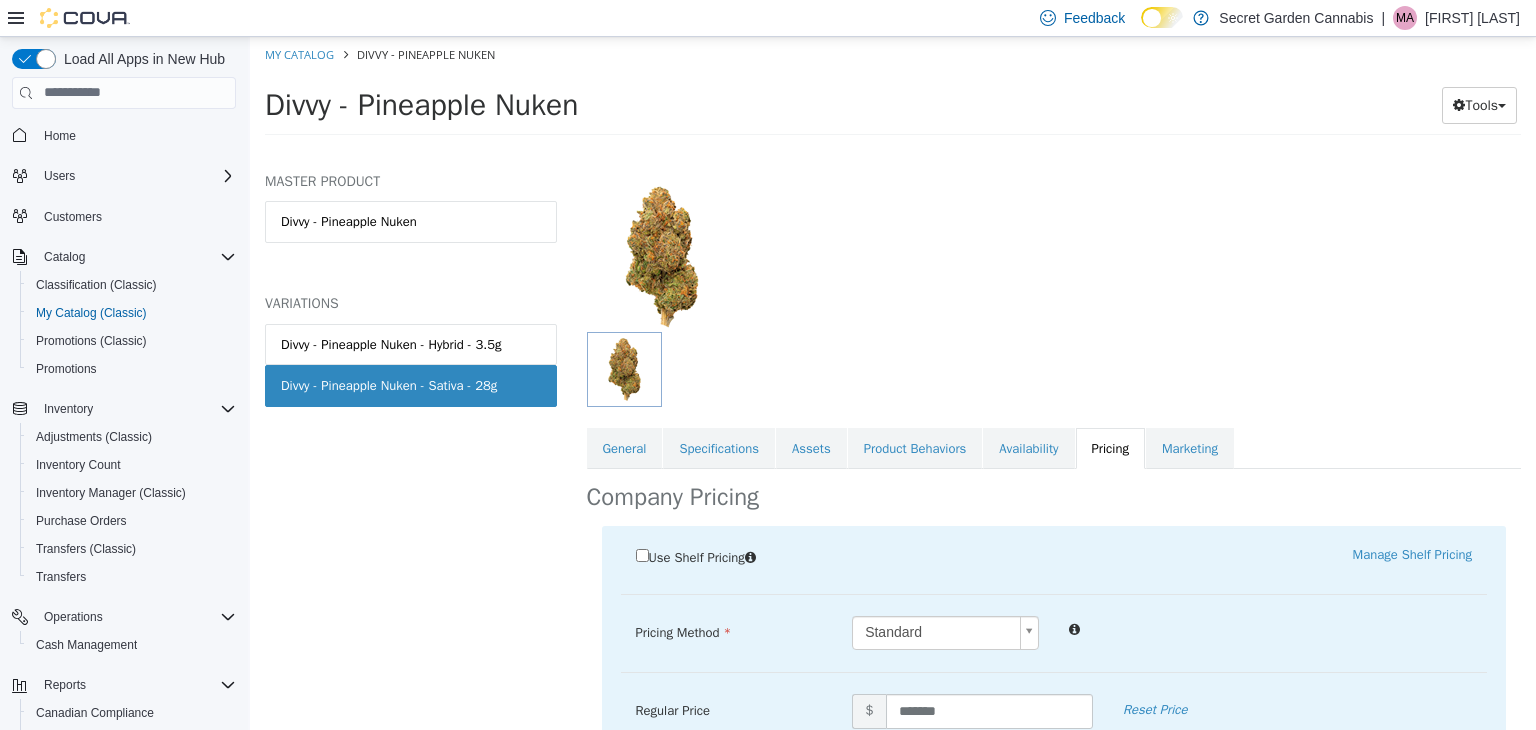 scroll, scrollTop: 321, scrollLeft: 0, axis: vertical 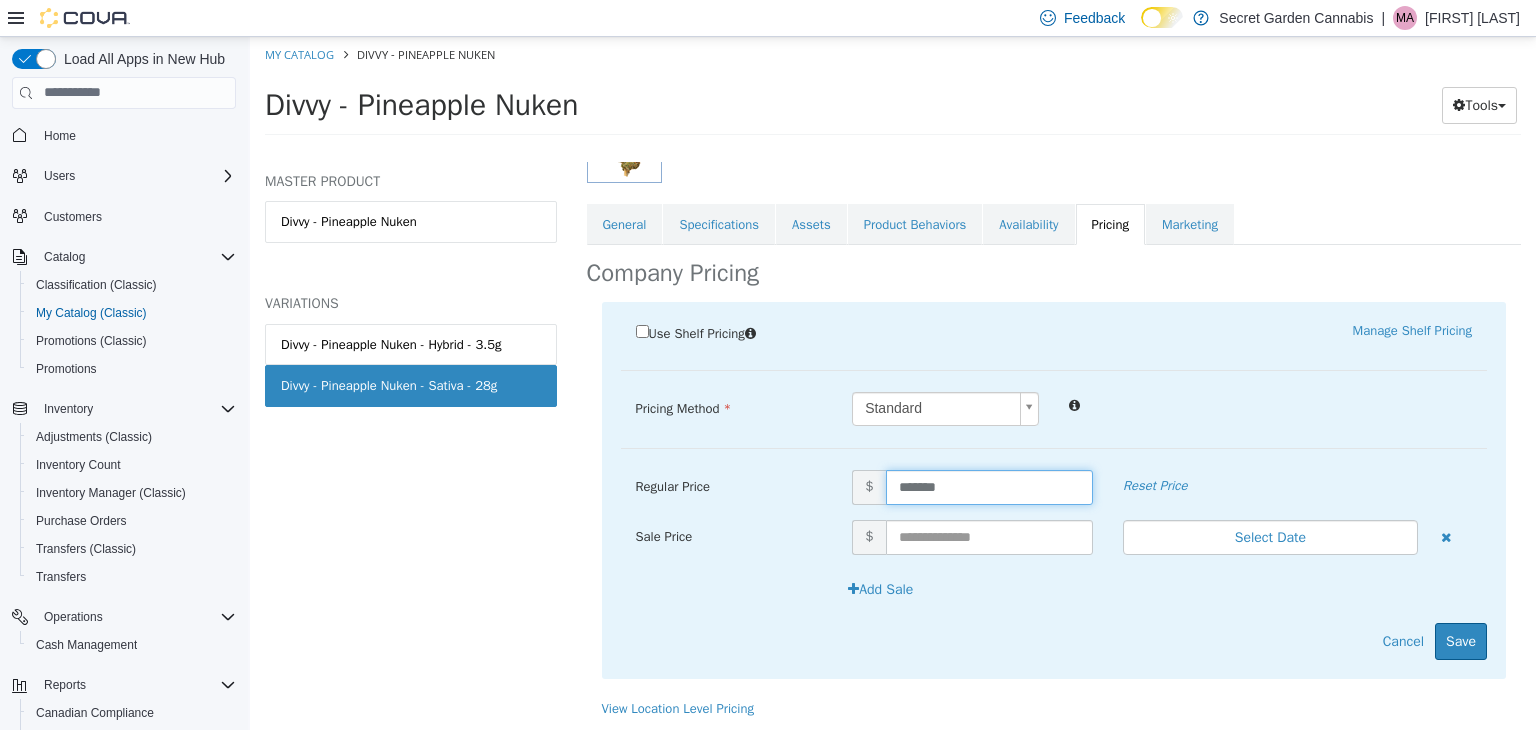 click on "*******" at bounding box center (989, 486) 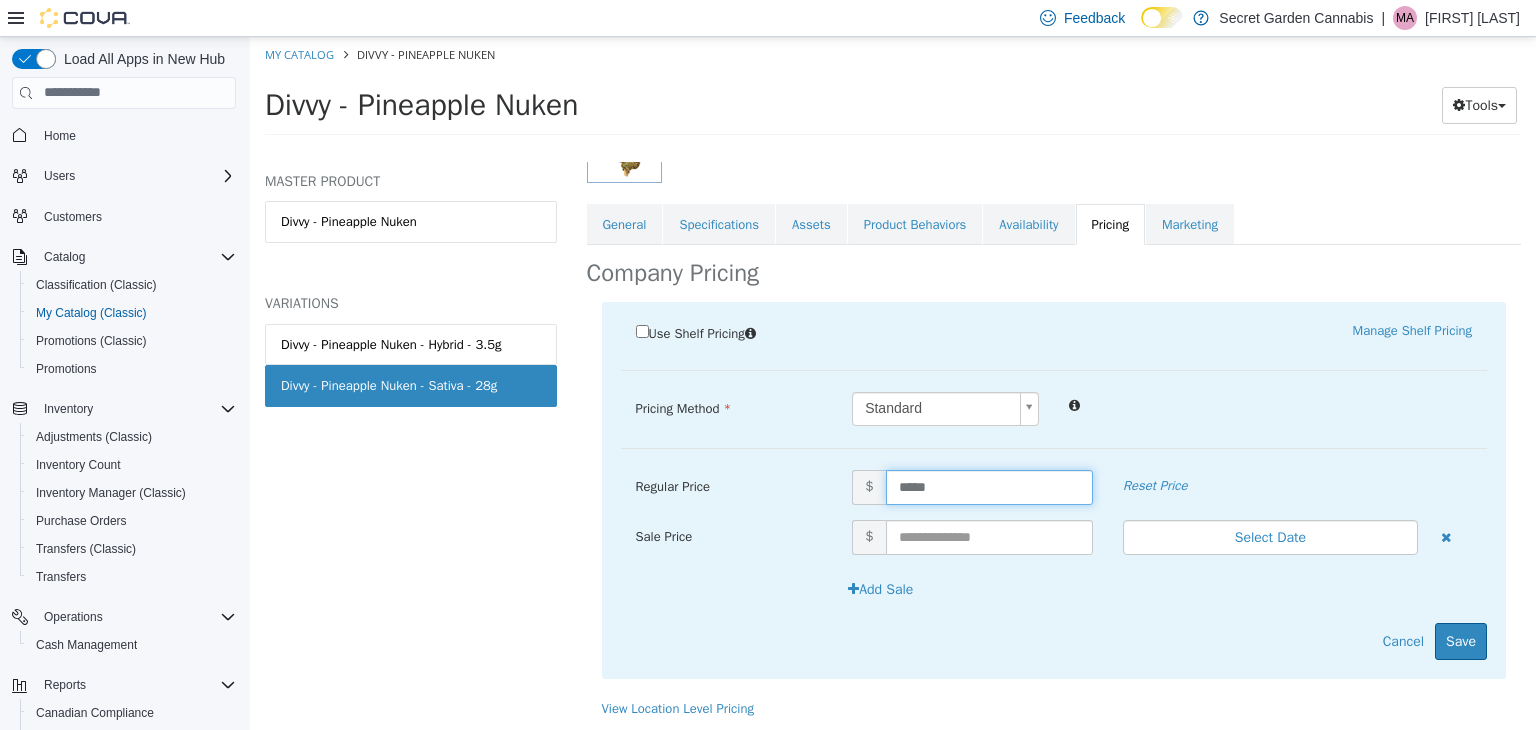 type on "******" 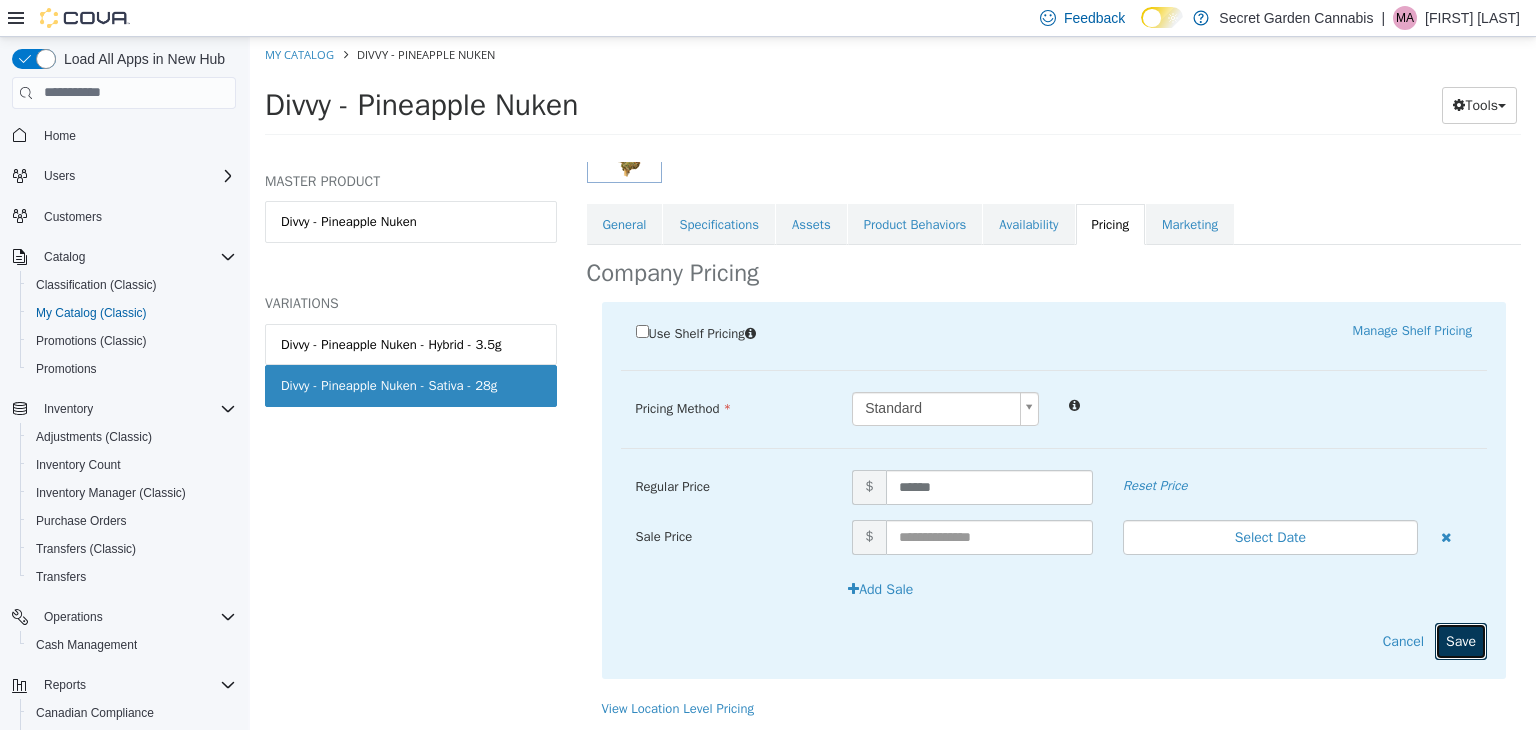 click on "Save" at bounding box center [1461, 640] 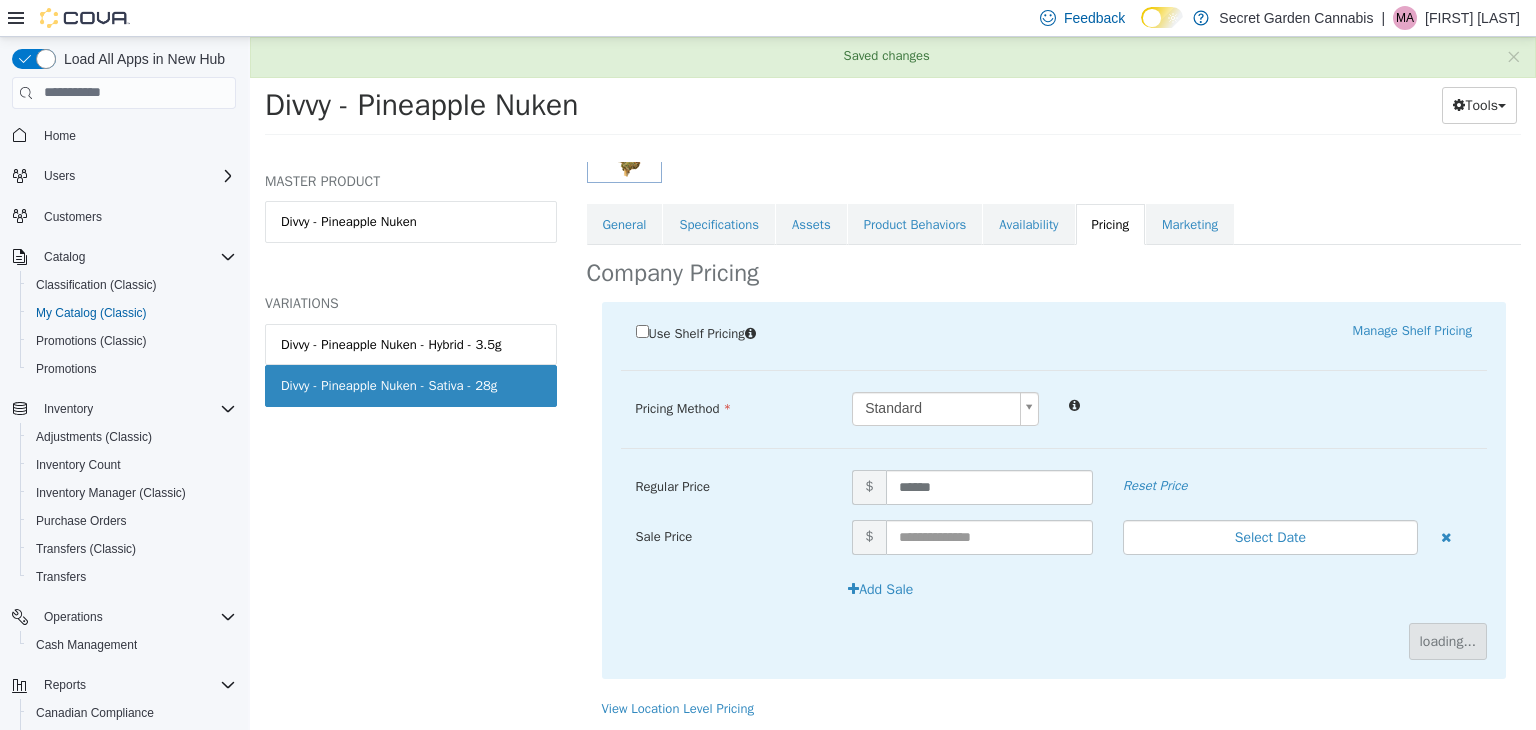 scroll, scrollTop: 97, scrollLeft: 0, axis: vertical 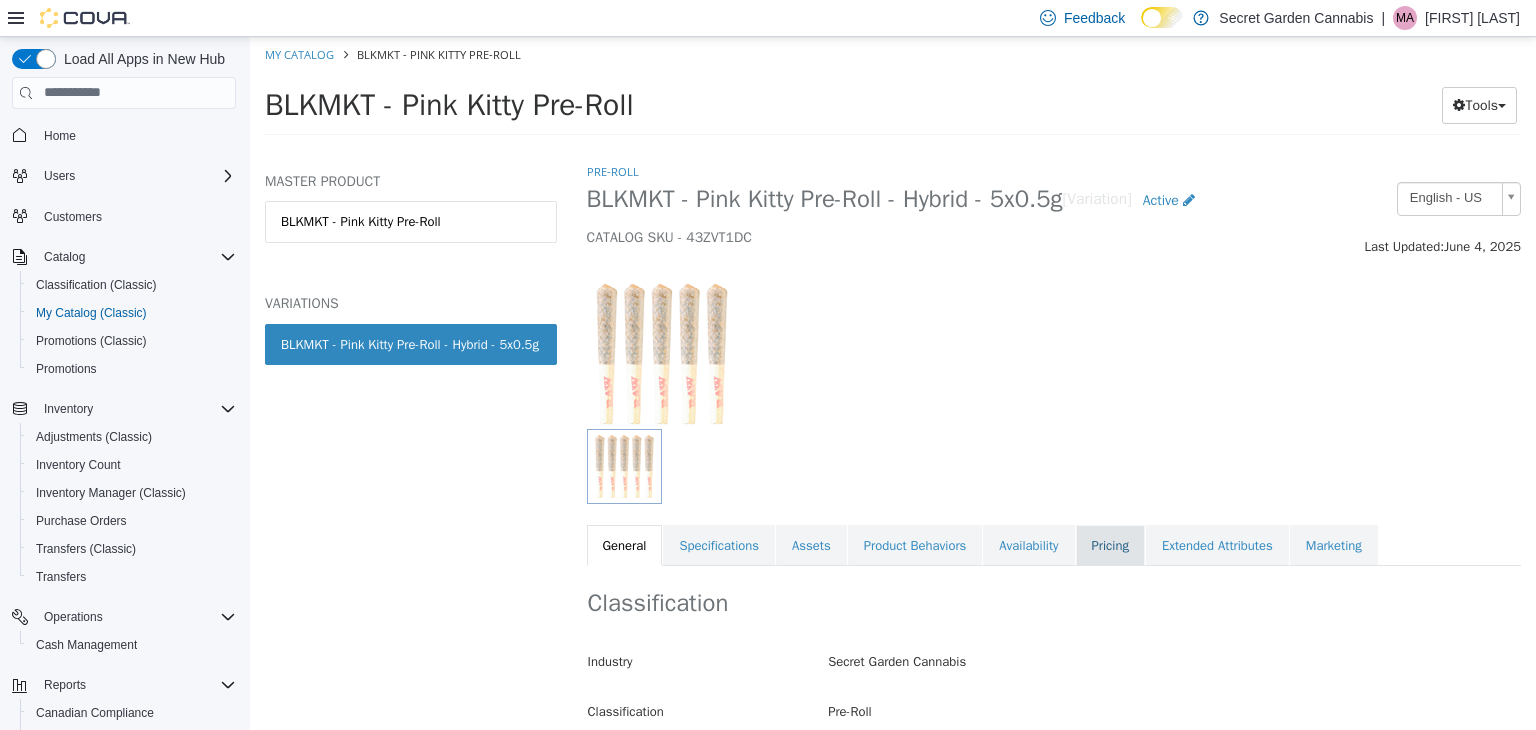 click on "Pricing" at bounding box center (1110, 545) 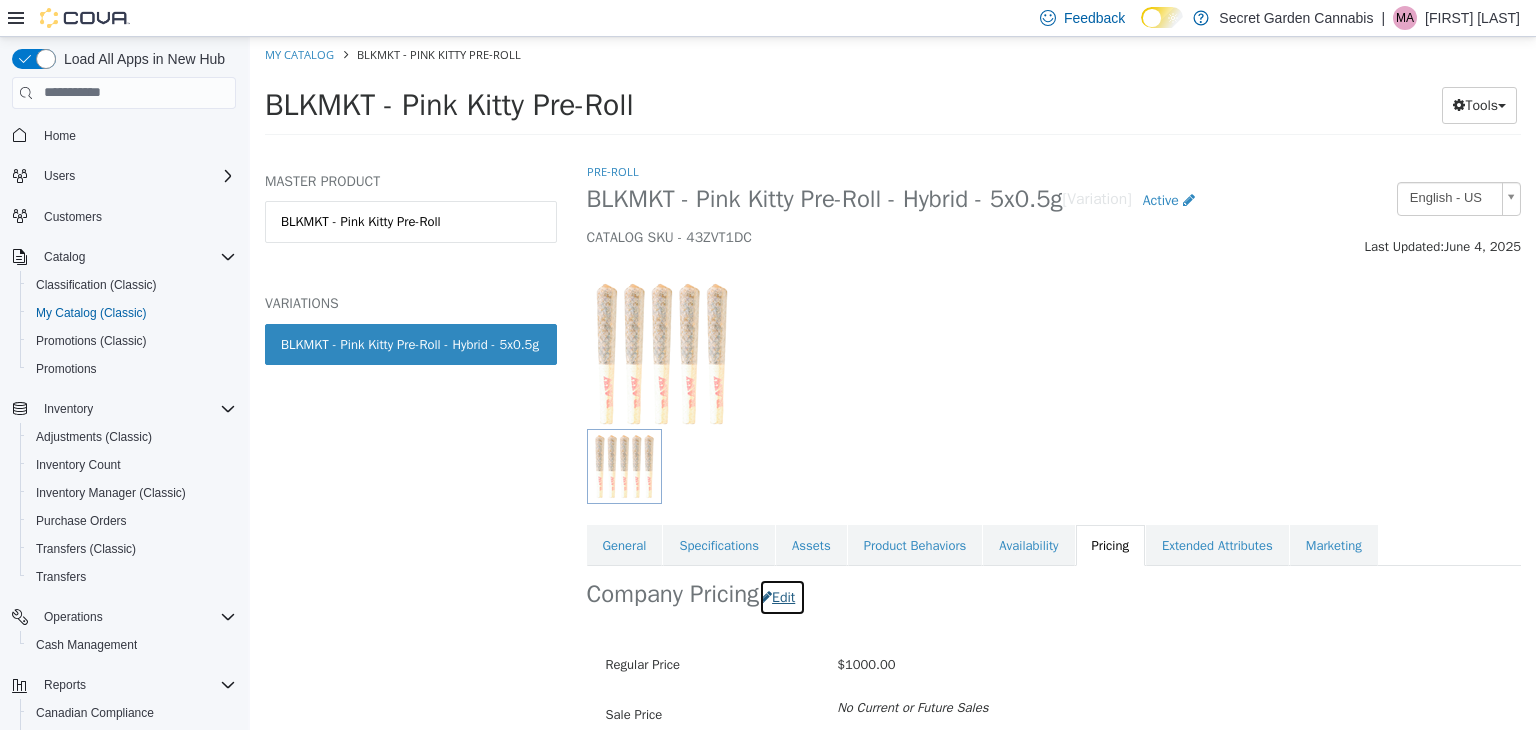 click on "Edit" at bounding box center (782, 596) 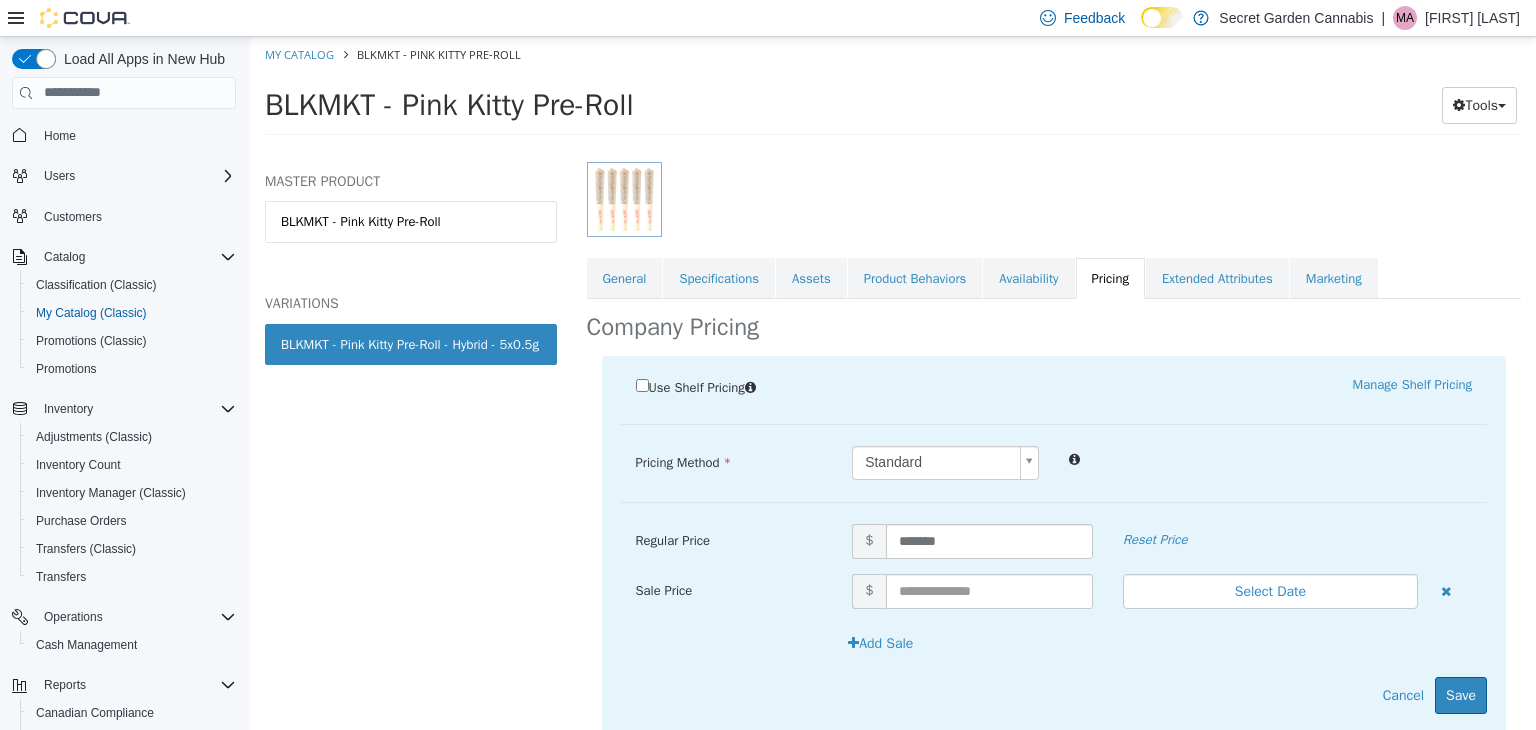 scroll, scrollTop: 268, scrollLeft: 0, axis: vertical 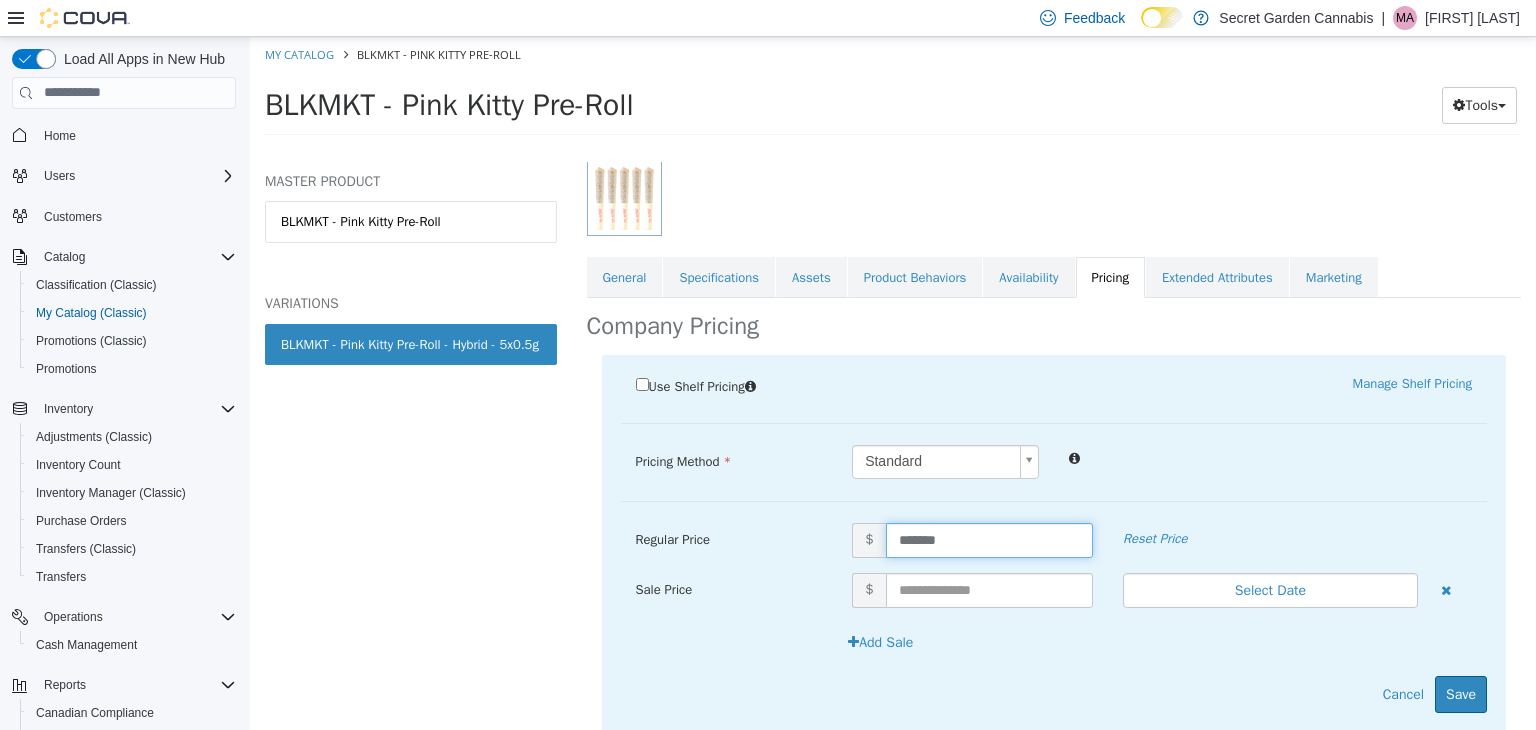 click on "*******" at bounding box center [989, 539] 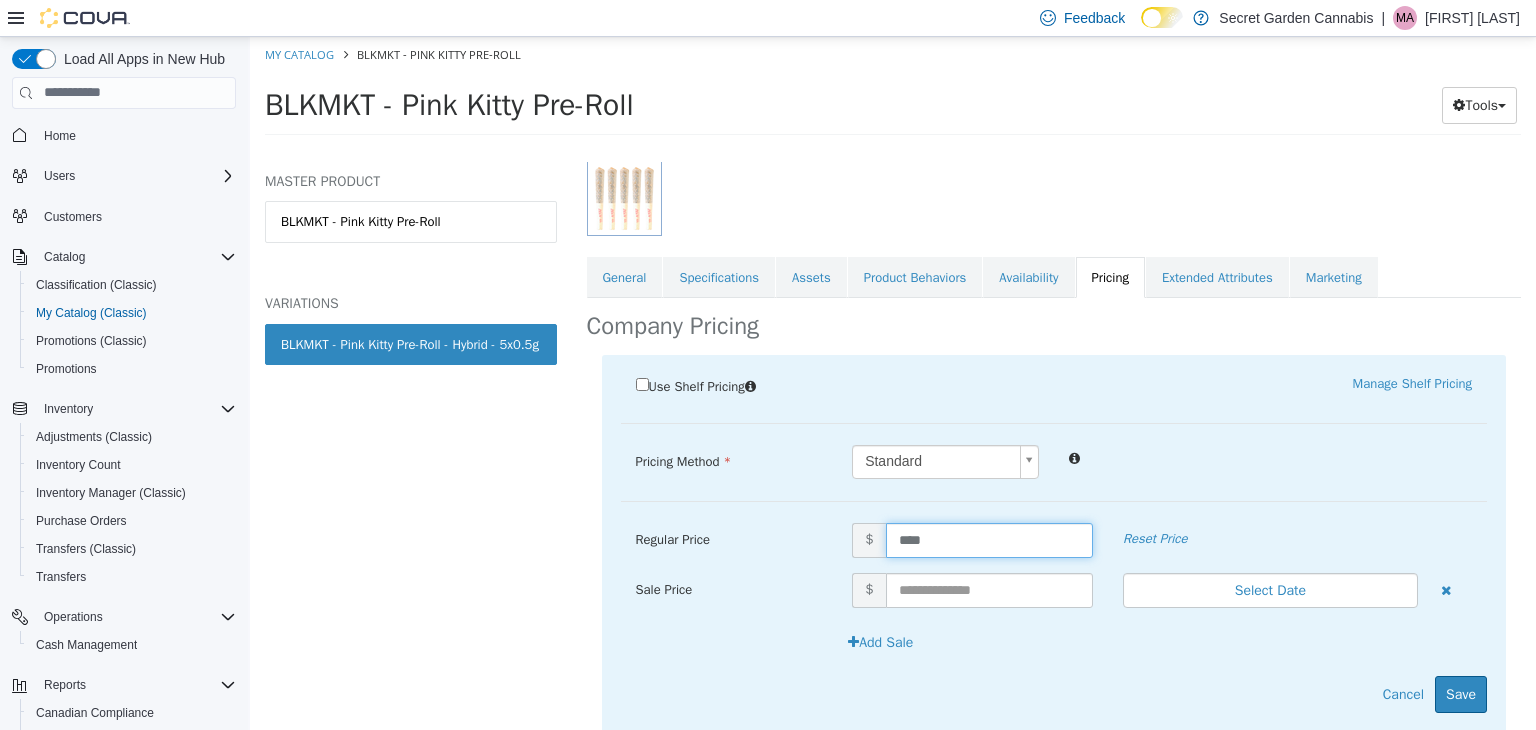 type on "*****" 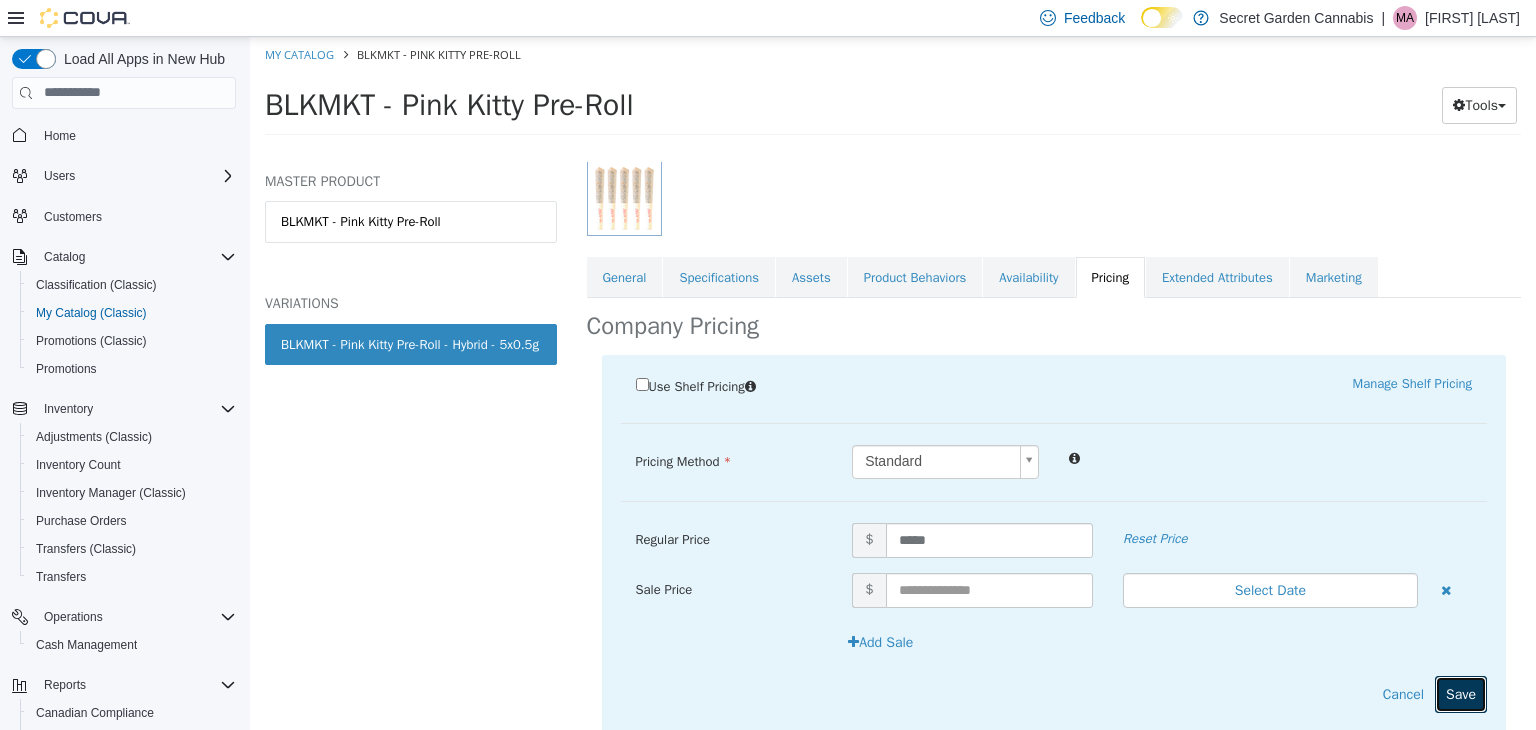 click on "Save" at bounding box center (1461, 693) 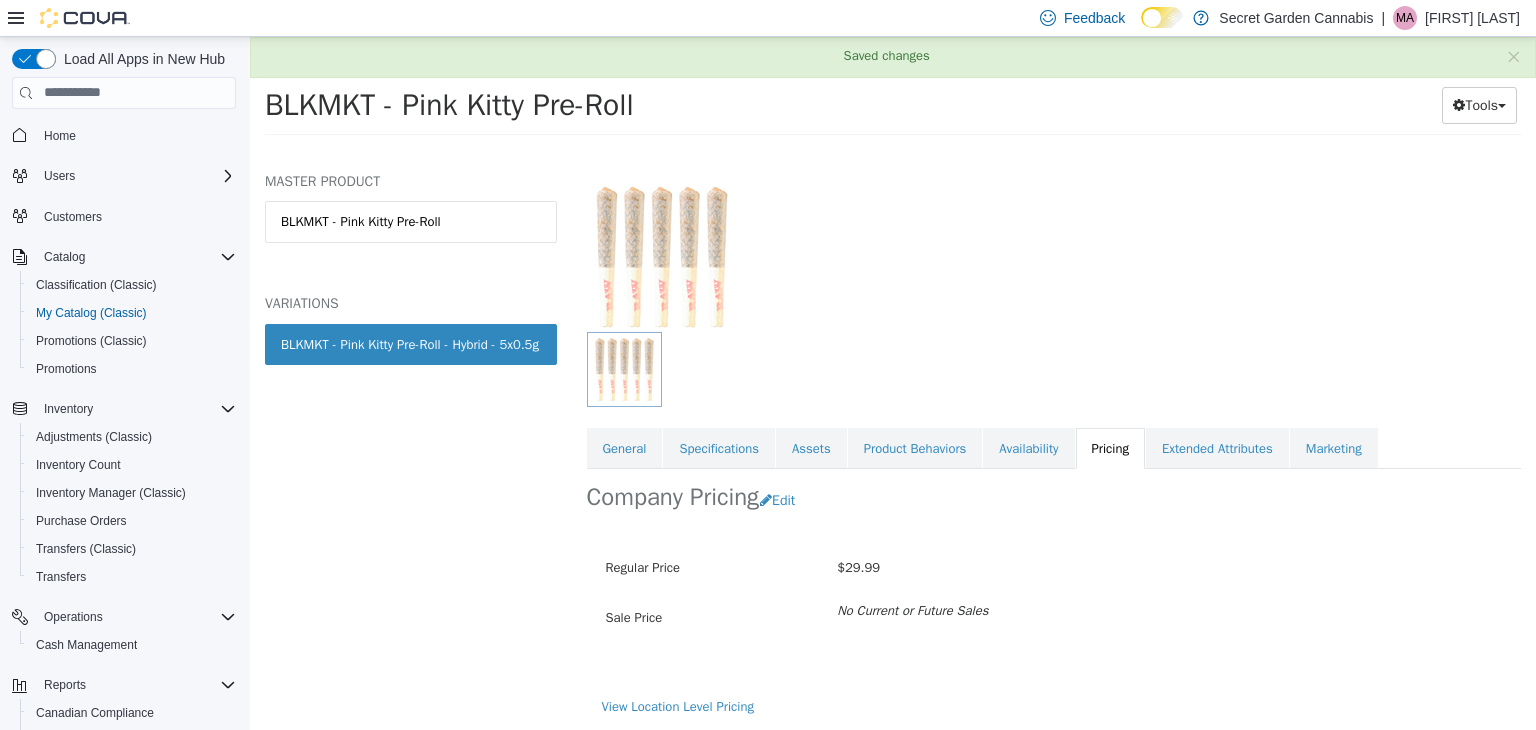 scroll, scrollTop: 97, scrollLeft: 0, axis: vertical 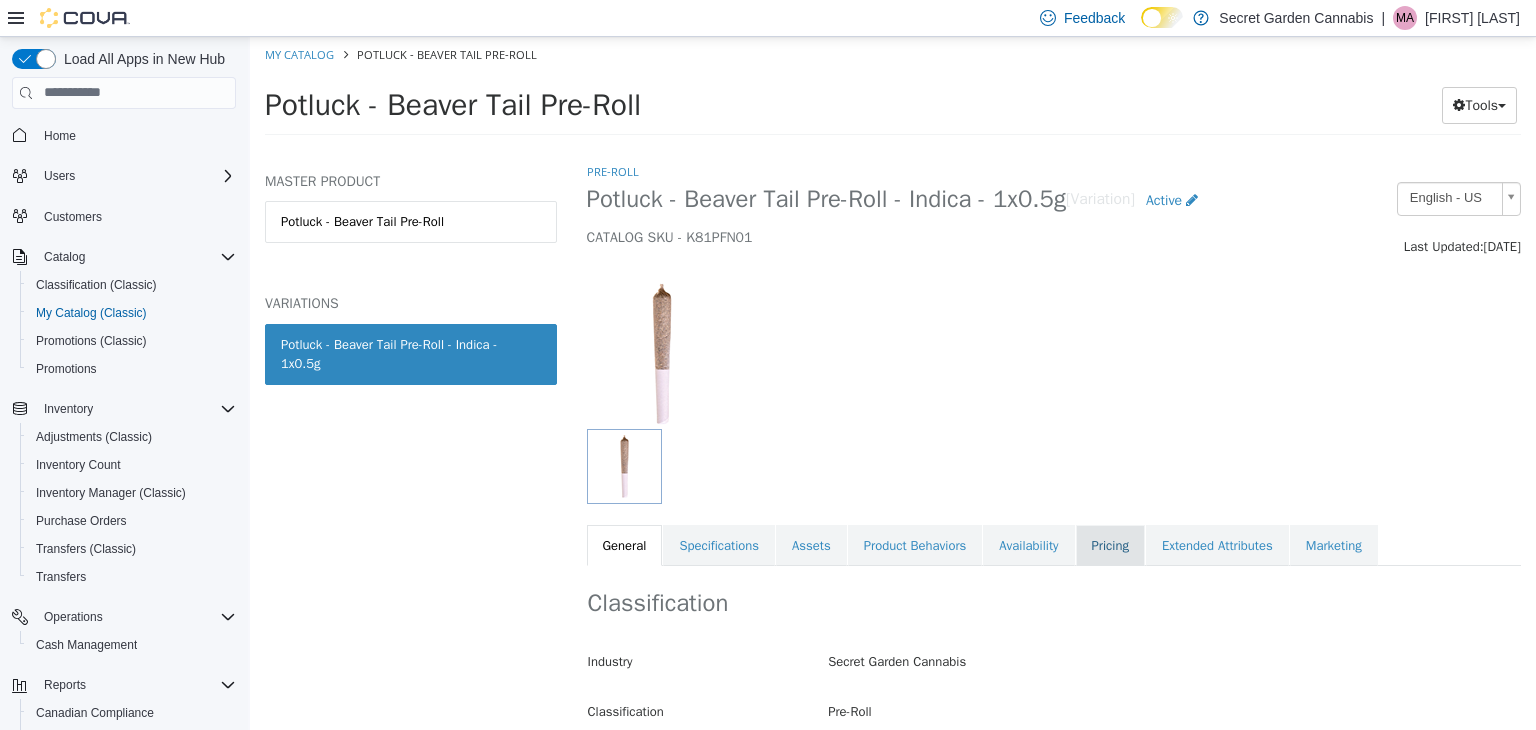 click on "Pricing" at bounding box center [1110, 545] 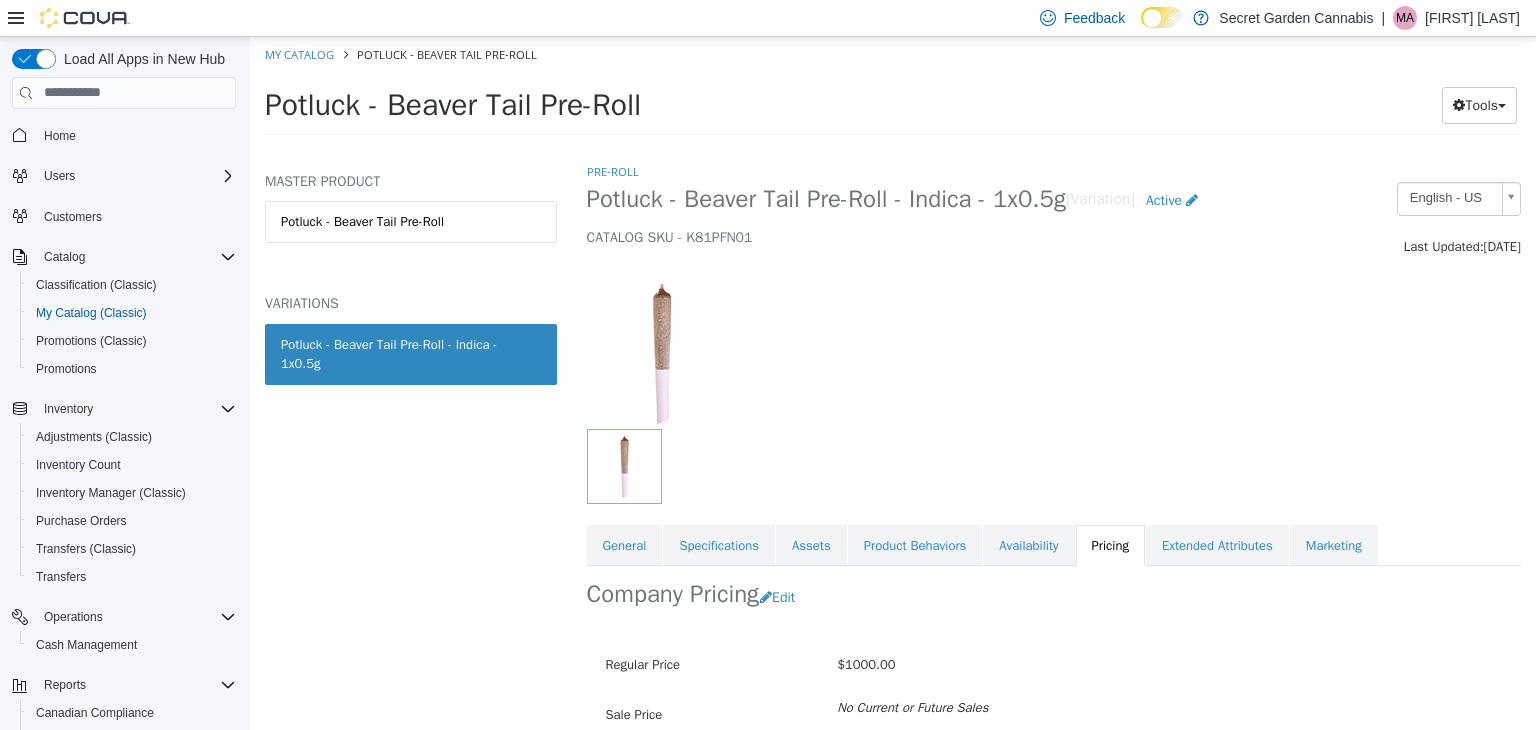 scroll, scrollTop: 97, scrollLeft: 0, axis: vertical 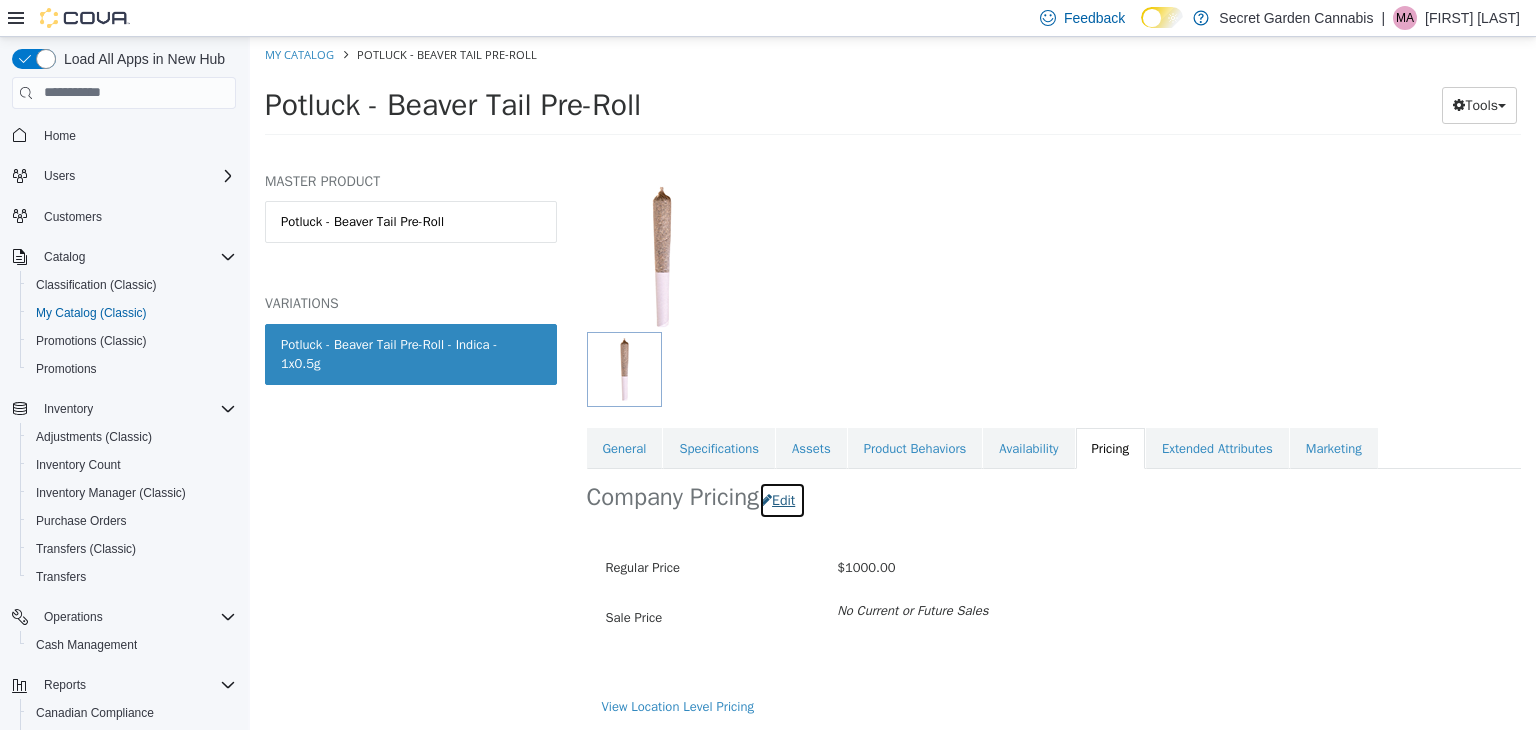 click on "Edit" at bounding box center (782, 499) 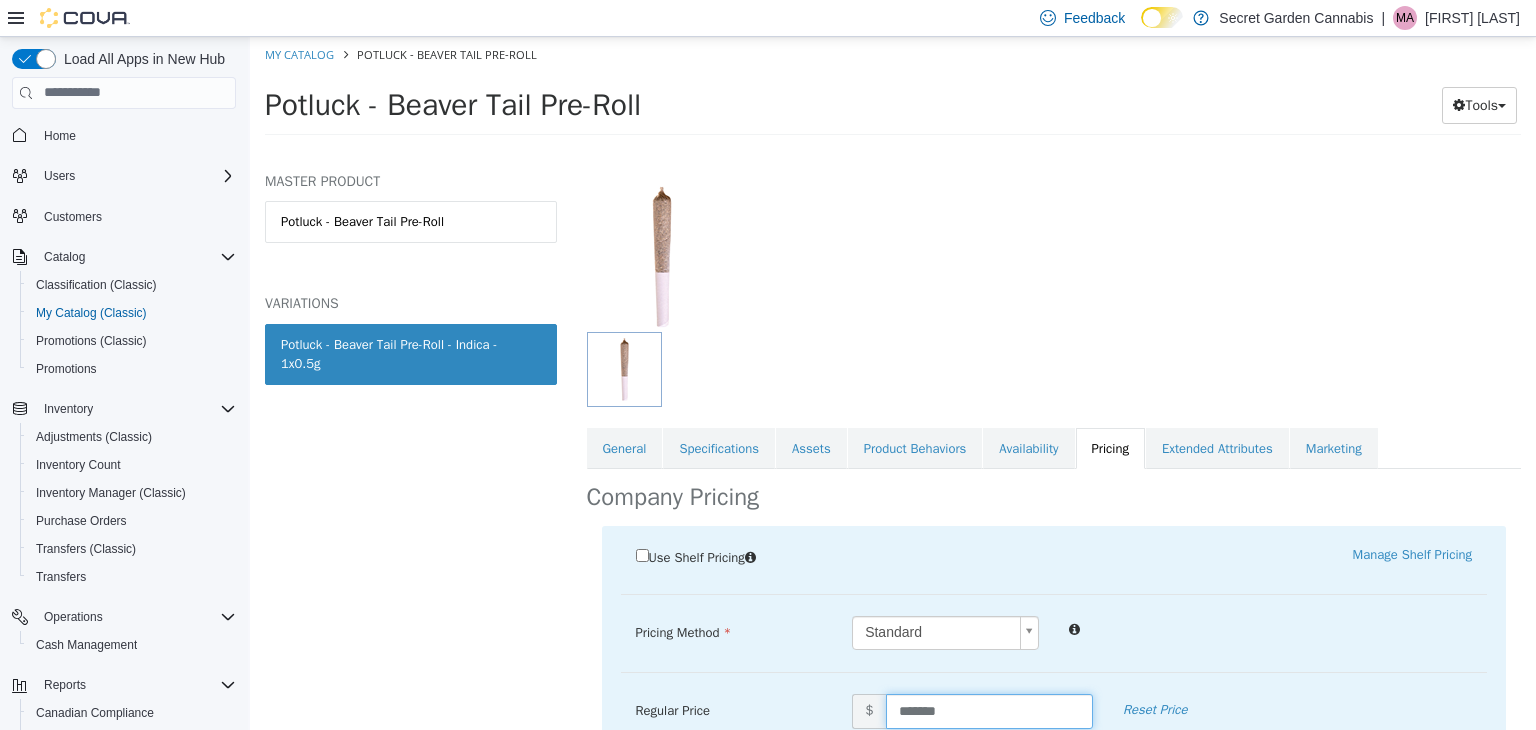 click on "*******" at bounding box center [989, 710] 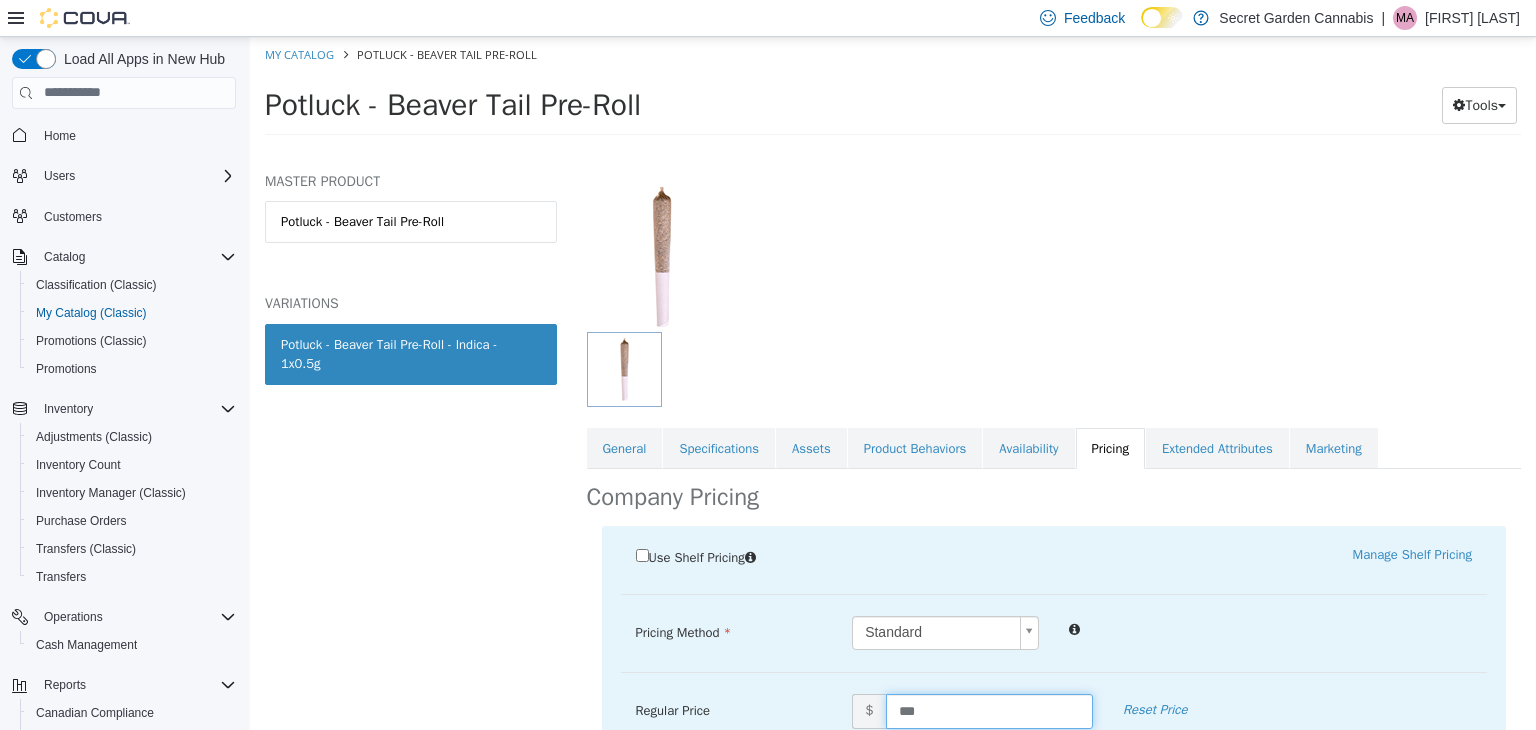 type on "****" 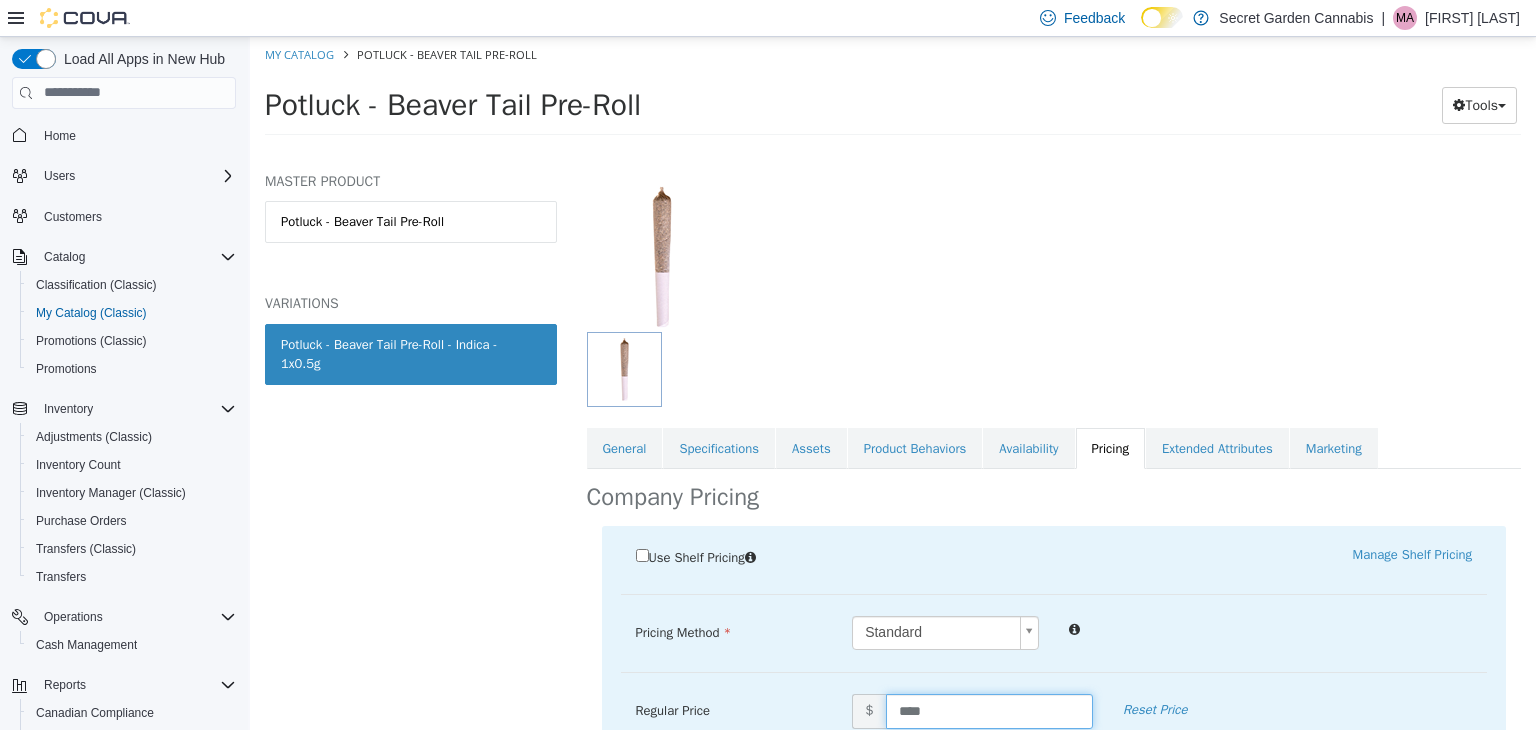 scroll, scrollTop: 321, scrollLeft: 0, axis: vertical 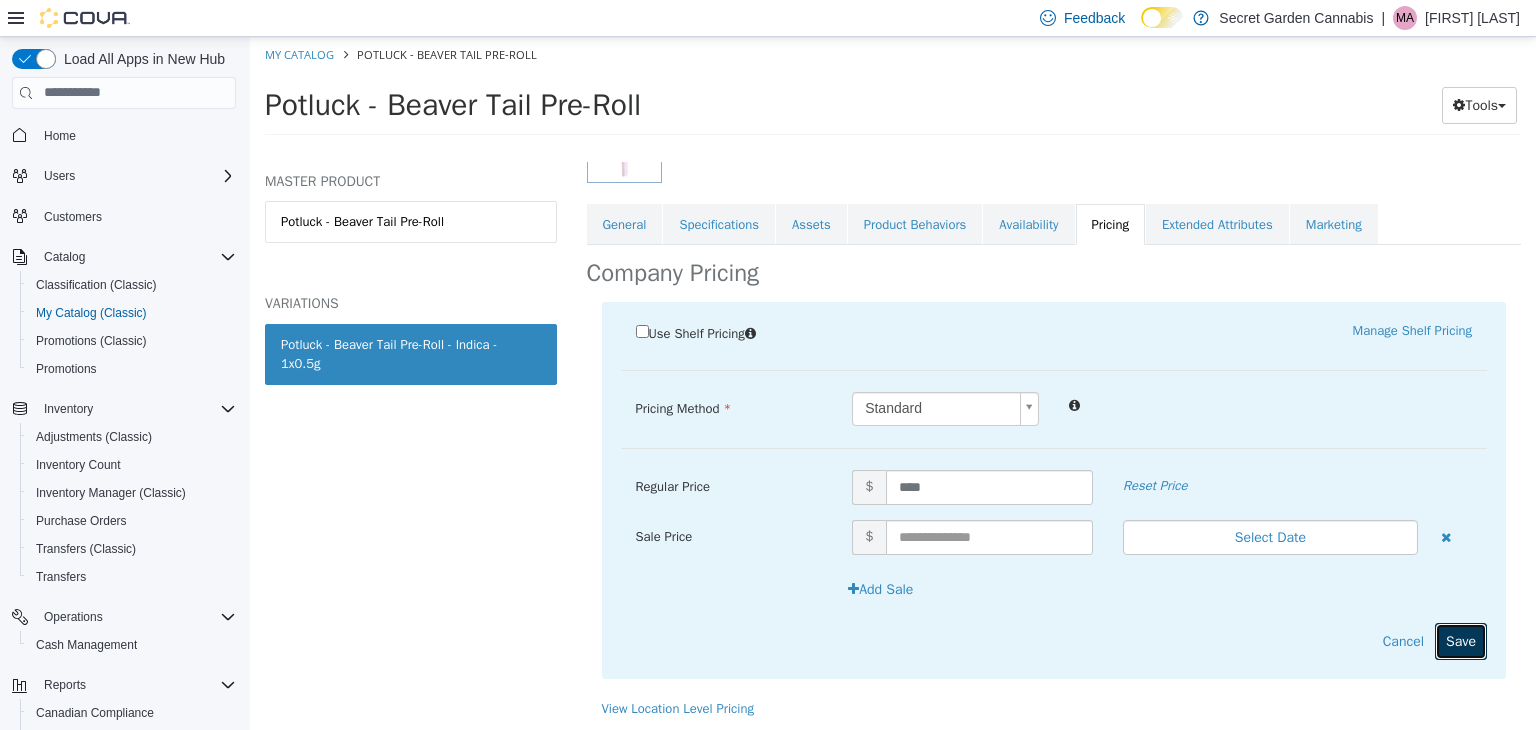 click on "Save" at bounding box center (1461, 640) 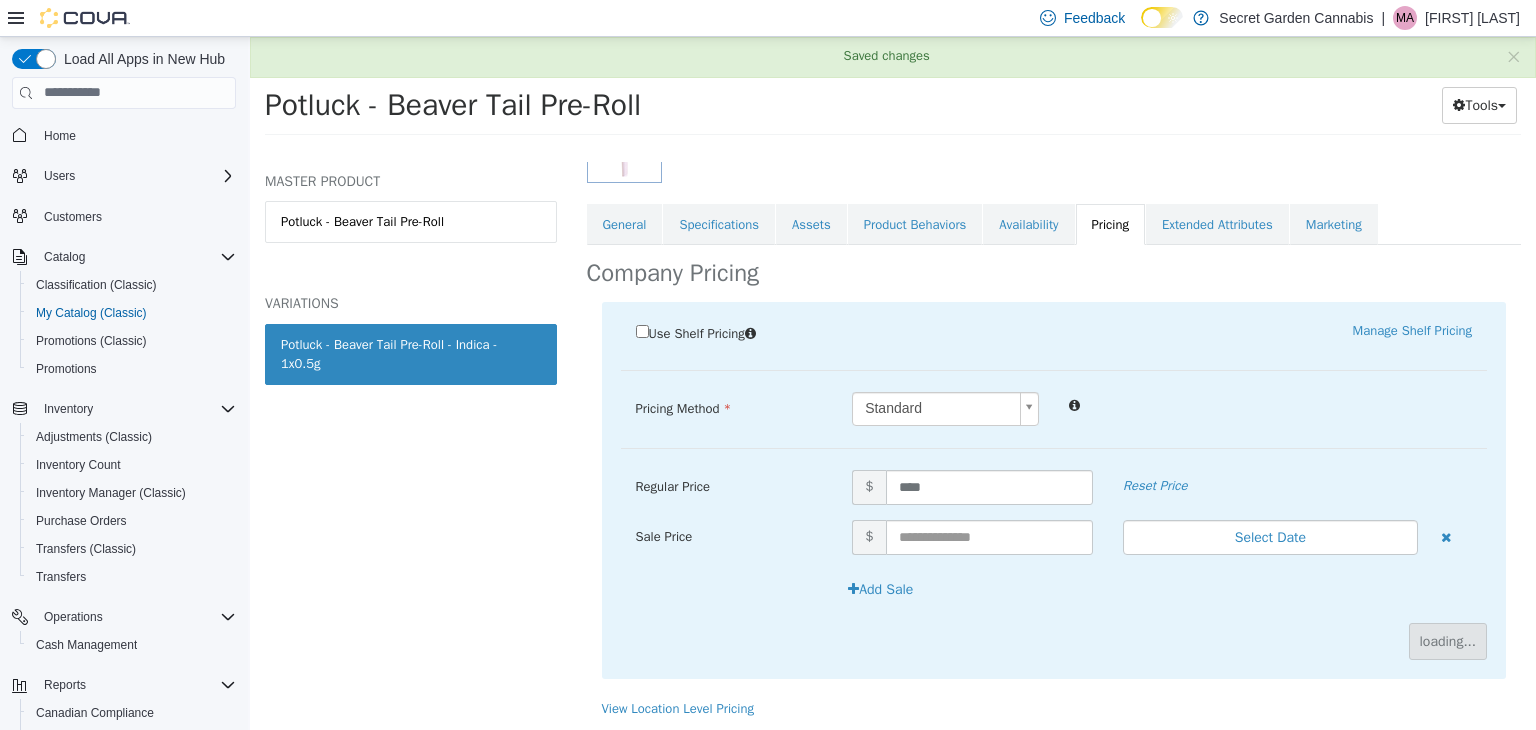 scroll, scrollTop: 97, scrollLeft: 0, axis: vertical 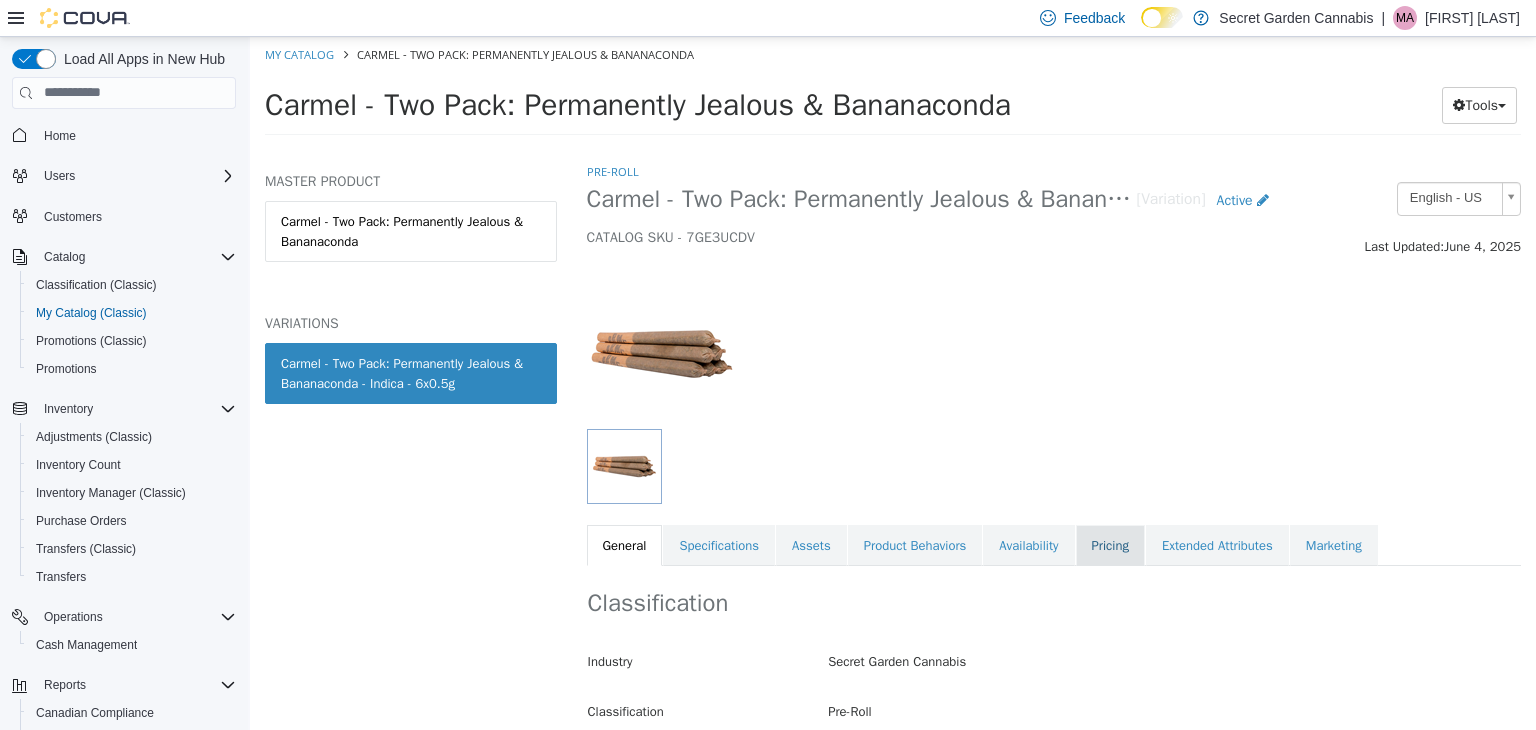 click on "Pricing" at bounding box center (1110, 545) 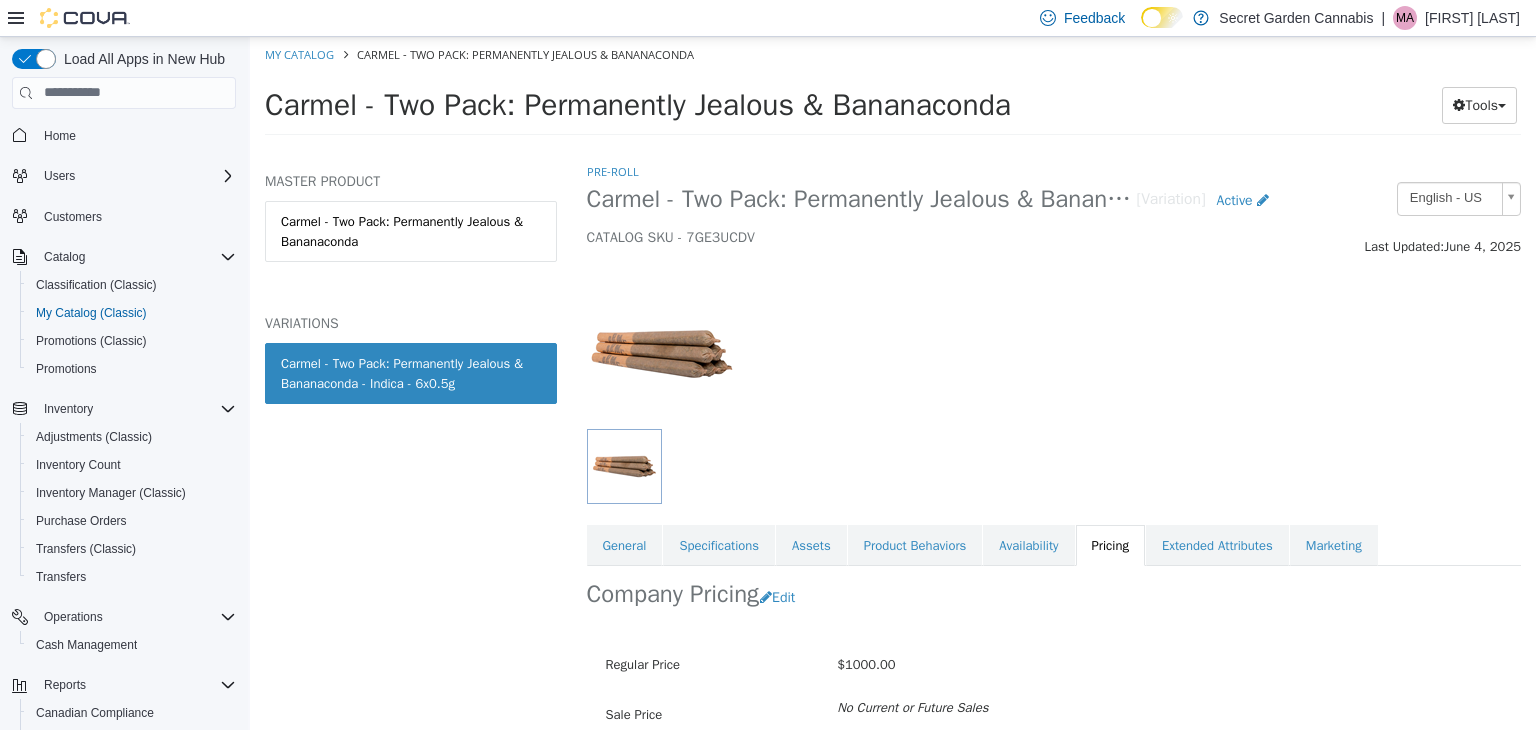 scroll, scrollTop: 97, scrollLeft: 0, axis: vertical 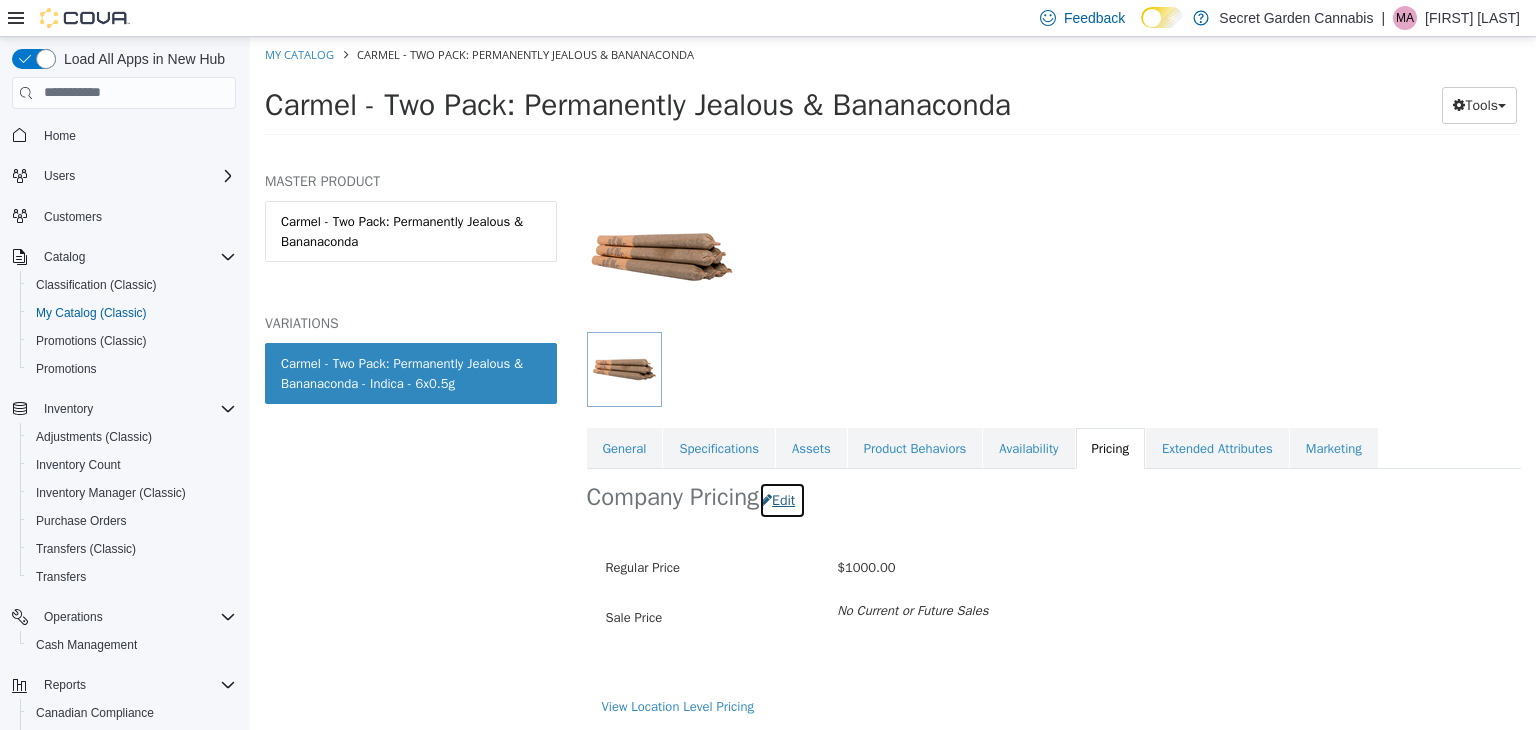 click on "Edit" at bounding box center [782, 499] 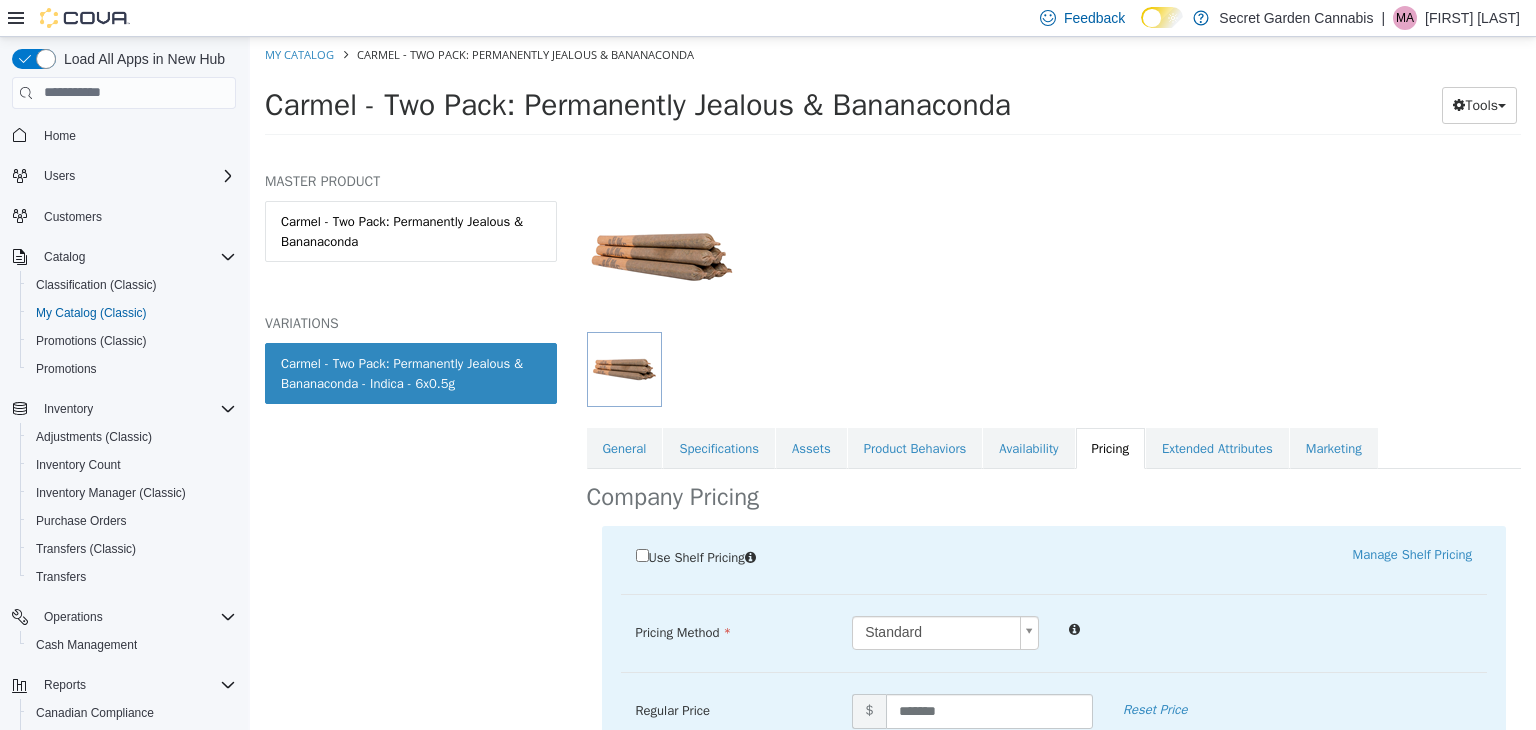 scroll, scrollTop: 321, scrollLeft: 0, axis: vertical 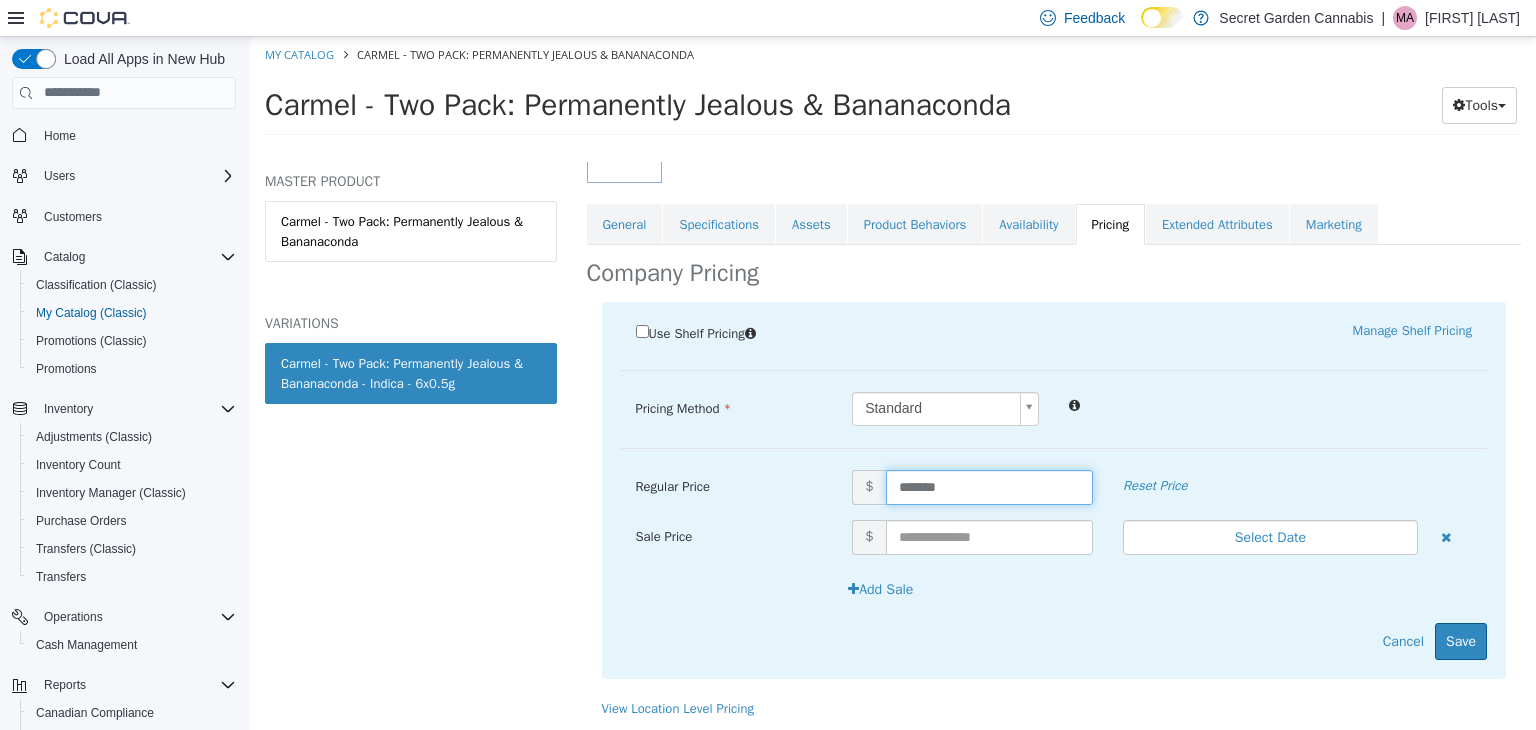 click on "*******" at bounding box center (989, 486) 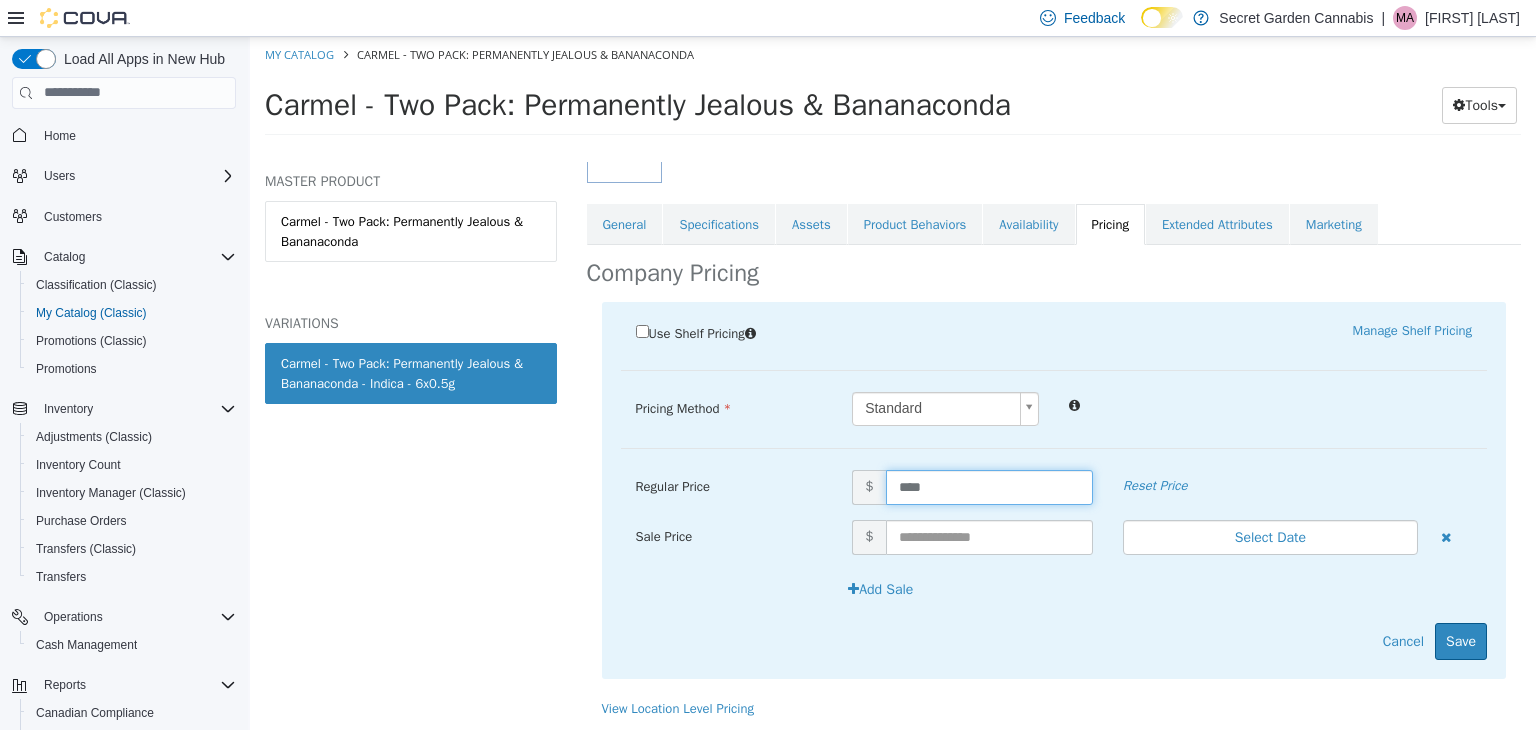 type on "*****" 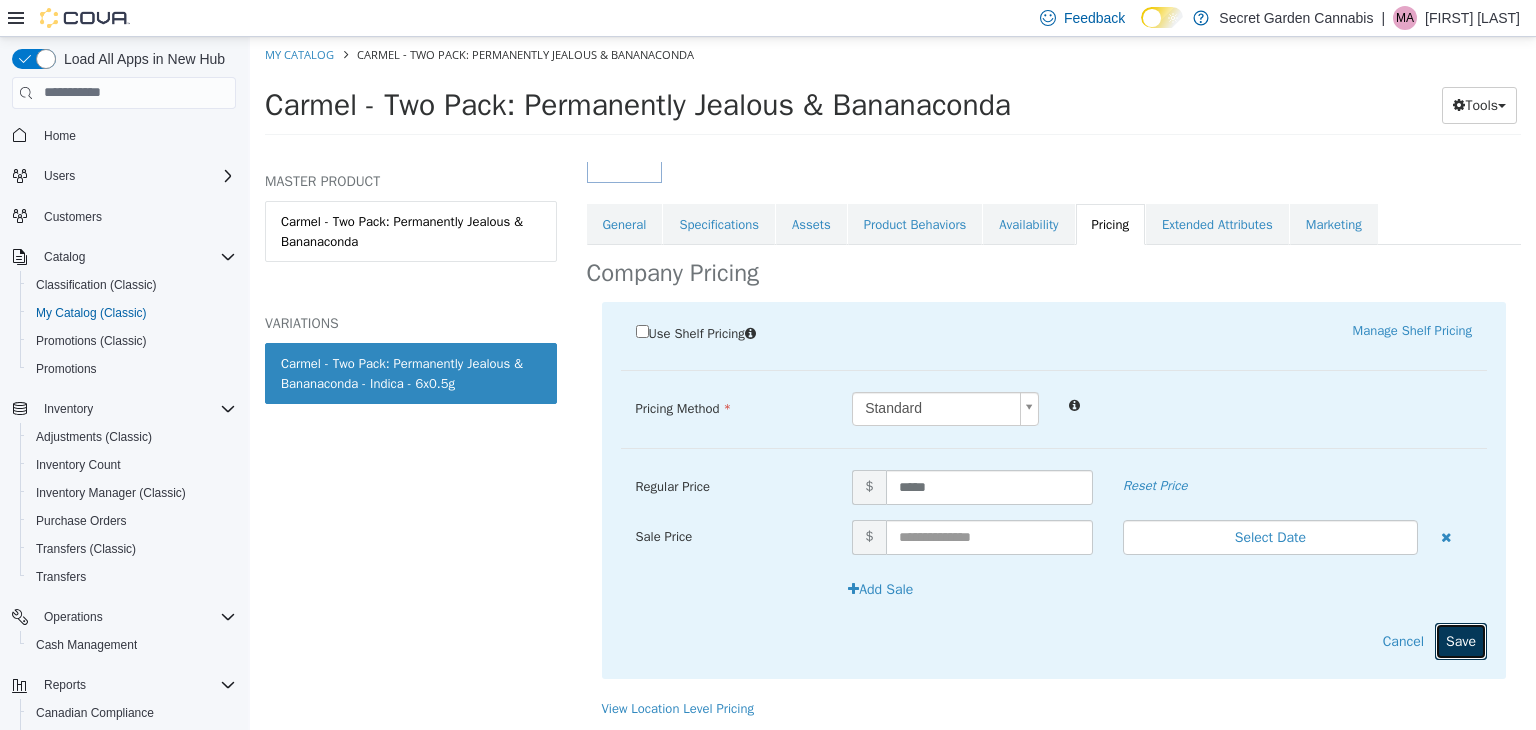 click on "Save" at bounding box center (1461, 640) 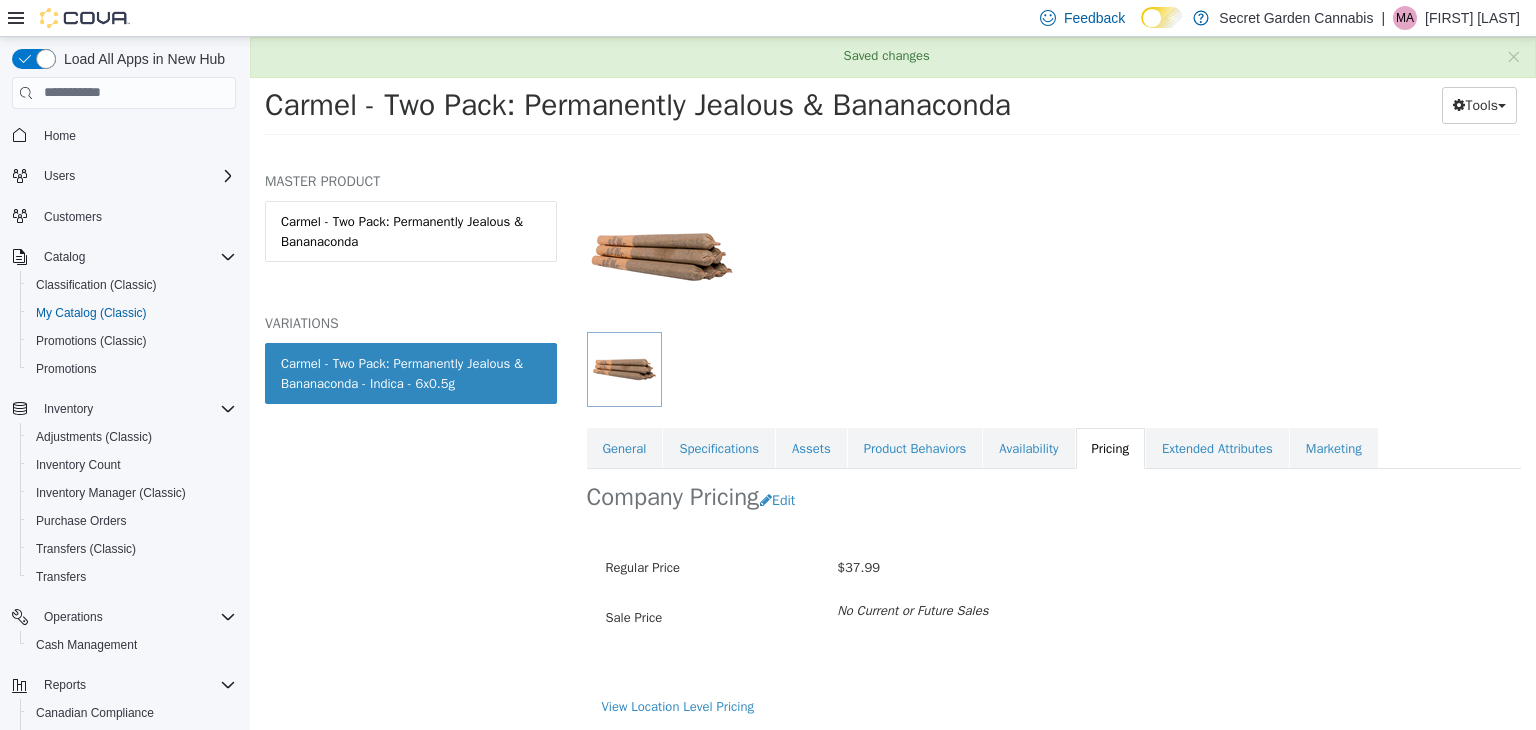 scroll, scrollTop: 97, scrollLeft: 0, axis: vertical 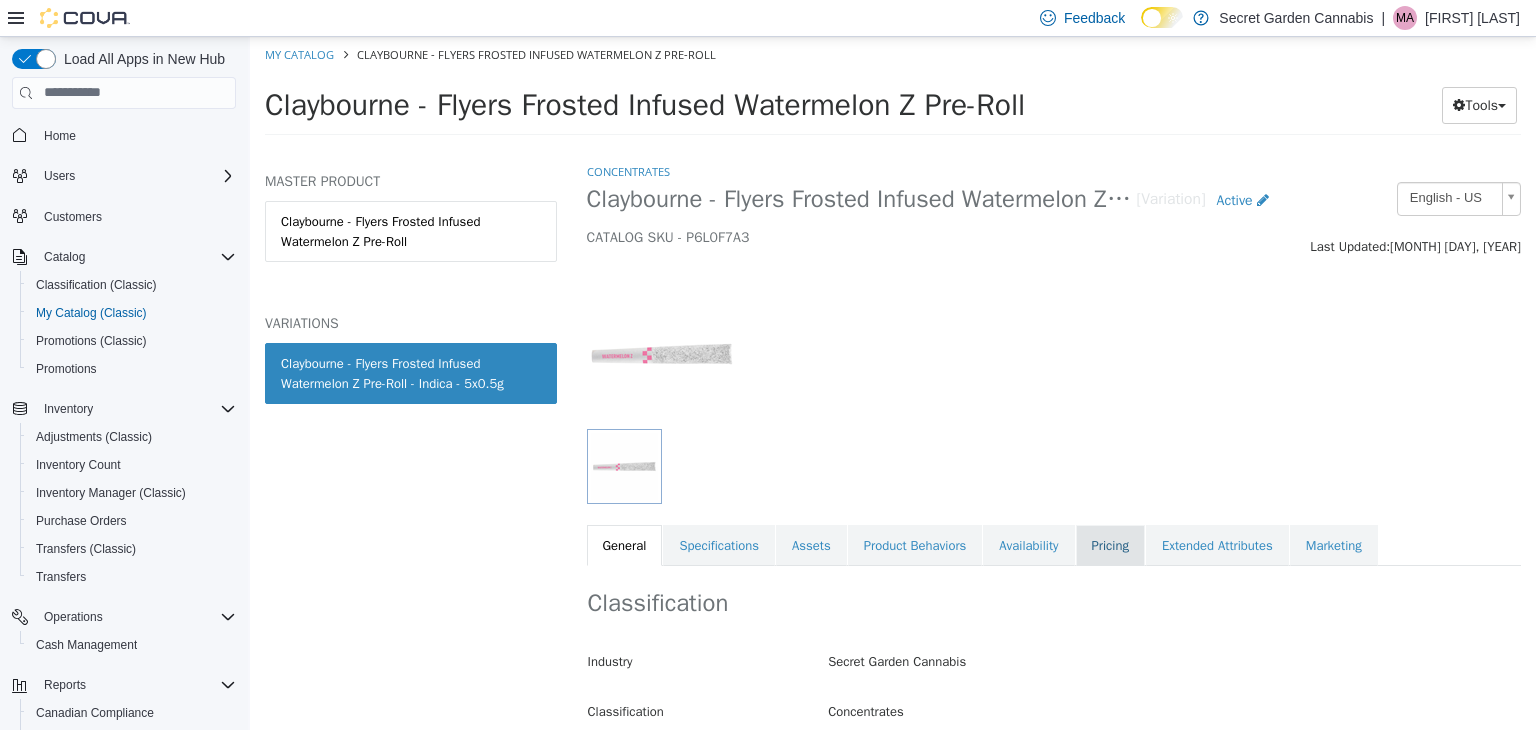 click on "Pricing" at bounding box center [1110, 545] 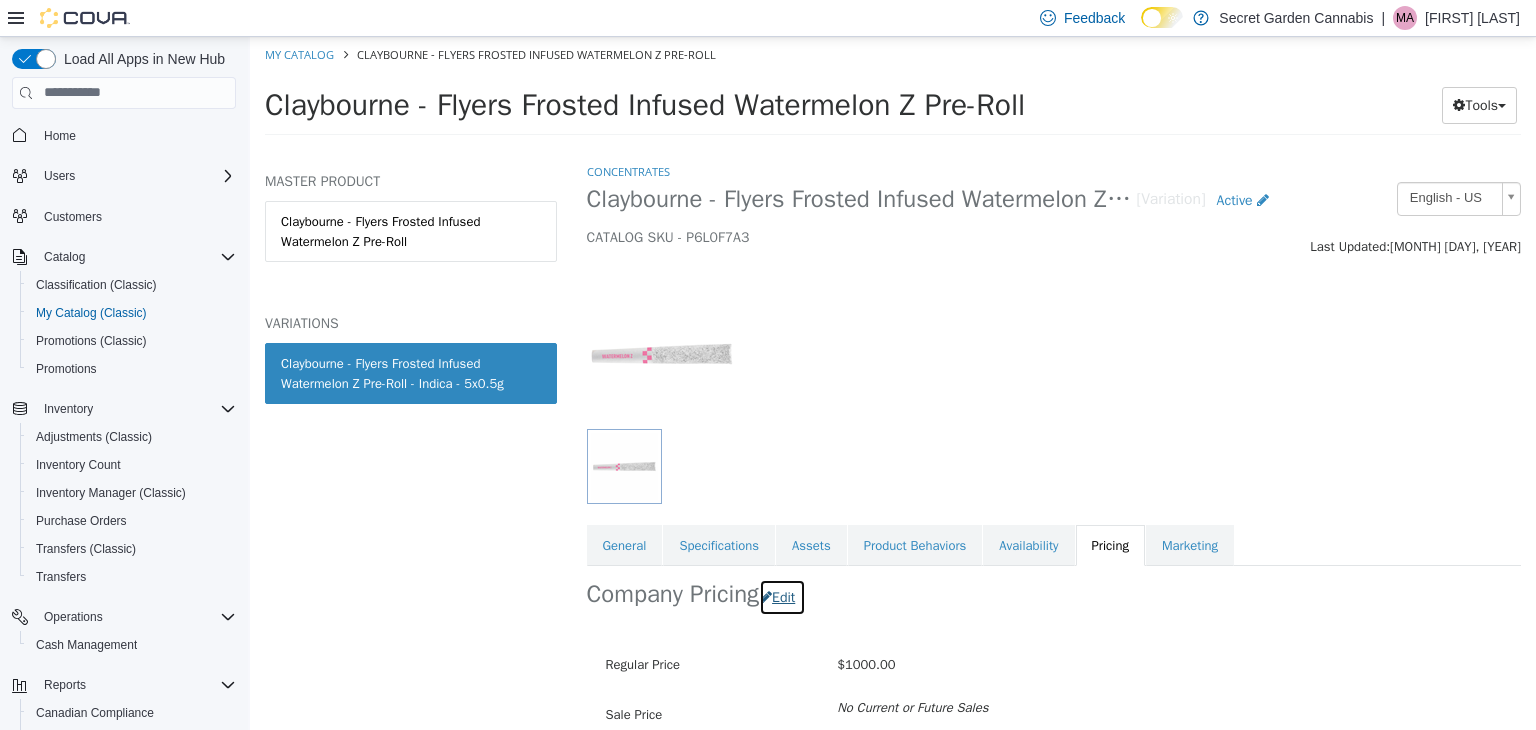 click on "Edit" at bounding box center (782, 596) 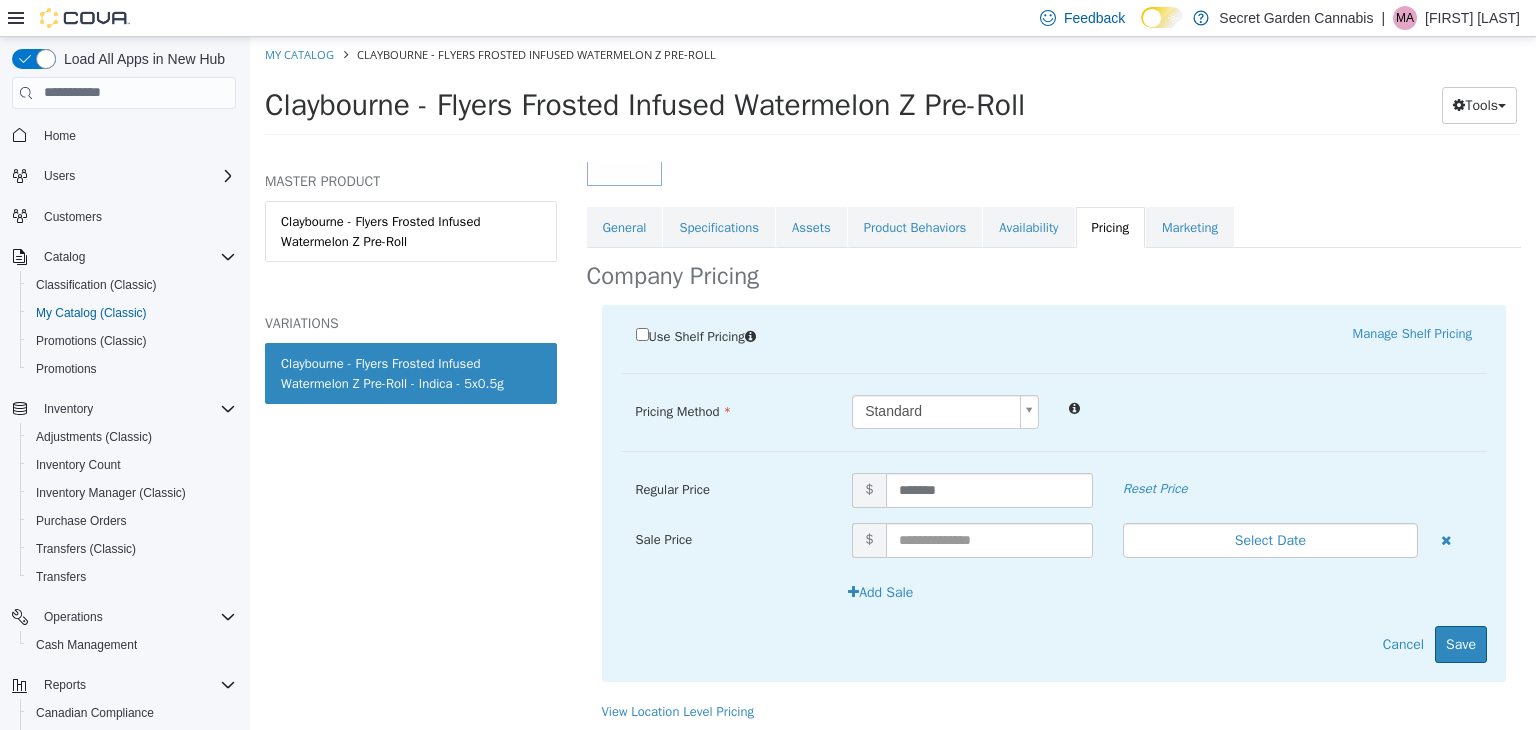 scroll, scrollTop: 321, scrollLeft: 0, axis: vertical 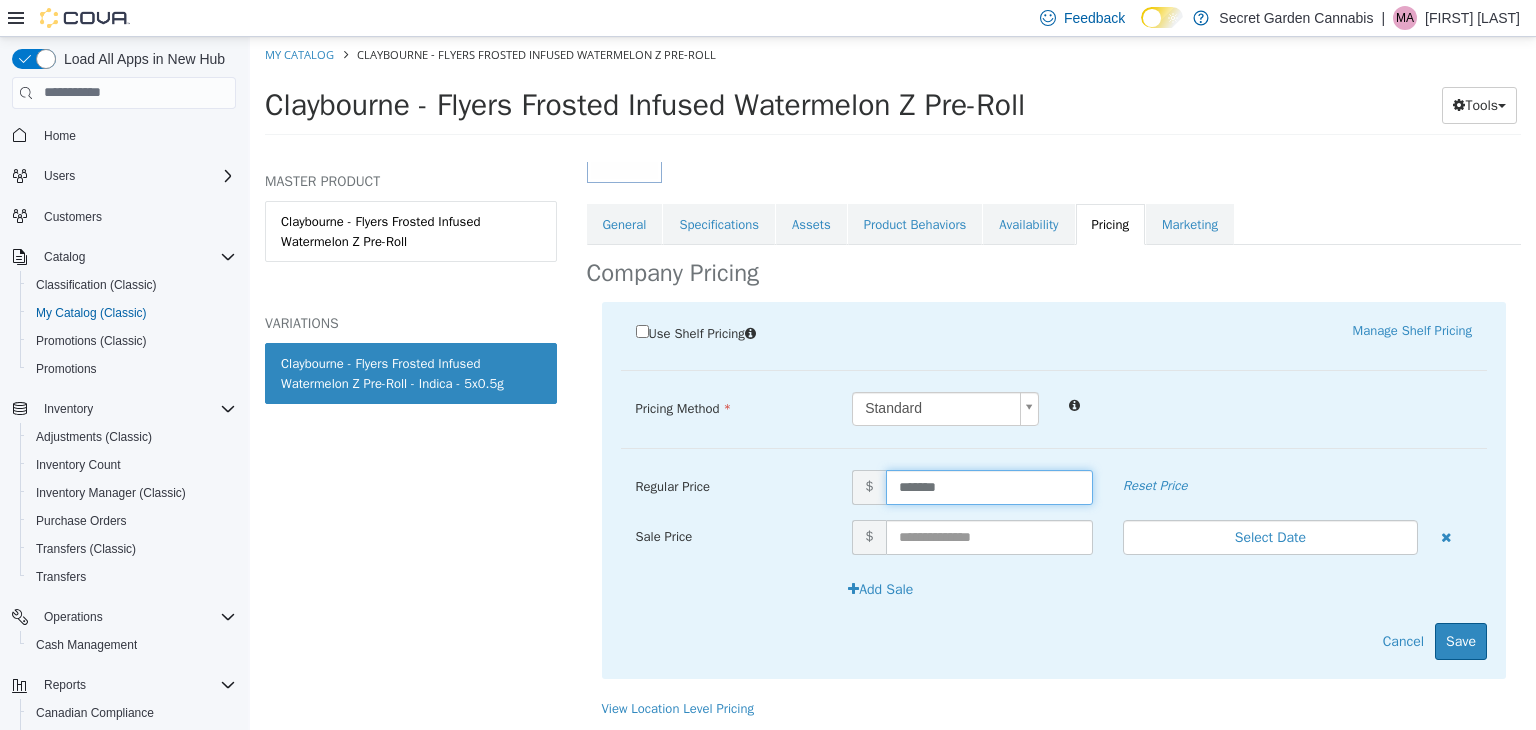 click on "*******" at bounding box center [989, 486] 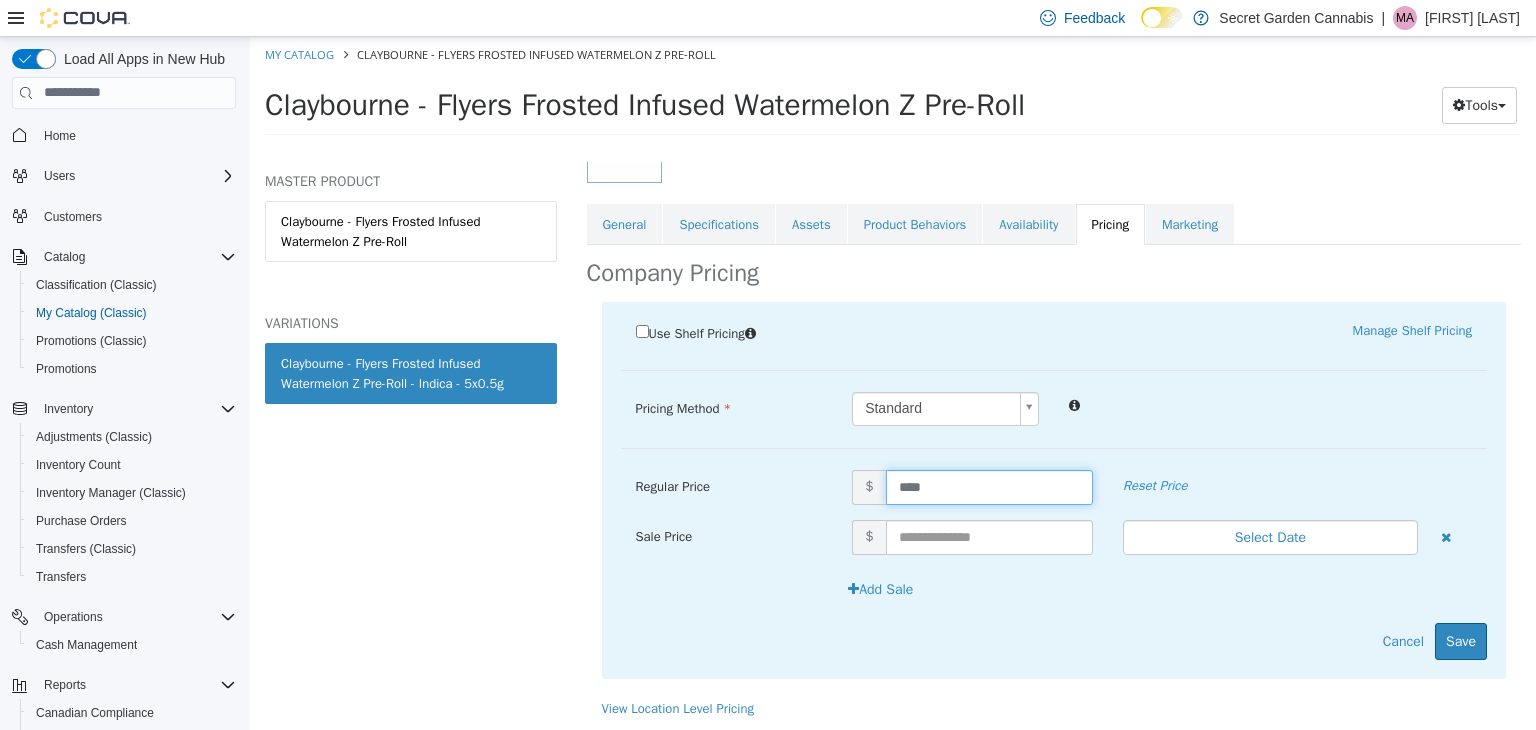 type on "*****" 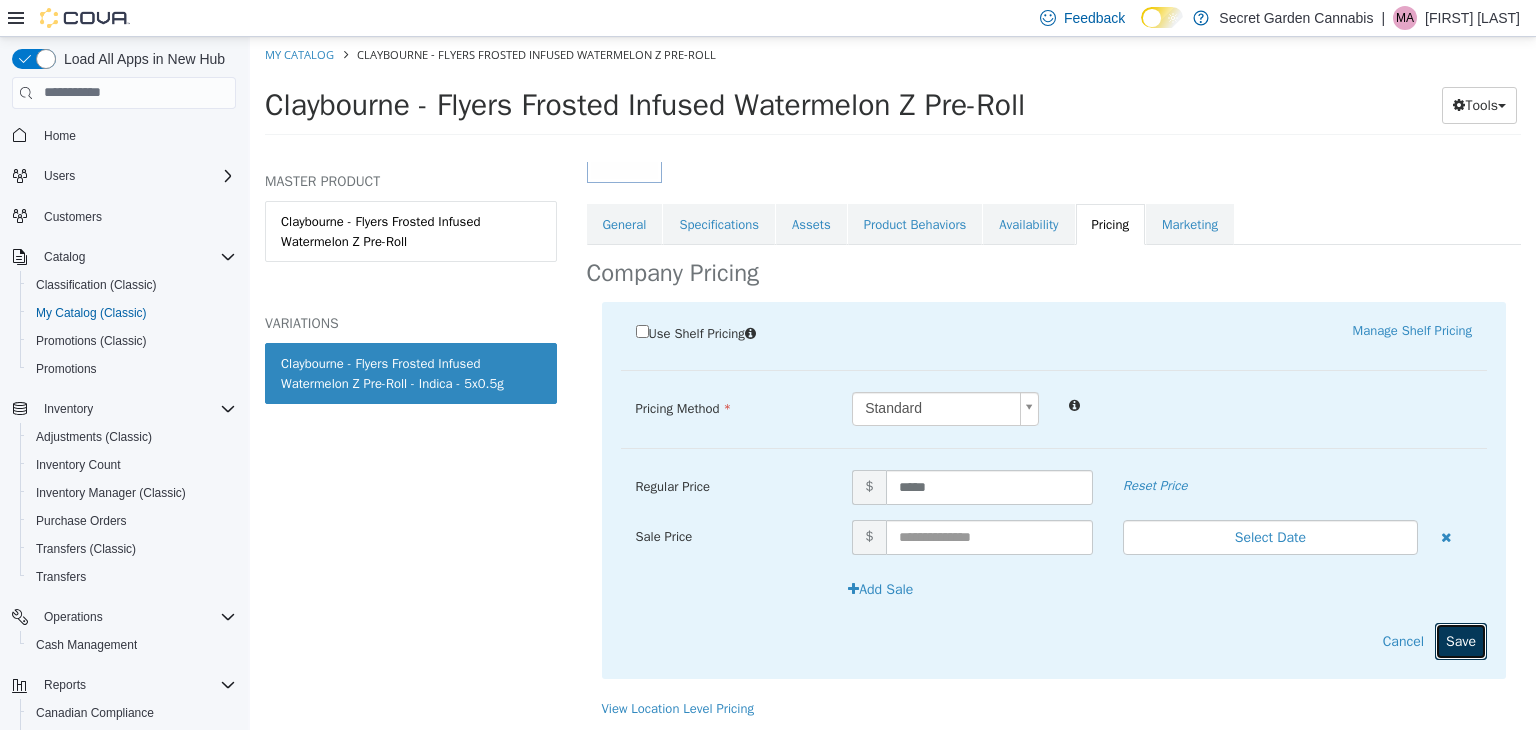 click on "Save" at bounding box center [1461, 640] 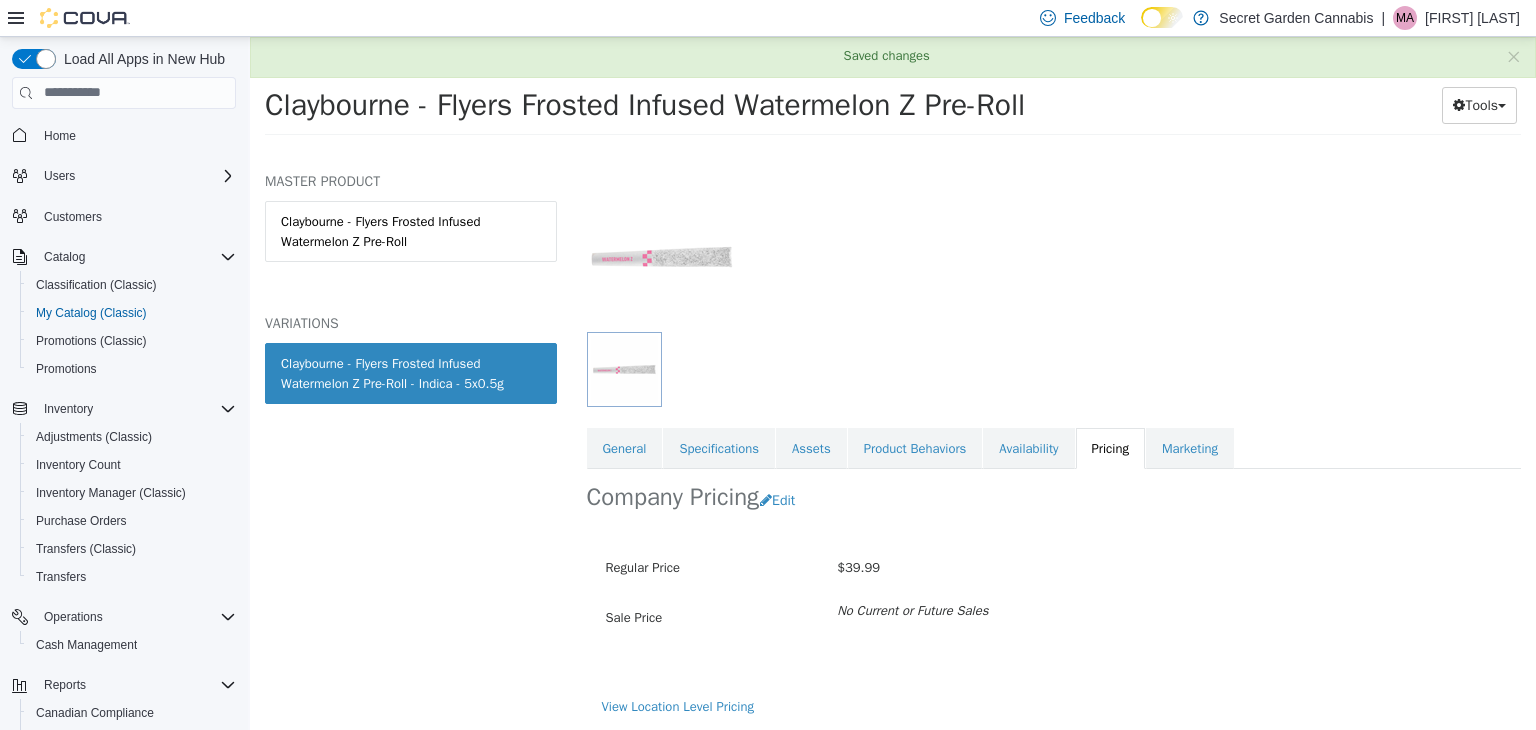 scroll, scrollTop: 97, scrollLeft: 0, axis: vertical 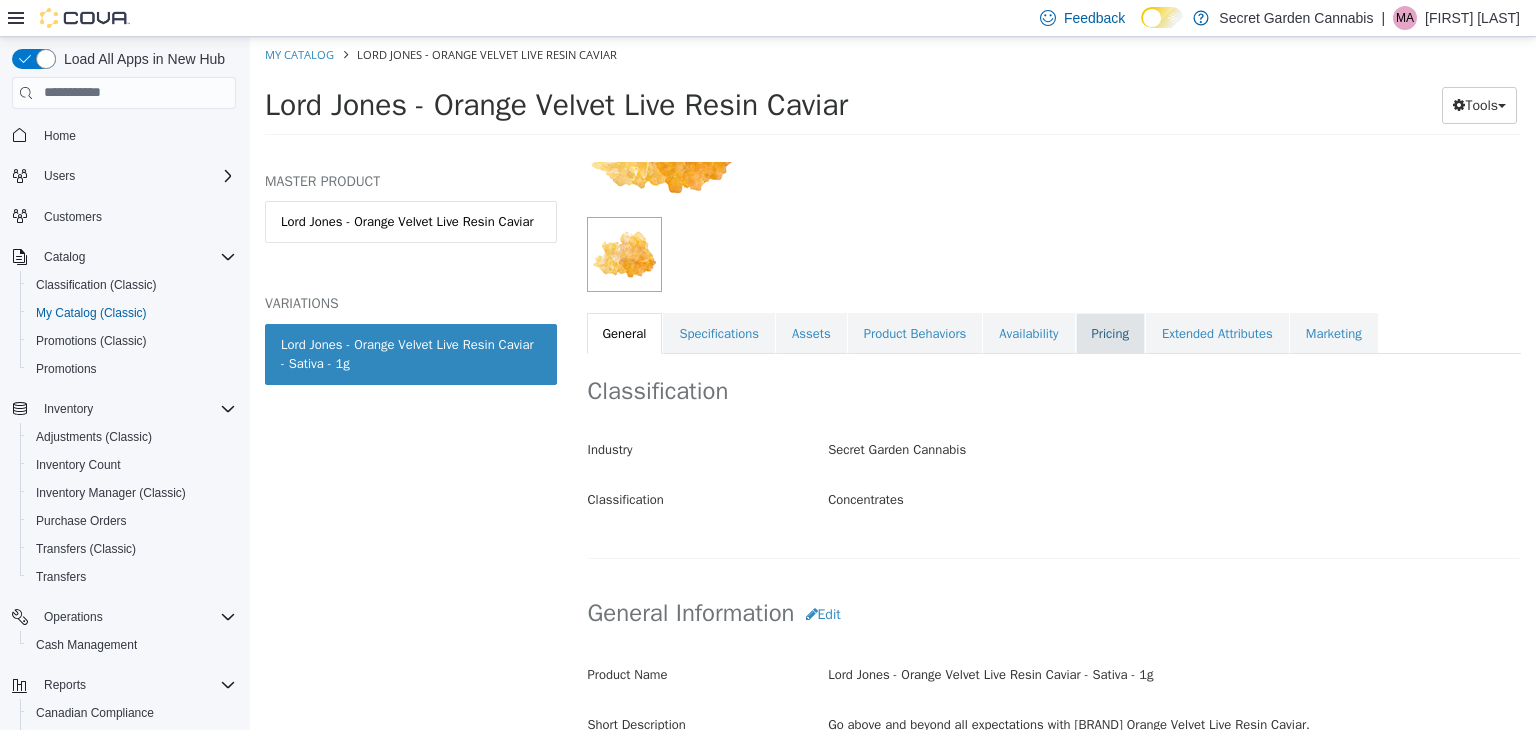 click on "Pricing" at bounding box center (1110, 333) 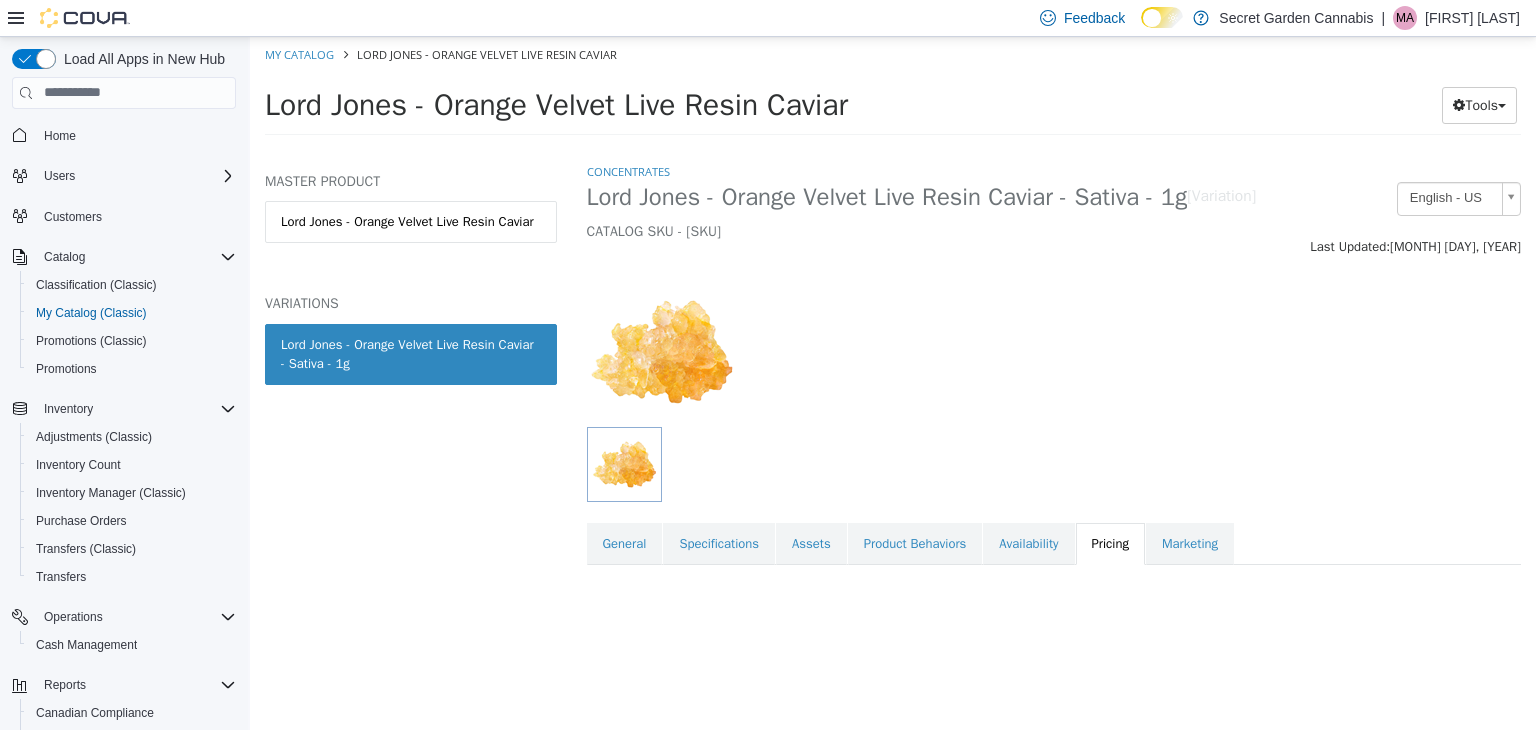 scroll, scrollTop: 0, scrollLeft: 0, axis: both 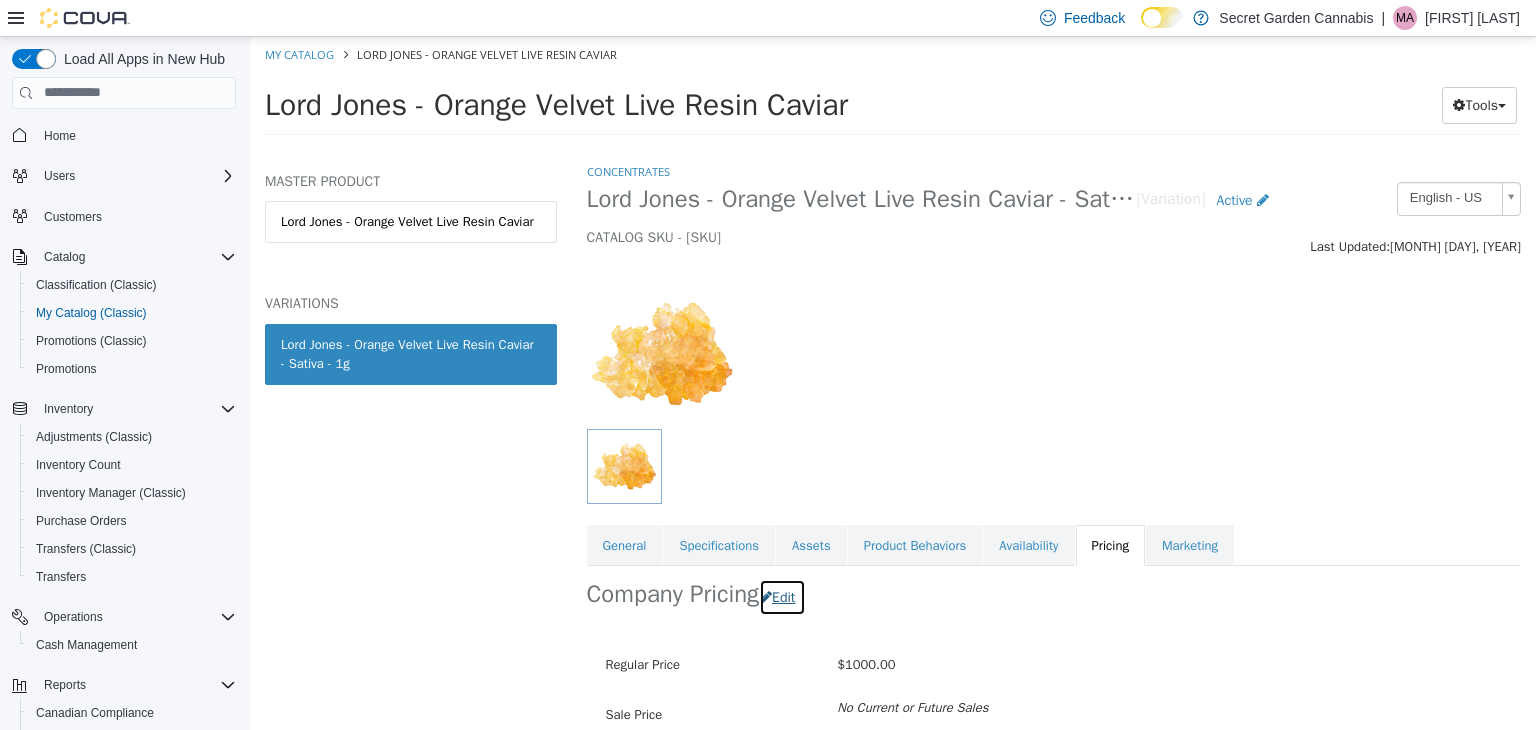 click on "Edit" at bounding box center [782, 596] 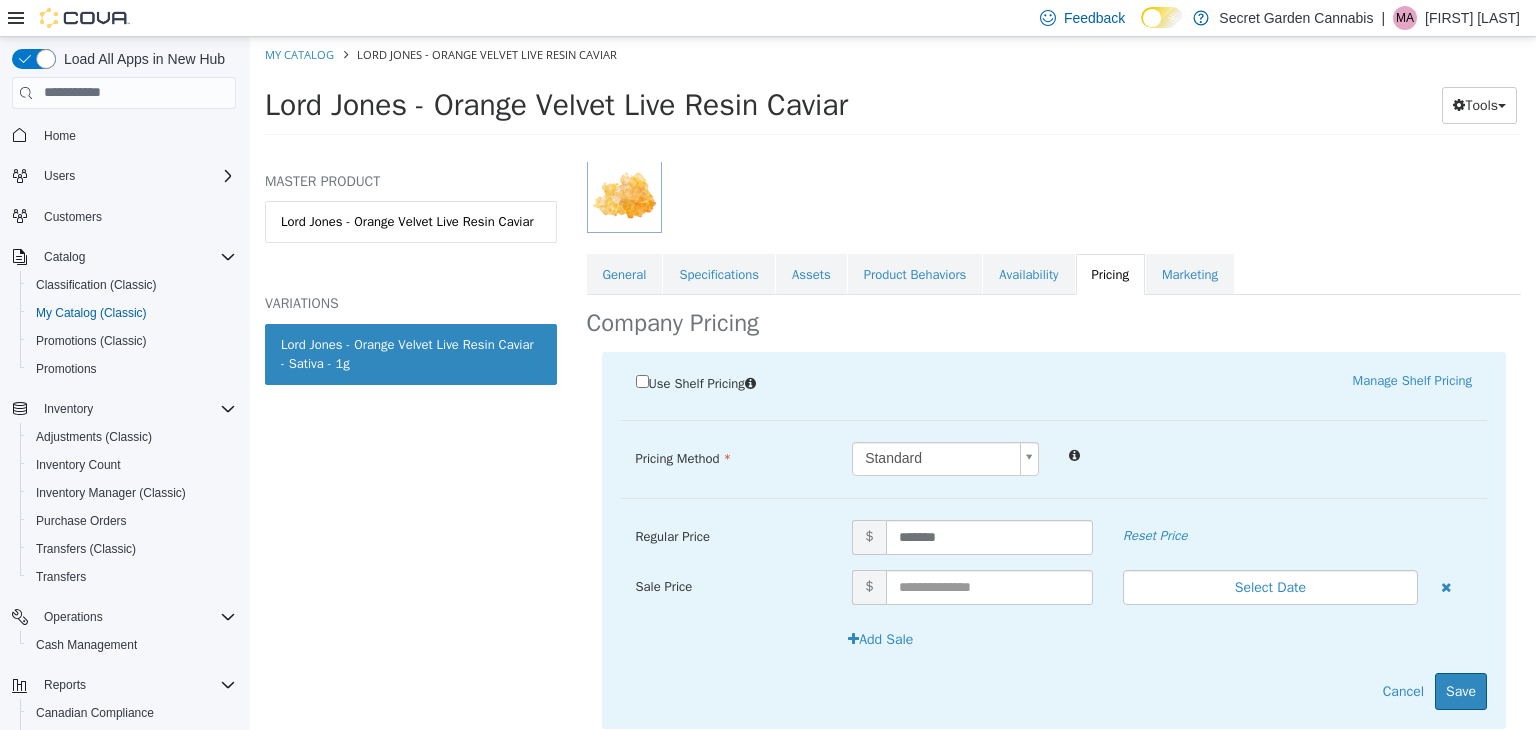 scroll, scrollTop: 276, scrollLeft: 0, axis: vertical 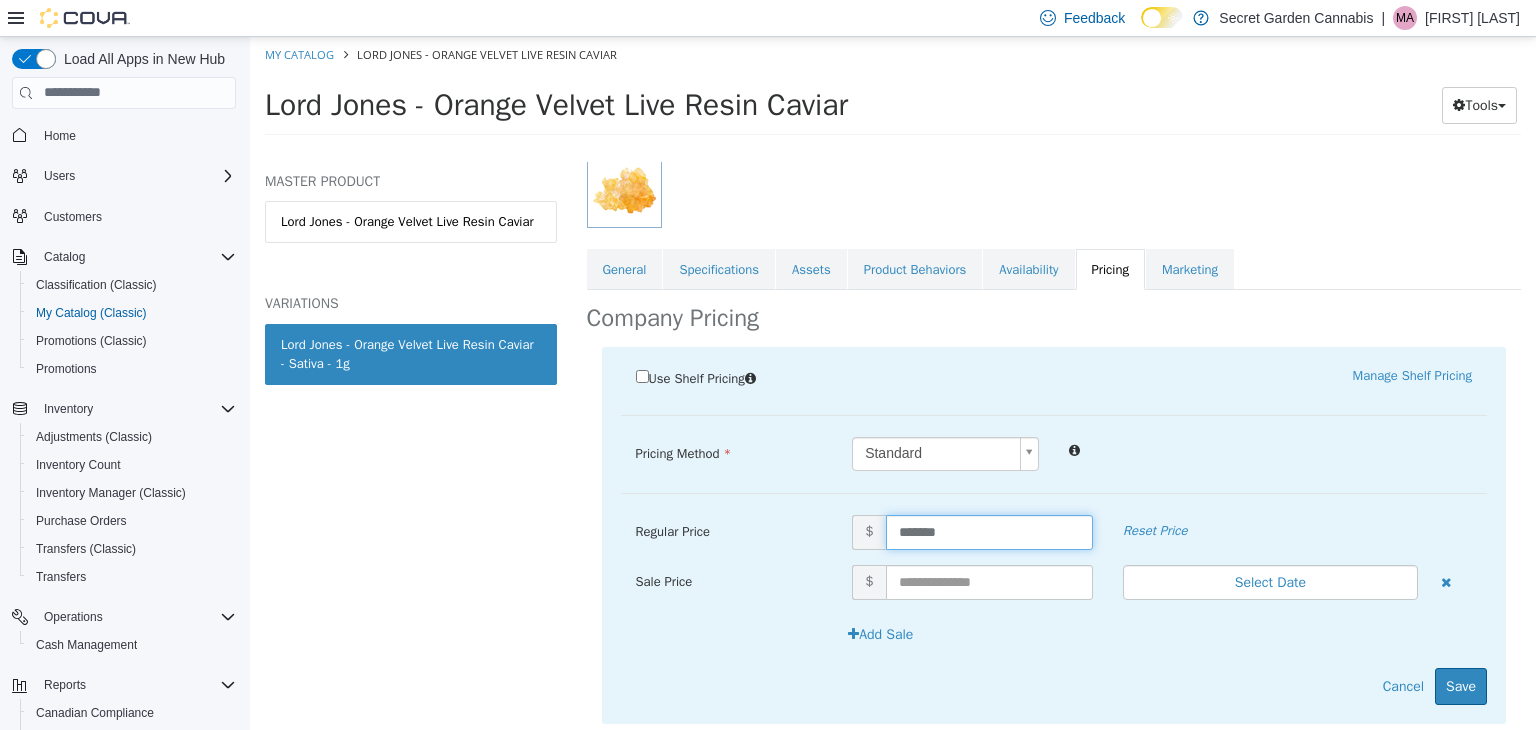click on "*******" at bounding box center (989, 531) 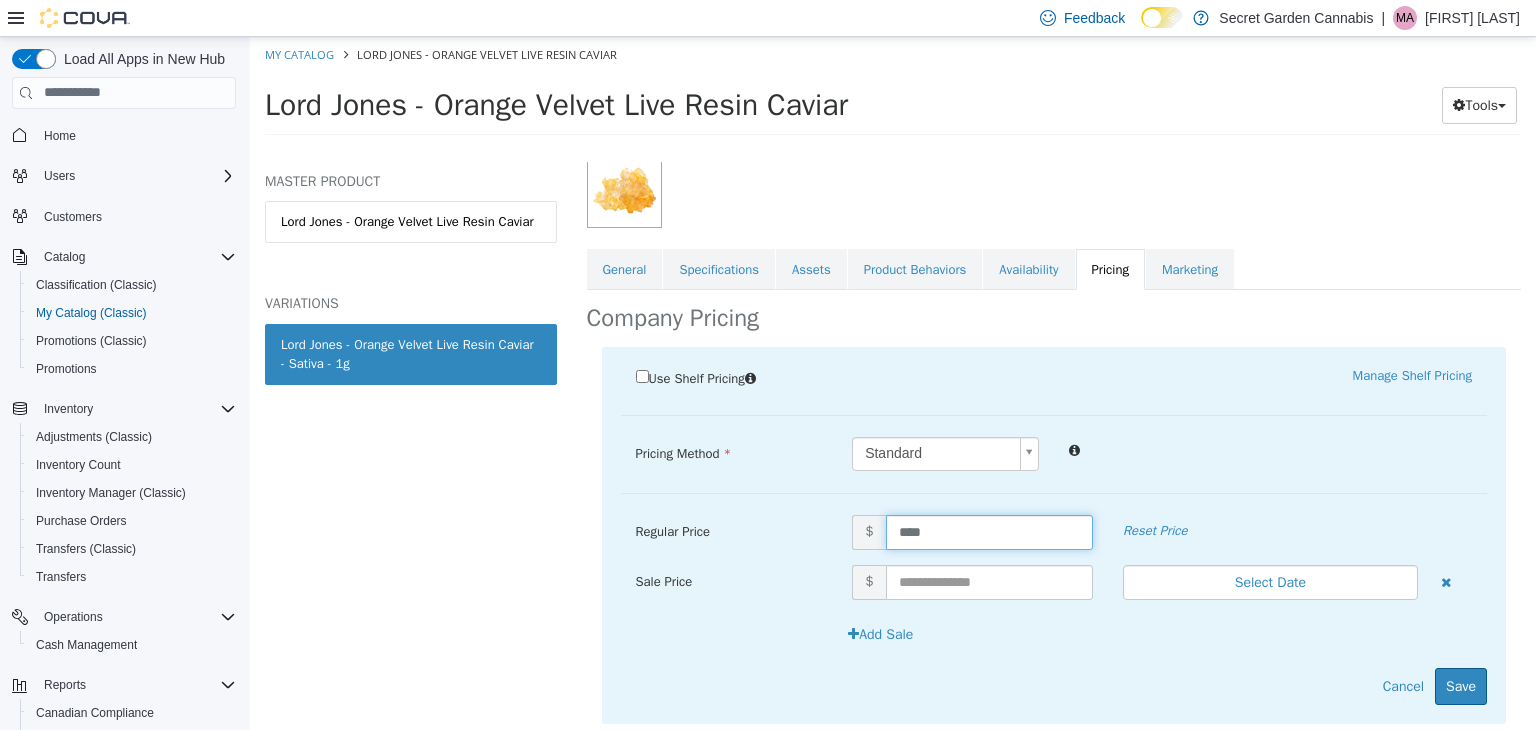 type on "*****" 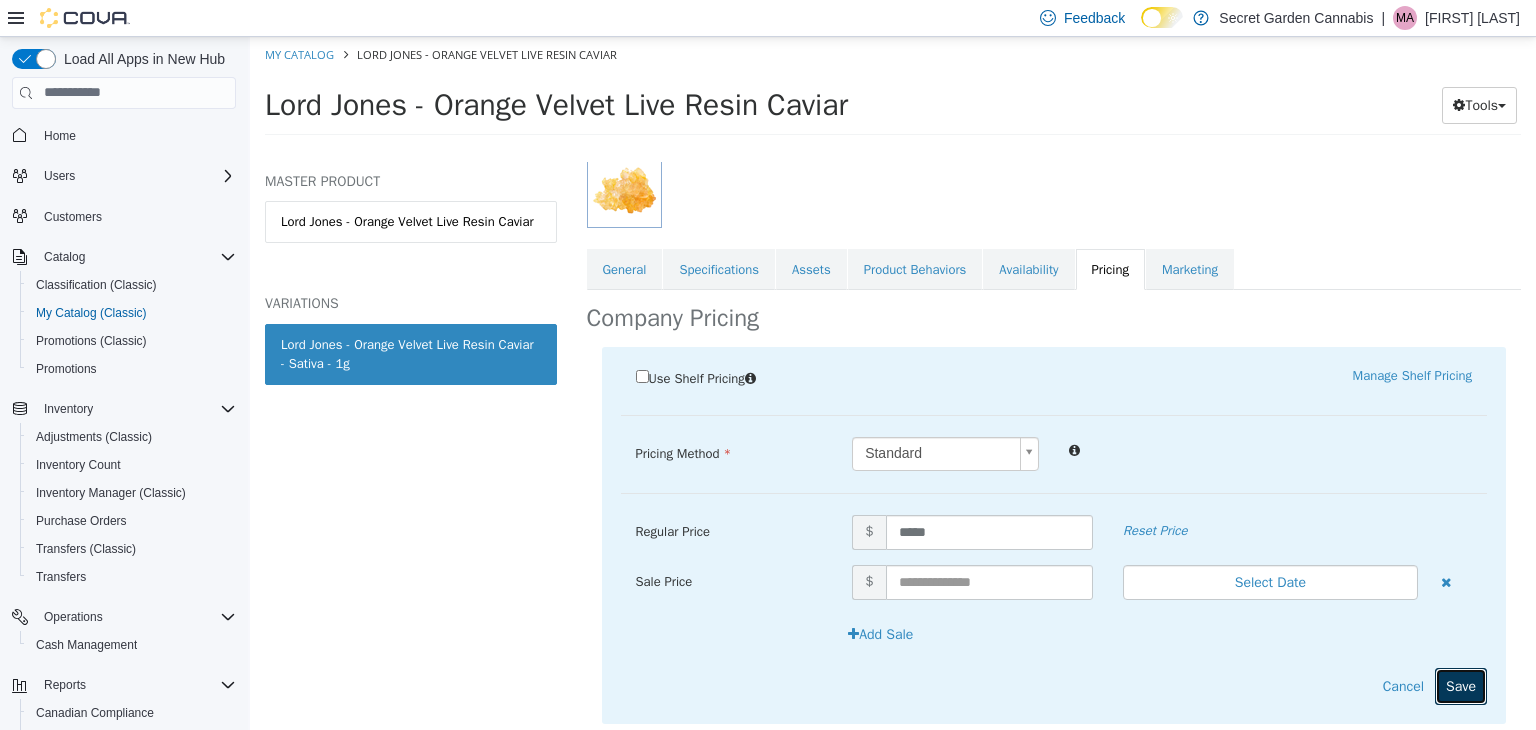 click on "Save" at bounding box center [1461, 685] 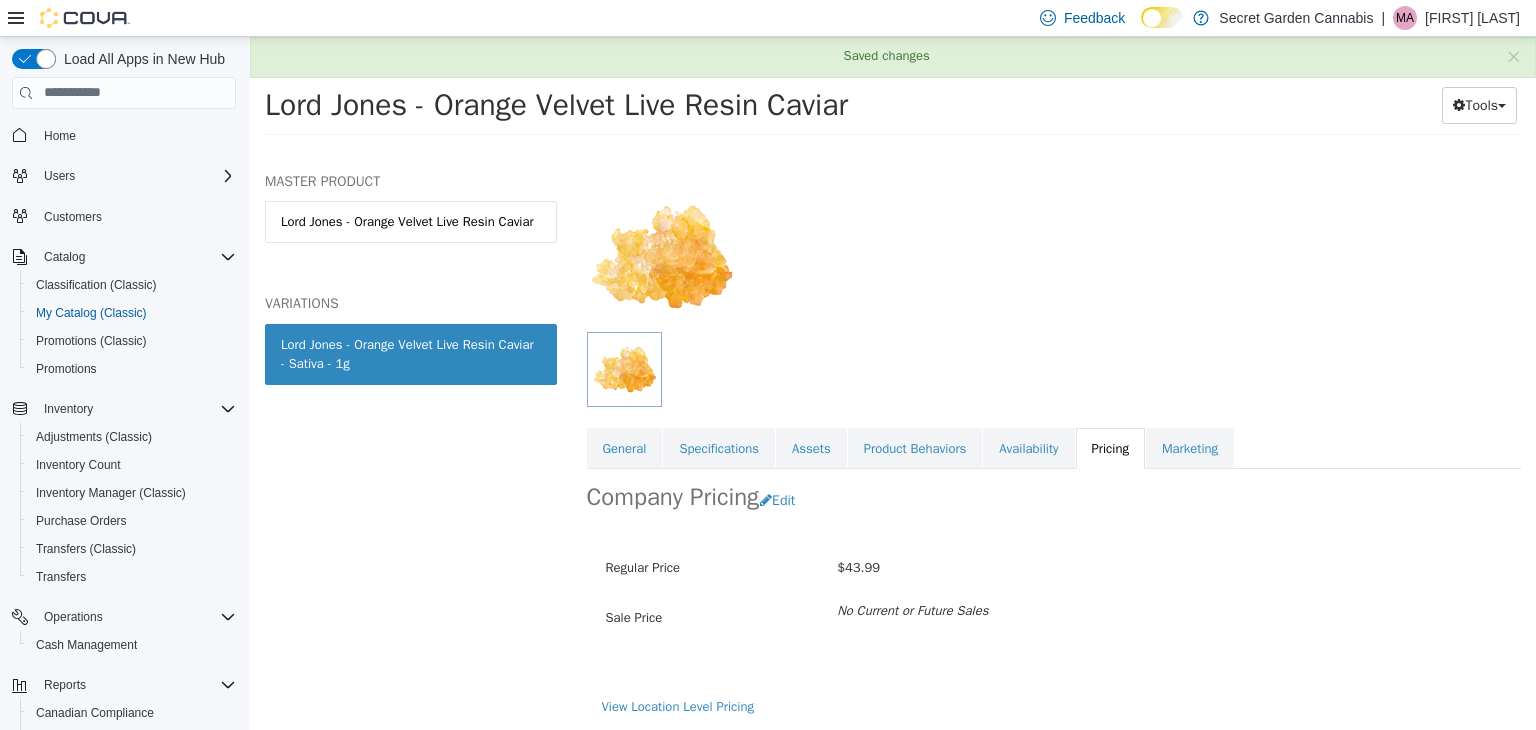 scroll, scrollTop: 97, scrollLeft: 0, axis: vertical 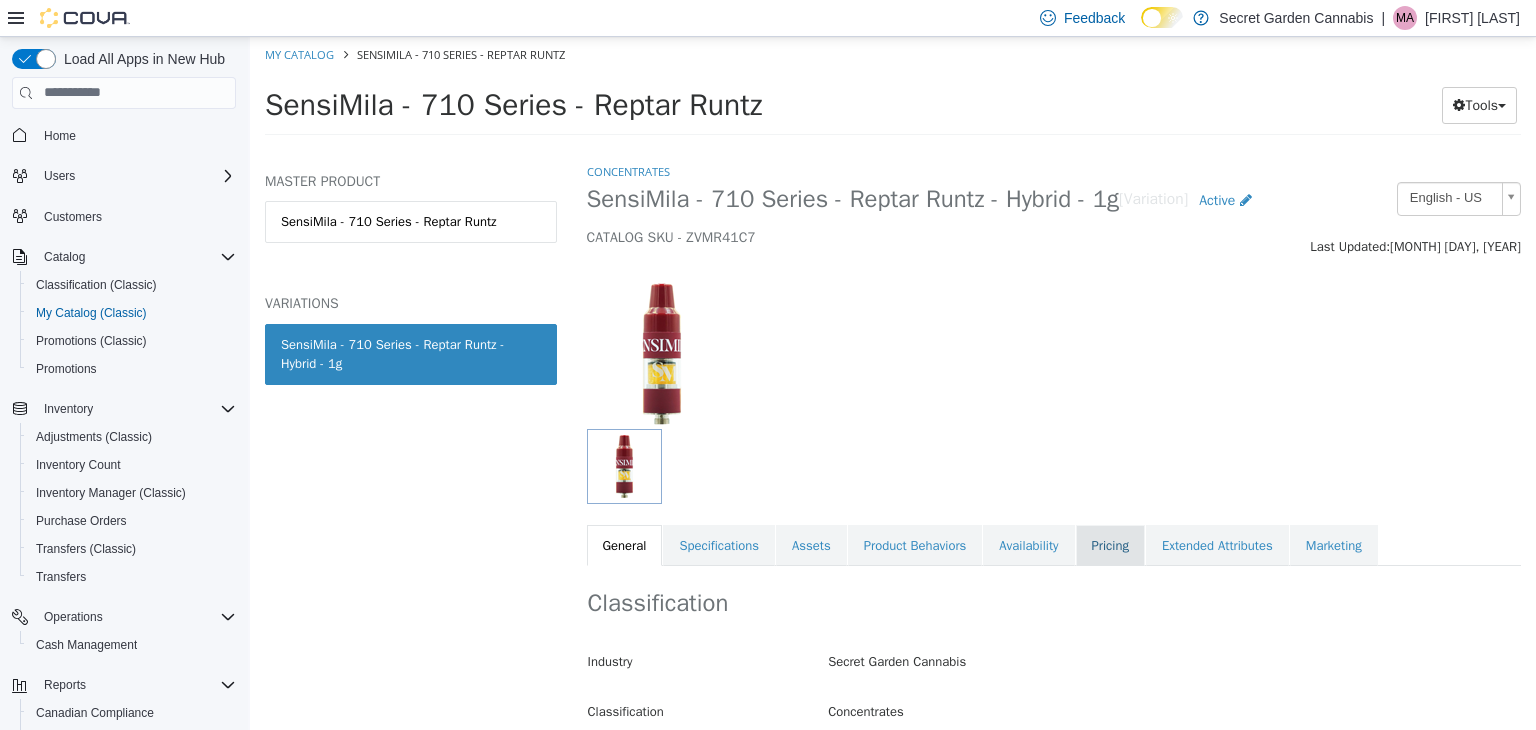 click on "Pricing" at bounding box center [1110, 545] 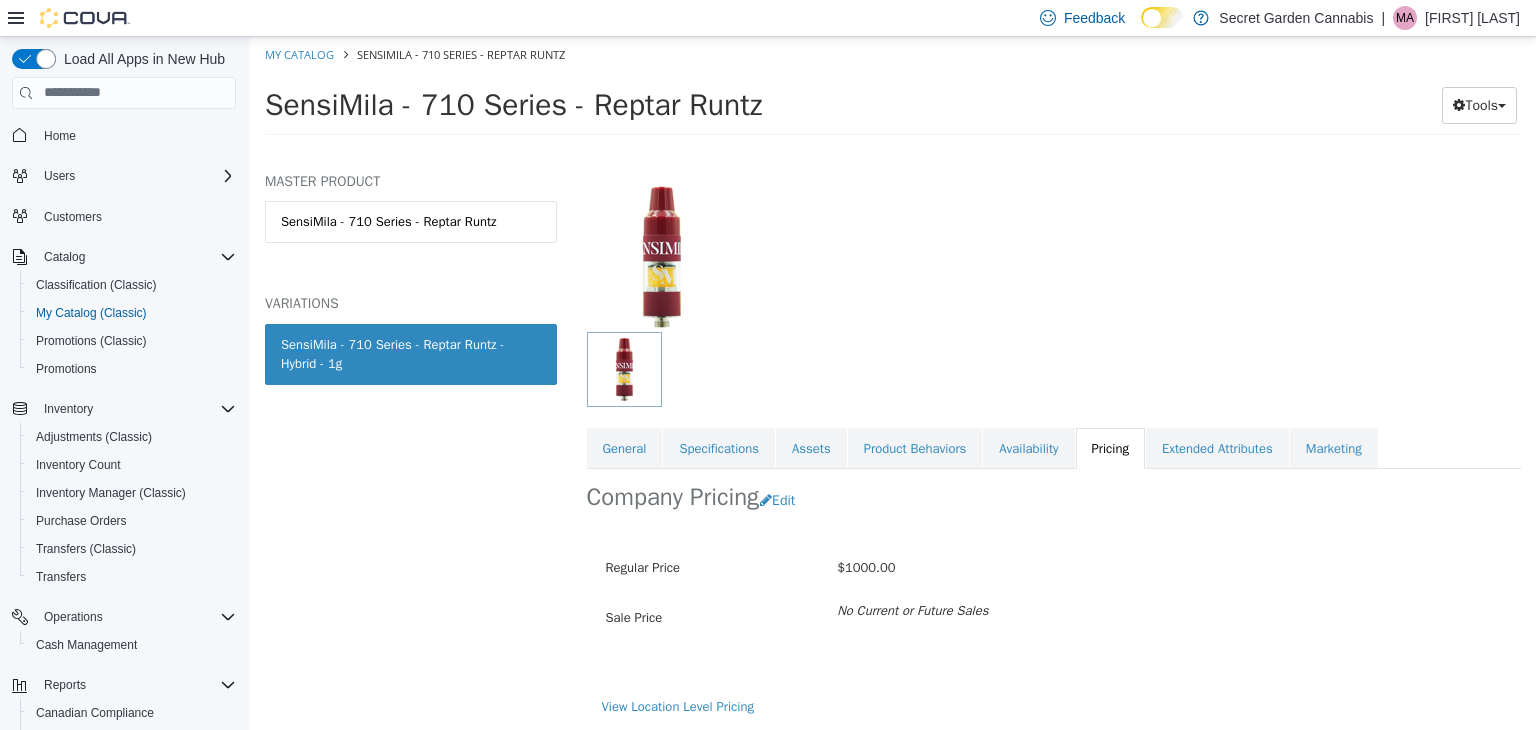 scroll, scrollTop: 96, scrollLeft: 0, axis: vertical 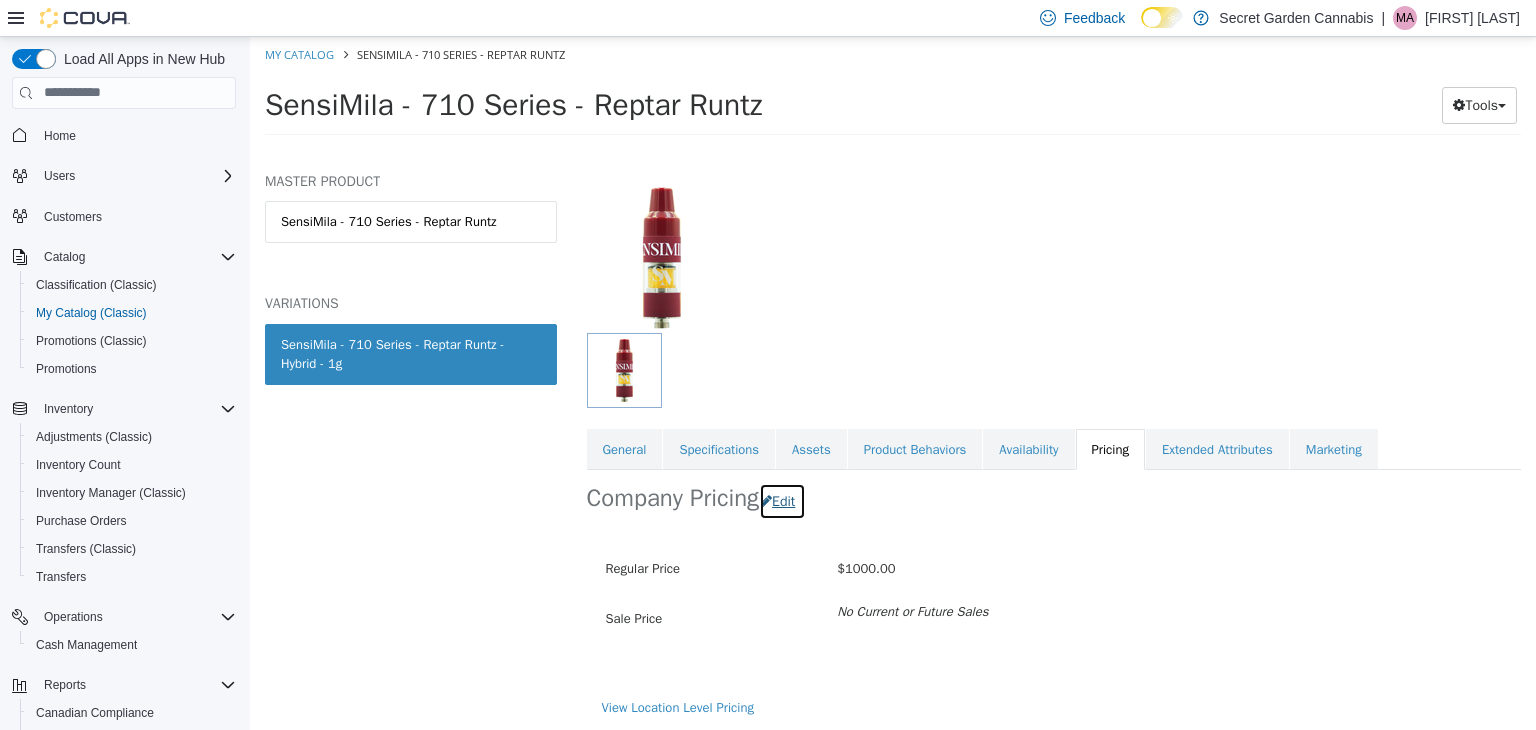 click on "Edit" at bounding box center [782, 500] 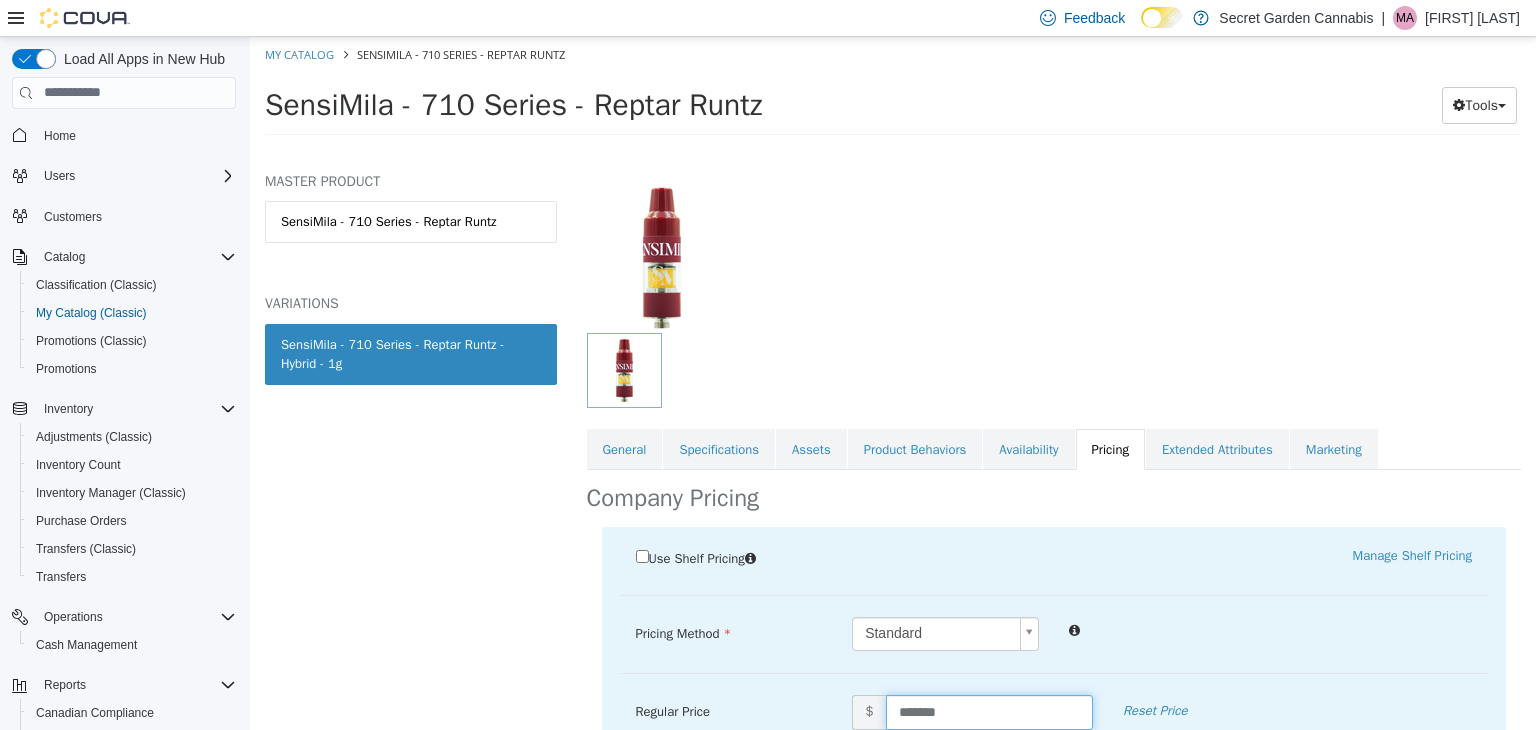 click on "*******" at bounding box center [989, 711] 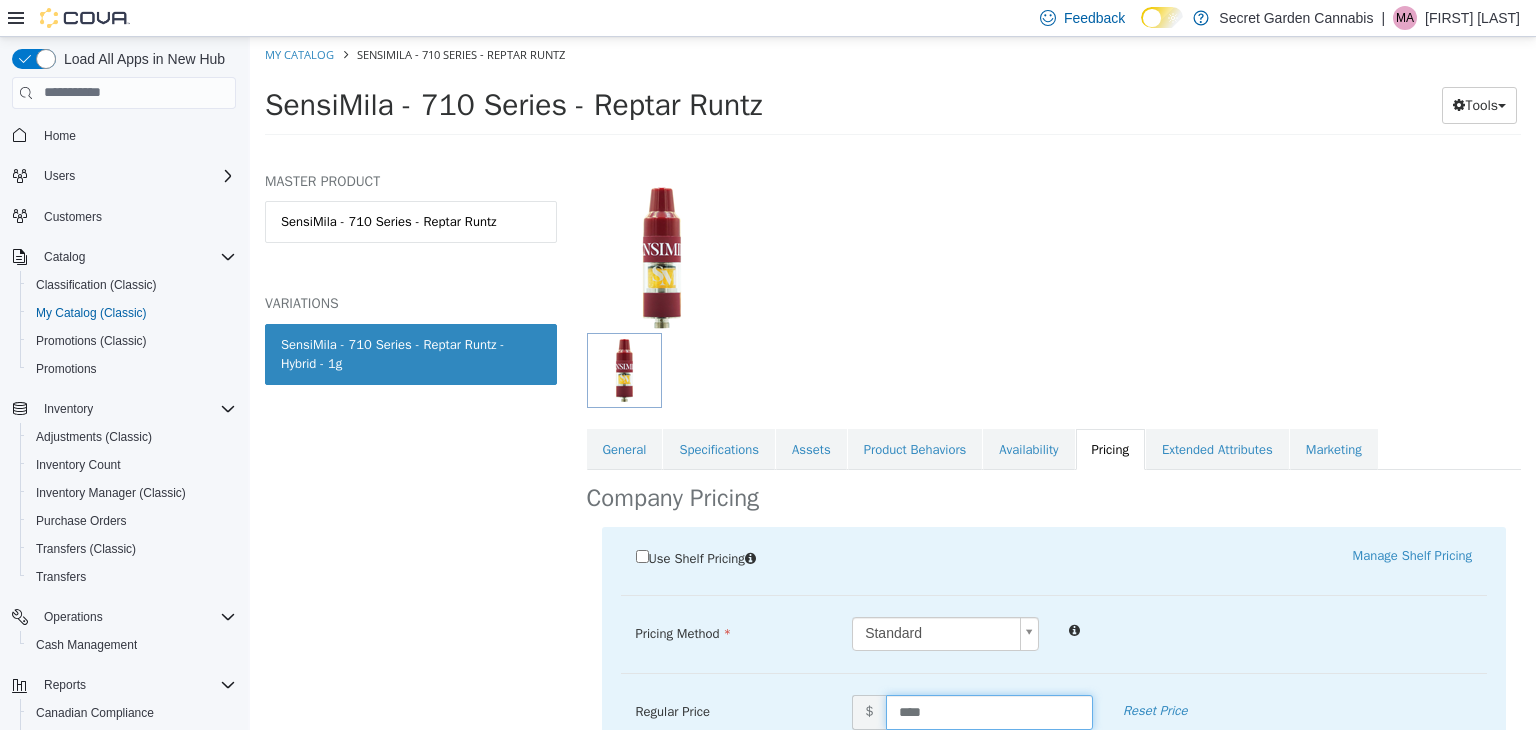 type on "*****" 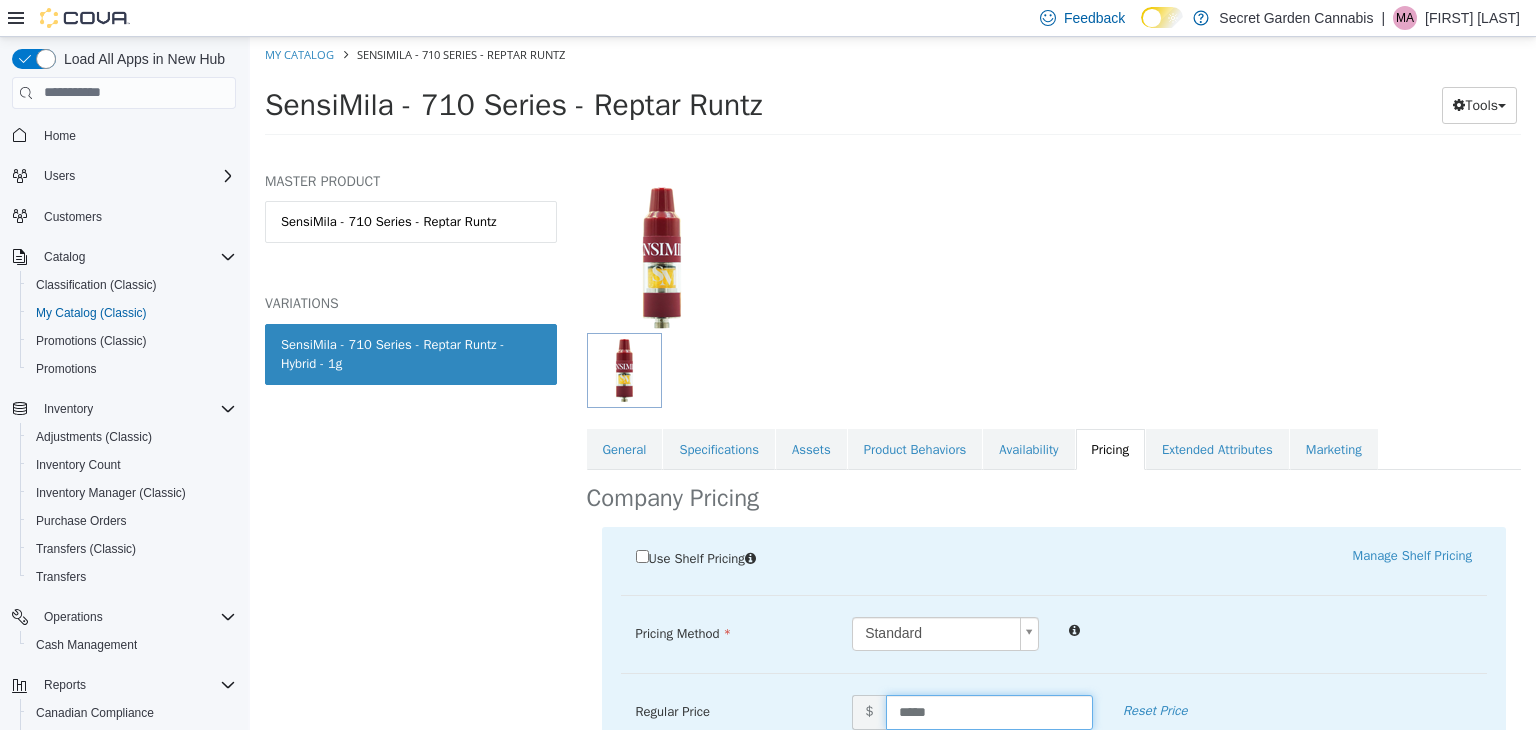 scroll, scrollTop: 321, scrollLeft: 0, axis: vertical 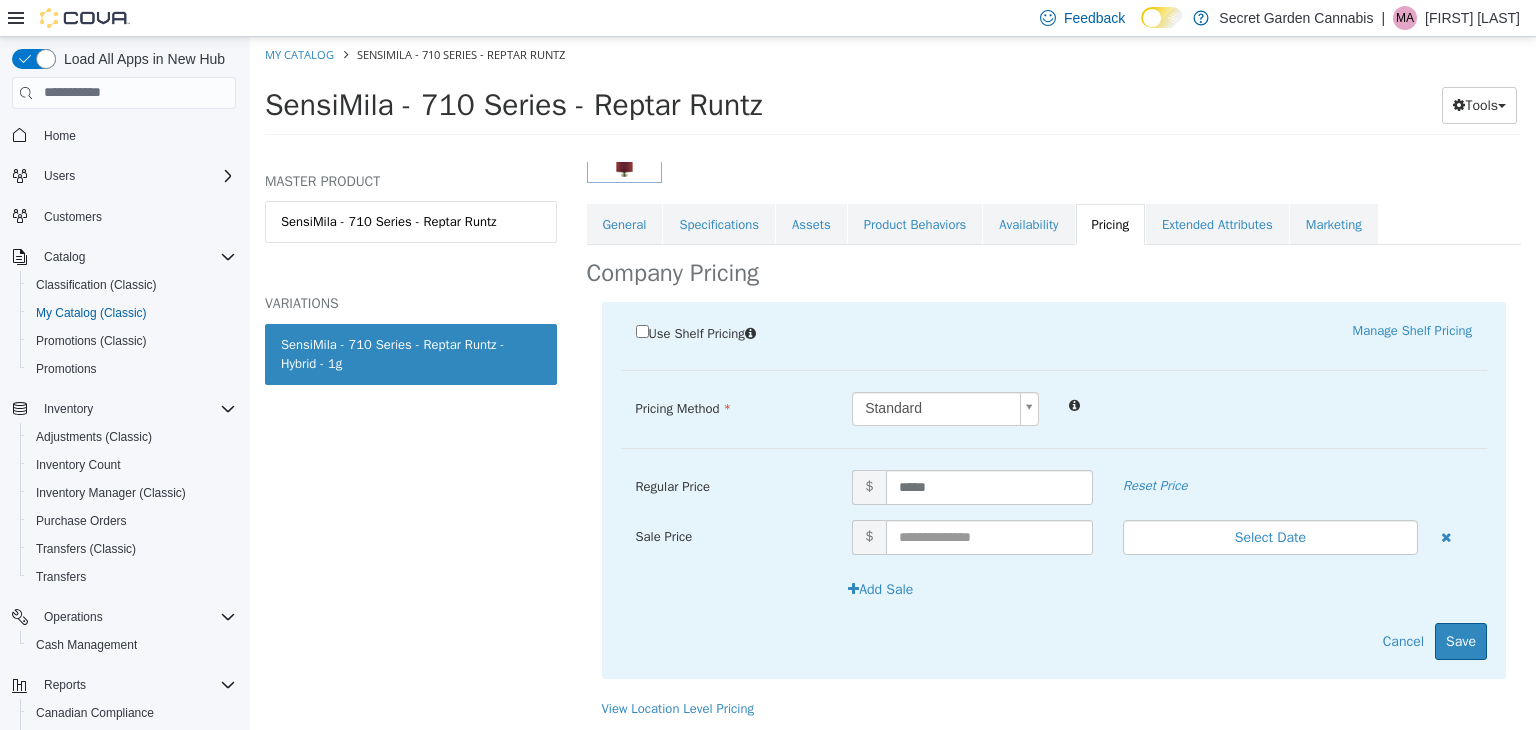 click on "Use Shelf Pricing    Manage Shelf Pricing Shelf Price     Select a Shelf Price                             Shelf Price is required Pricing Method     Standard                             * Regular Price $ ***** Reset Price Sale Price $ Select Date     (UTC-4) Toronto                                Add Sale Cancel Save" at bounding box center (1054, 489) 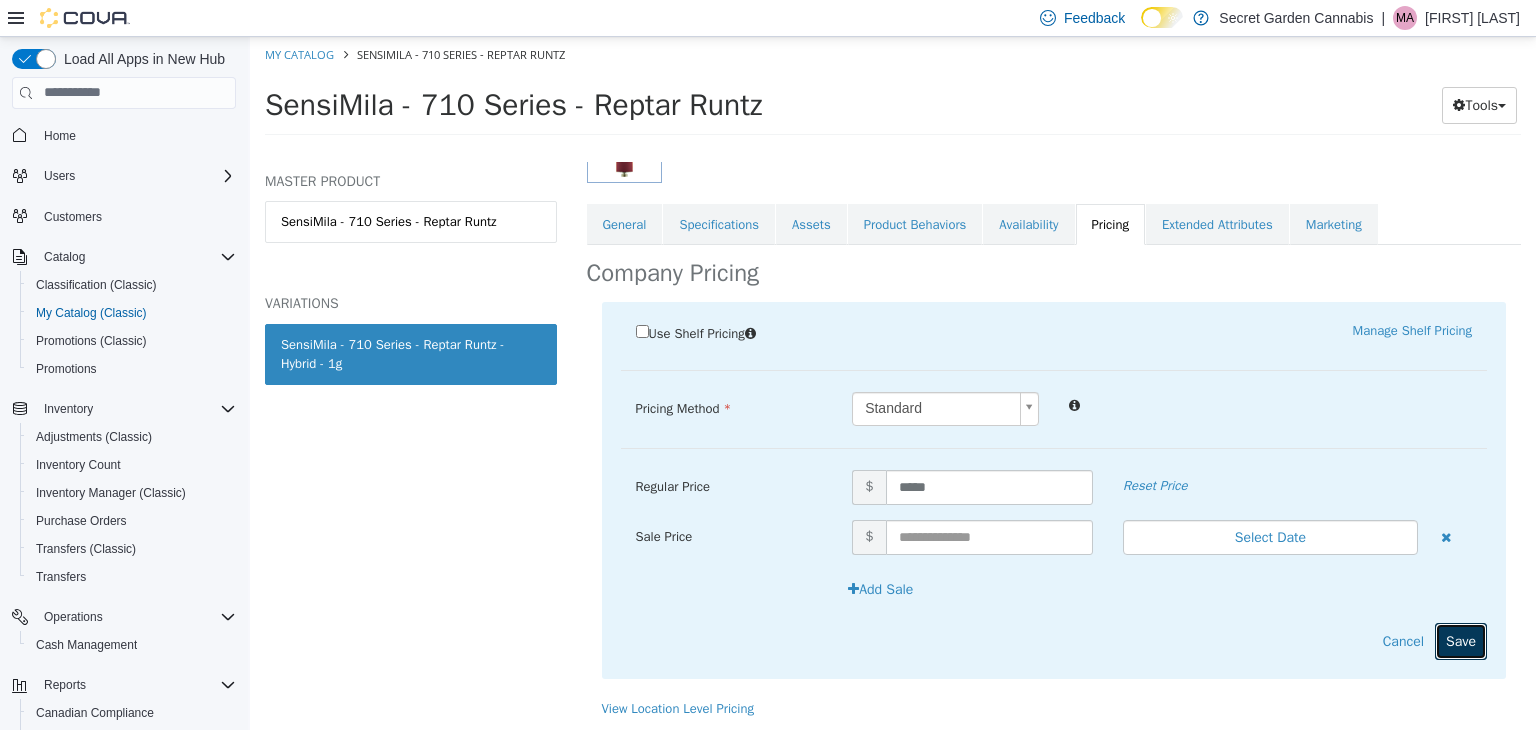 click on "Save" at bounding box center [1461, 640] 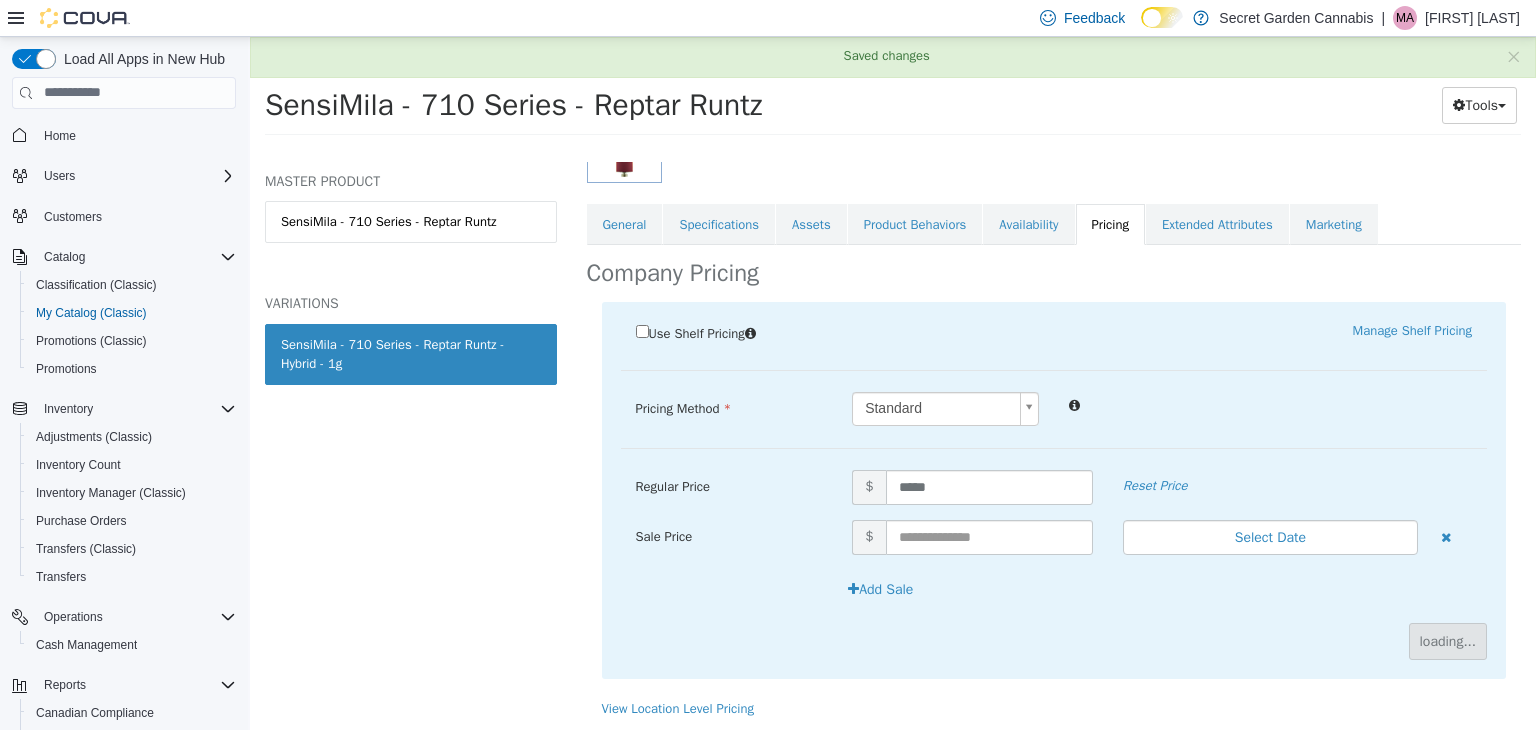 scroll, scrollTop: 97, scrollLeft: 0, axis: vertical 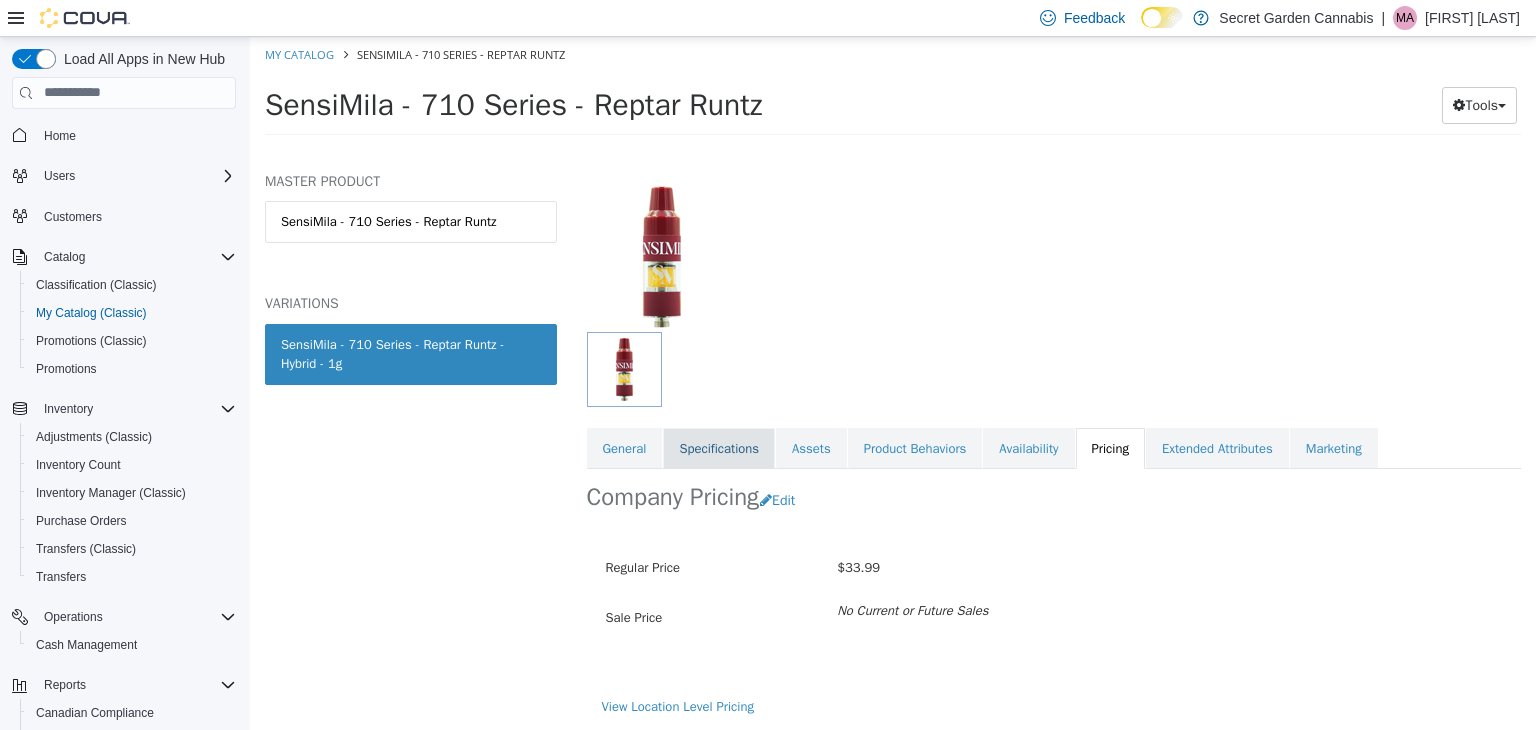 click on "Specifications" at bounding box center [719, 448] 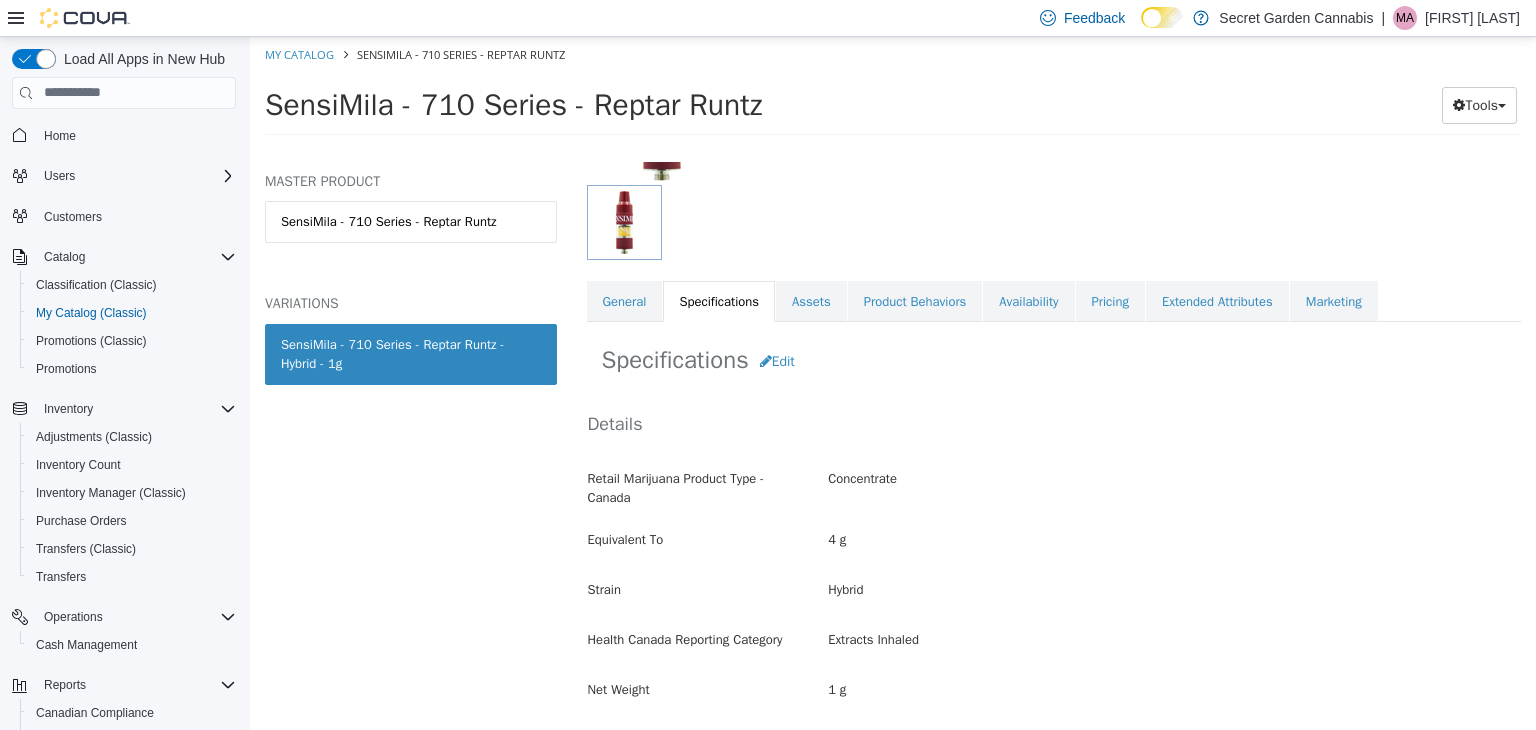 scroll, scrollTop: 242, scrollLeft: 0, axis: vertical 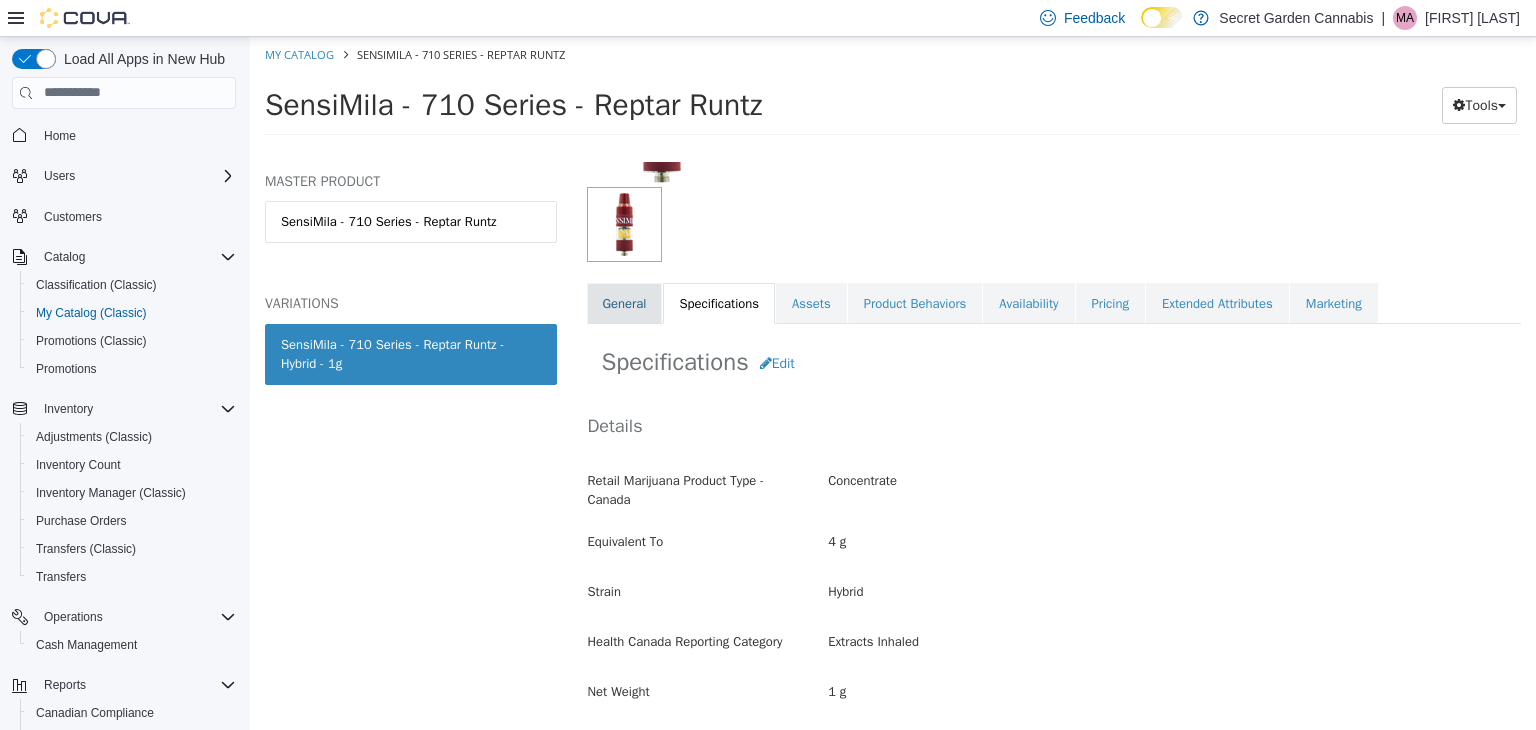 click on "General" at bounding box center (625, 303) 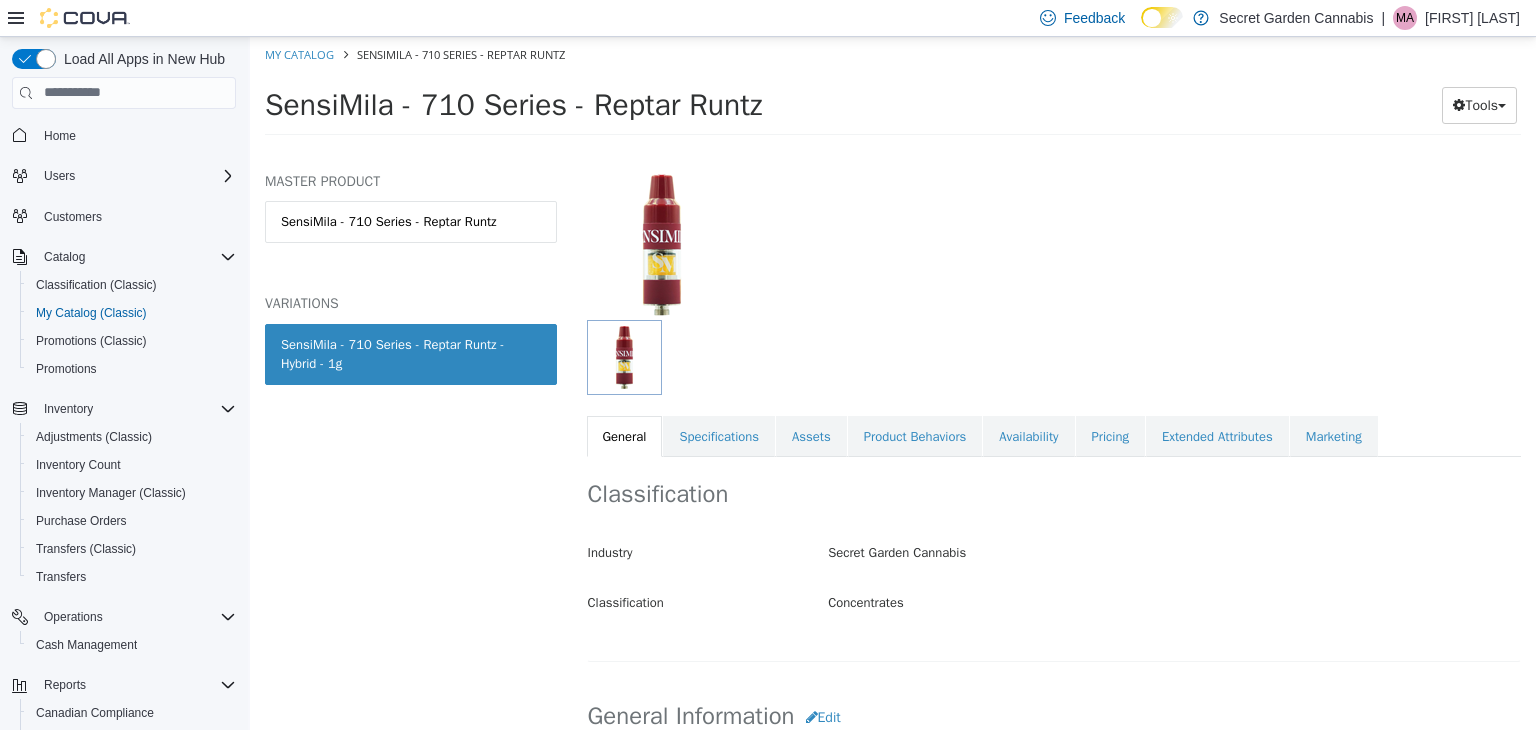 scroll, scrollTop: 0, scrollLeft: 0, axis: both 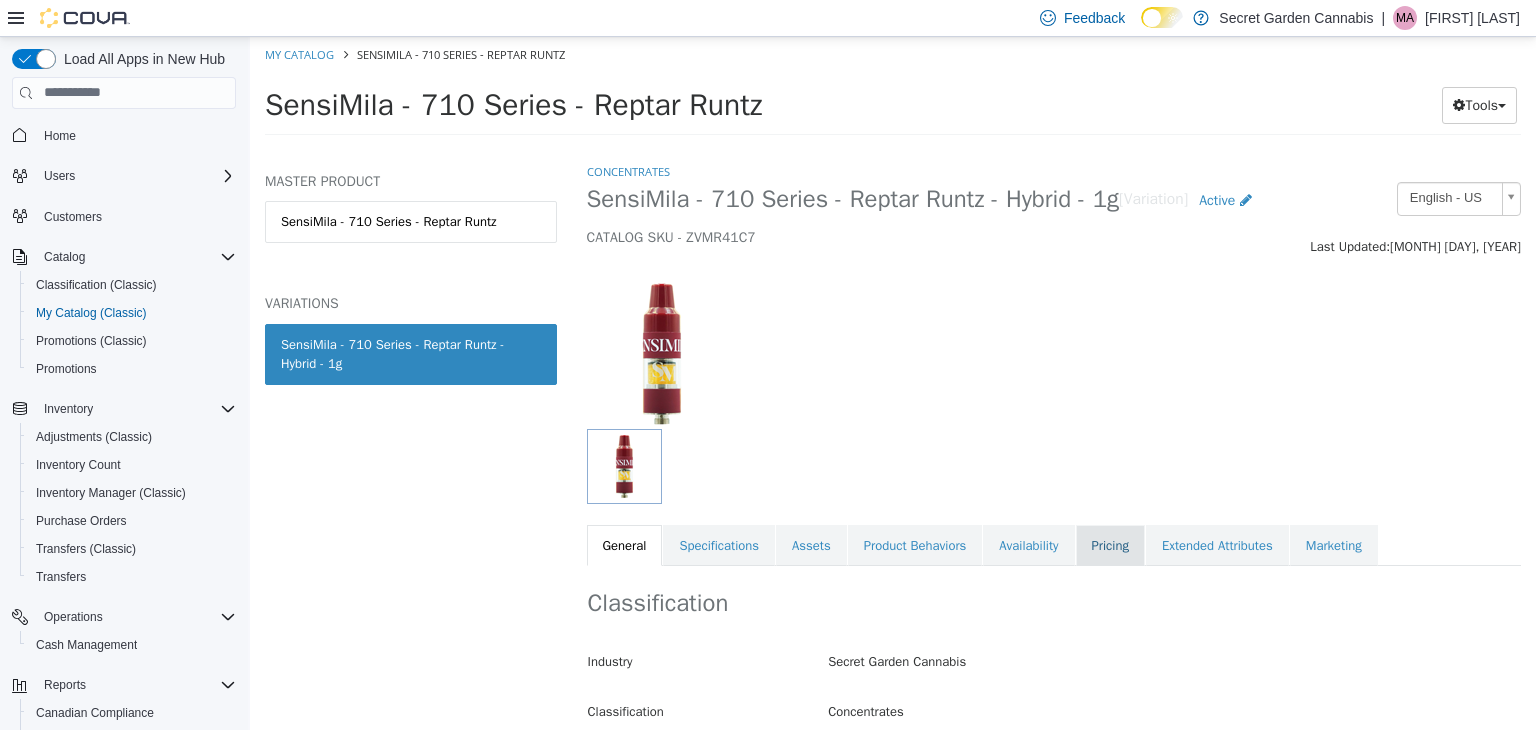 click on "Pricing" at bounding box center (1110, 545) 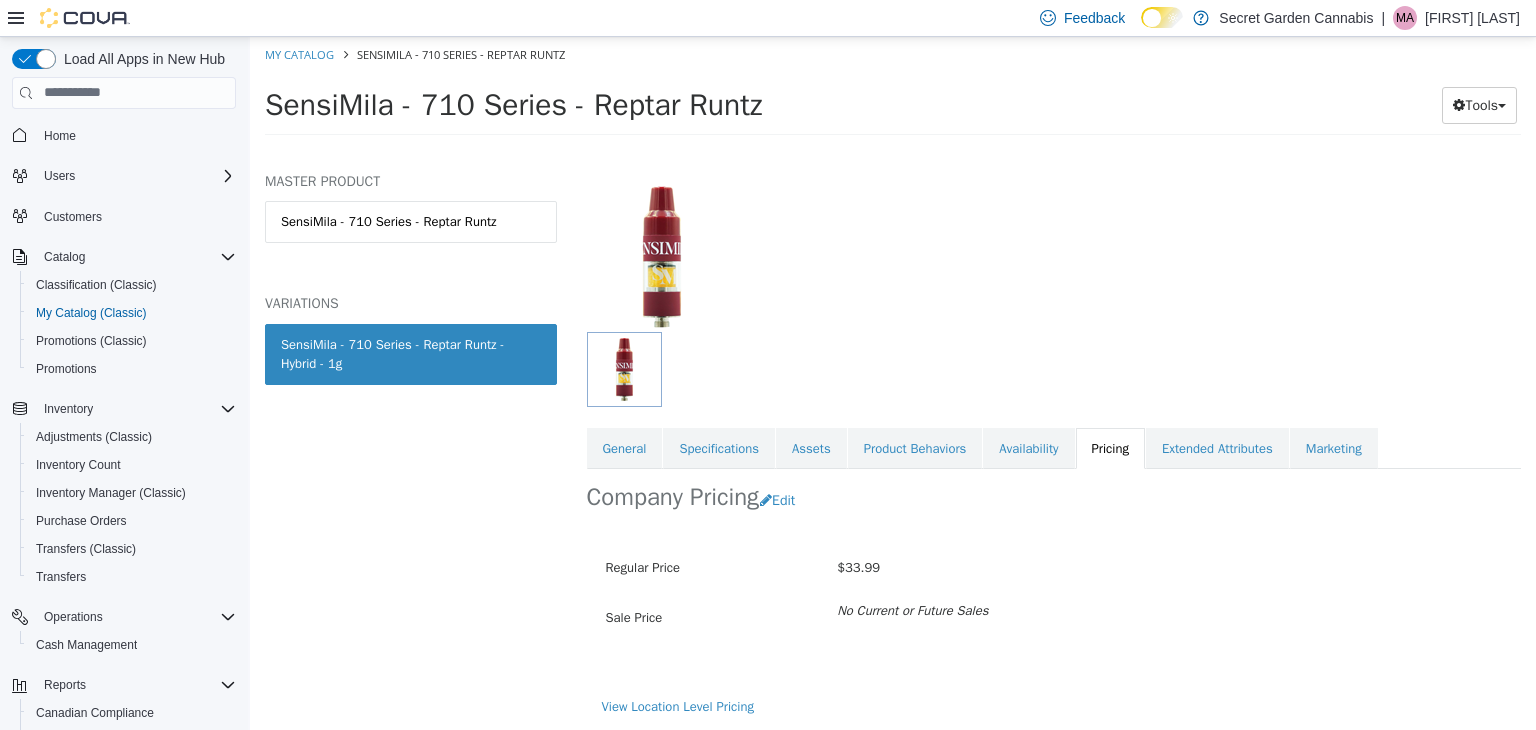 scroll, scrollTop: 0, scrollLeft: 0, axis: both 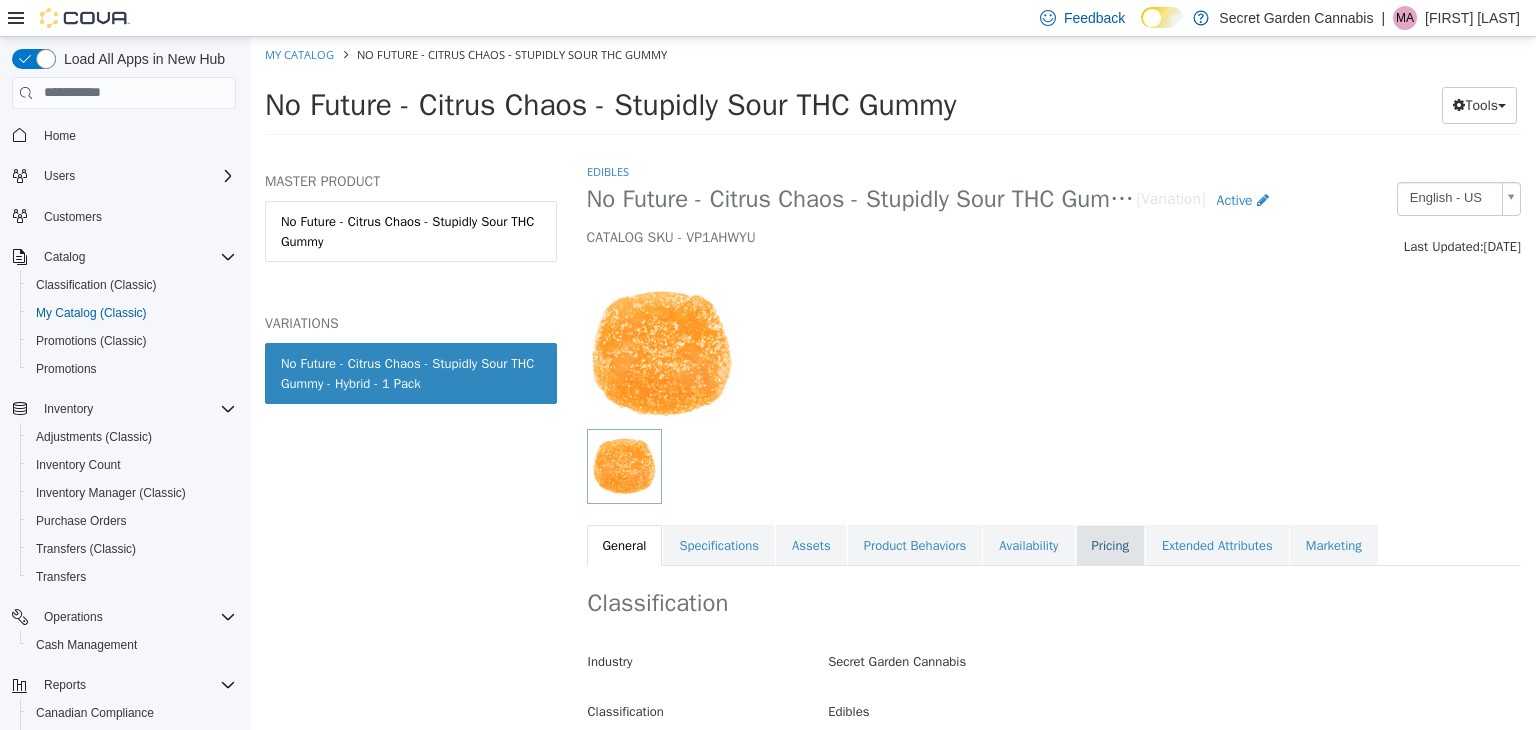 click on "Pricing" at bounding box center (1110, 545) 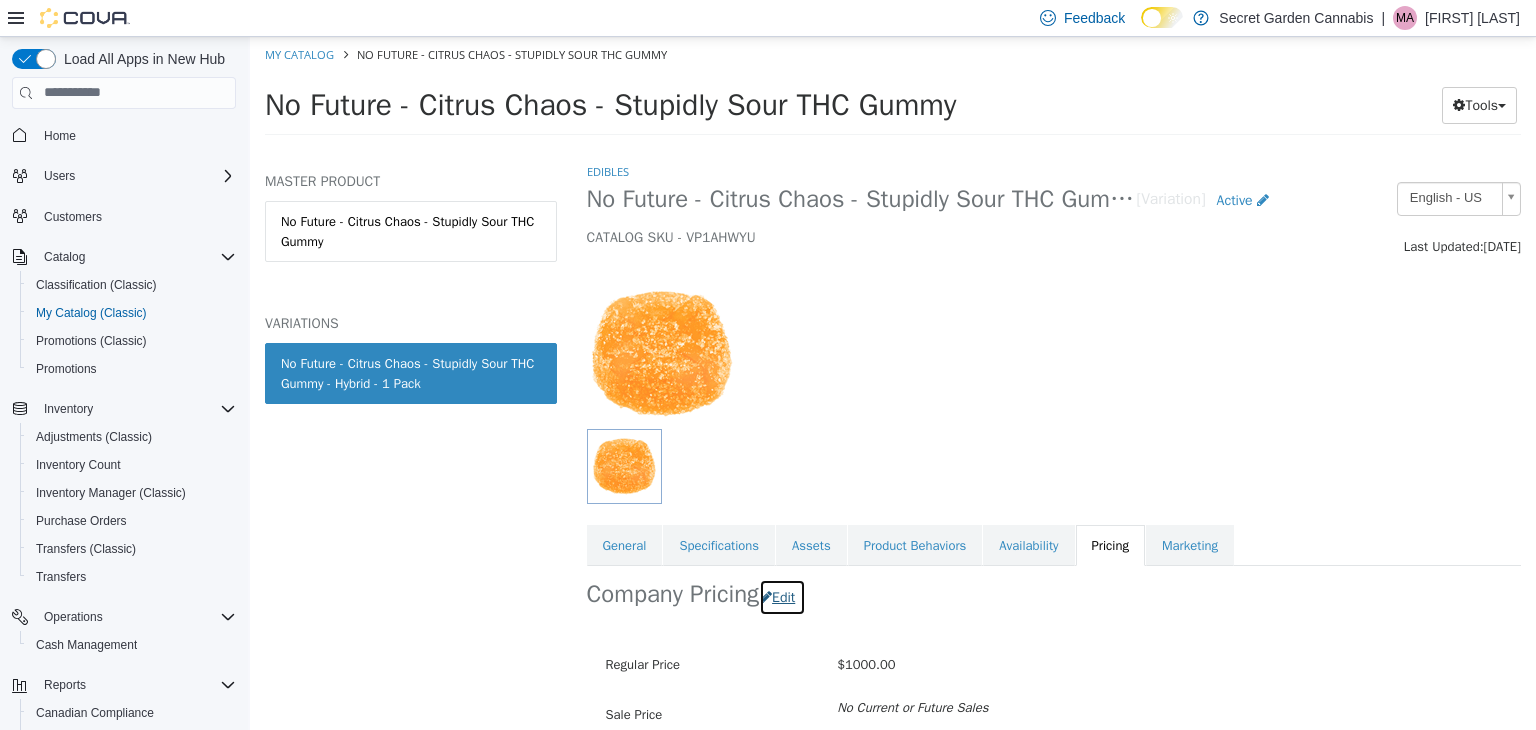 click on "Edit" at bounding box center (782, 596) 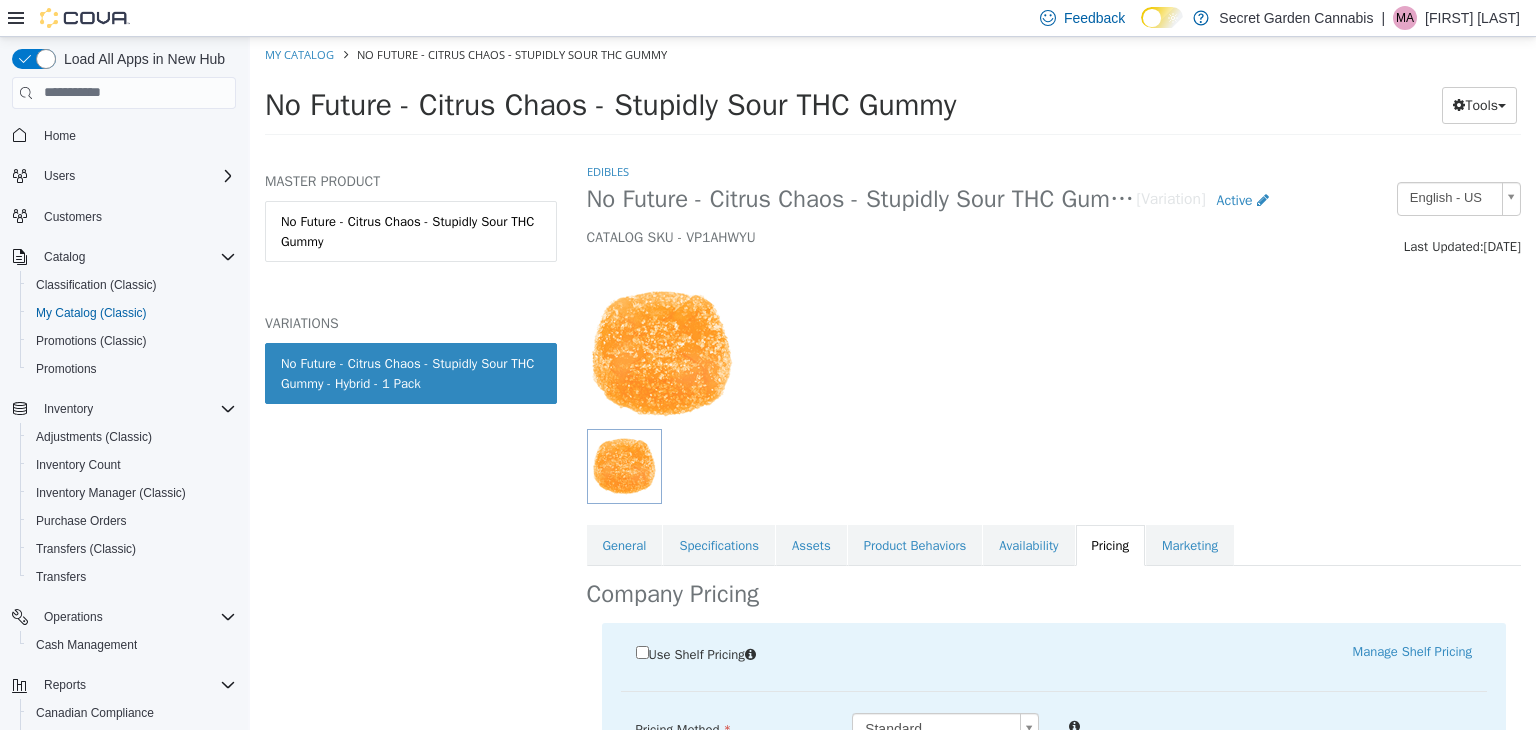 scroll, scrollTop: 228, scrollLeft: 0, axis: vertical 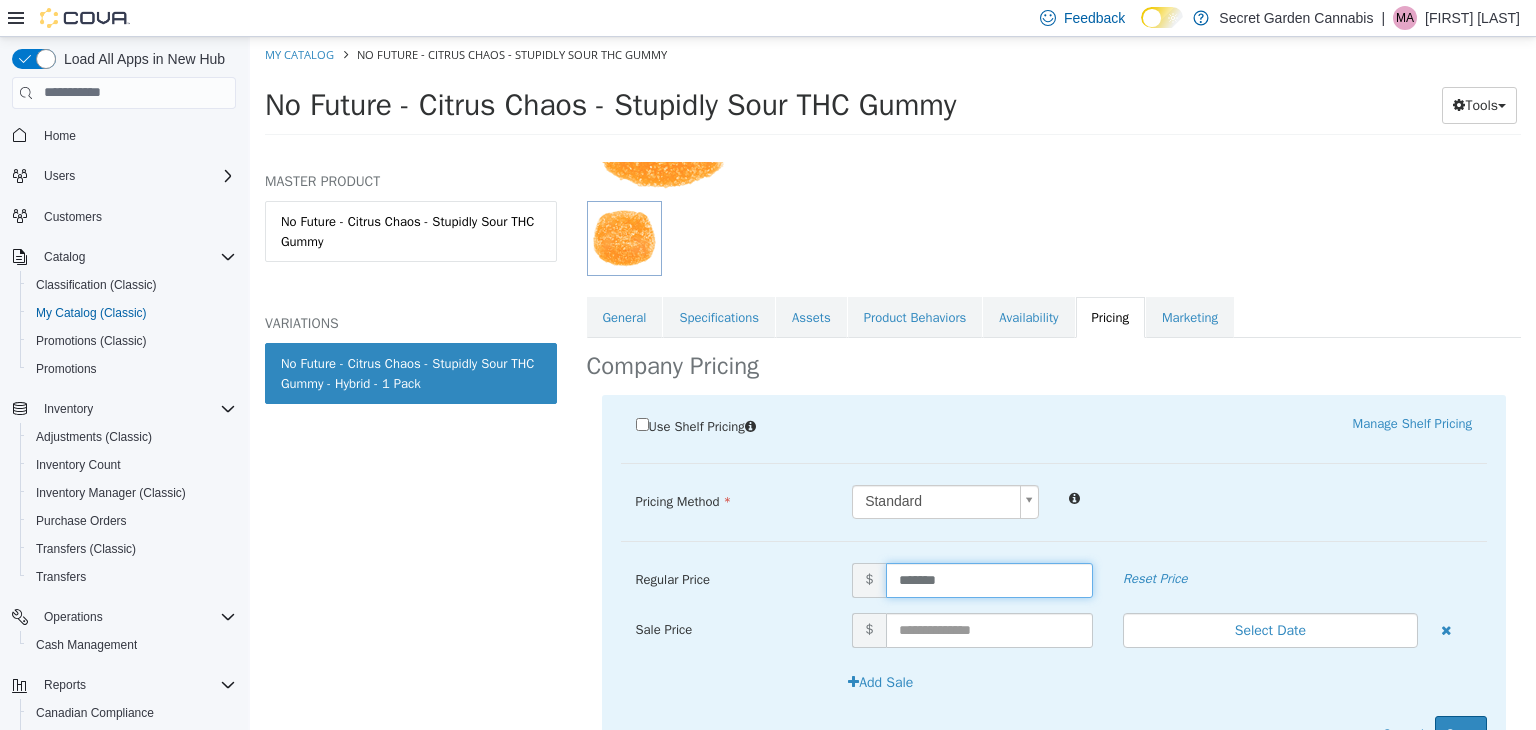 click on "*******" at bounding box center (989, 579) 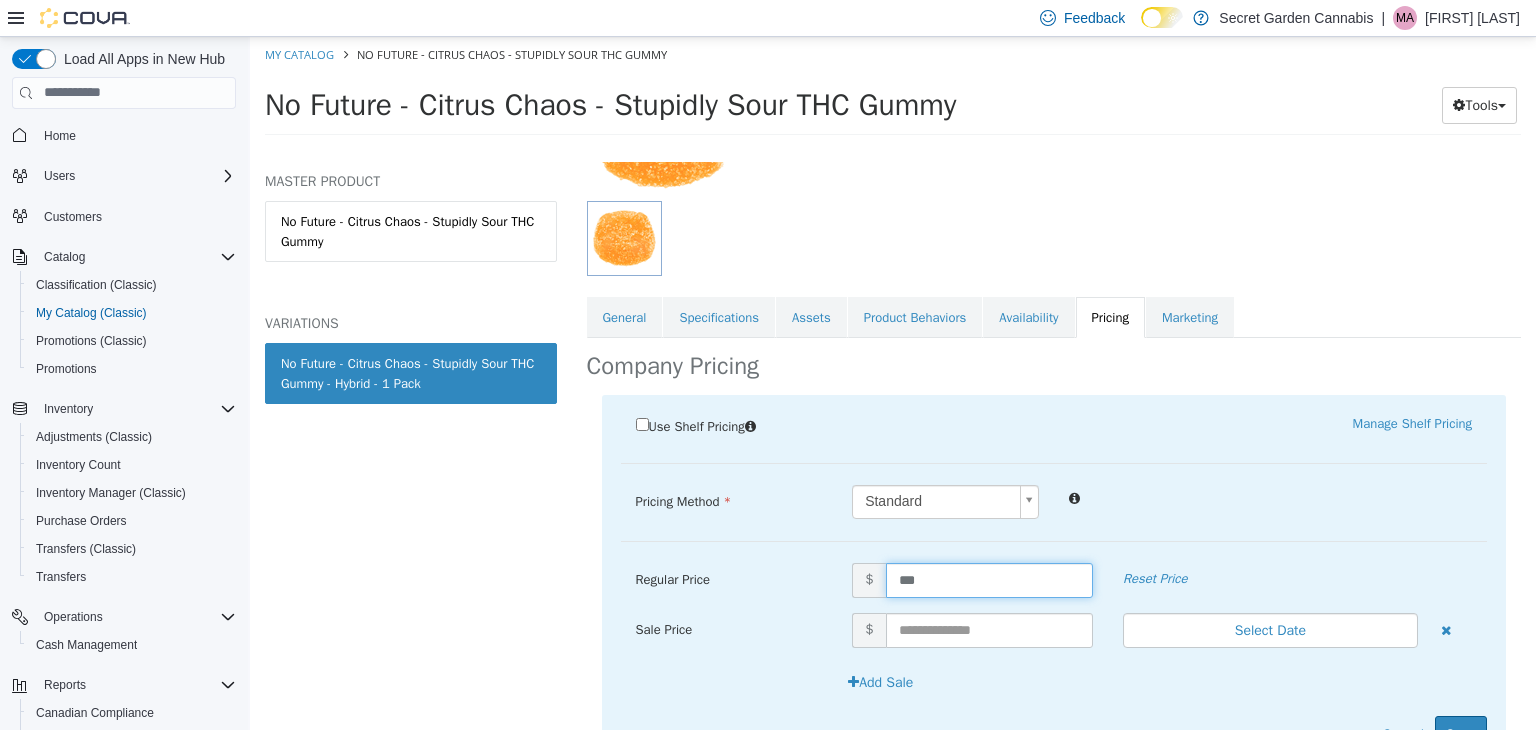 type on "****" 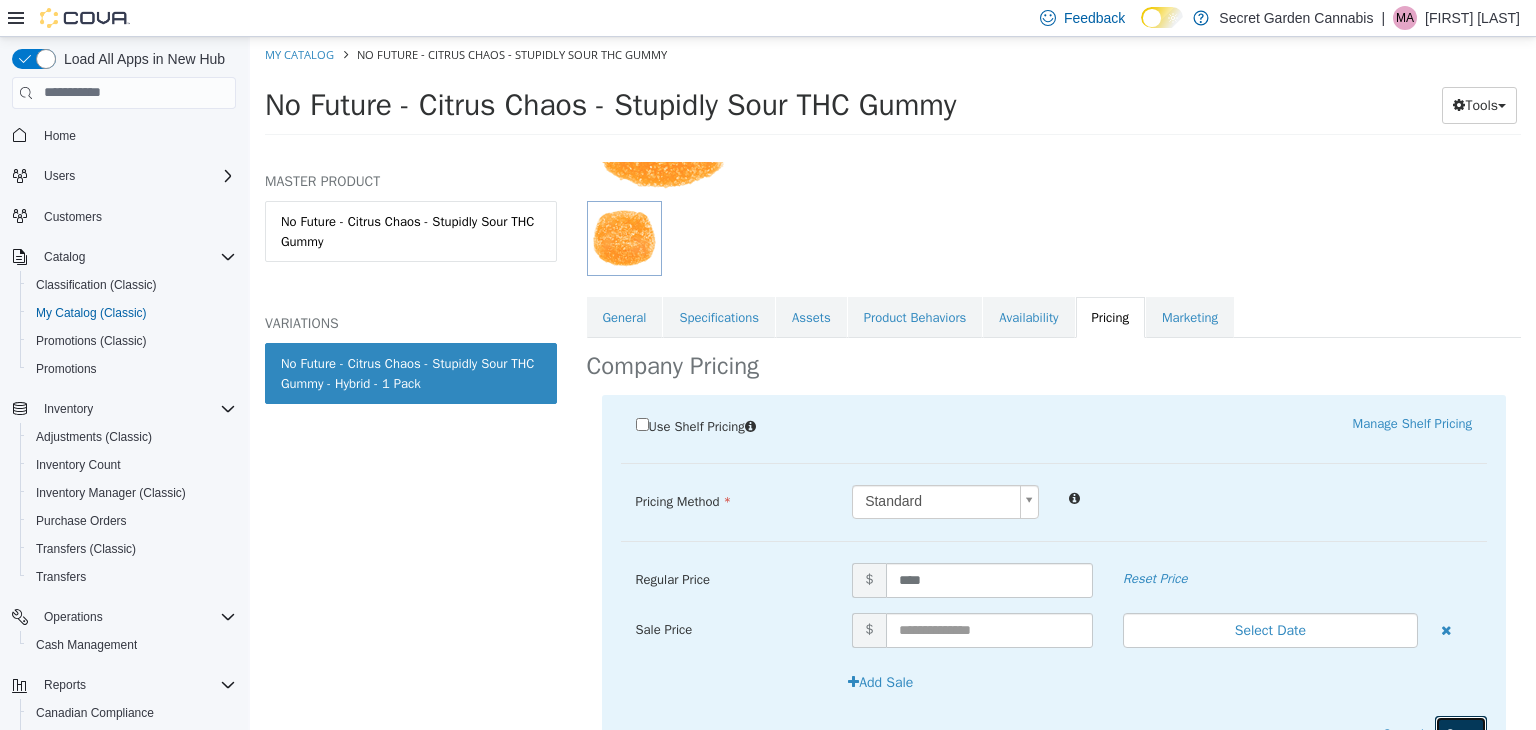 click on "Save" at bounding box center (1461, 733) 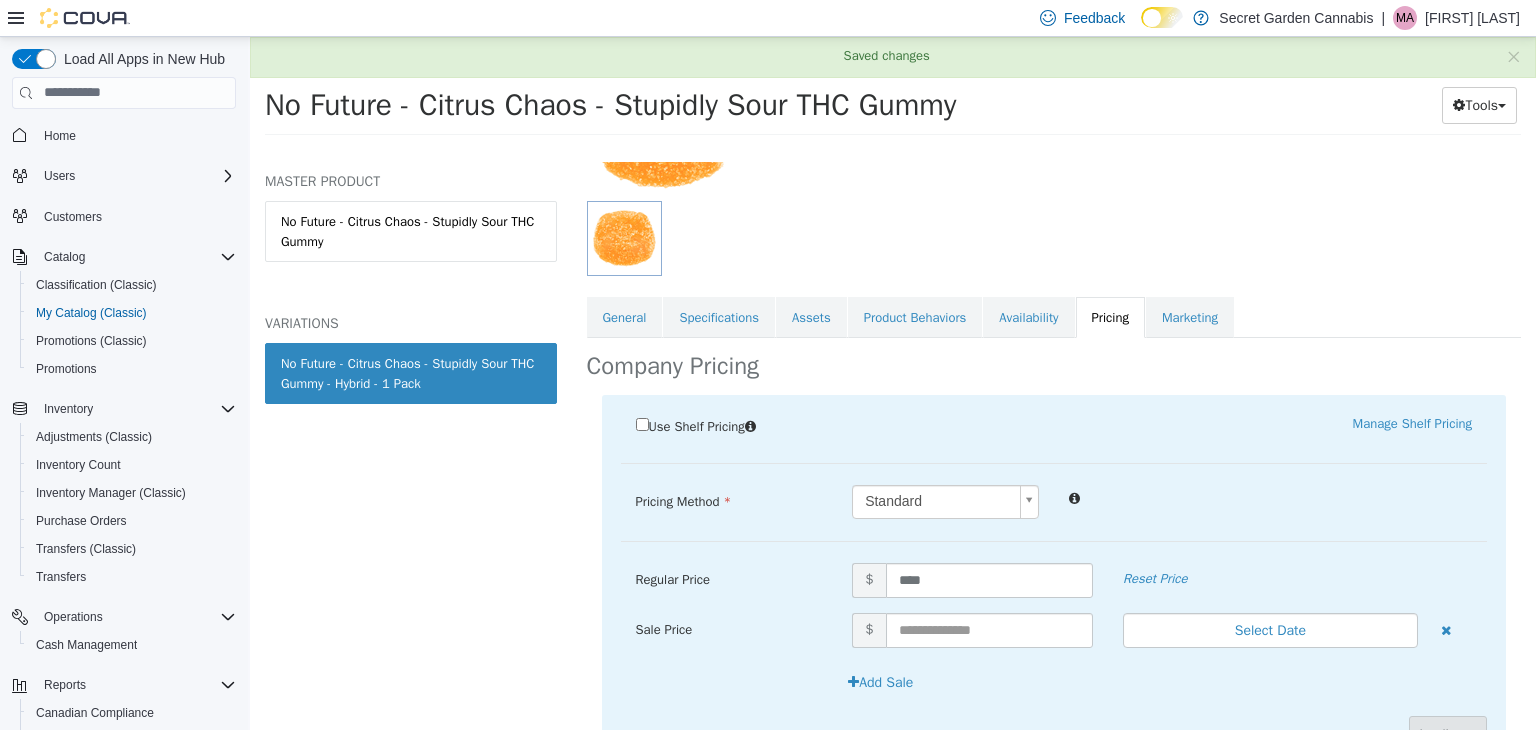 scroll, scrollTop: 97, scrollLeft: 0, axis: vertical 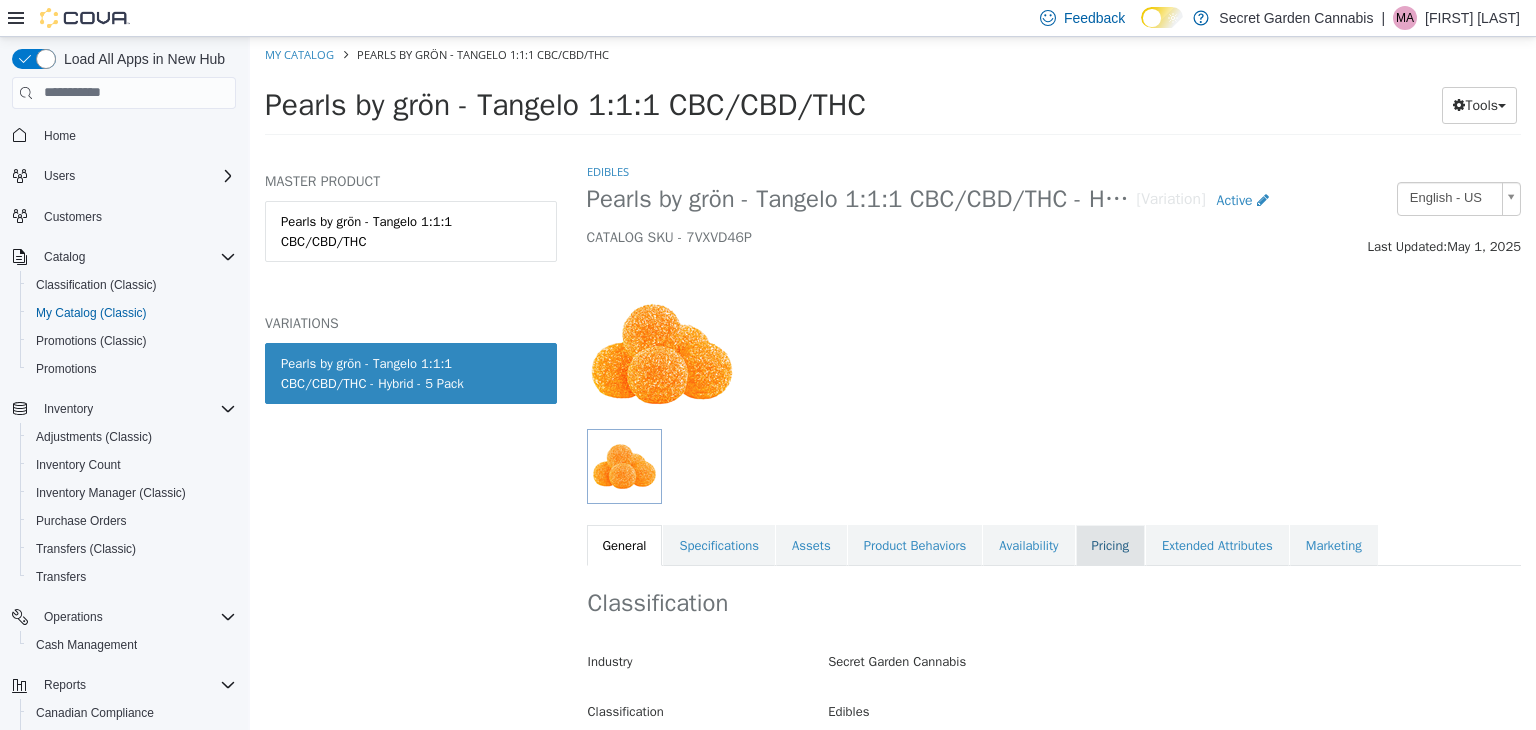 click on "Pricing" at bounding box center [1110, 545] 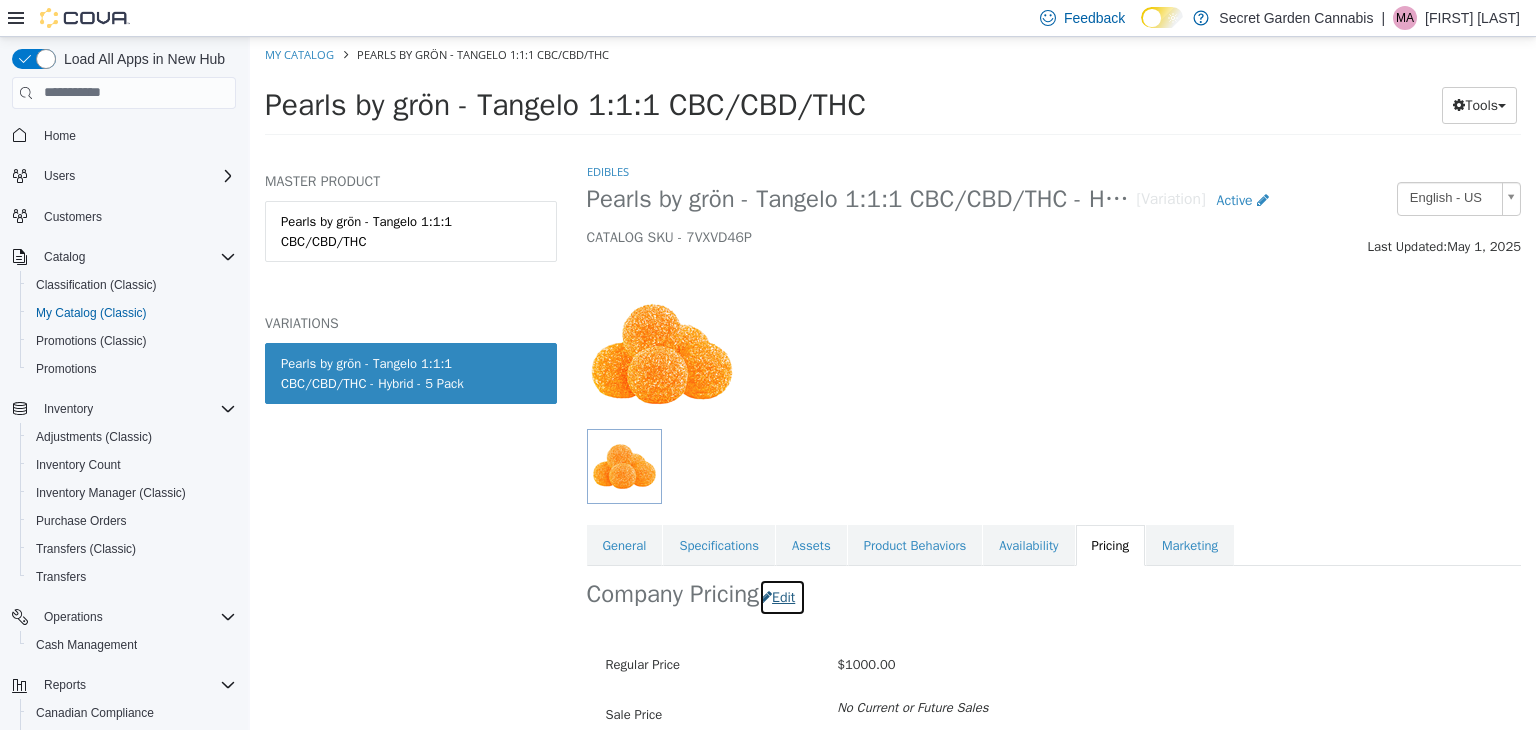 click on "Edit" at bounding box center (782, 596) 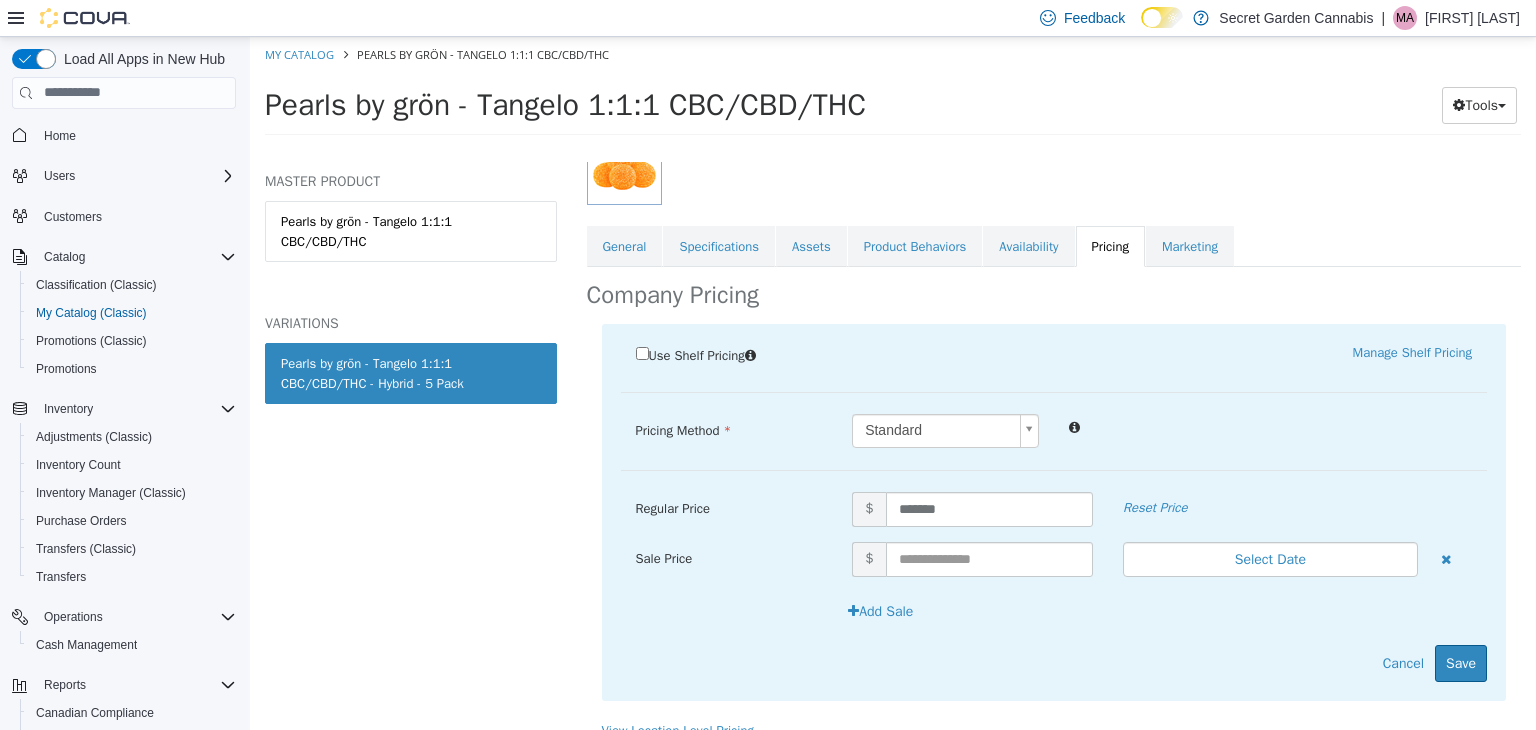 scroll, scrollTop: 300, scrollLeft: 0, axis: vertical 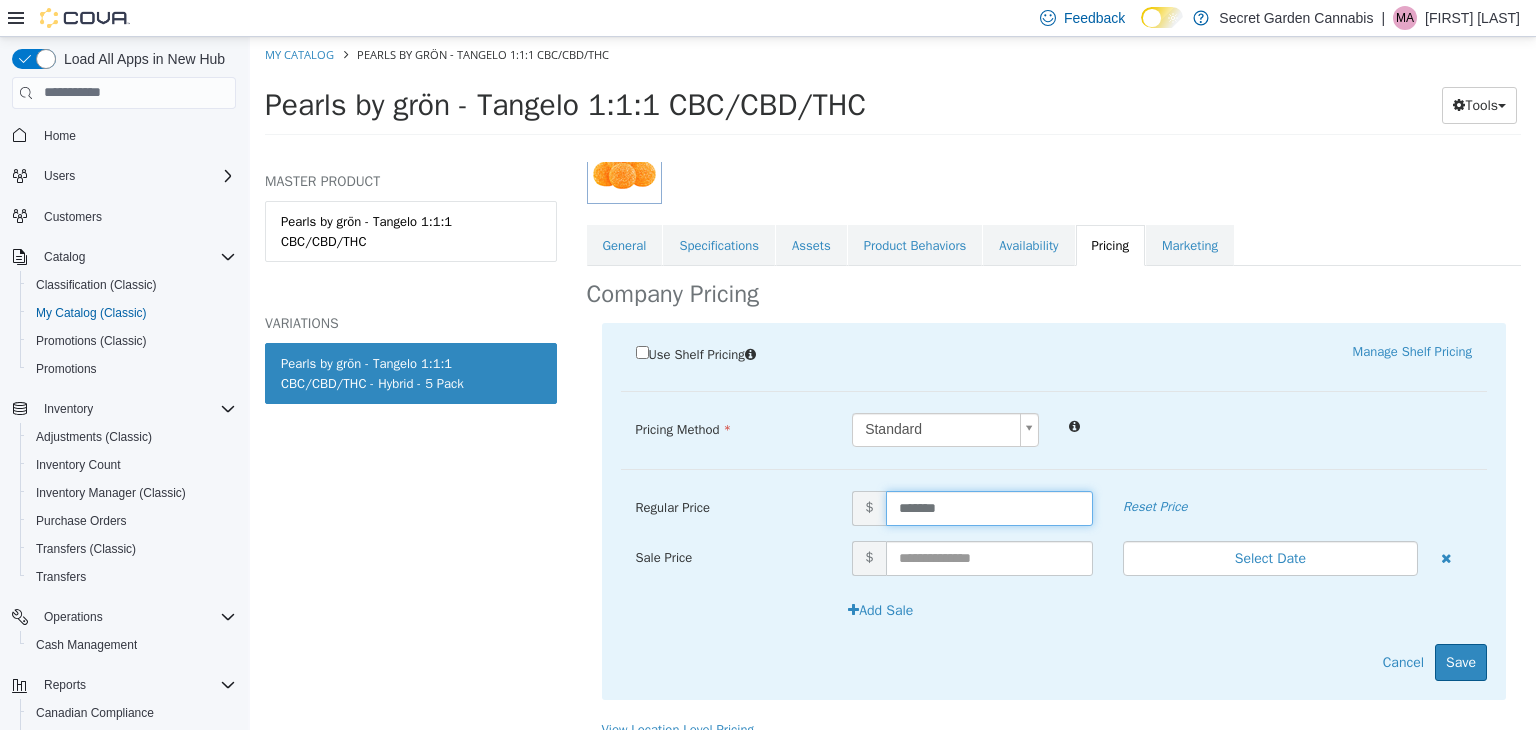 click on "*******" at bounding box center (989, 507) 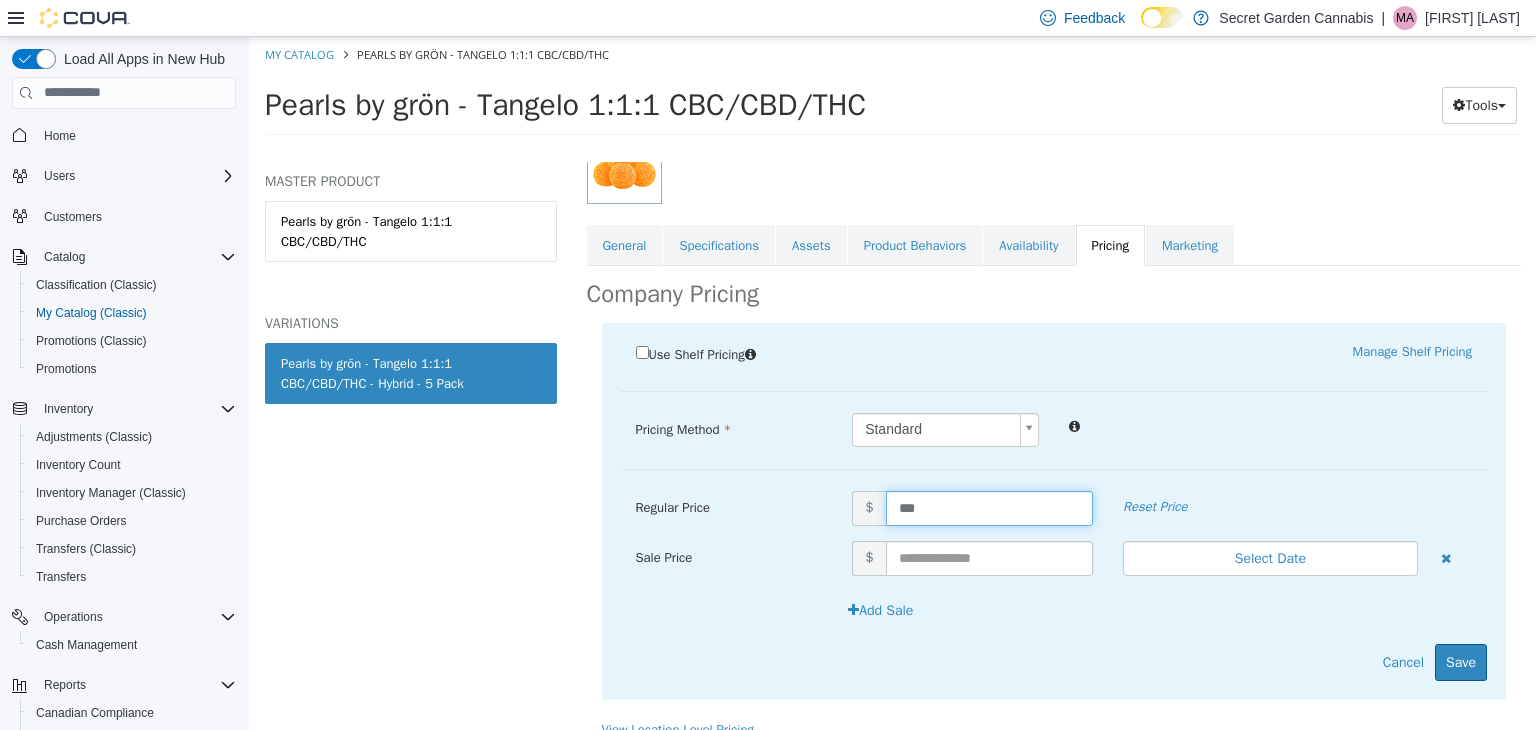 type on "****" 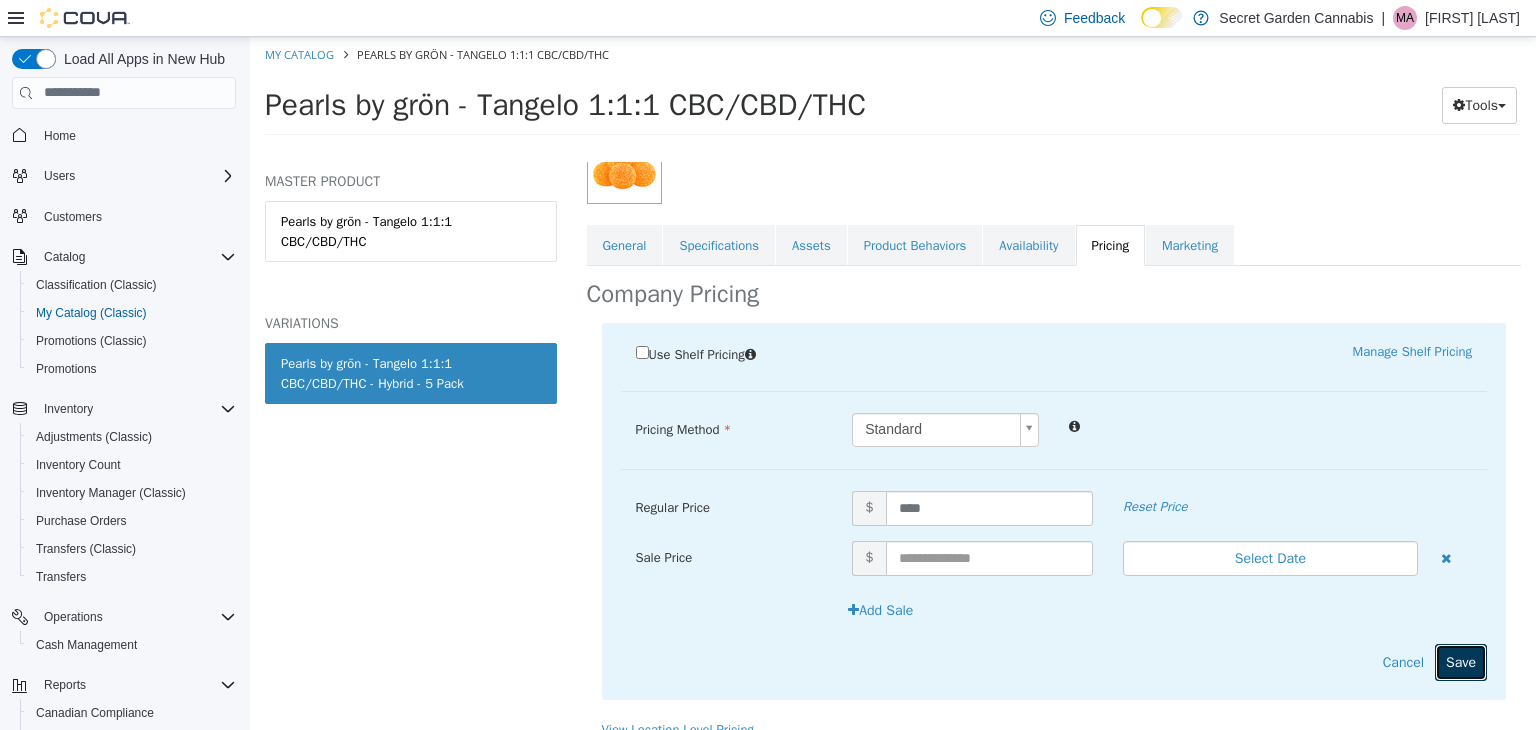click on "Save" at bounding box center [1461, 661] 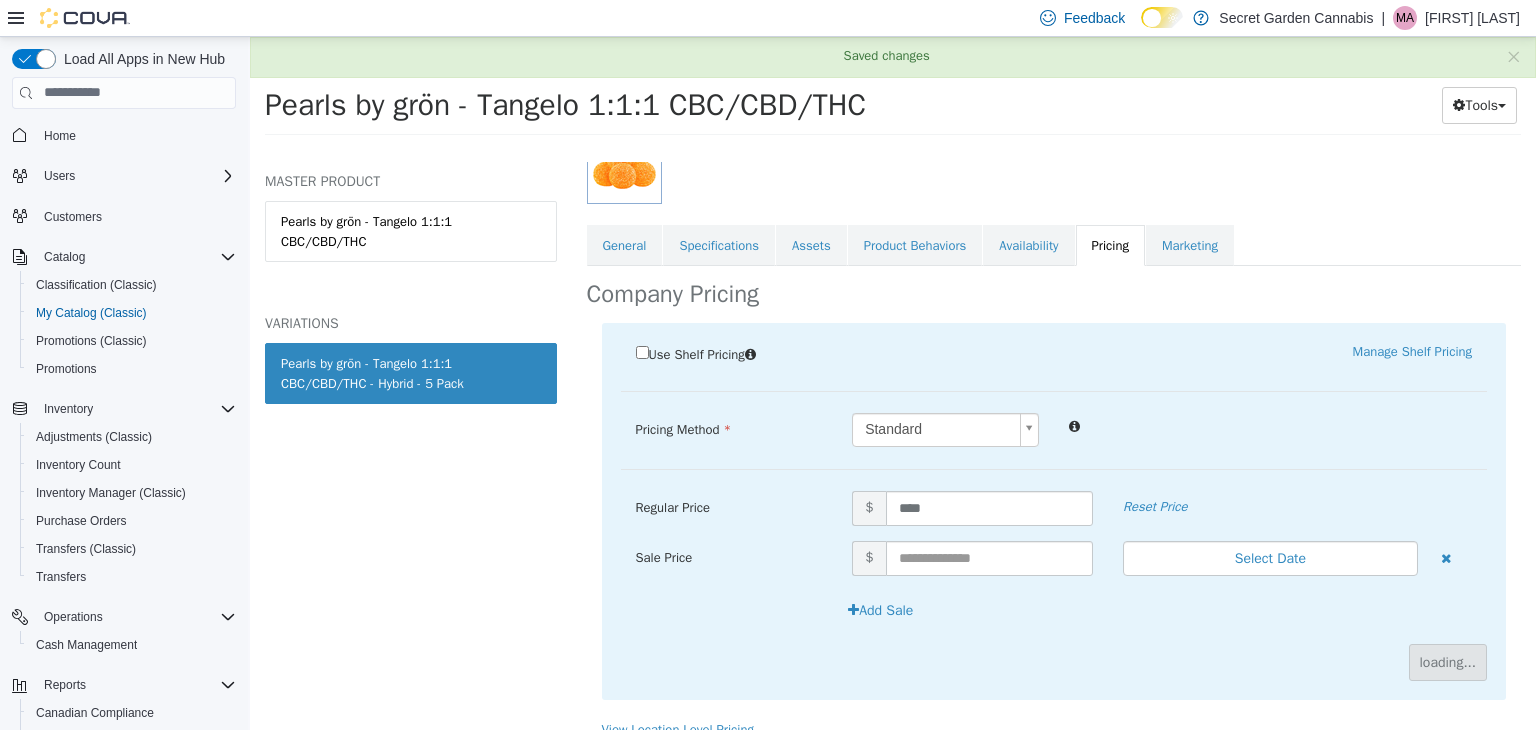 scroll, scrollTop: 97, scrollLeft: 0, axis: vertical 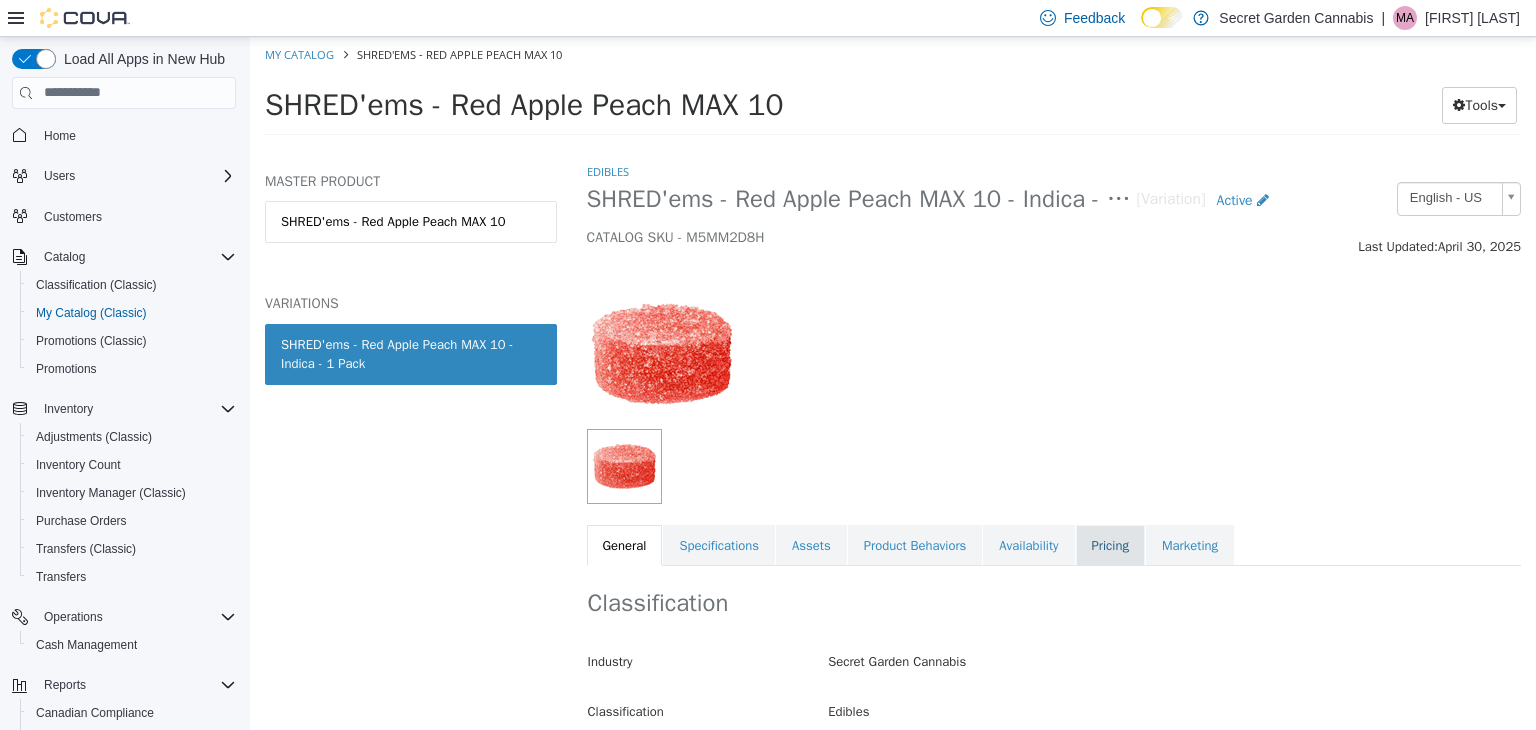 click on "Pricing" at bounding box center [1110, 545] 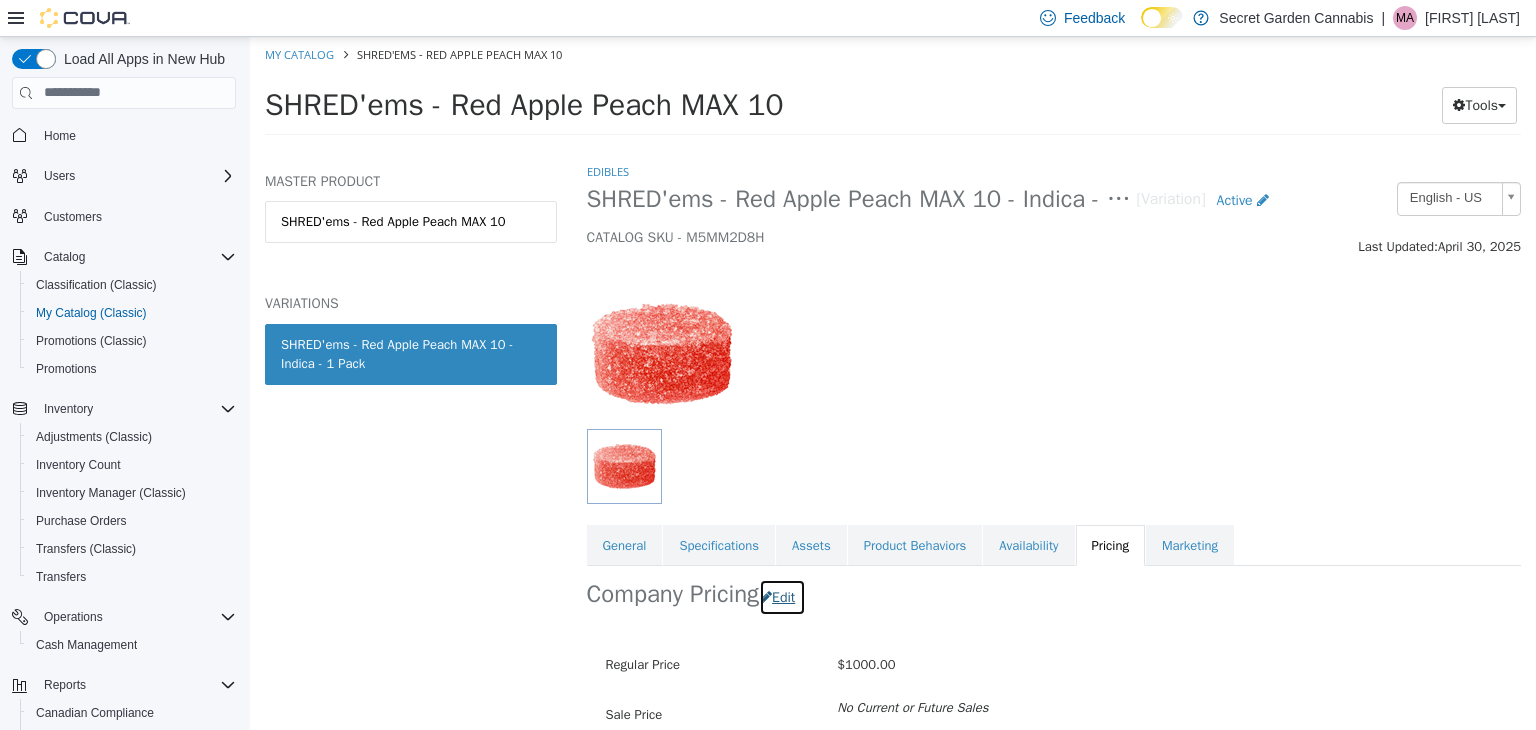 click on "Edit" at bounding box center (782, 596) 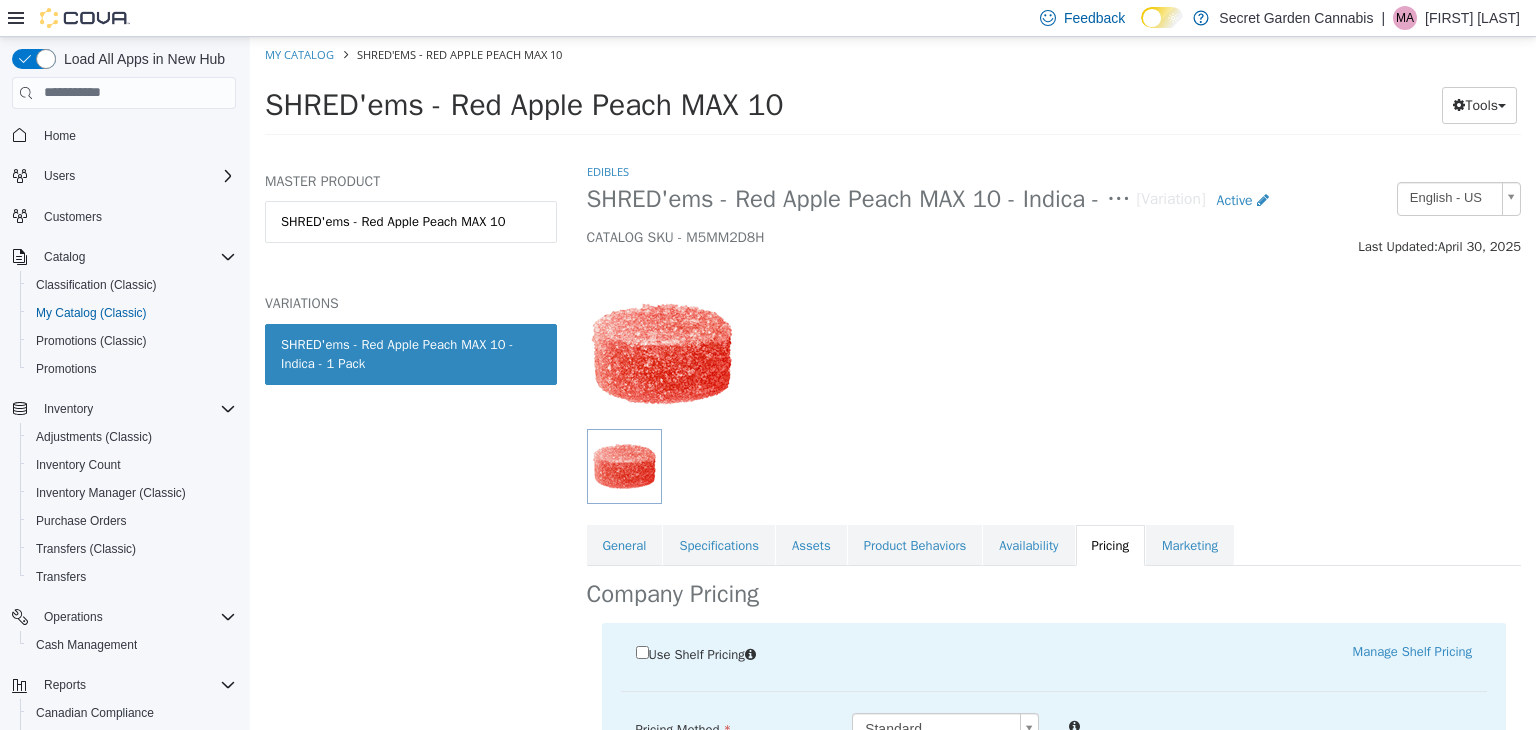 scroll, scrollTop: 264, scrollLeft: 0, axis: vertical 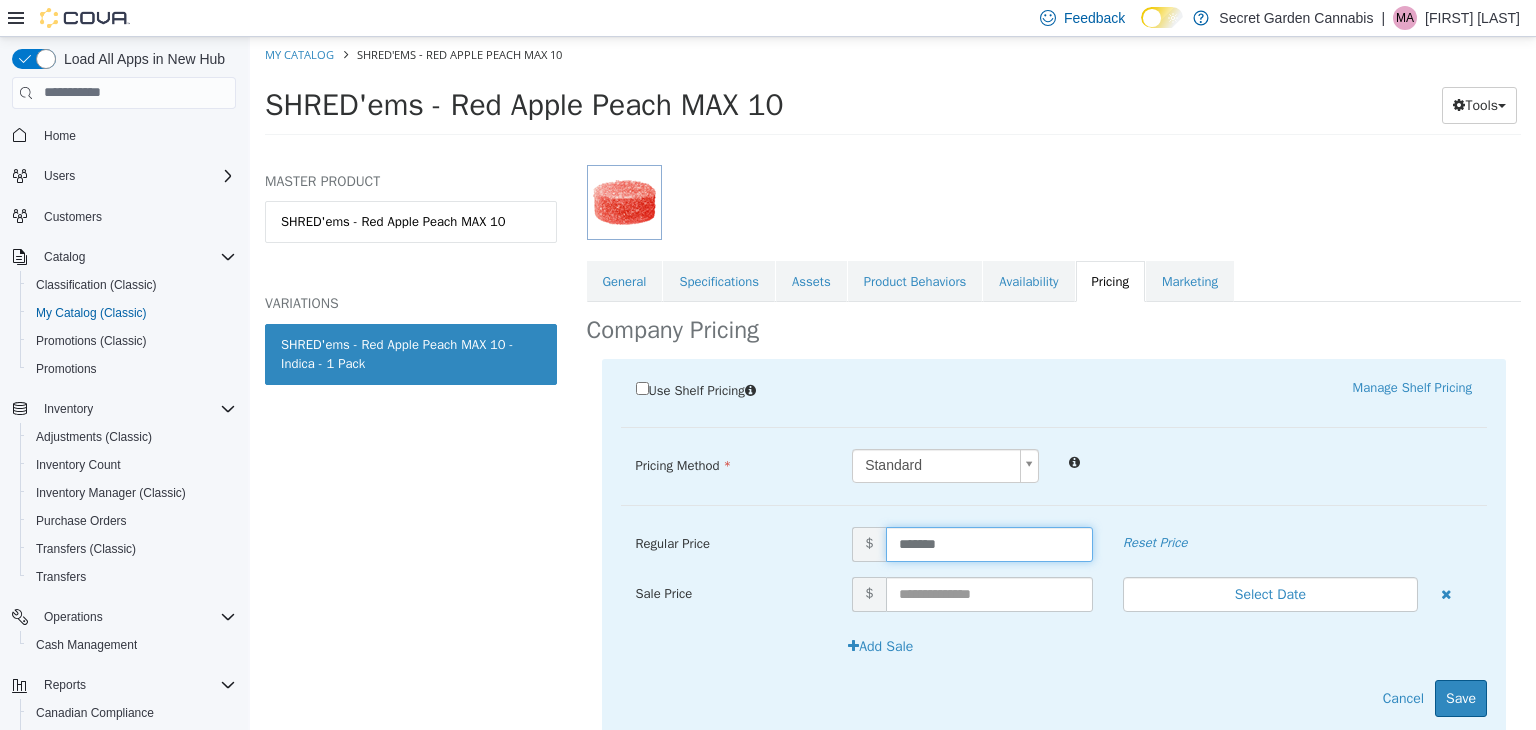 click on "*******" at bounding box center (989, 543) 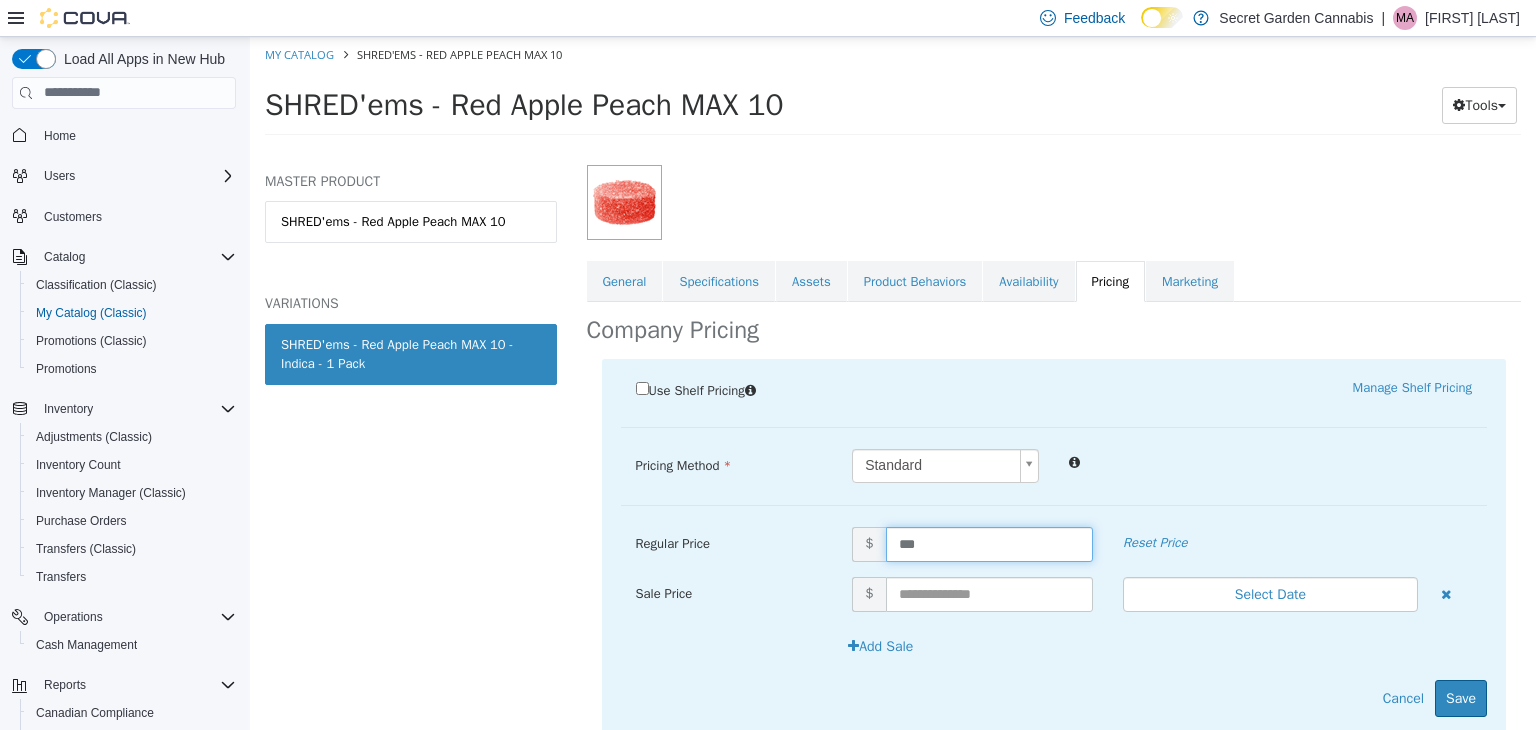 type on "****" 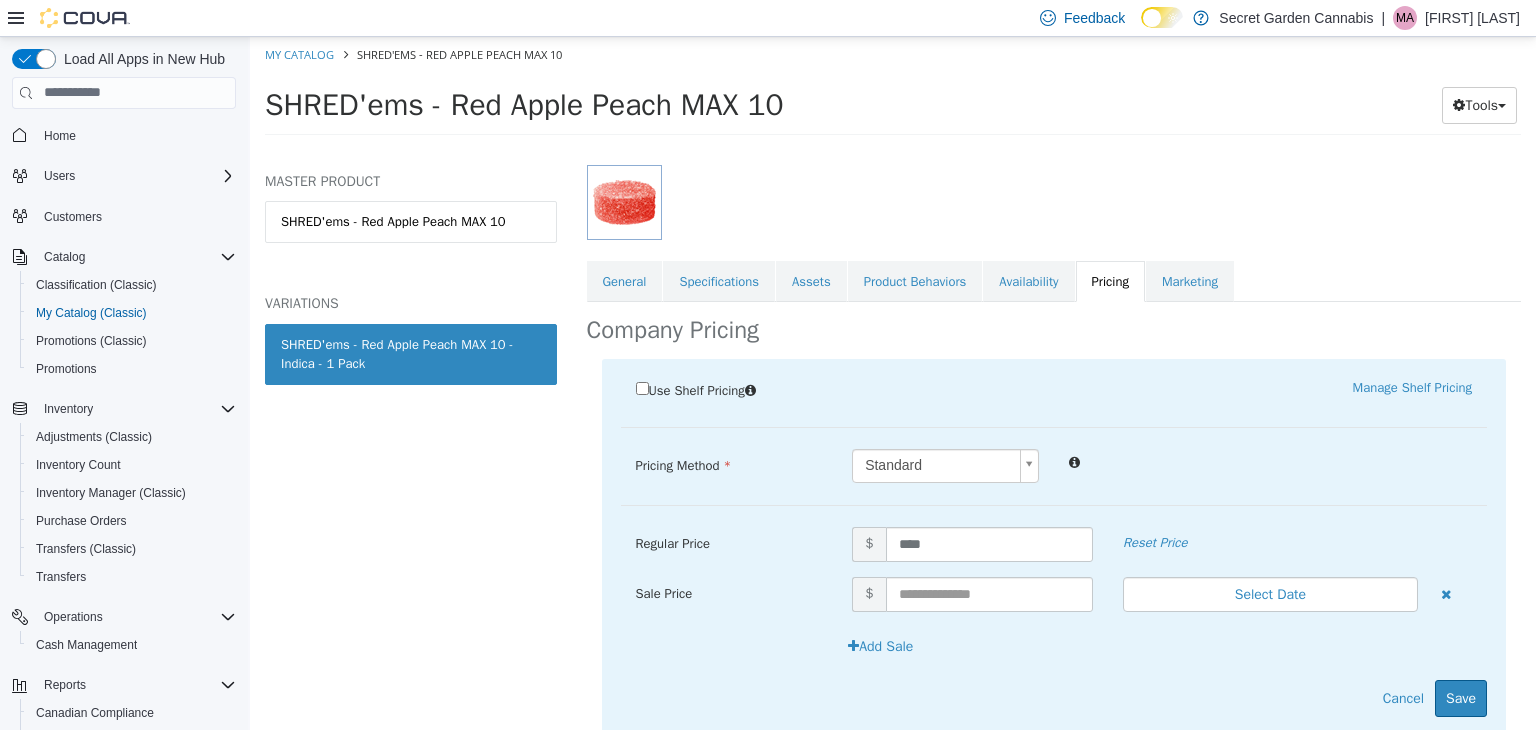 click on "Use Shelf Pricing    Manage Shelf Pricing Shelf Price     Select a Shelf Price                             Shelf Price is required Pricing Method     Standard                             * Regular Price $ **** Reset Price Sale Price $ Select Date     (UTC-4) Toronto                                Add Sale Cancel Save" at bounding box center [1054, 546] 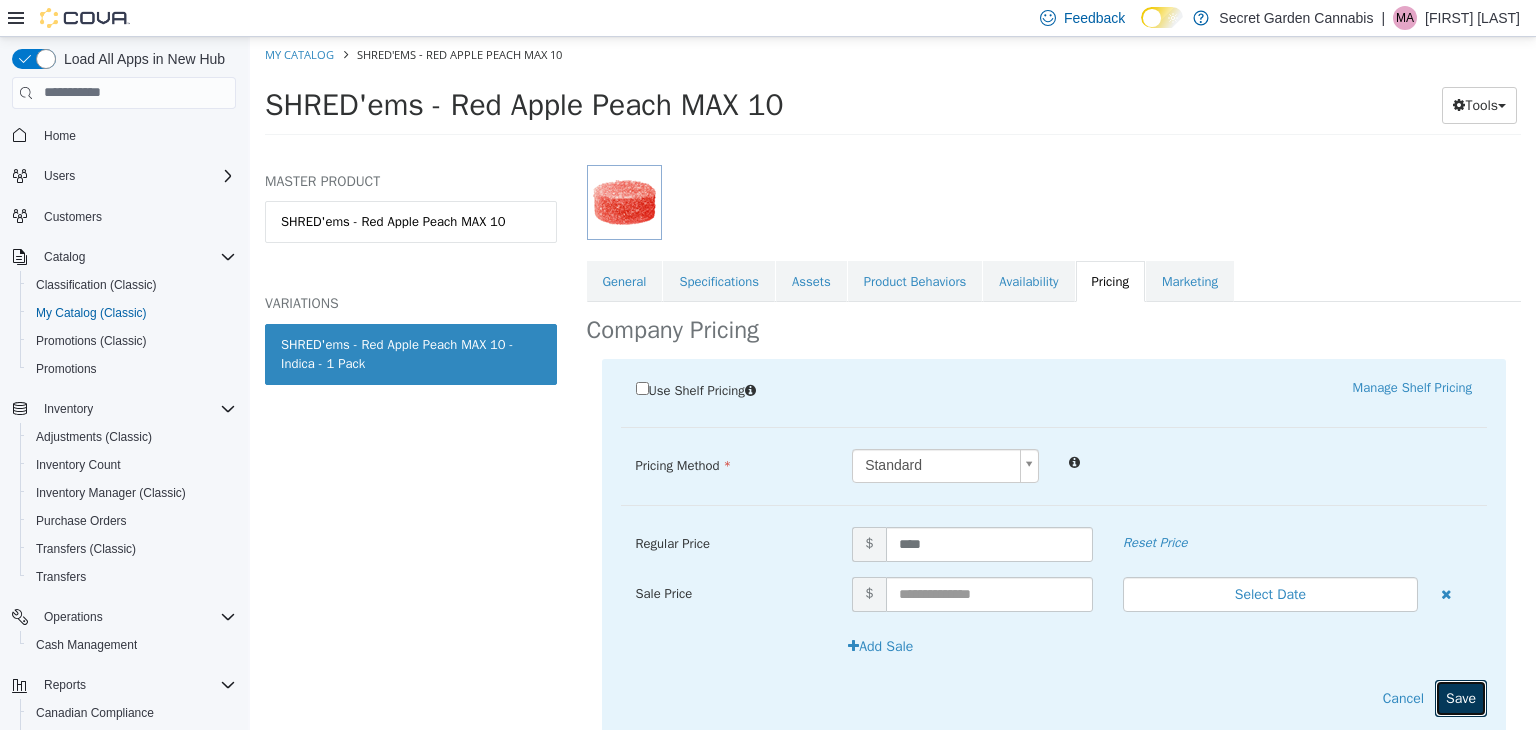 click on "Save" at bounding box center (1461, 697) 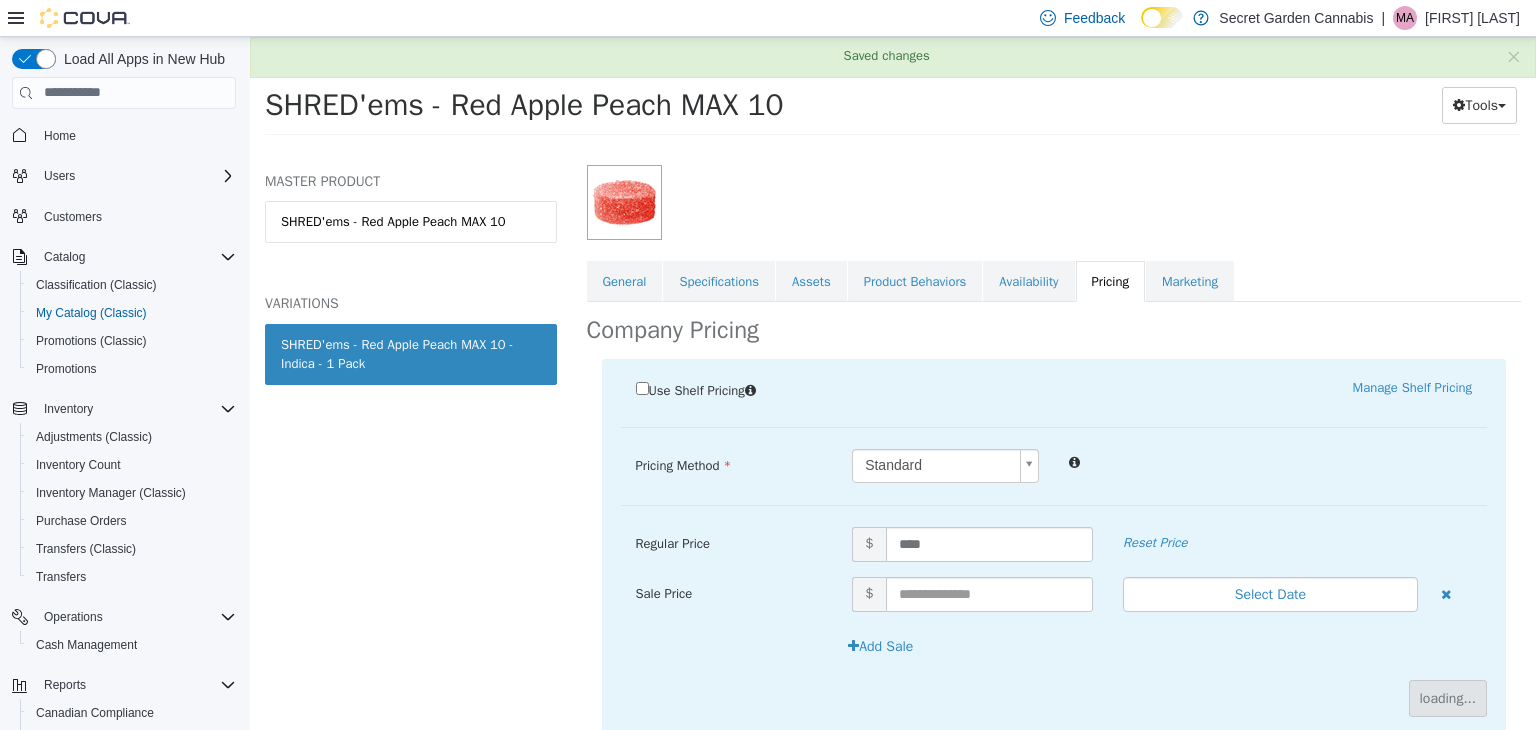 scroll, scrollTop: 97, scrollLeft: 0, axis: vertical 